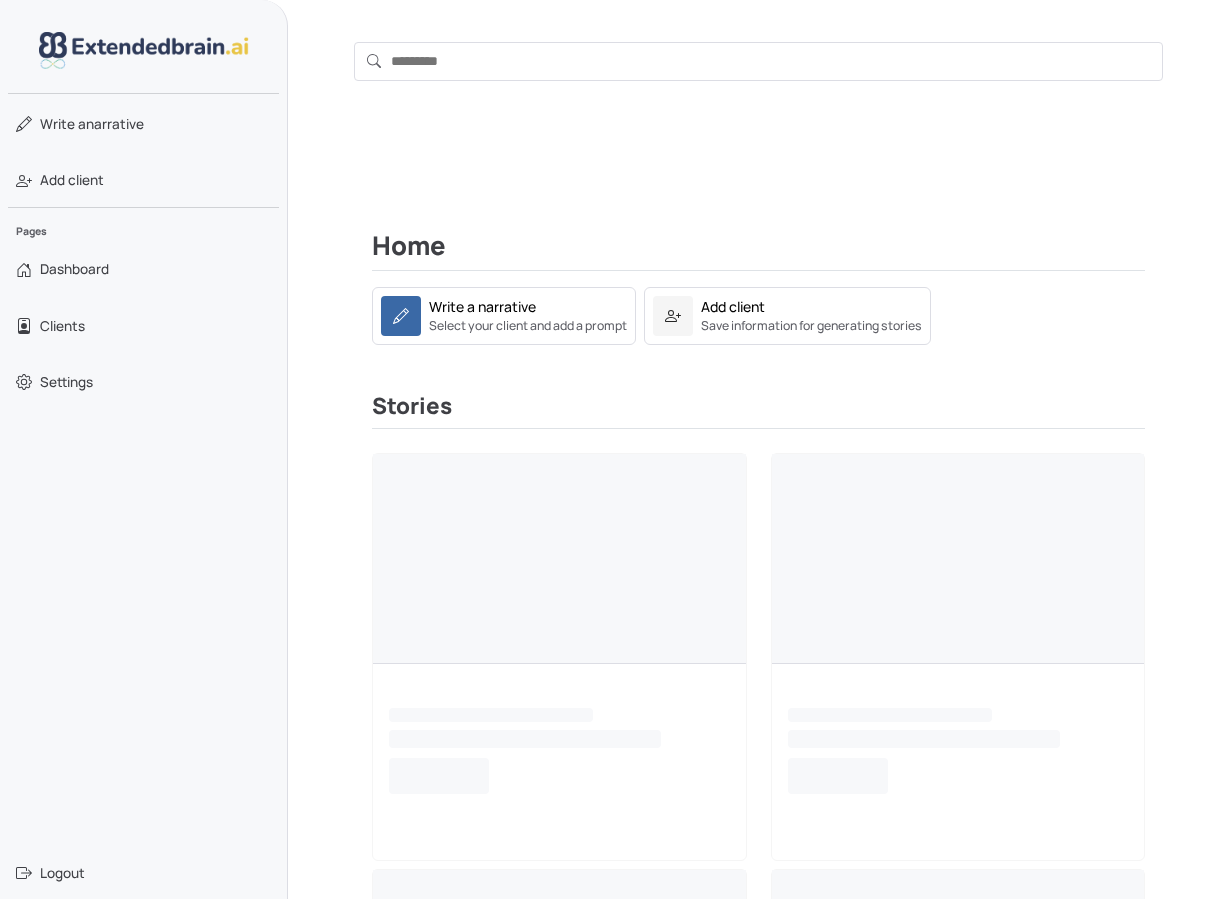 scroll, scrollTop: 0, scrollLeft: 0, axis: both 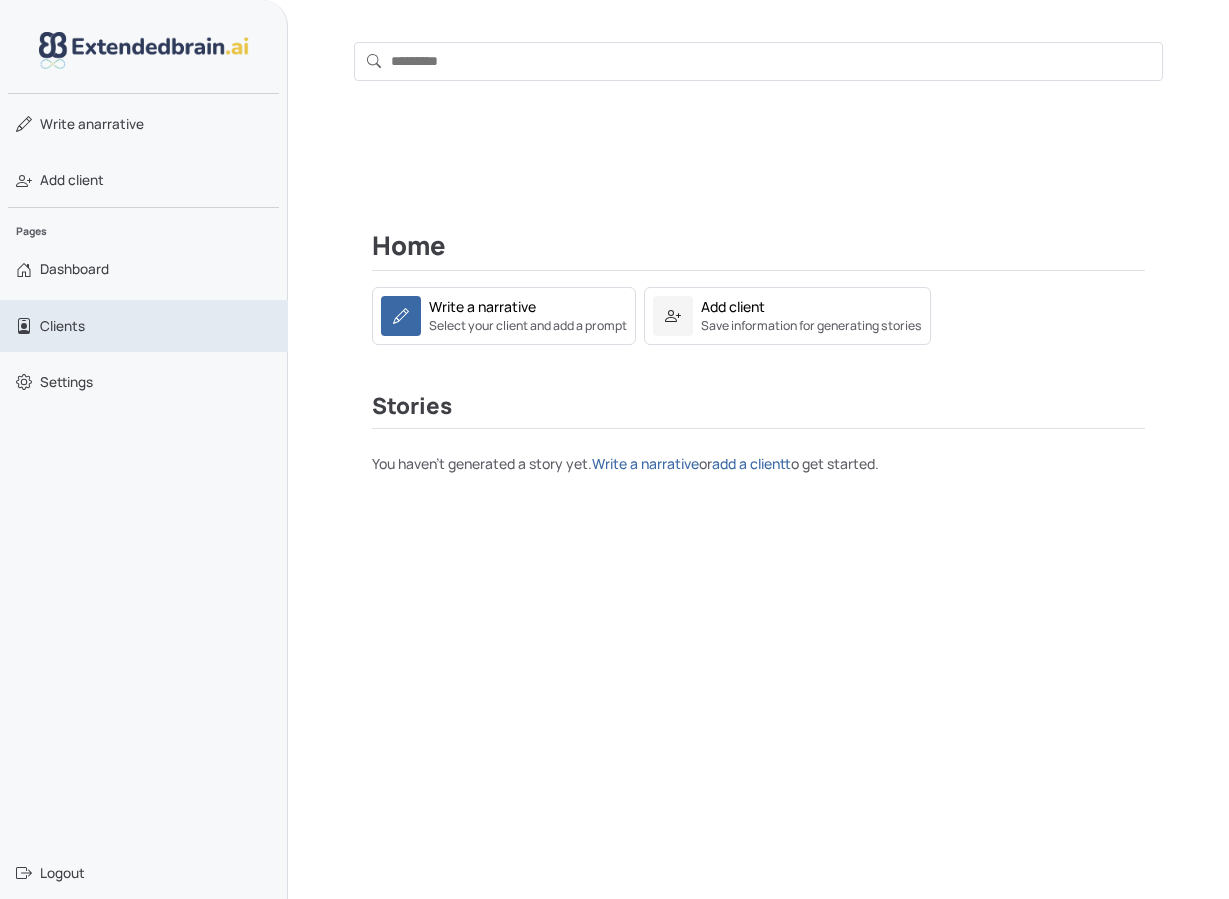 click on "Clients" at bounding box center [144, 326] 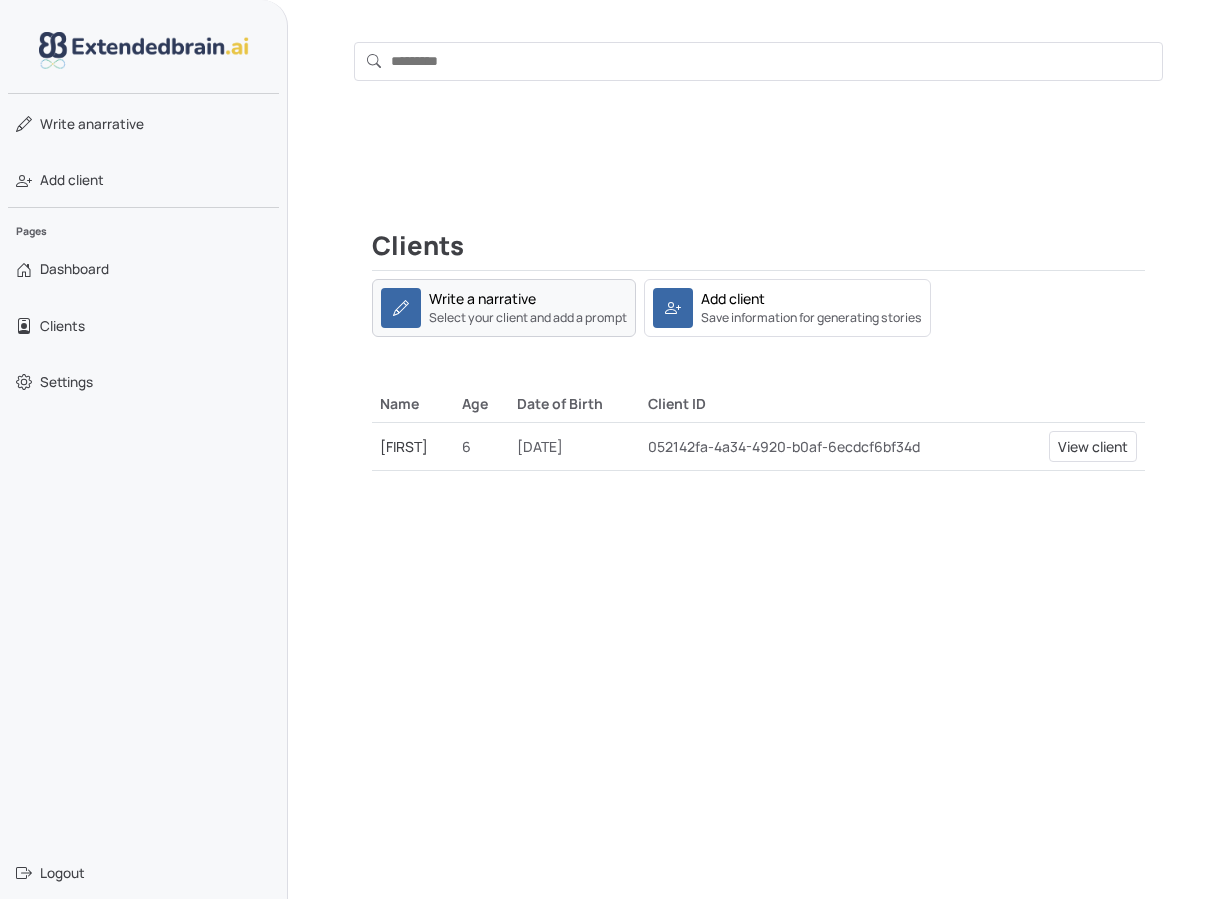 click at bounding box center [401, 308] 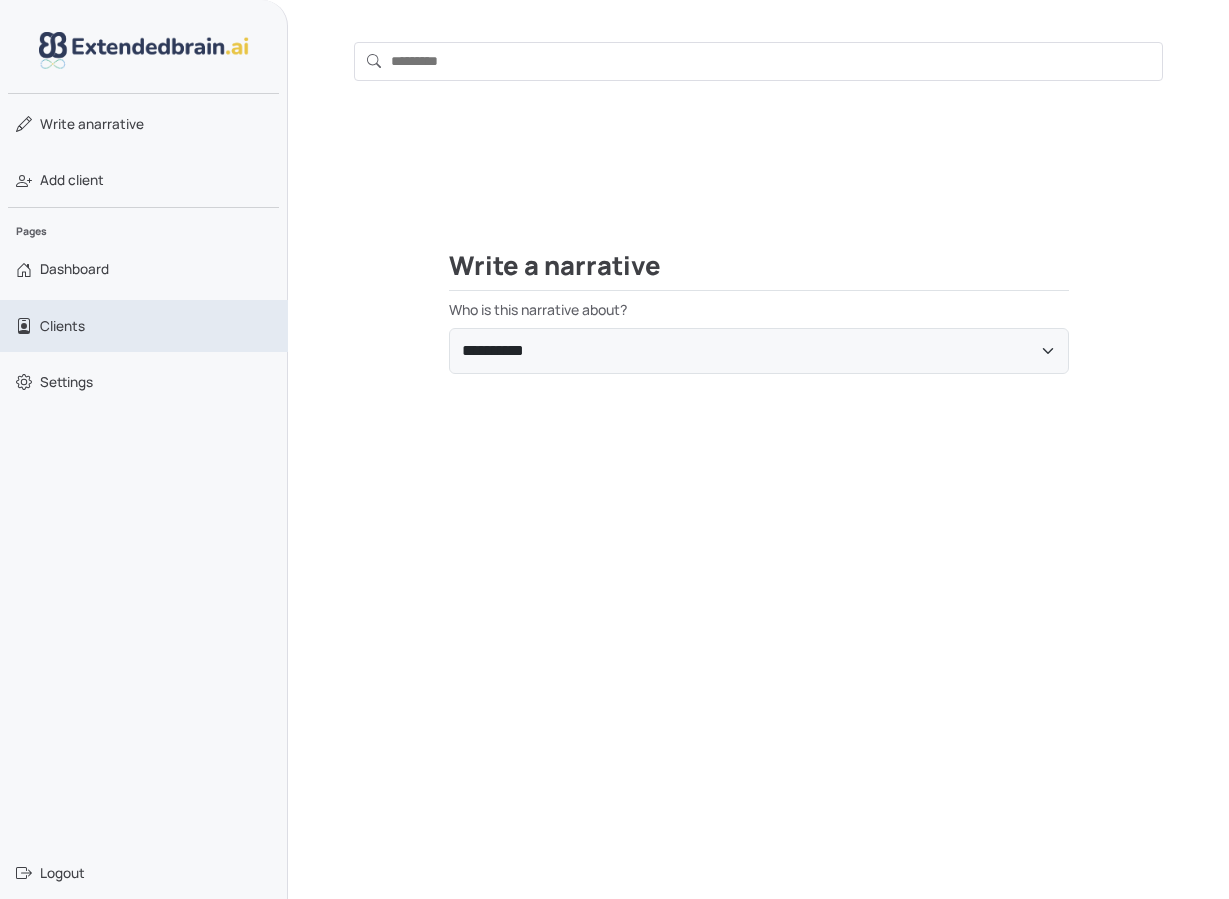 click on "Clients" at bounding box center [144, 326] 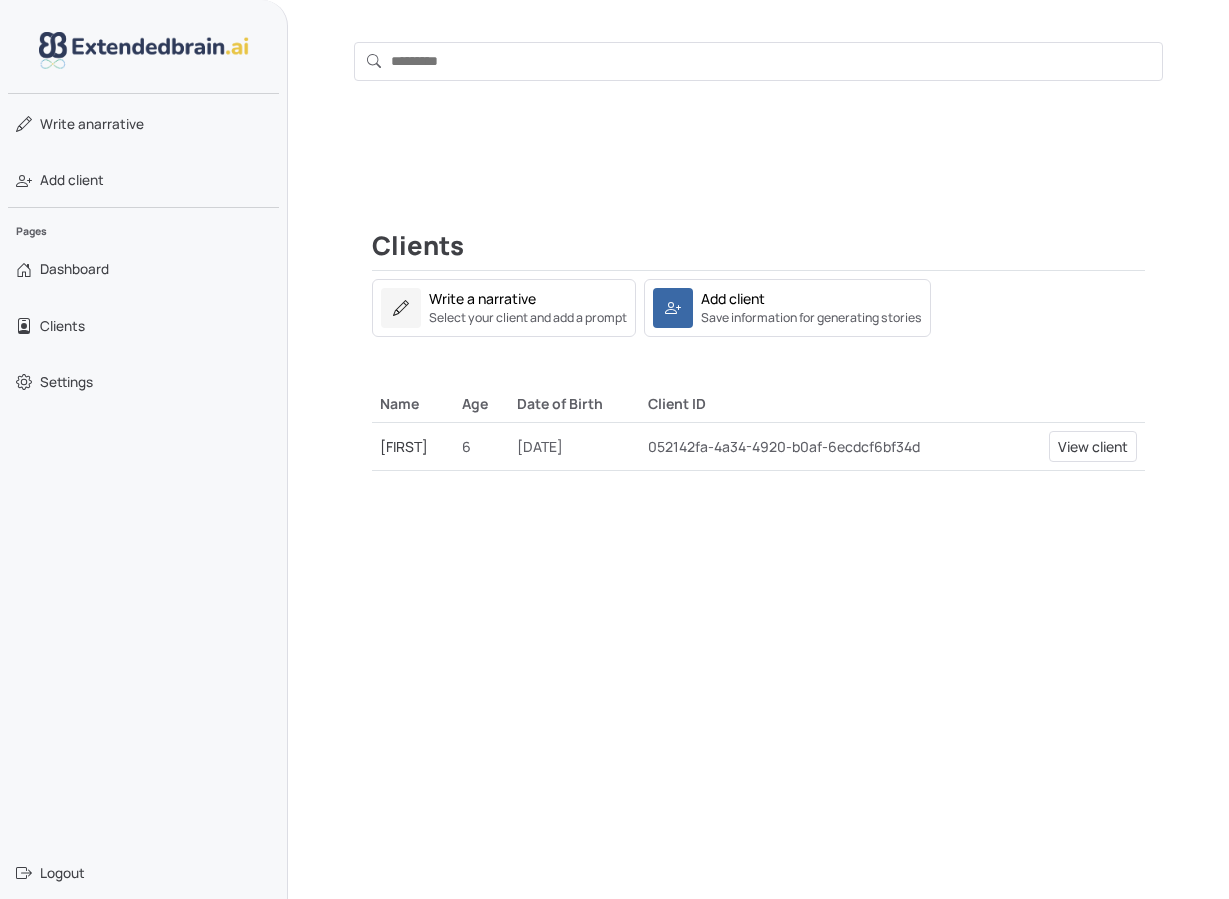click on "052142fa-4a34-4920-b0af-6ecdcf6bf34d" at bounding box center [825, 446] 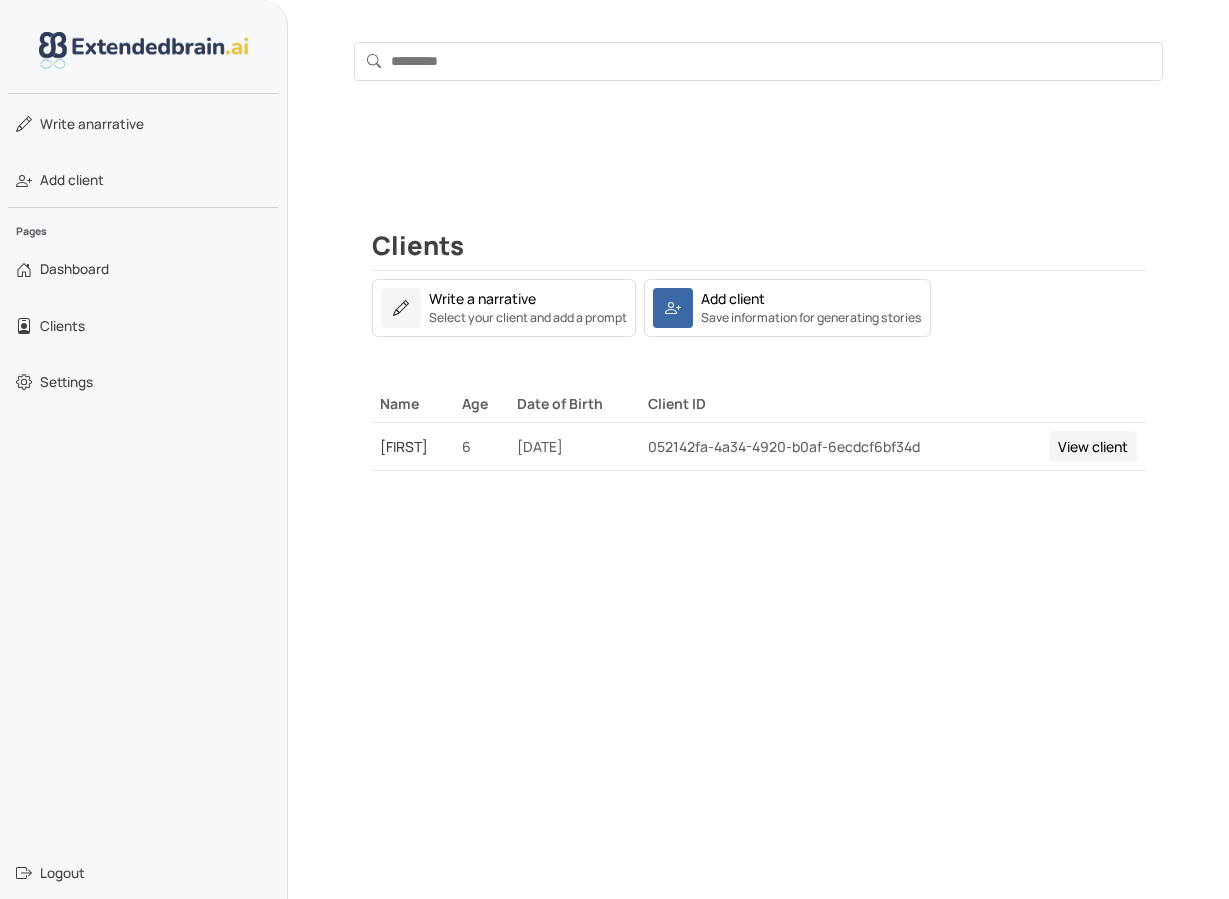 click on "View client" at bounding box center (1093, 446) 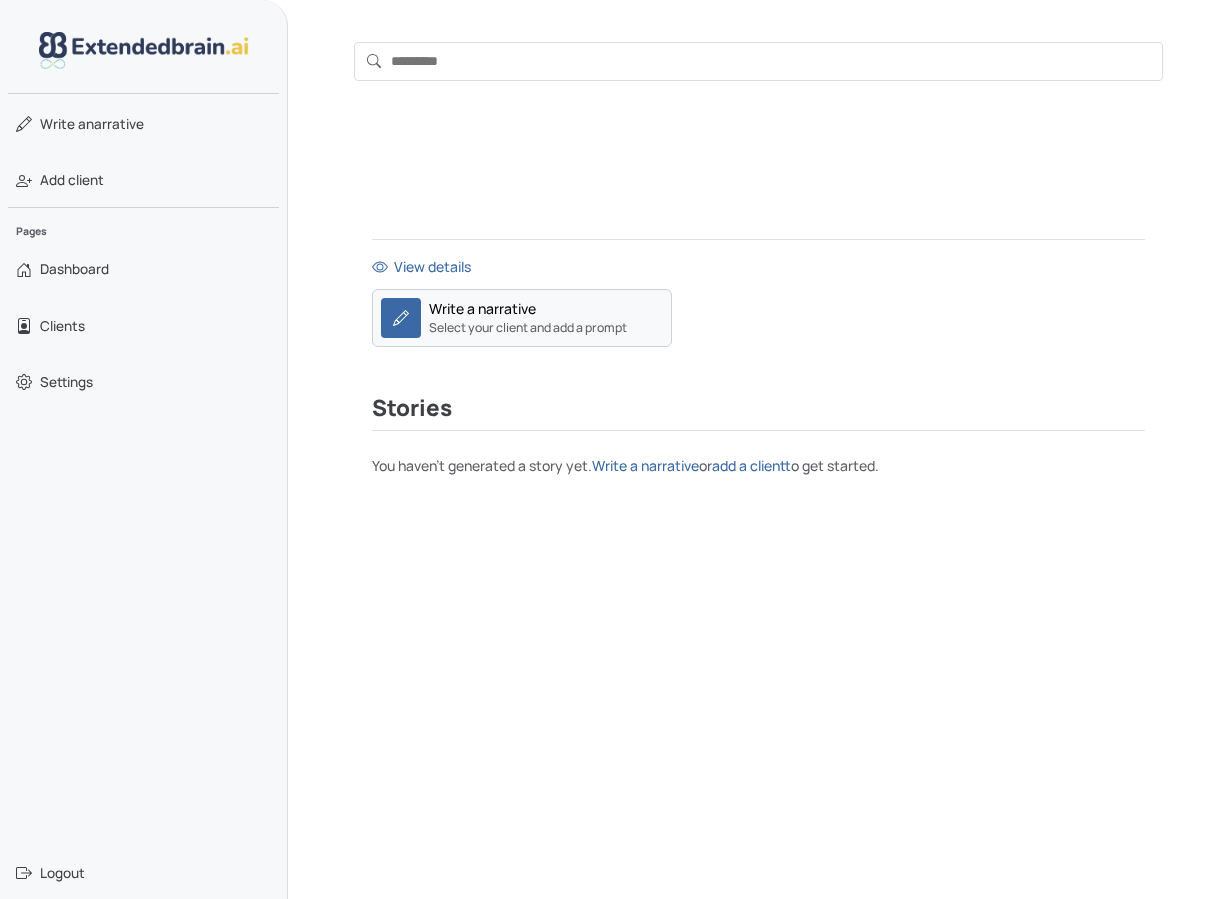 click on "Write a narrative Select your client and add a prompt" at bounding box center (522, 318) 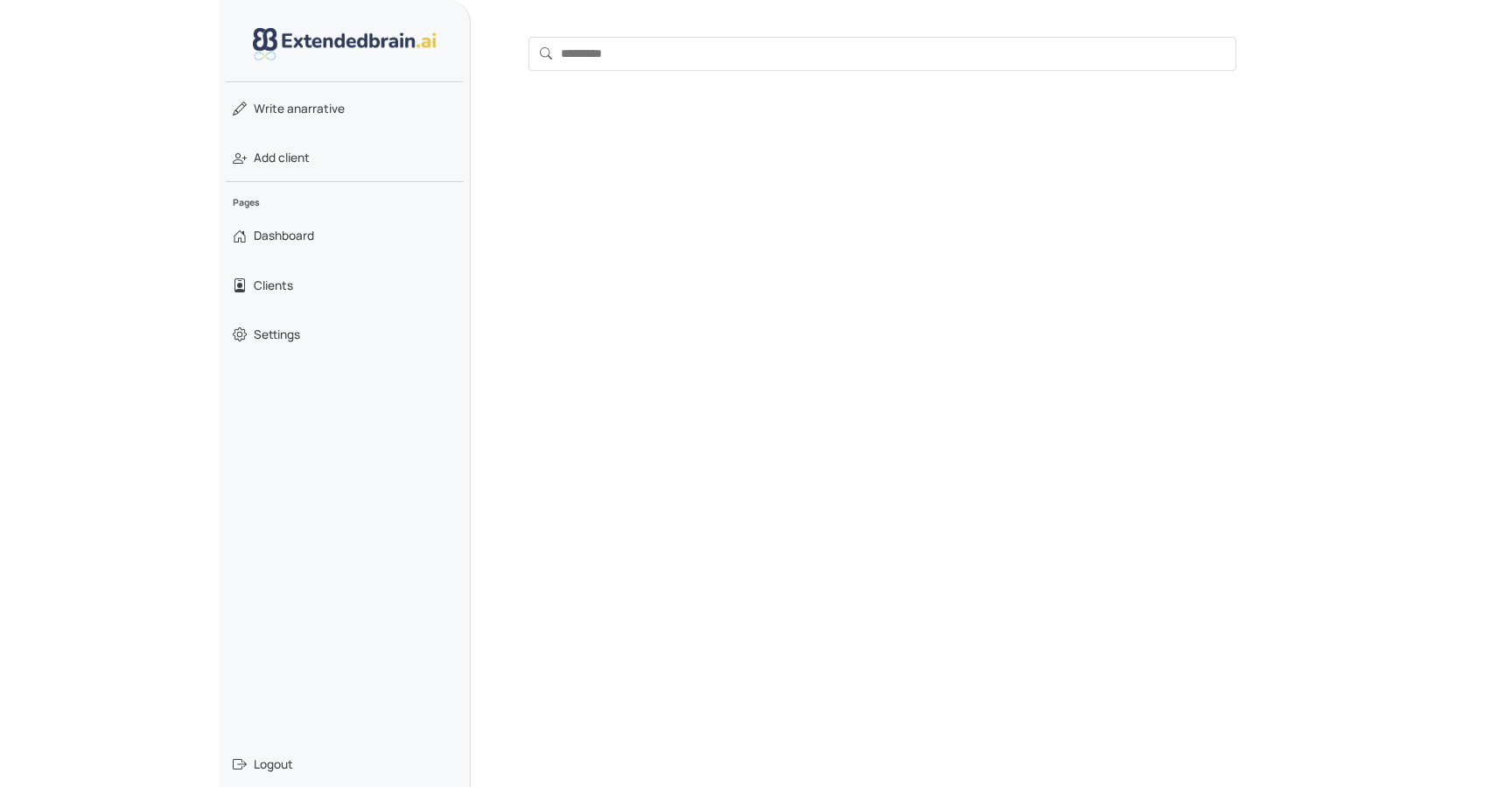 scroll, scrollTop: 0, scrollLeft: 0, axis: both 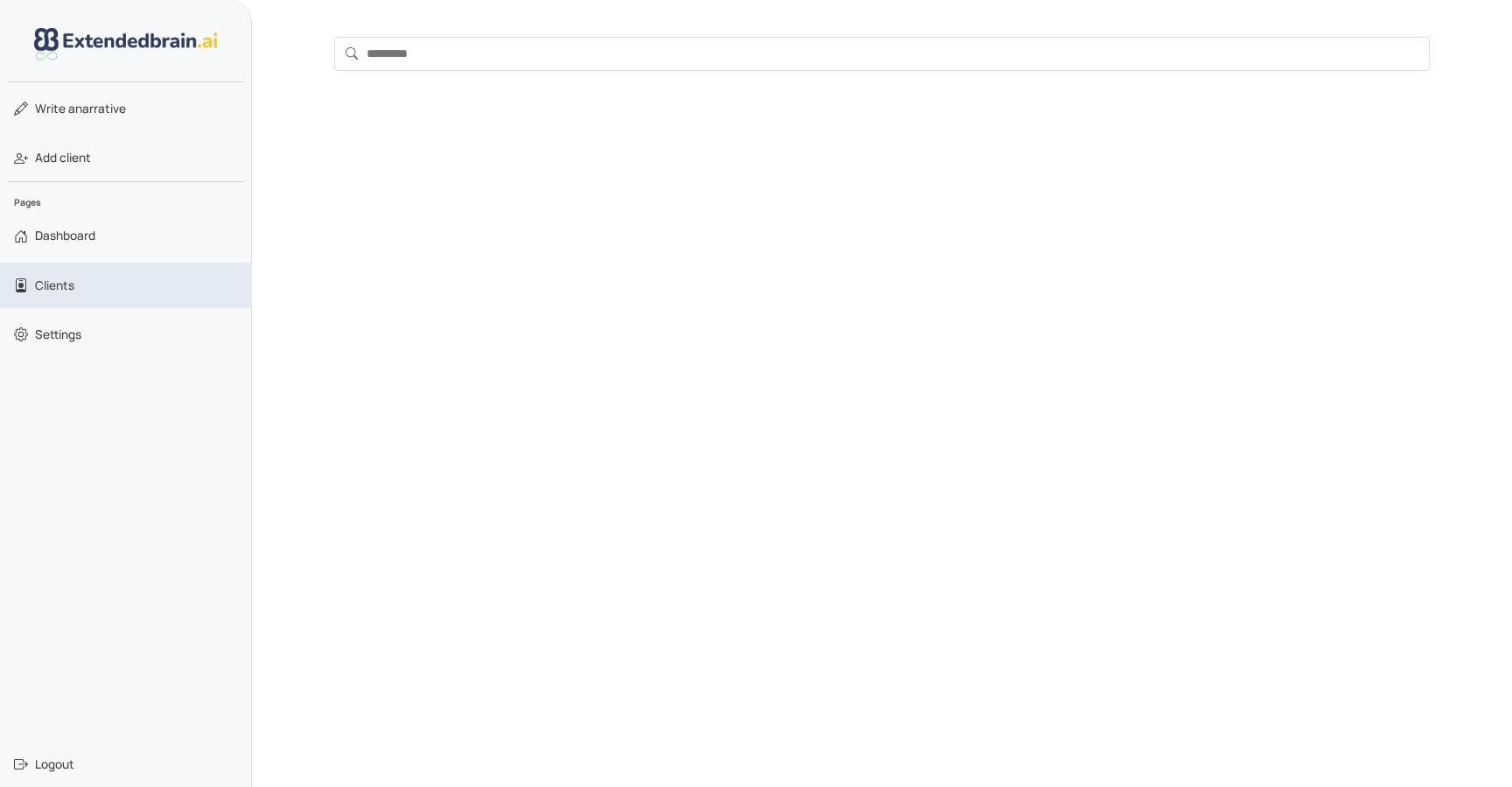 click on "Clients" at bounding box center [54, 285] 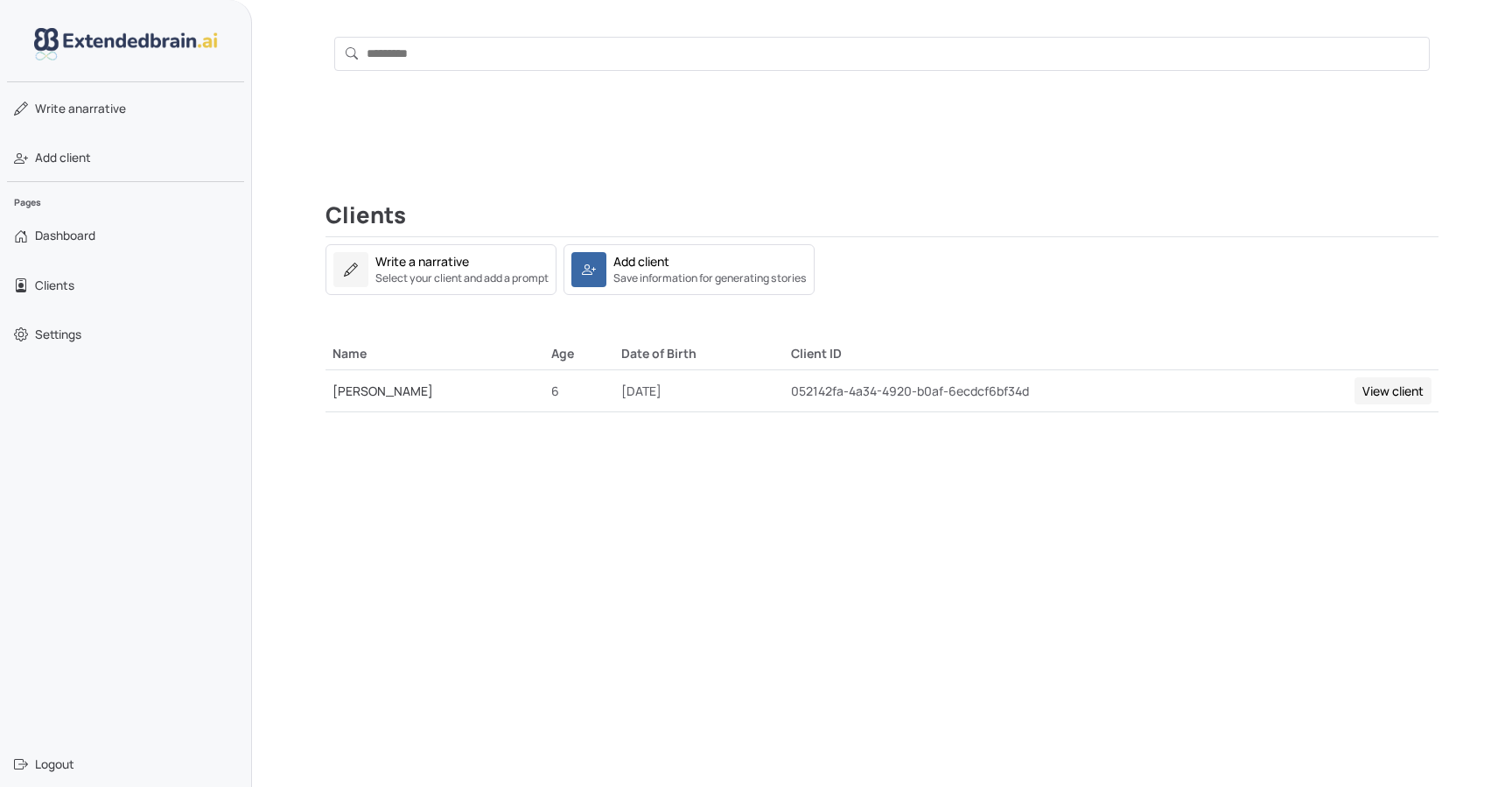 click on "View client" at bounding box center [1393, 390] 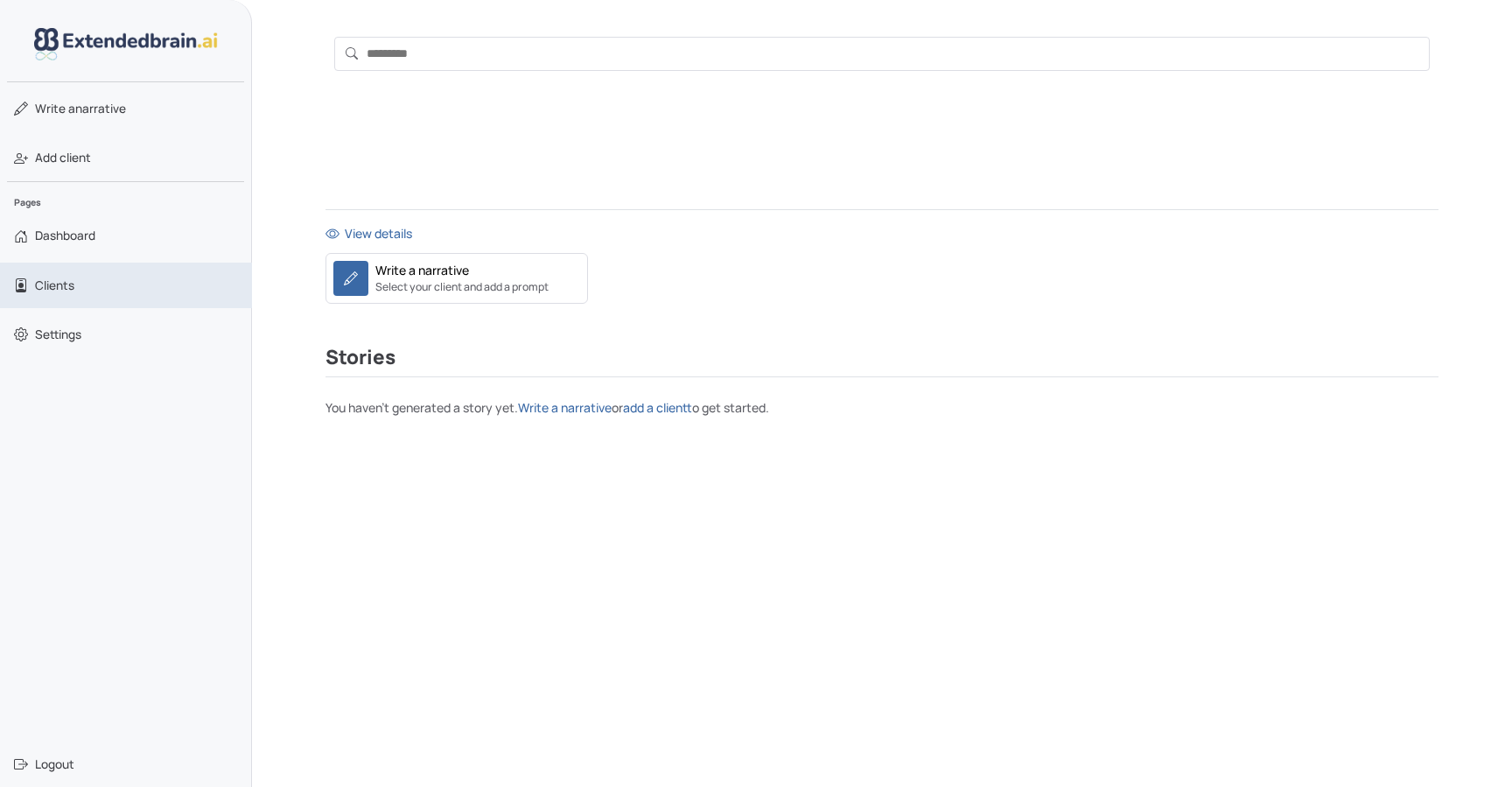 click on "Clients" at bounding box center [126, 285] 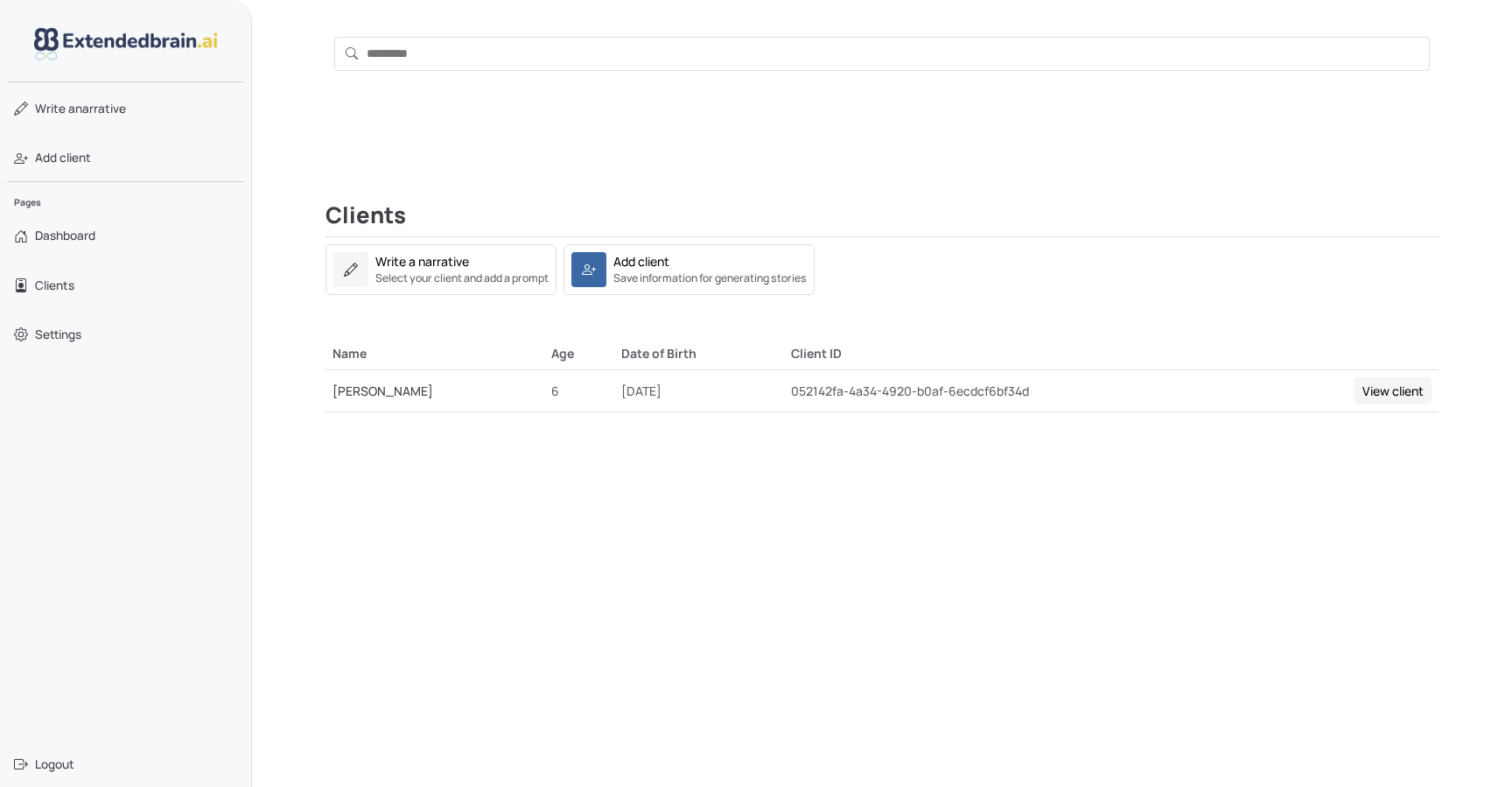 click on "View client" at bounding box center [1393, 390] 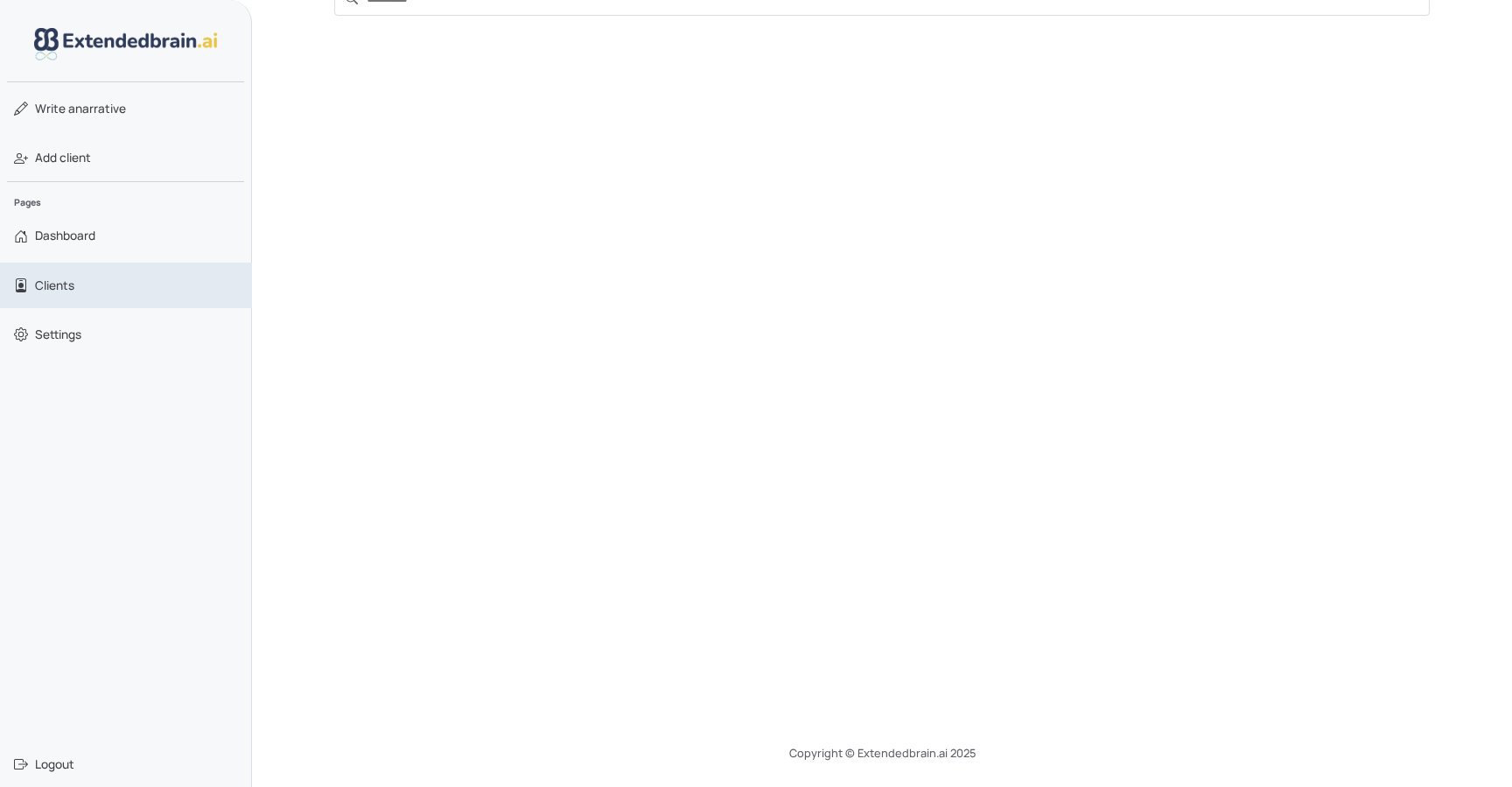 scroll, scrollTop: 0, scrollLeft: 0, axis: both 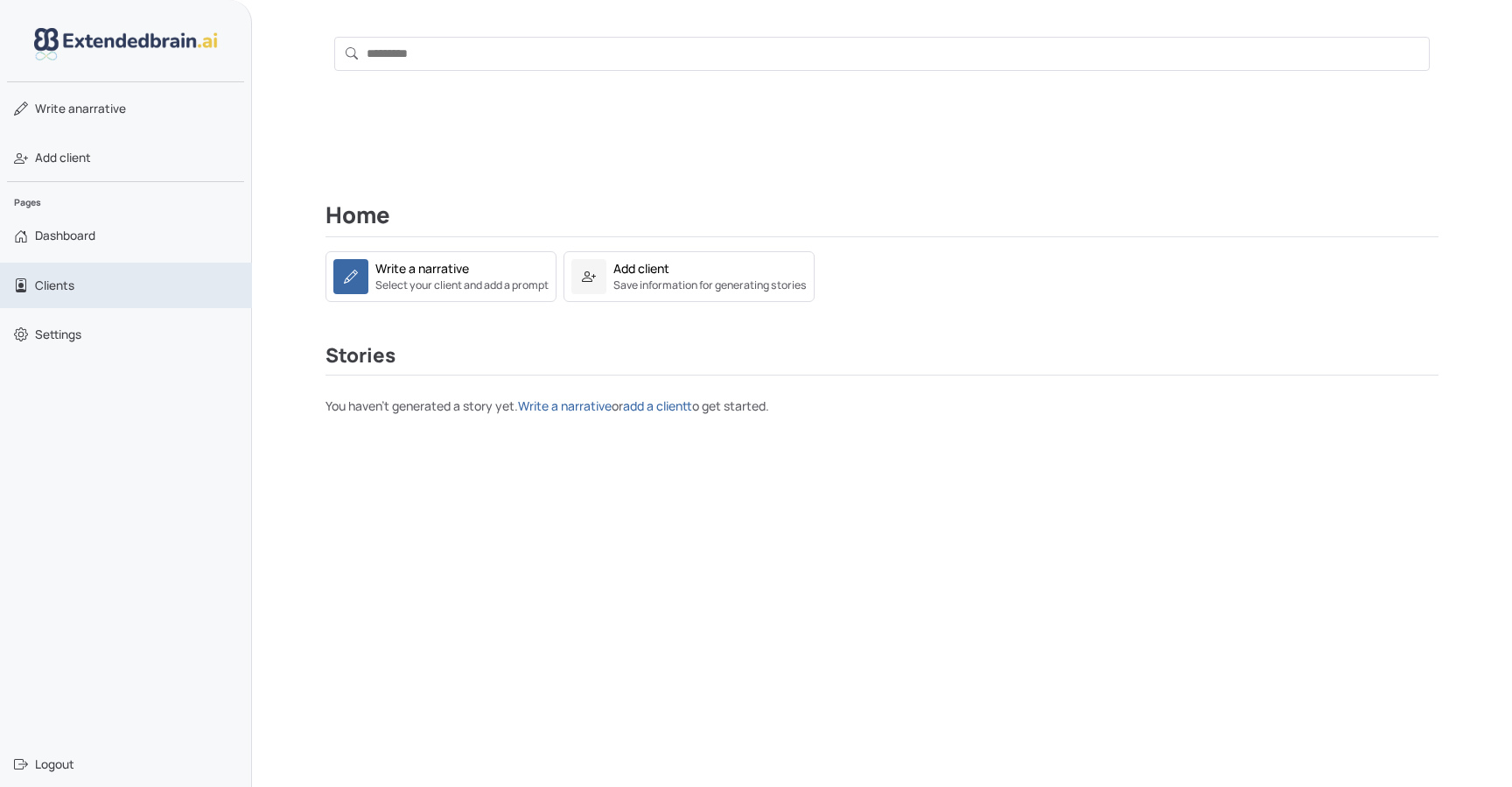 click on "Clients" at bounding box center [54, 285] 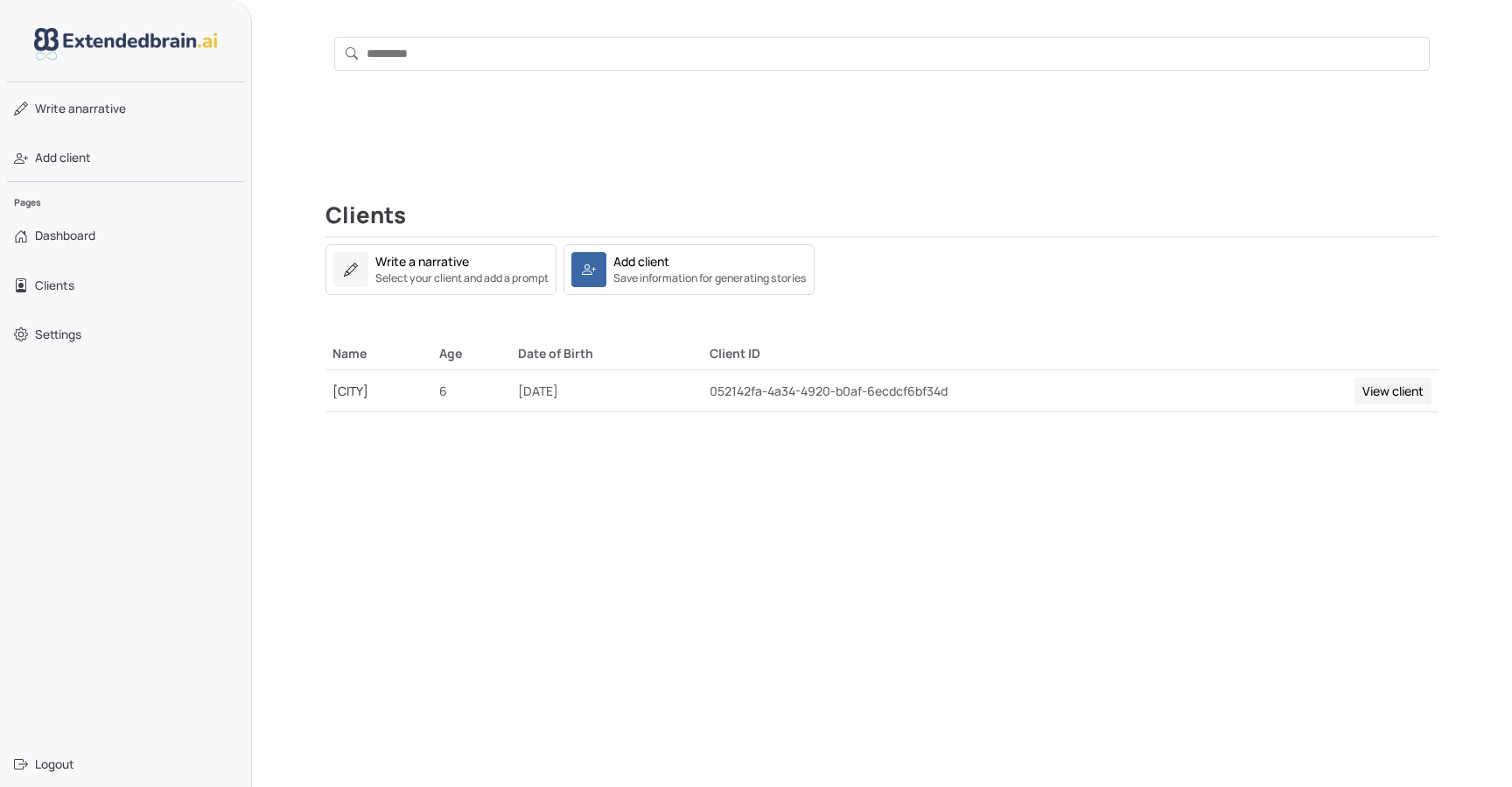 click on "View client" at bounding box center [1393, 390] 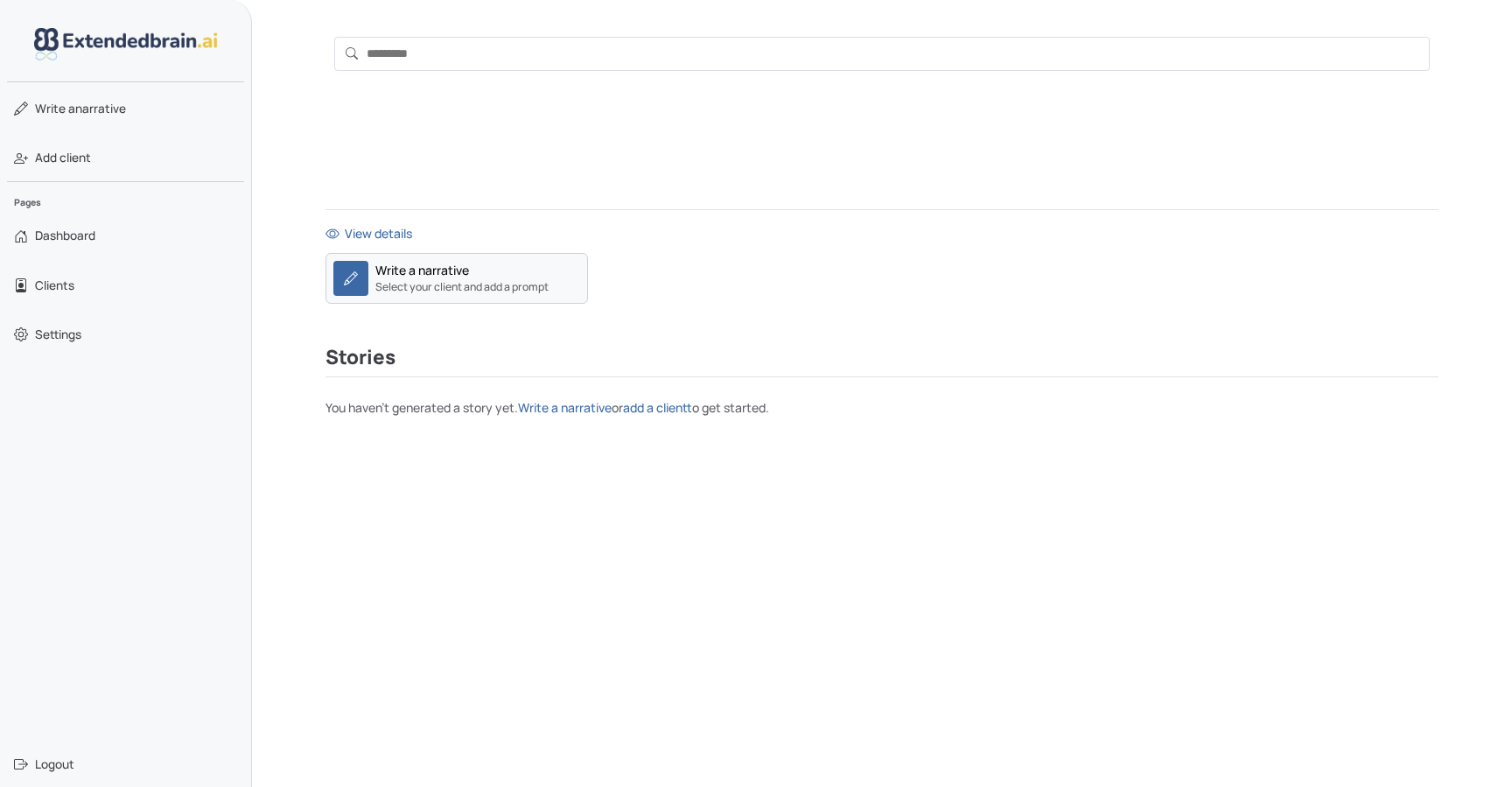 click on "Select your client and add a prompt" at bounding box center (462, 287) 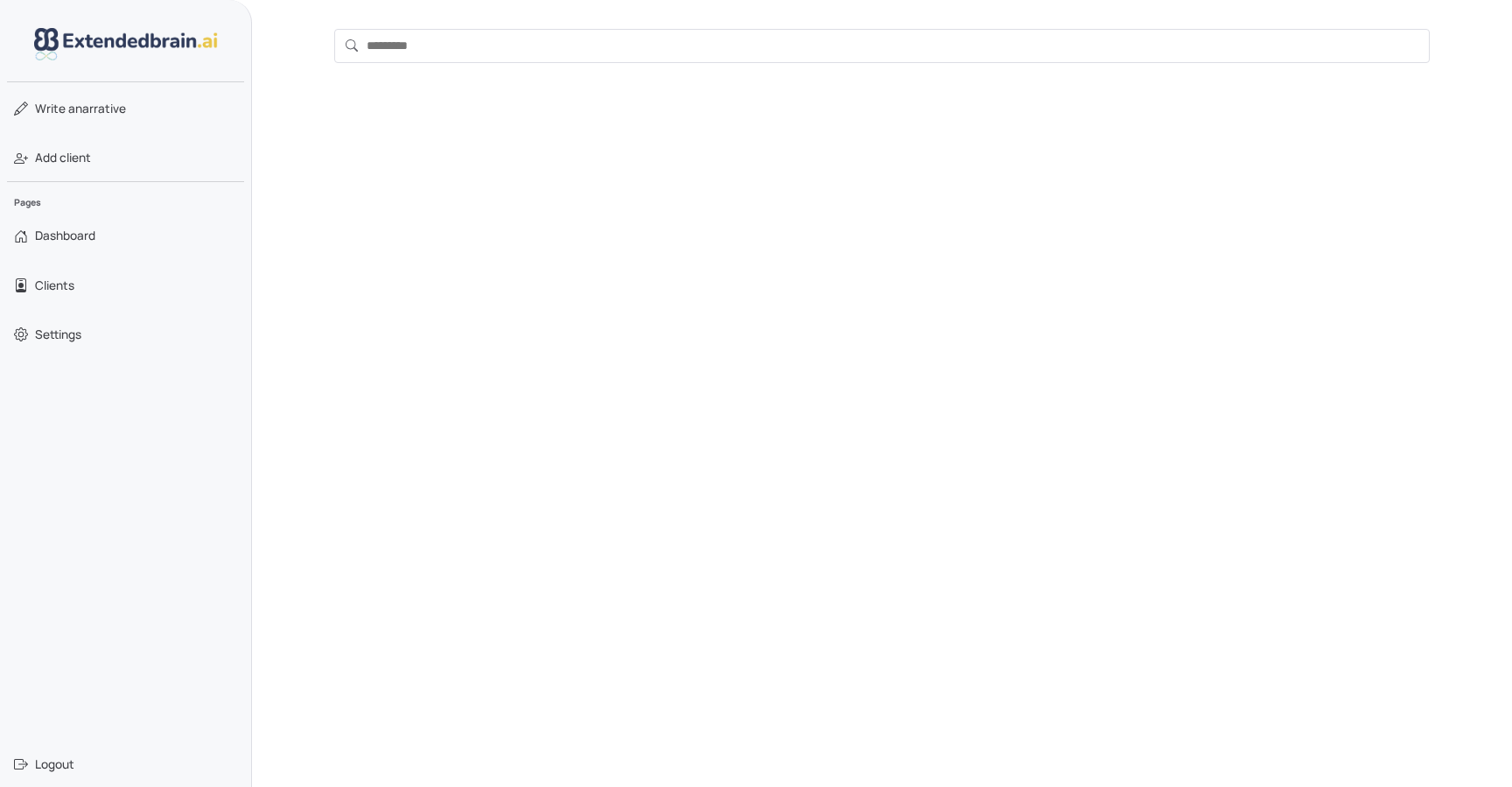 scroll, scrollTop: 0, scrollLeft: 0, axis: both 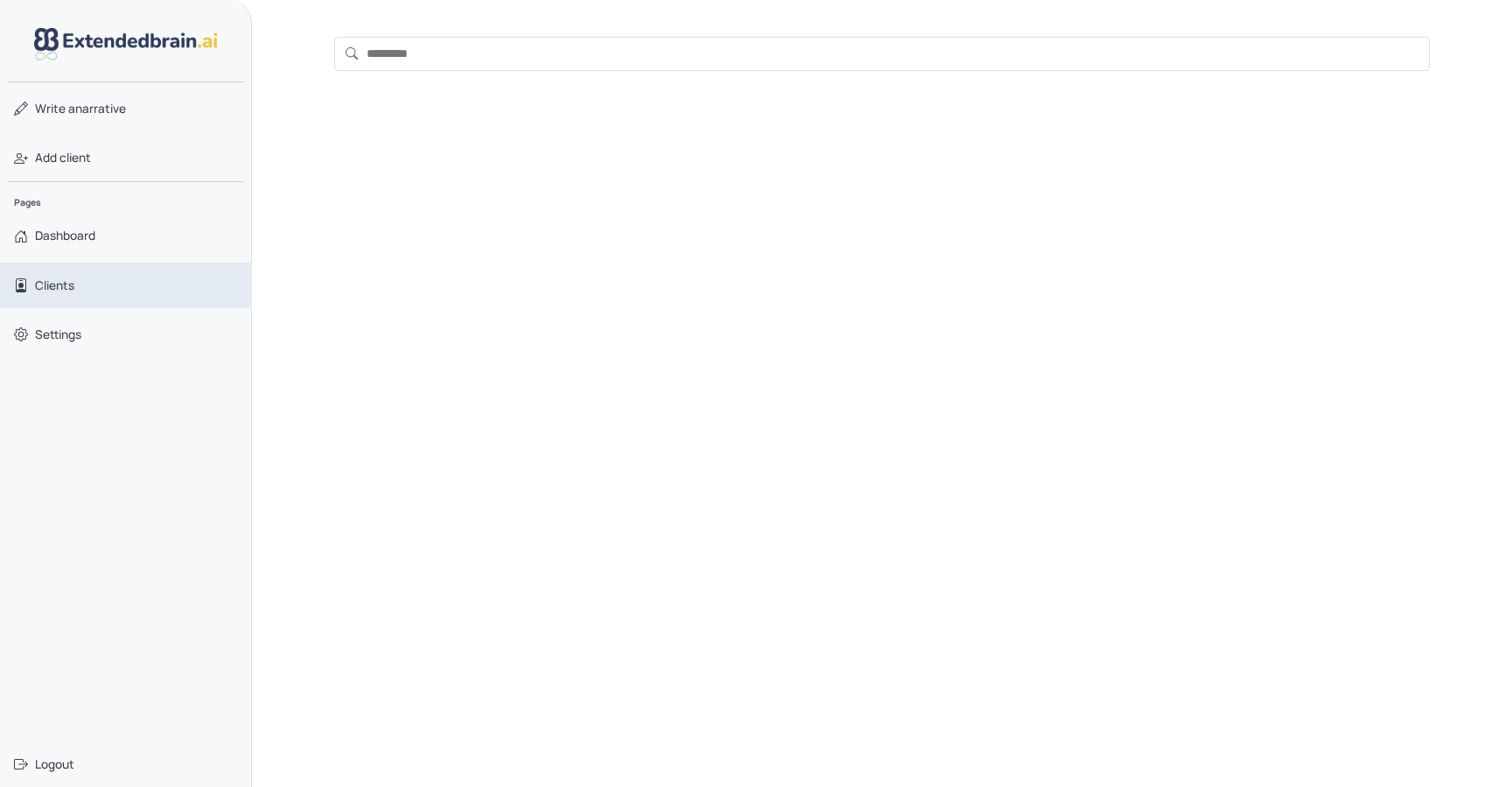 click on "Clients" at bounding box center (126, 285) 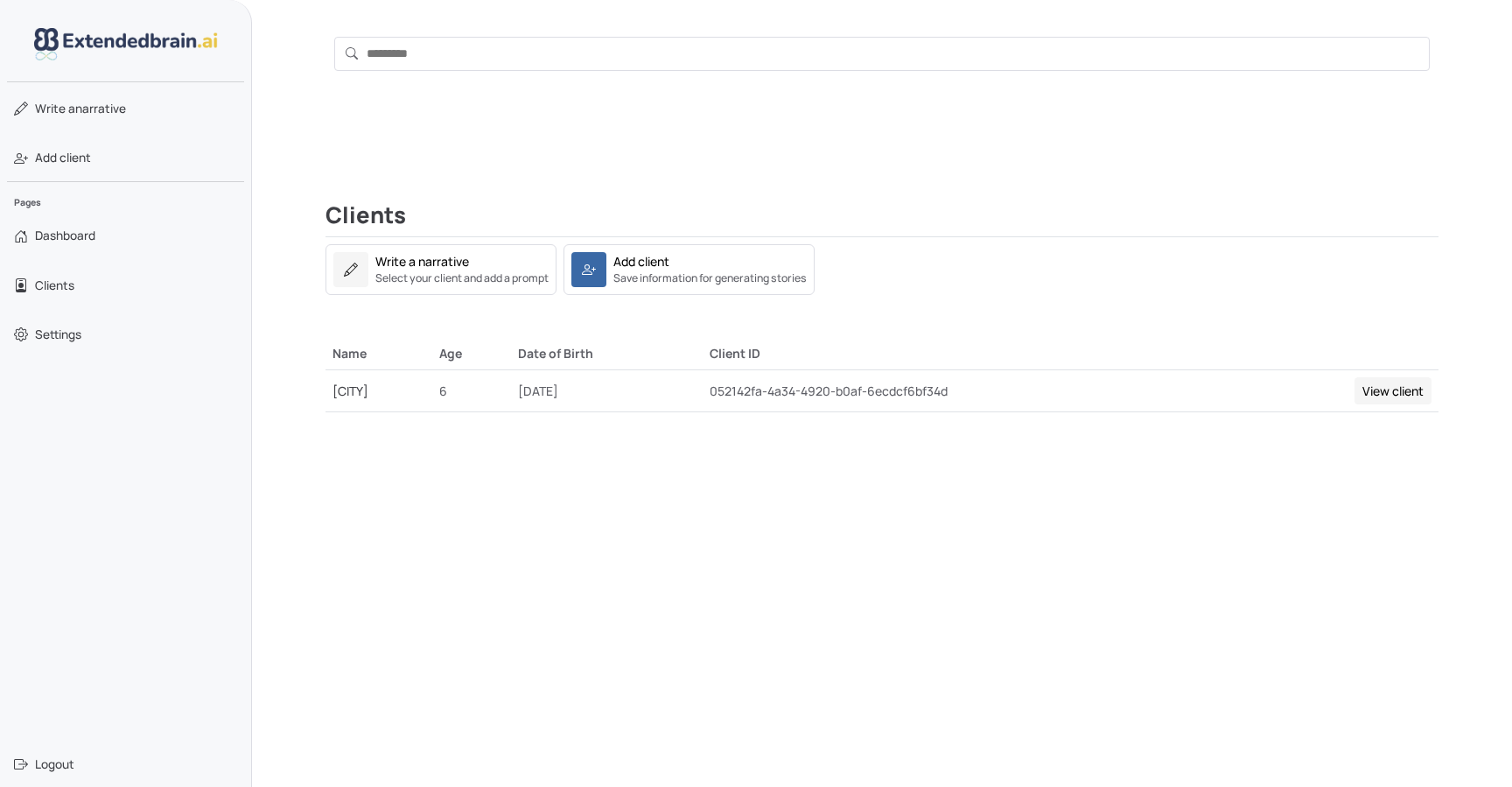 click on "View client" at bounding box center [1393, 390] 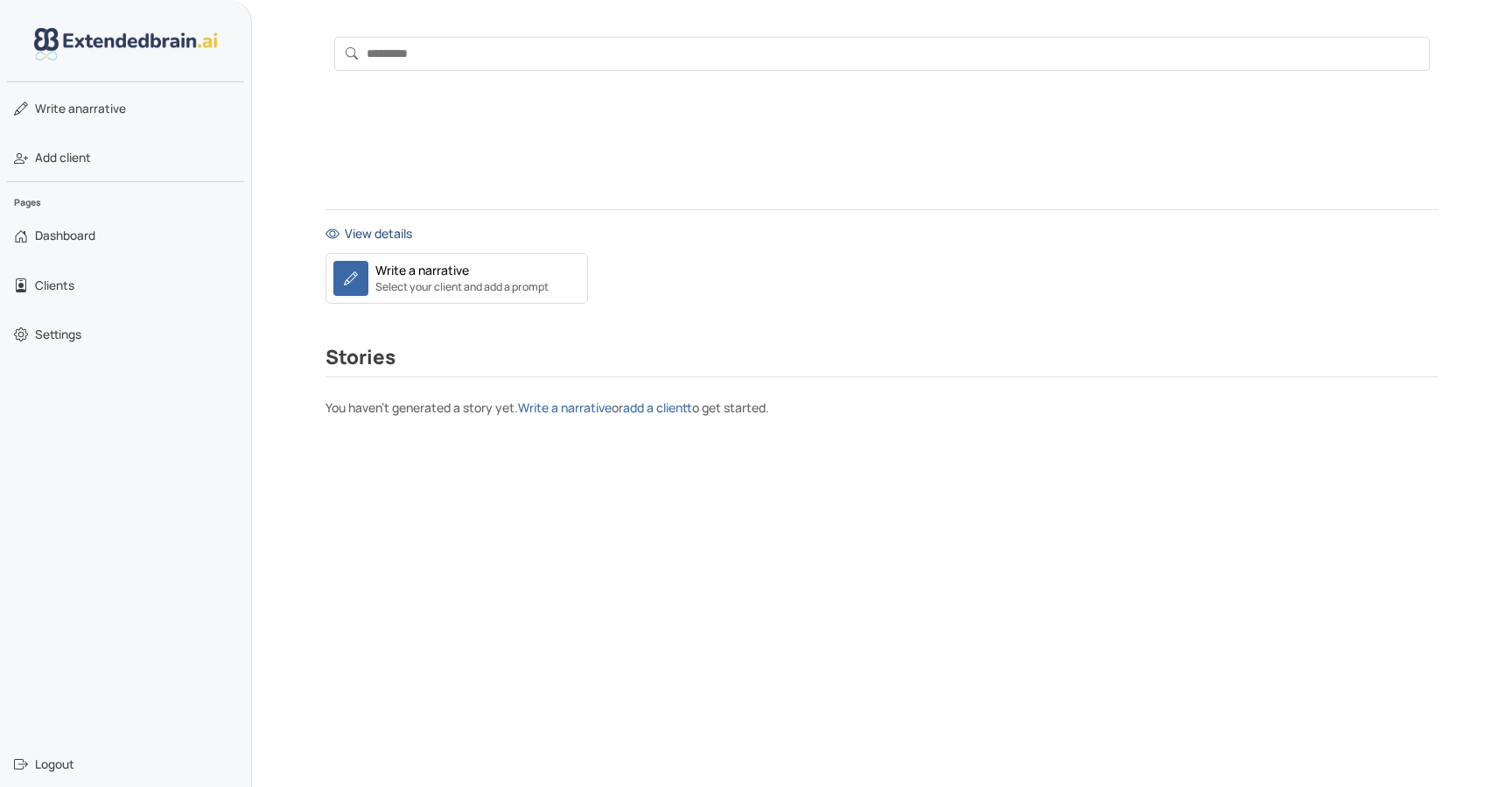 click on "View details" at bounding box center (882, 233) 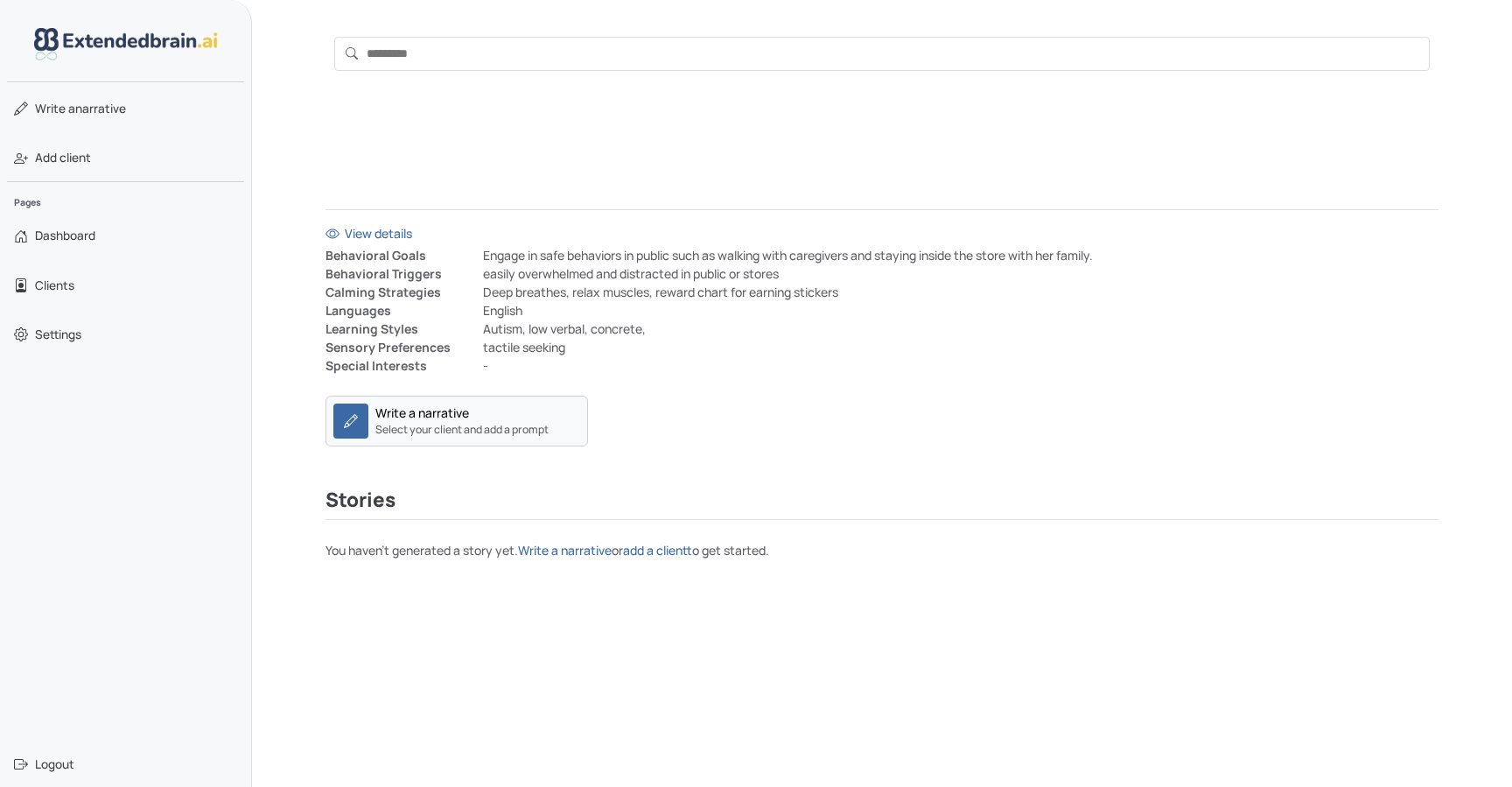 click at bounding box center (351, 421) 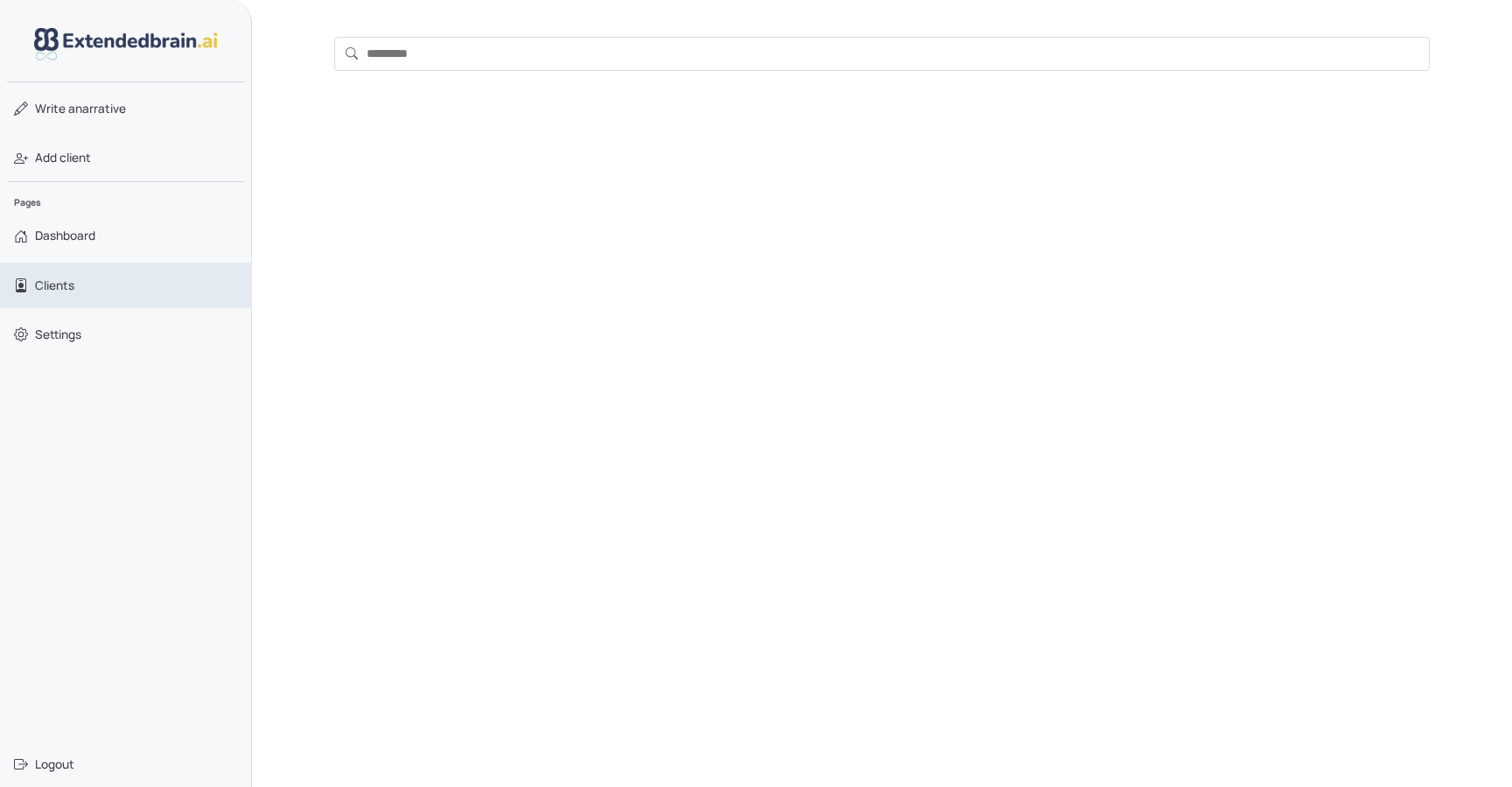 click on "Clients" at bounding box center (126, 285) 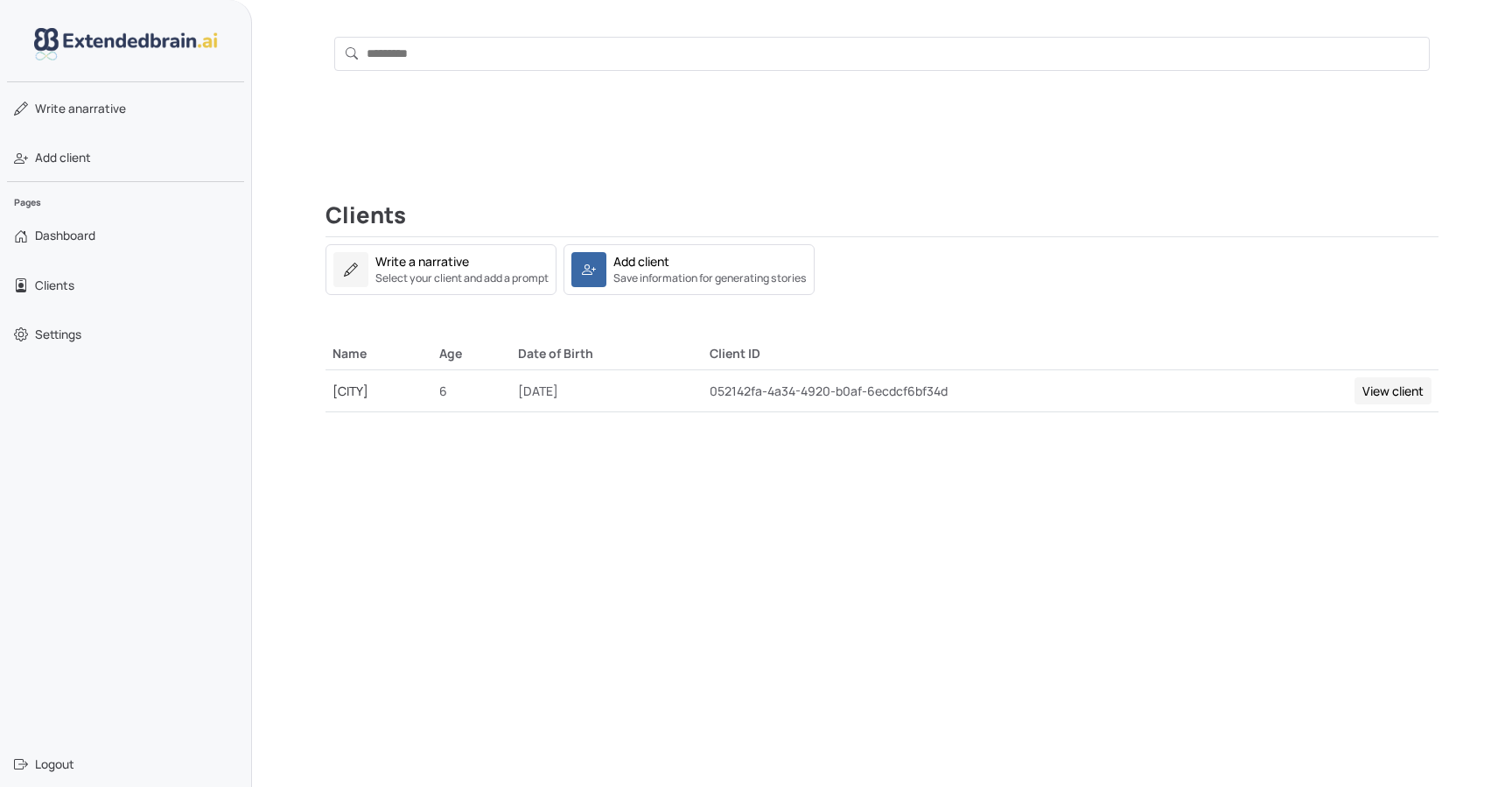 click on "View client" at bounding box center [1393, 390] 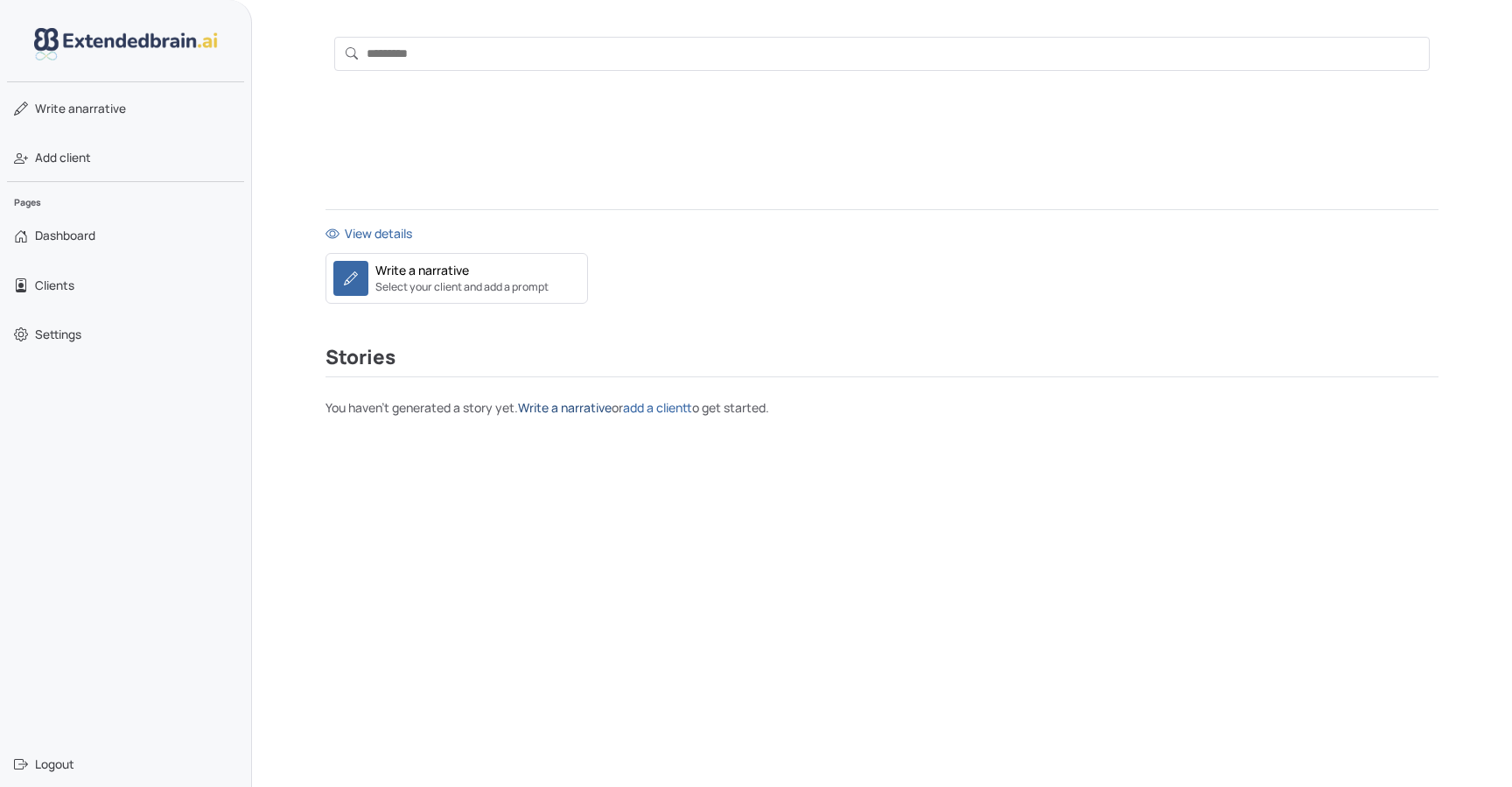 click on "Write a narrative" at bounding box center (564, 407) 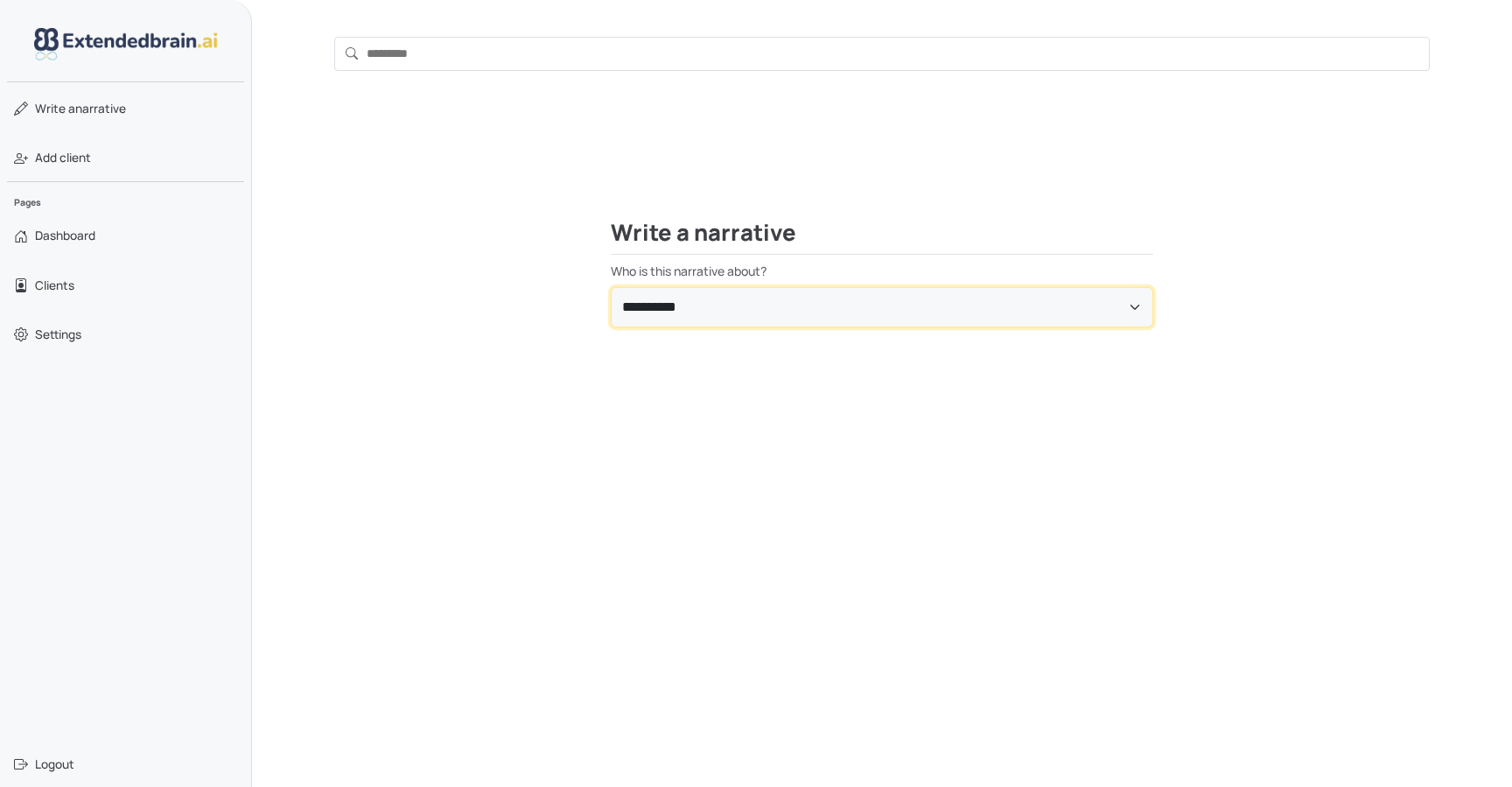 click on "**********" at bounding box center (882, 307) 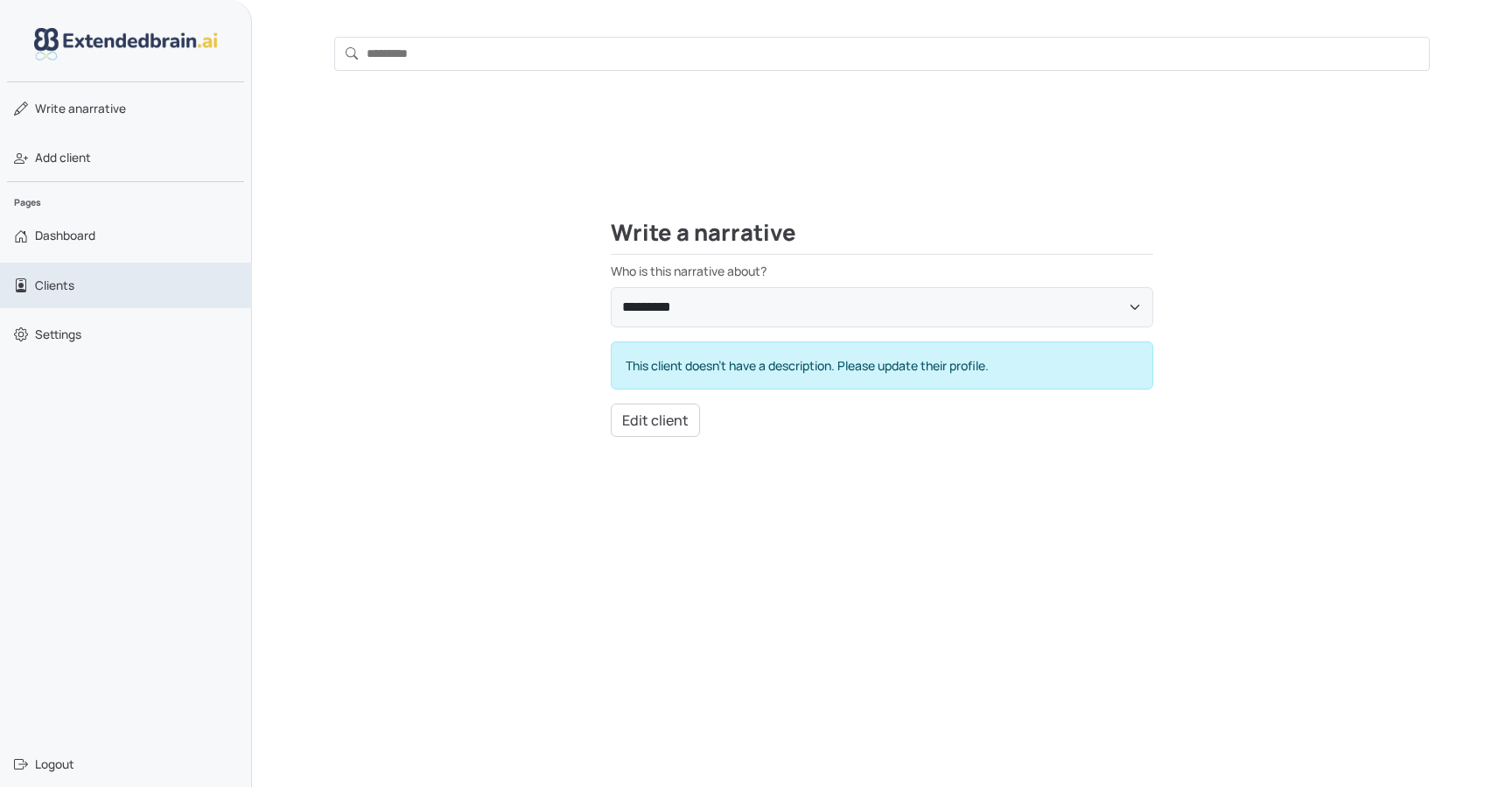click on "Clients" at bounding box center [54, 285] 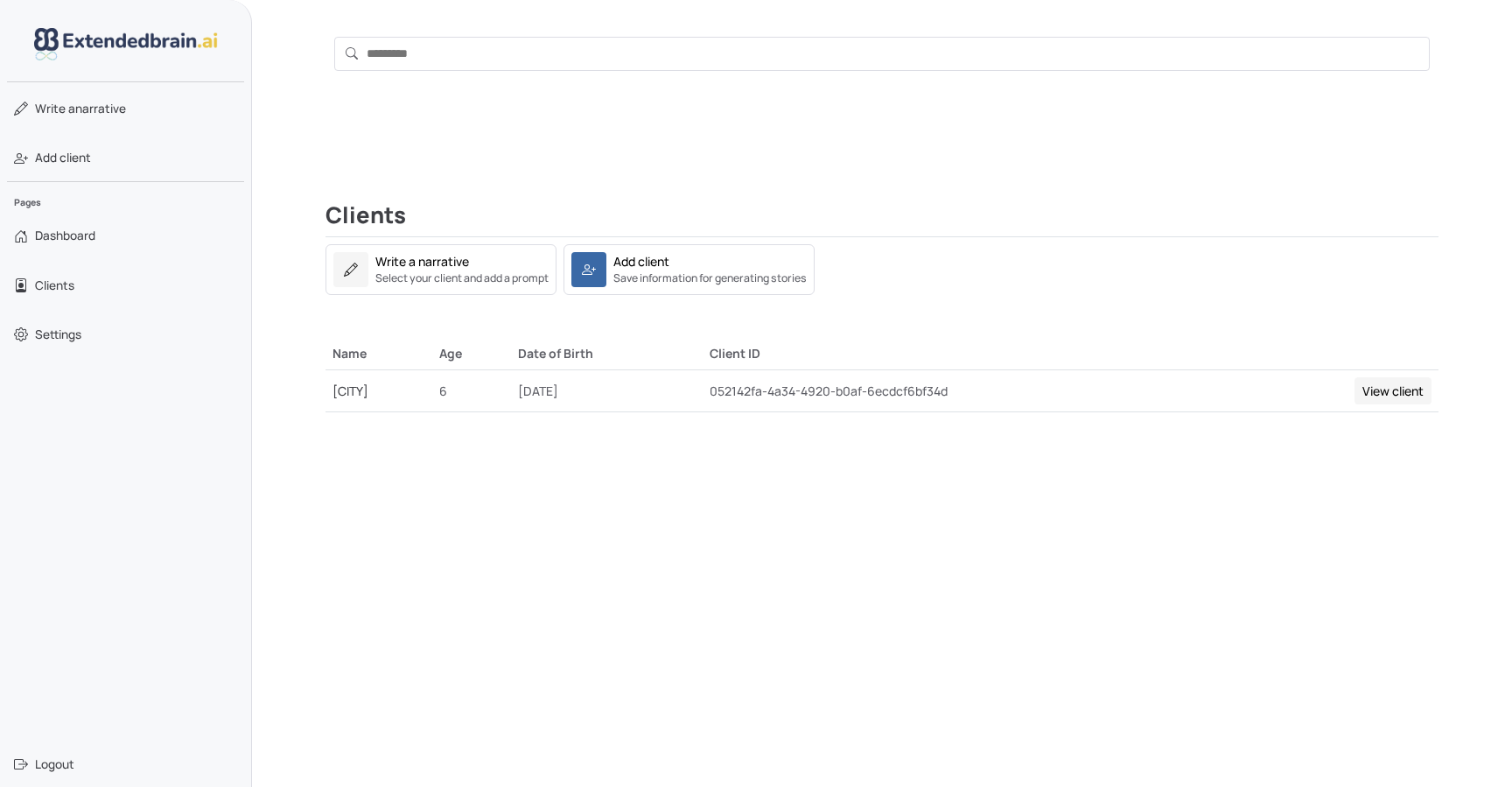 click on "View client" at bounding box center (1393, 390) 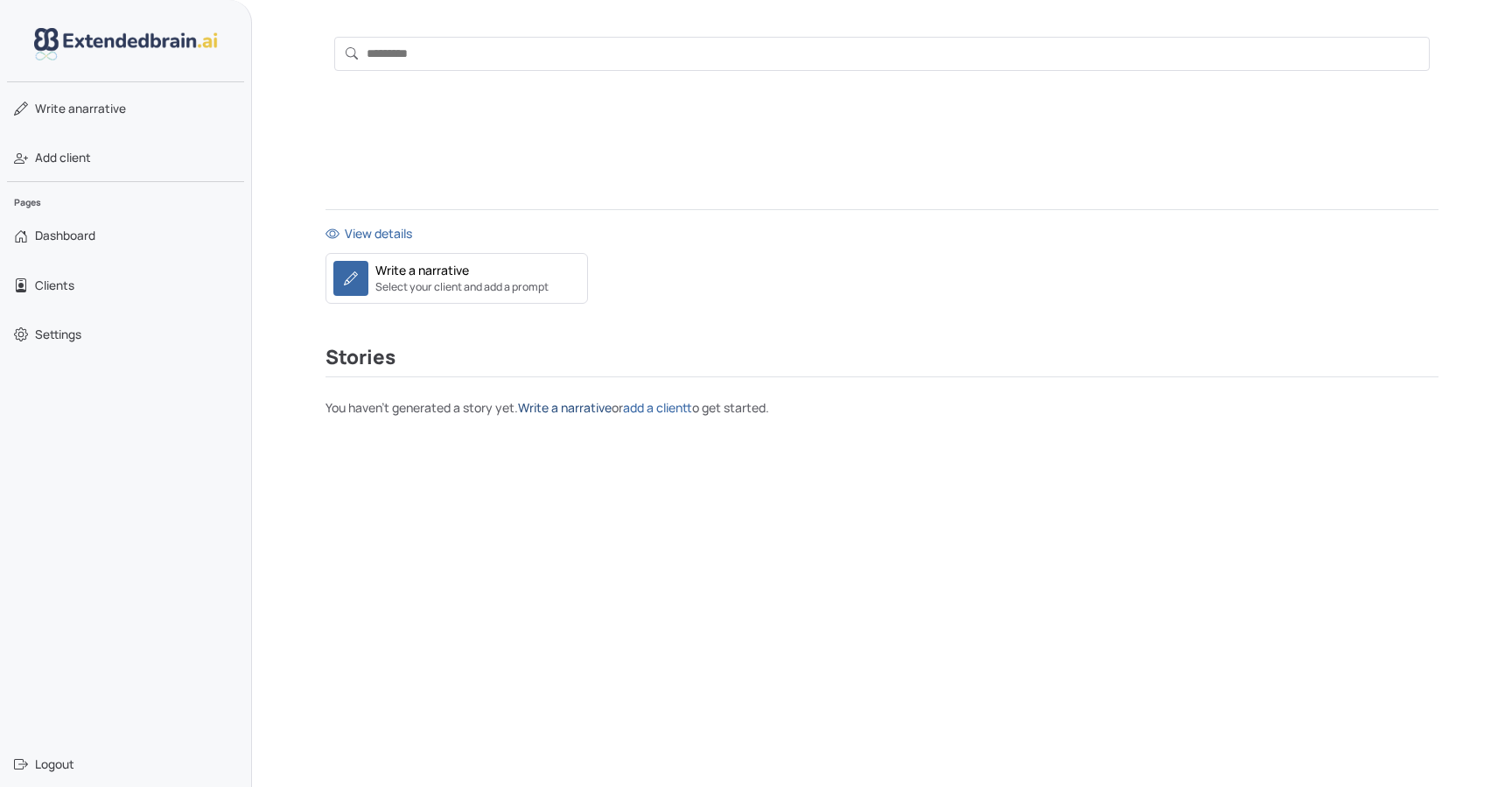 click on "Write a narrative" at bounding box center [564, 407] 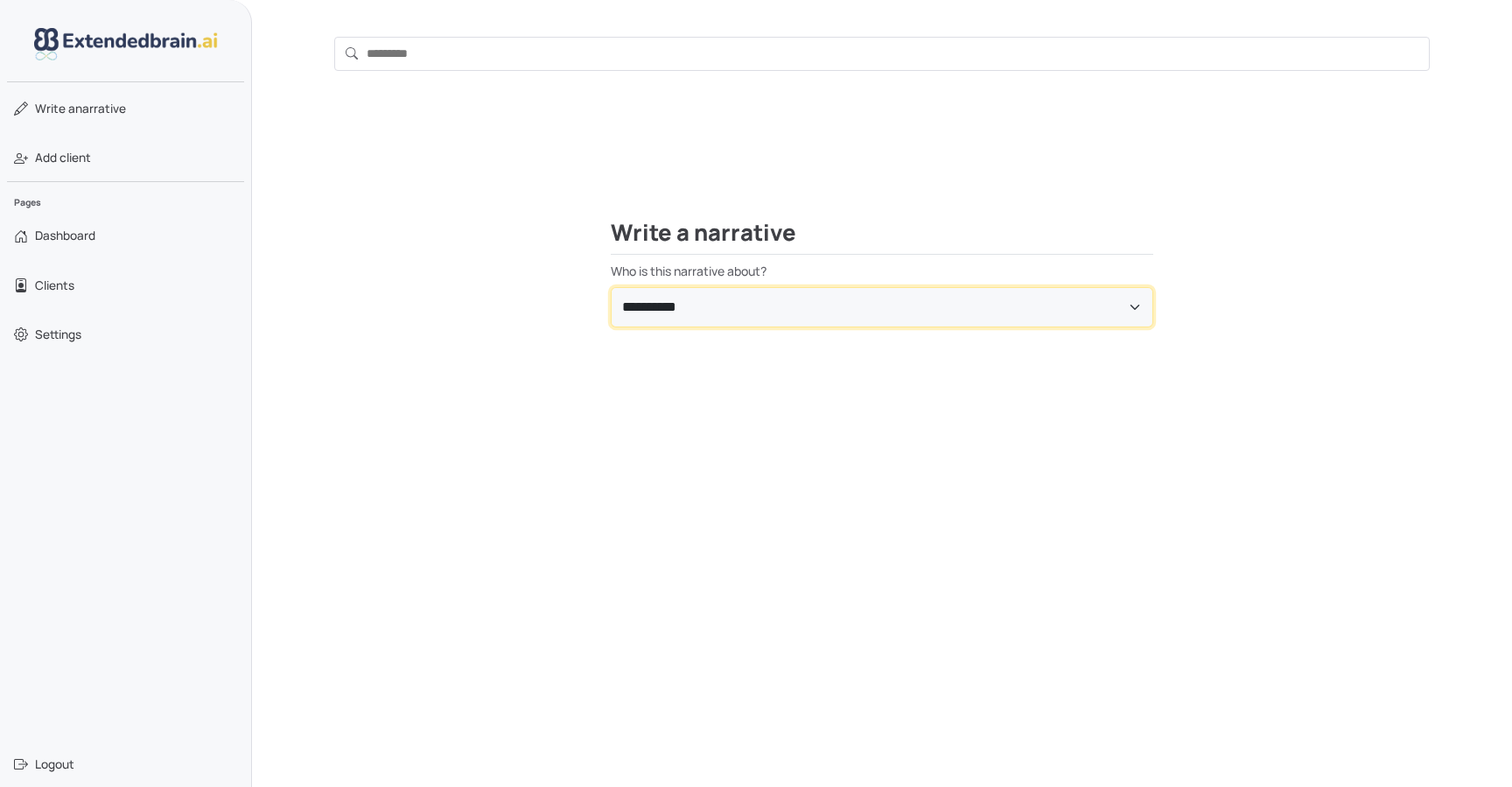 click on "**********" at bounding box center (882, 307) 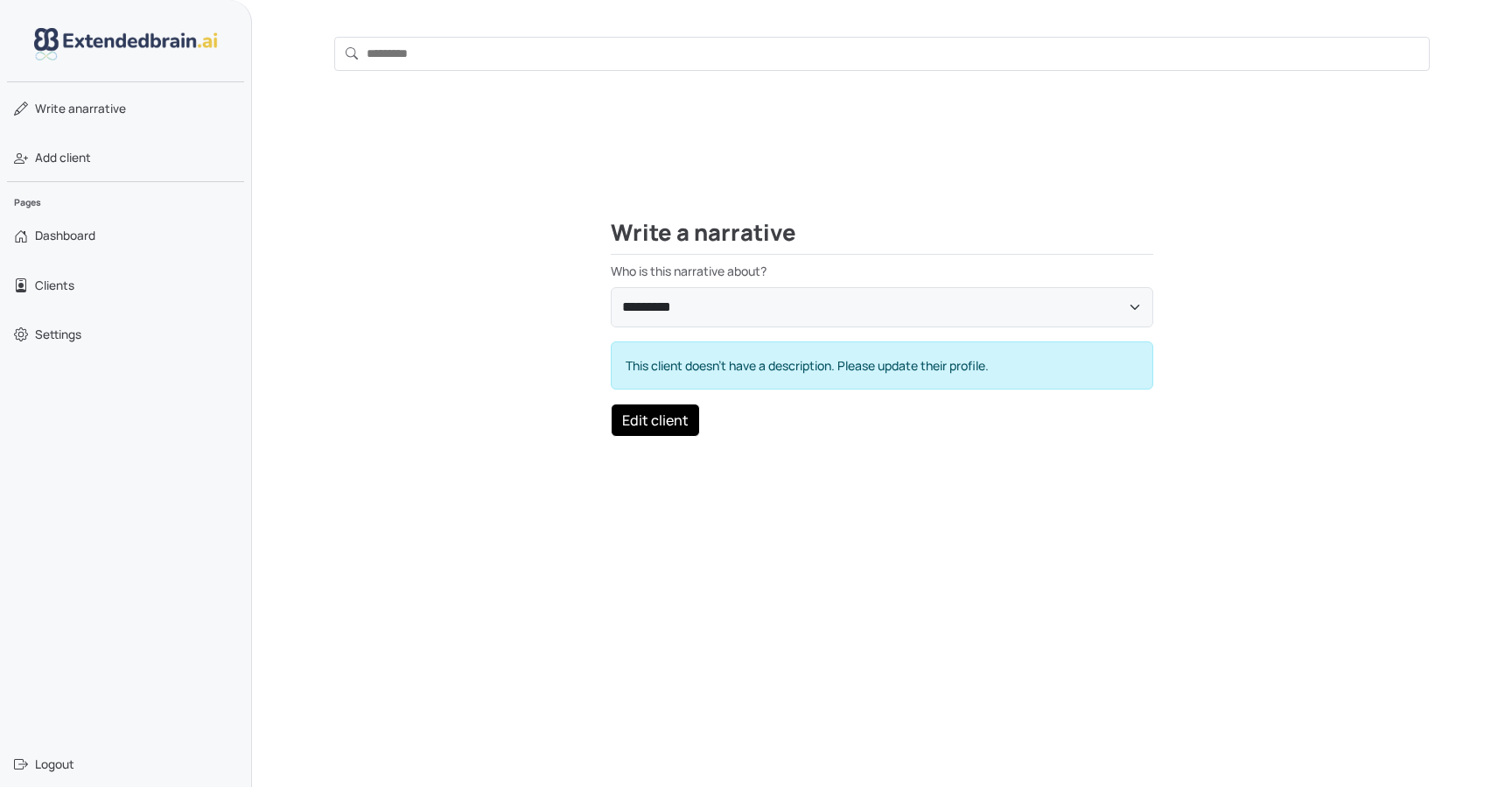 click on "Edit client" at bounding box center [655, 420] 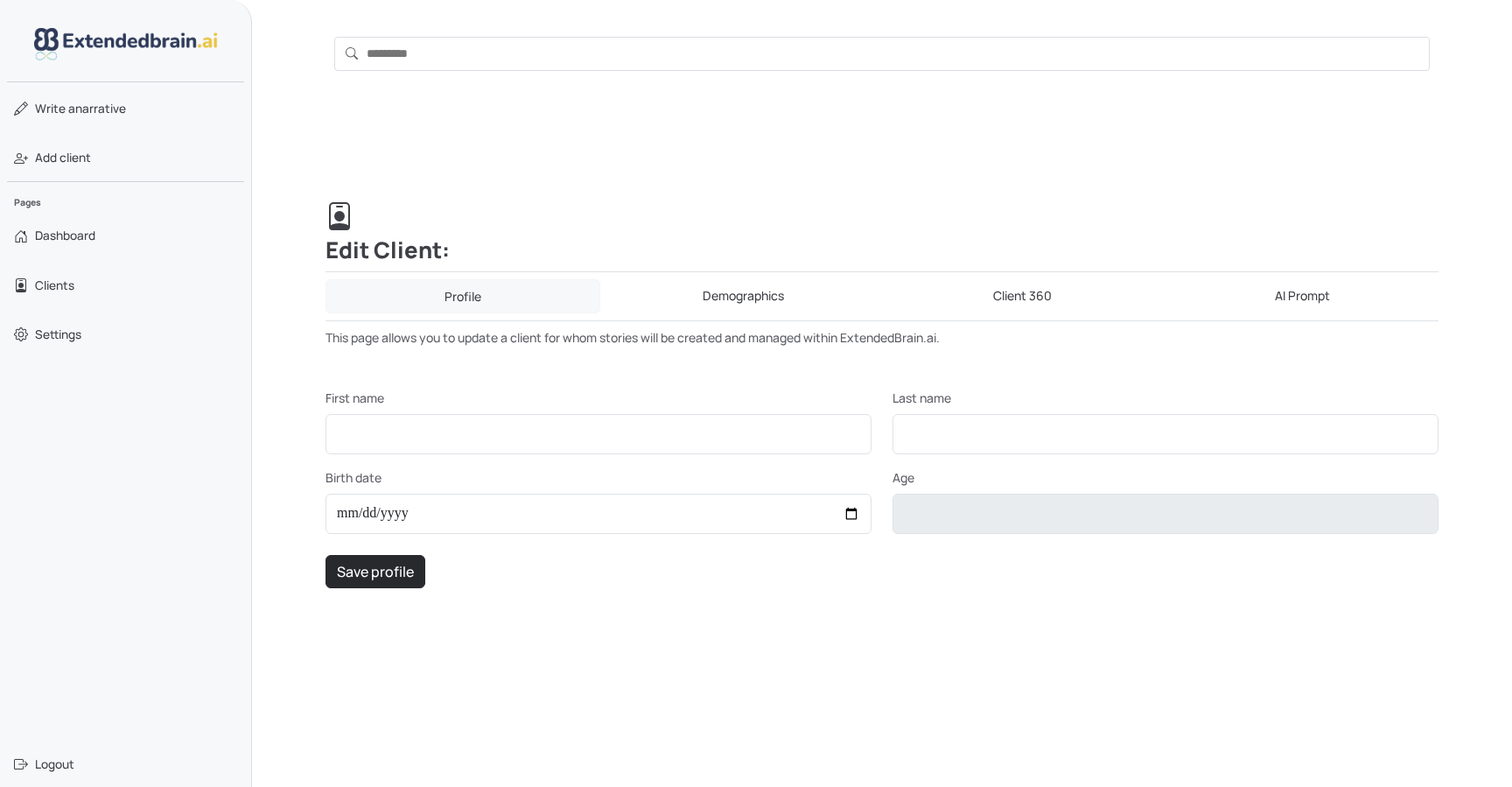 click on "Demographics" at bounding box center [744, 296] 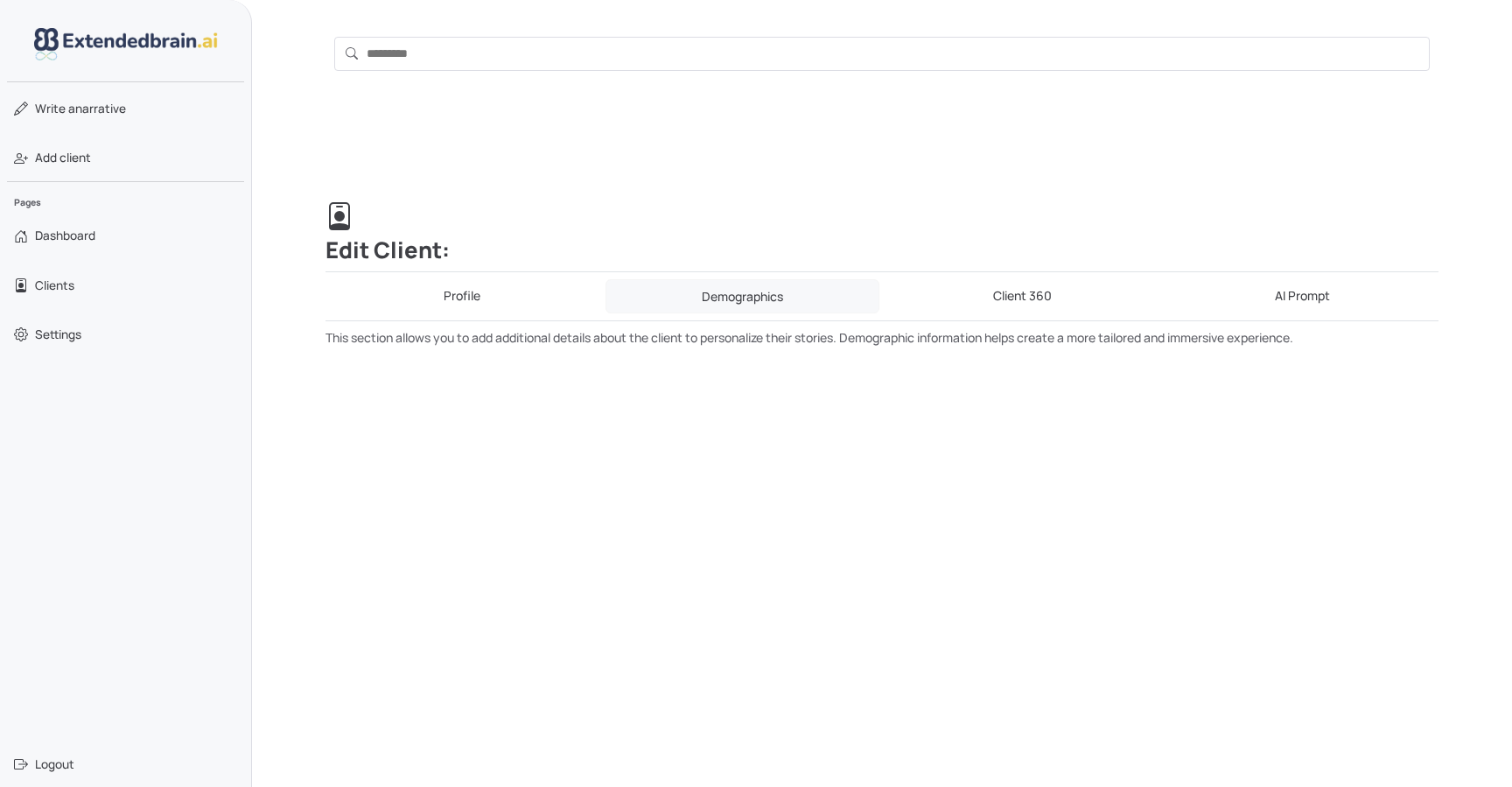 click on "Profile" at bounding box center (462, 296) 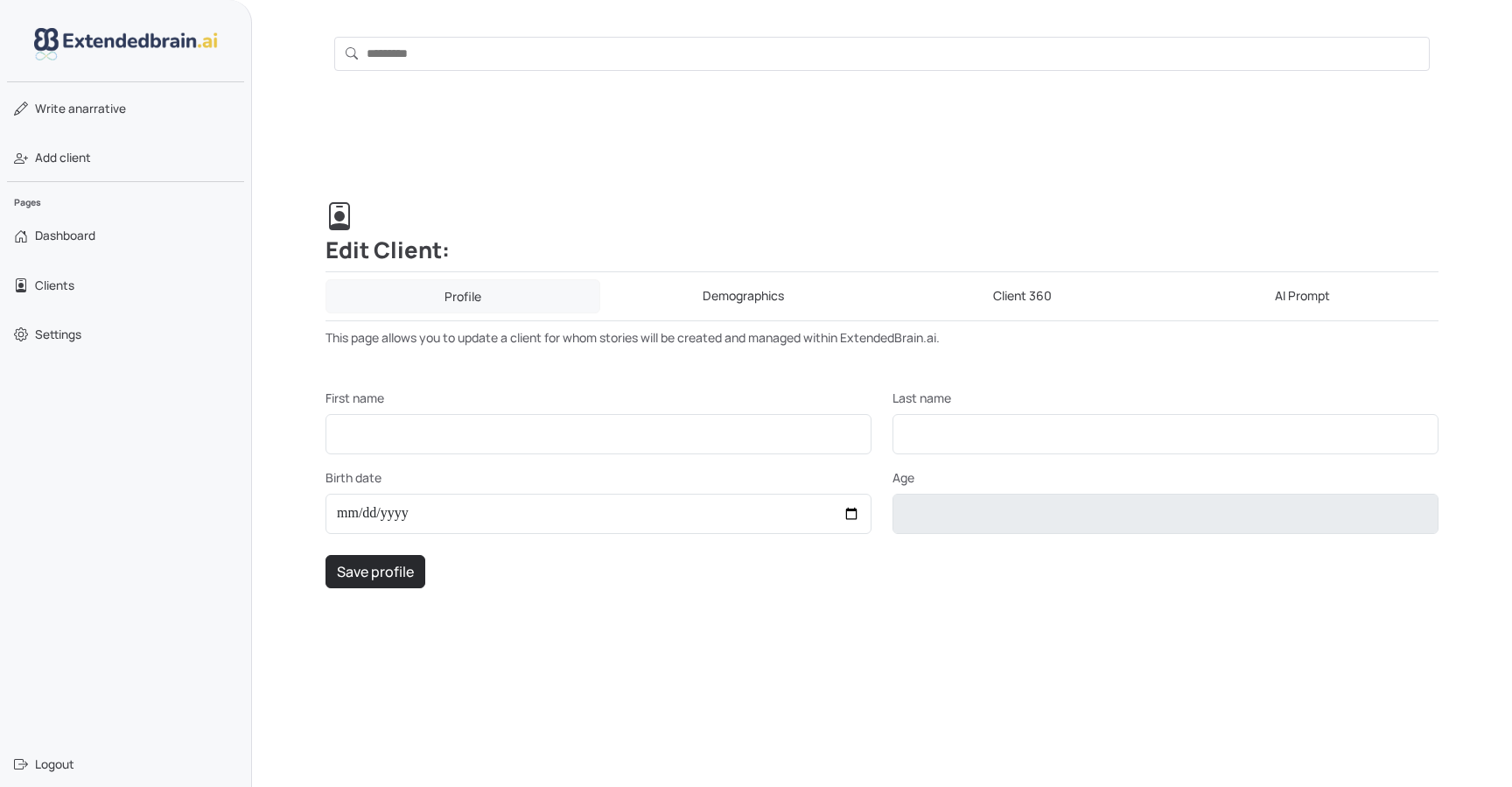 click on "Client 360" at bounding box center (1023, 296) 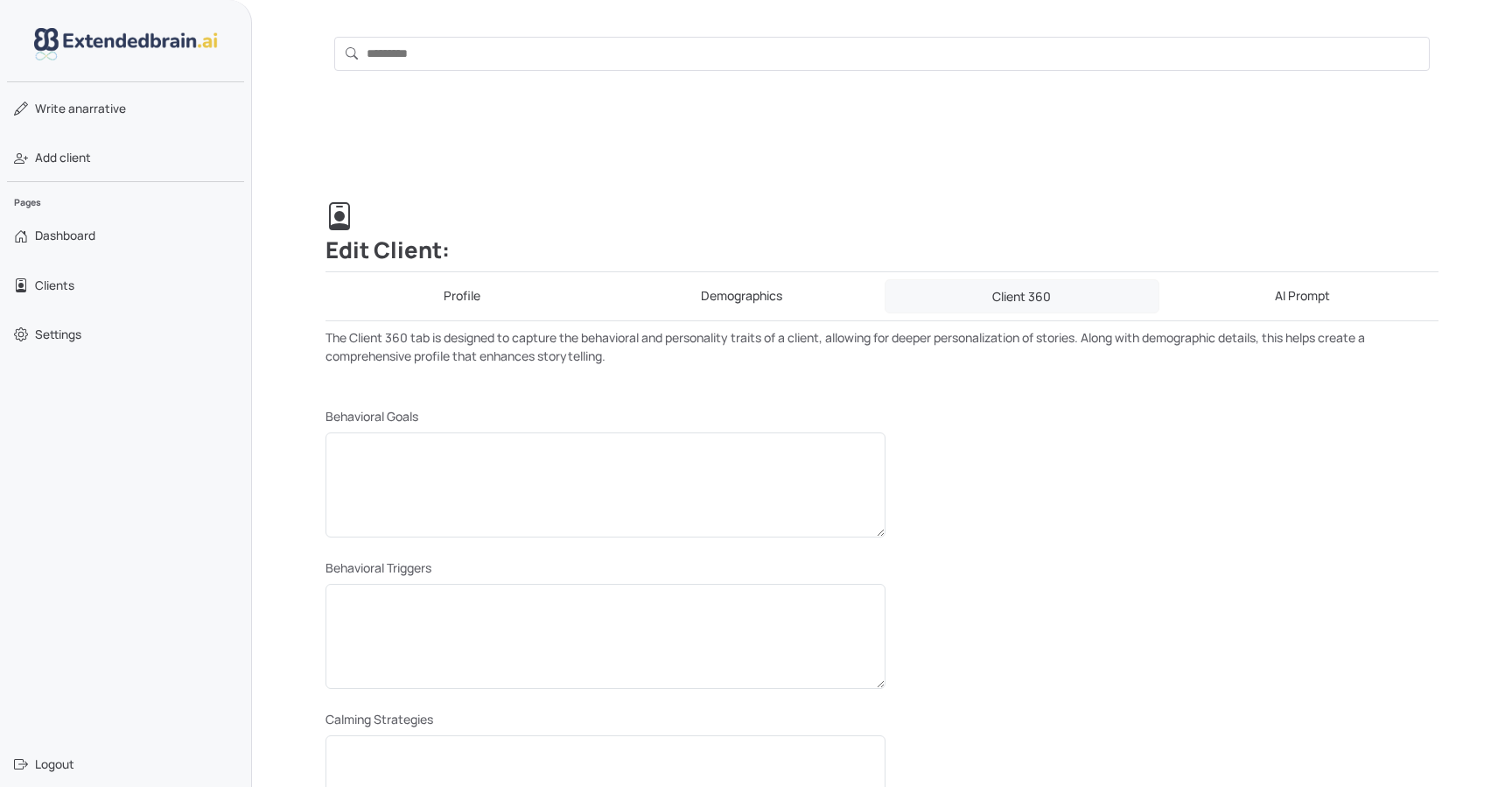 click on "Profile" at bounding box center [462, 296] 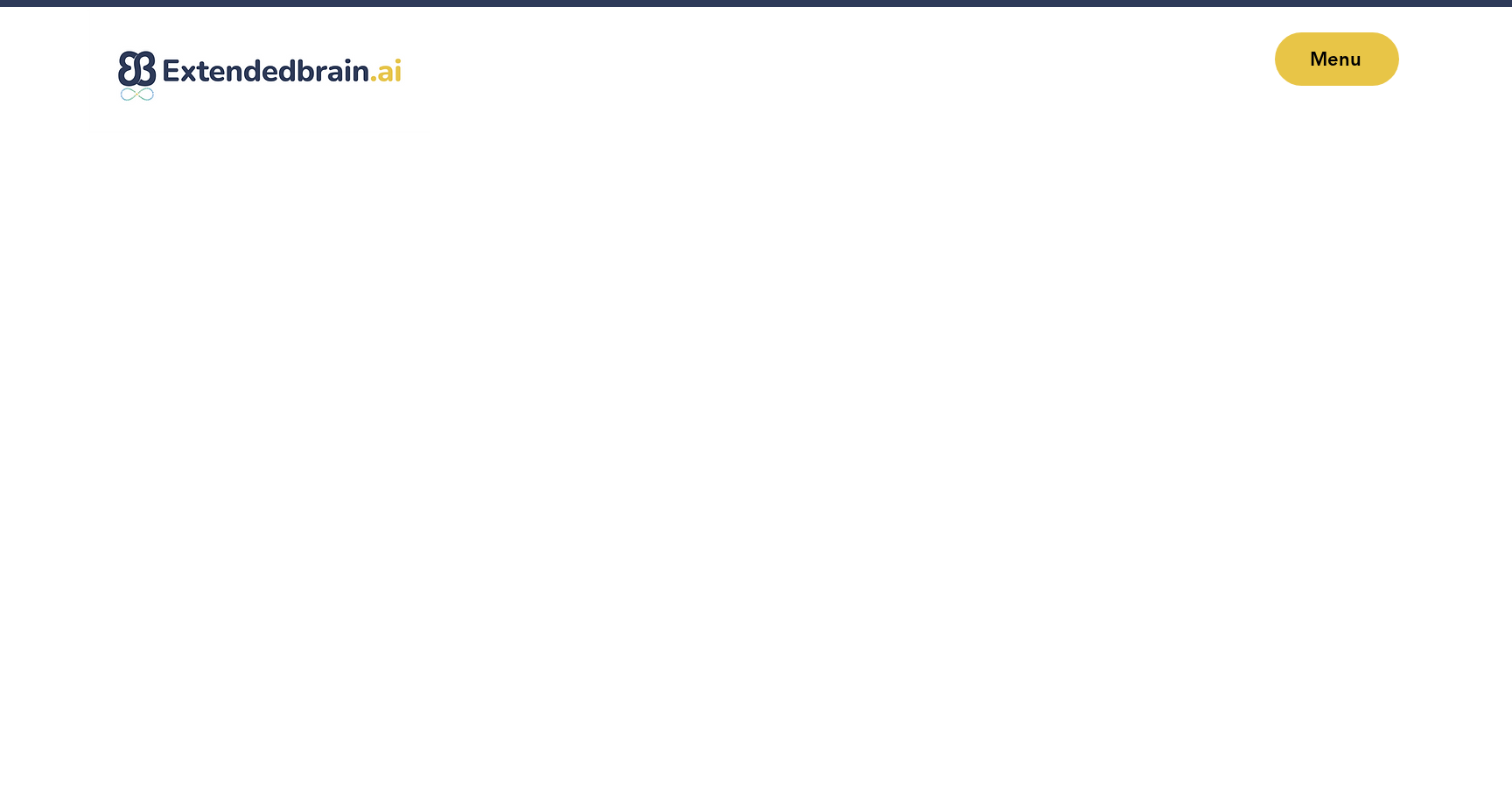 scroll, scrollTop: 0, scrollLeft: 0, axis: both 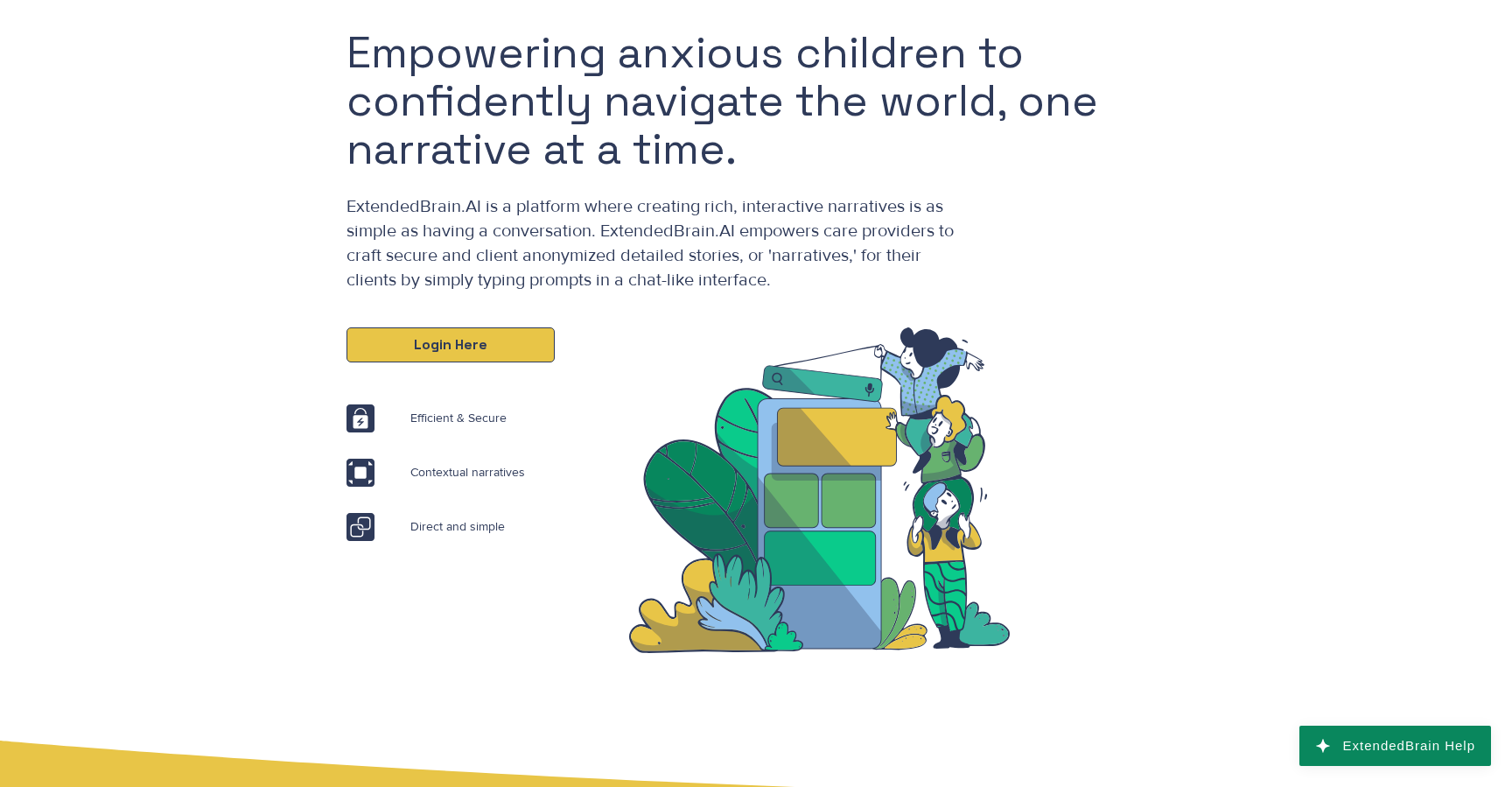 click on "Login Here" at bounding box center (451, 345) 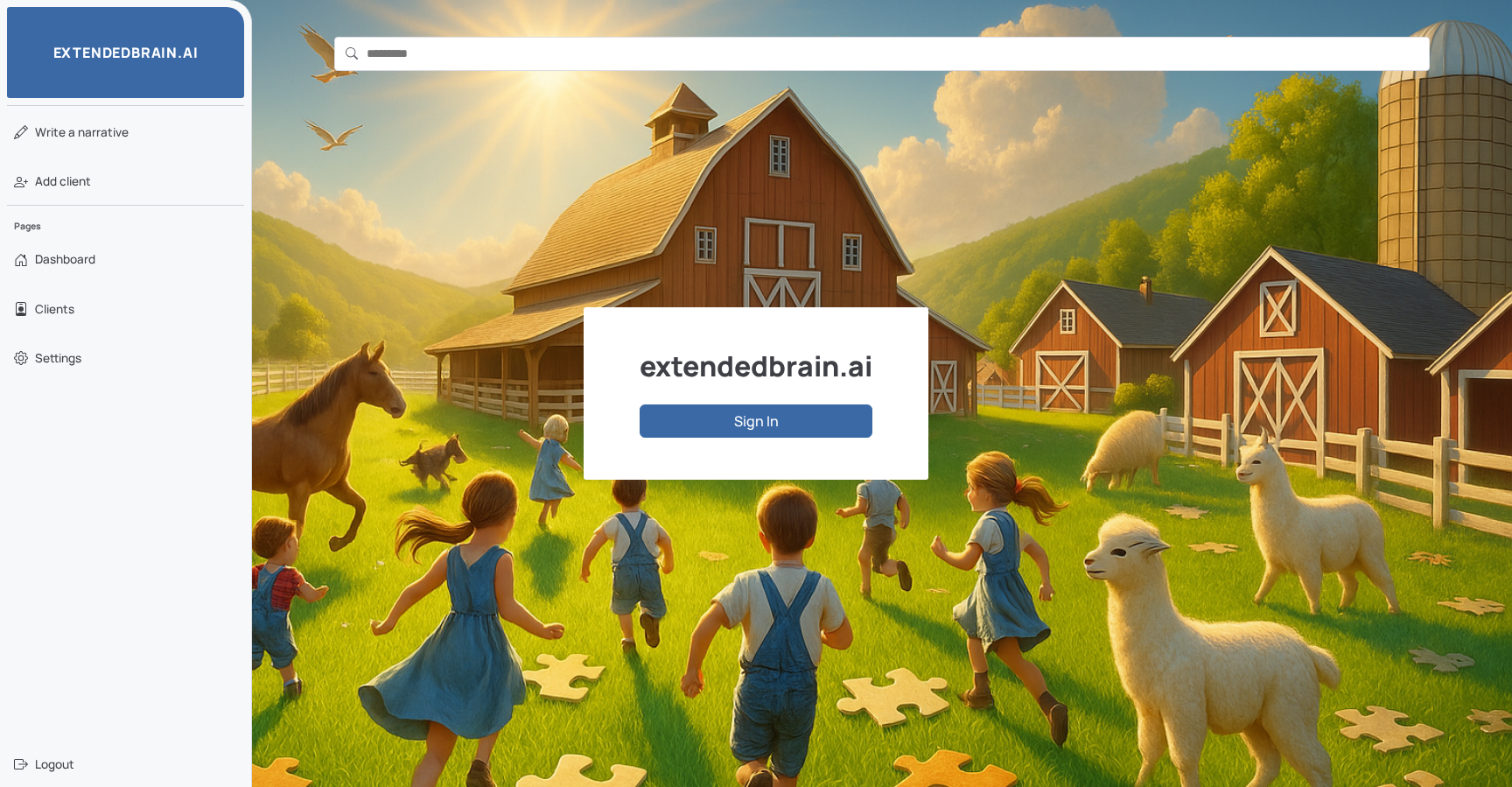 scroll, scrollTop: 0, scrollLeft: 0, axis: both 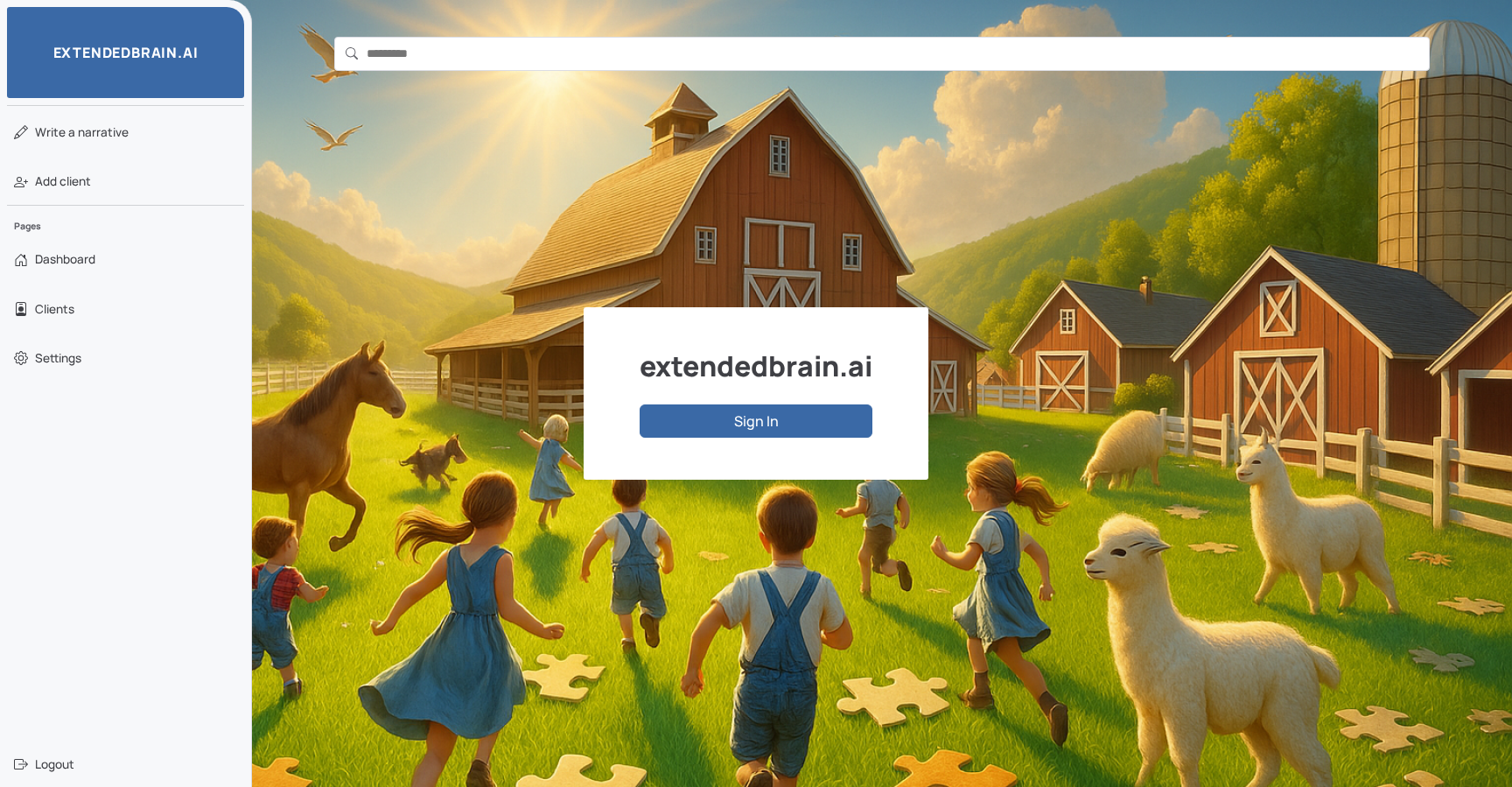 click on "Sign In" at bounding box center [756, 421] 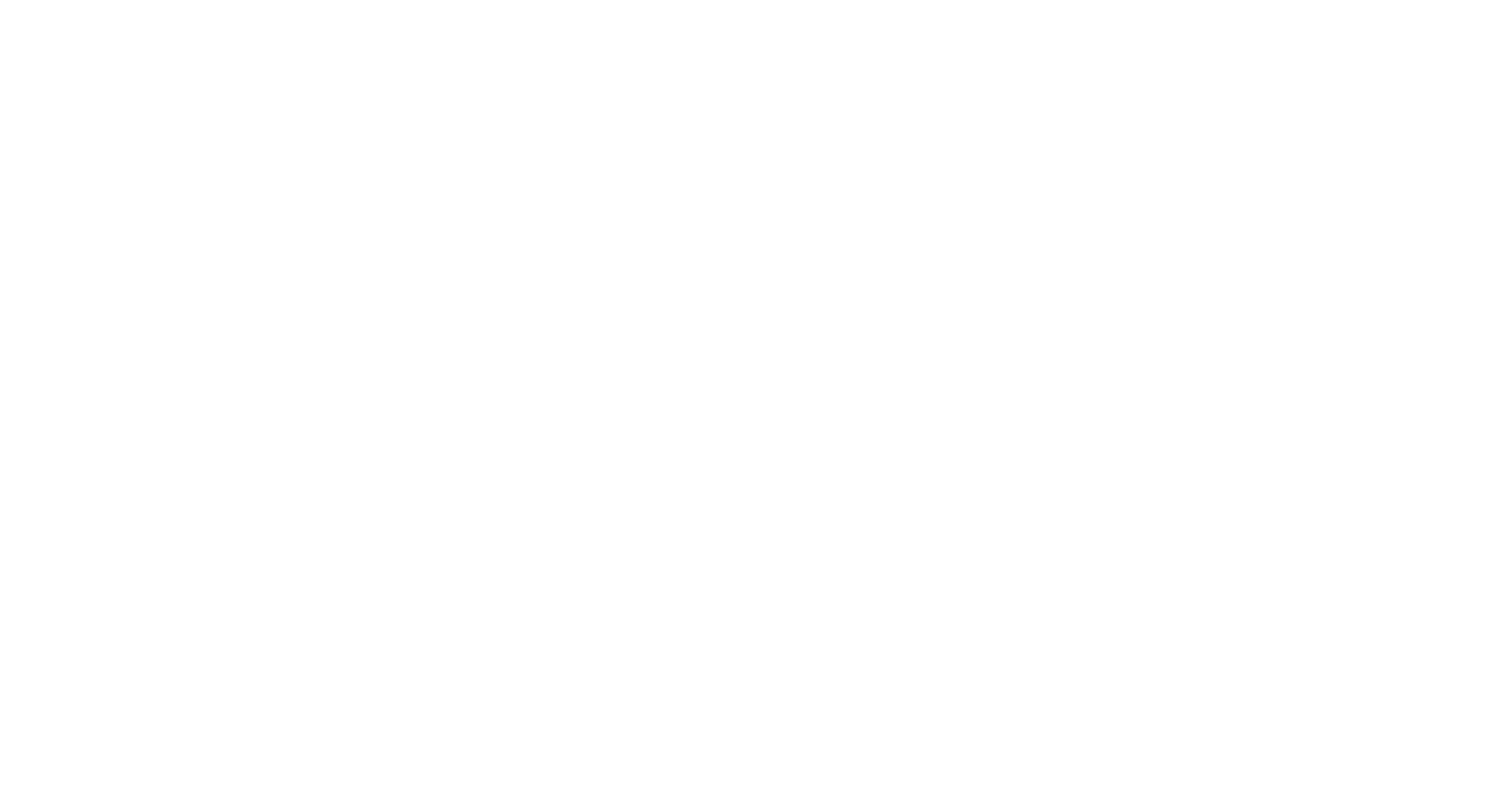 scroll, scrollTop: 0, scrollLeft: 0, axis: both 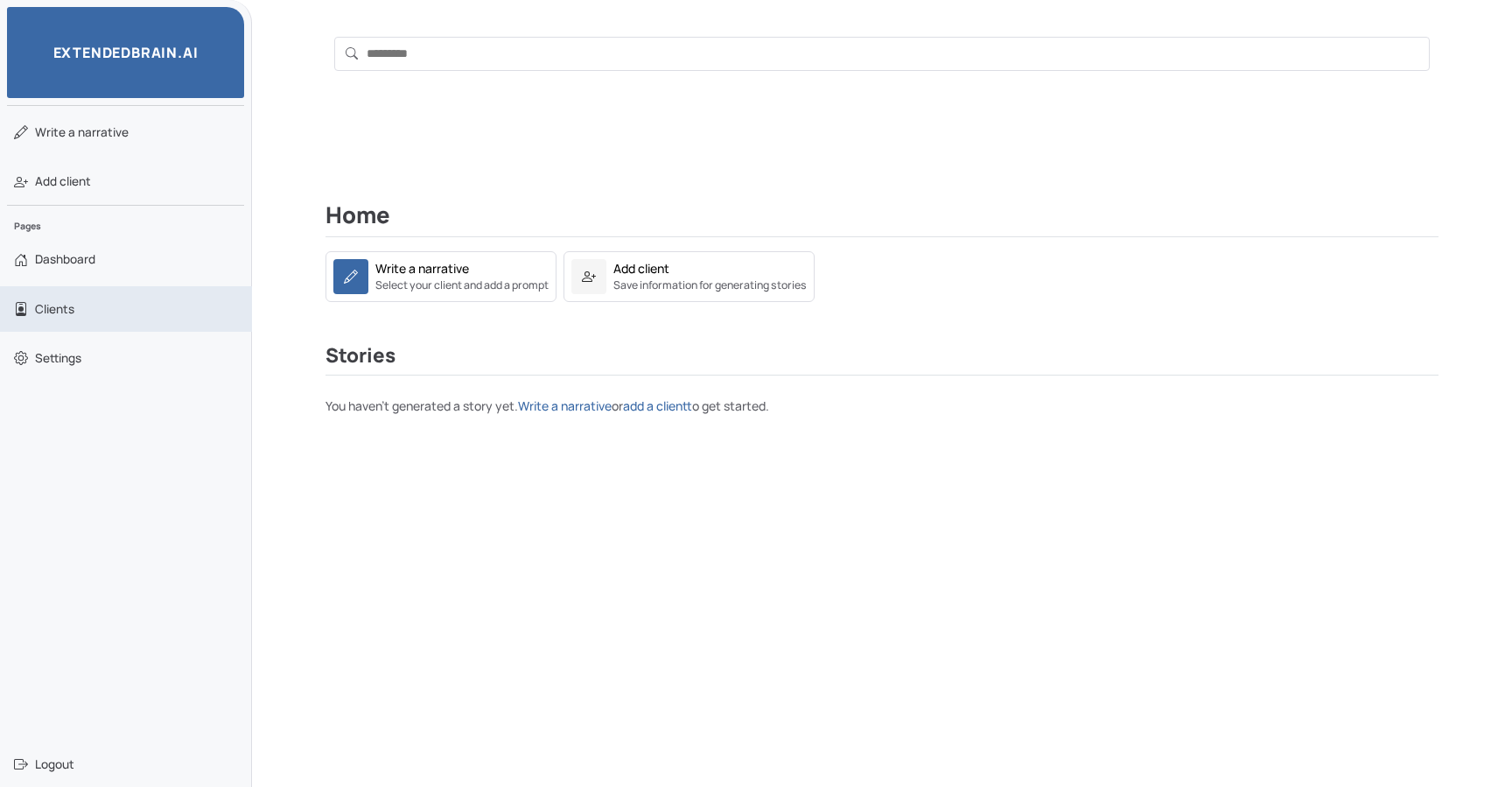 click on "Clients" at bounding box center (126, 309) 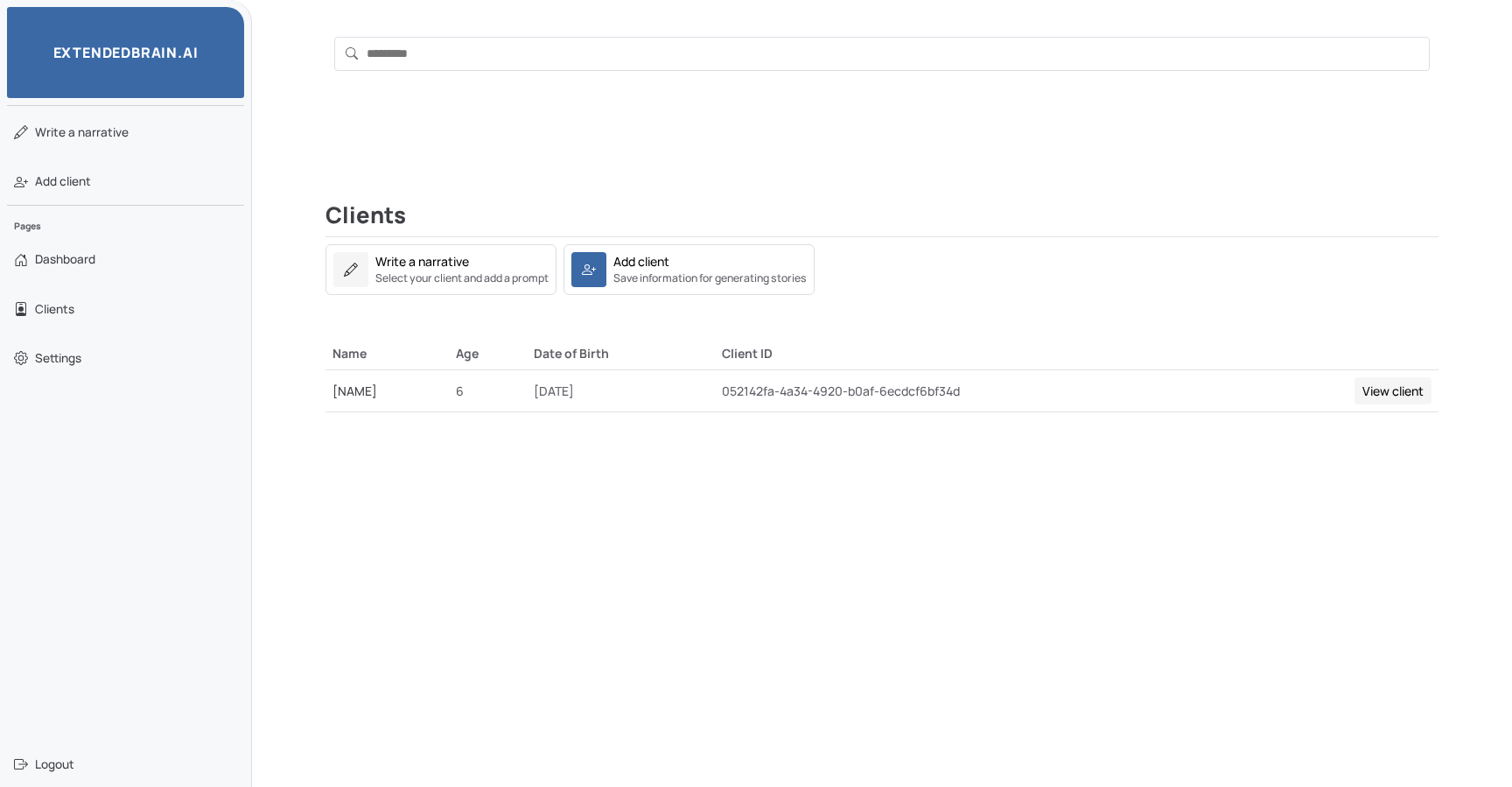 click on "View client" at bounding box center [1393, 390] 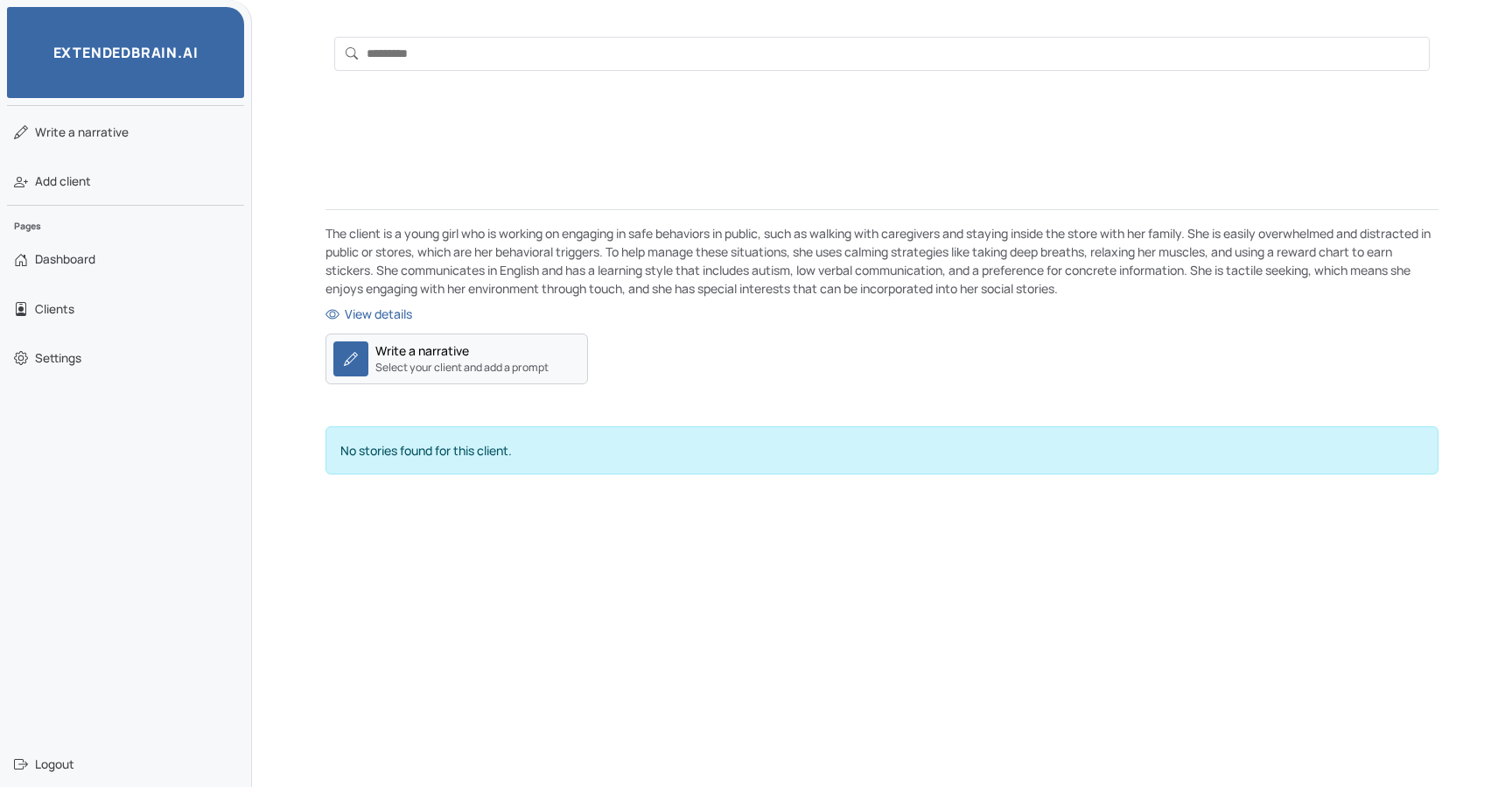 click on "Select your client and add a prompt" at bounding box center [462, 368] 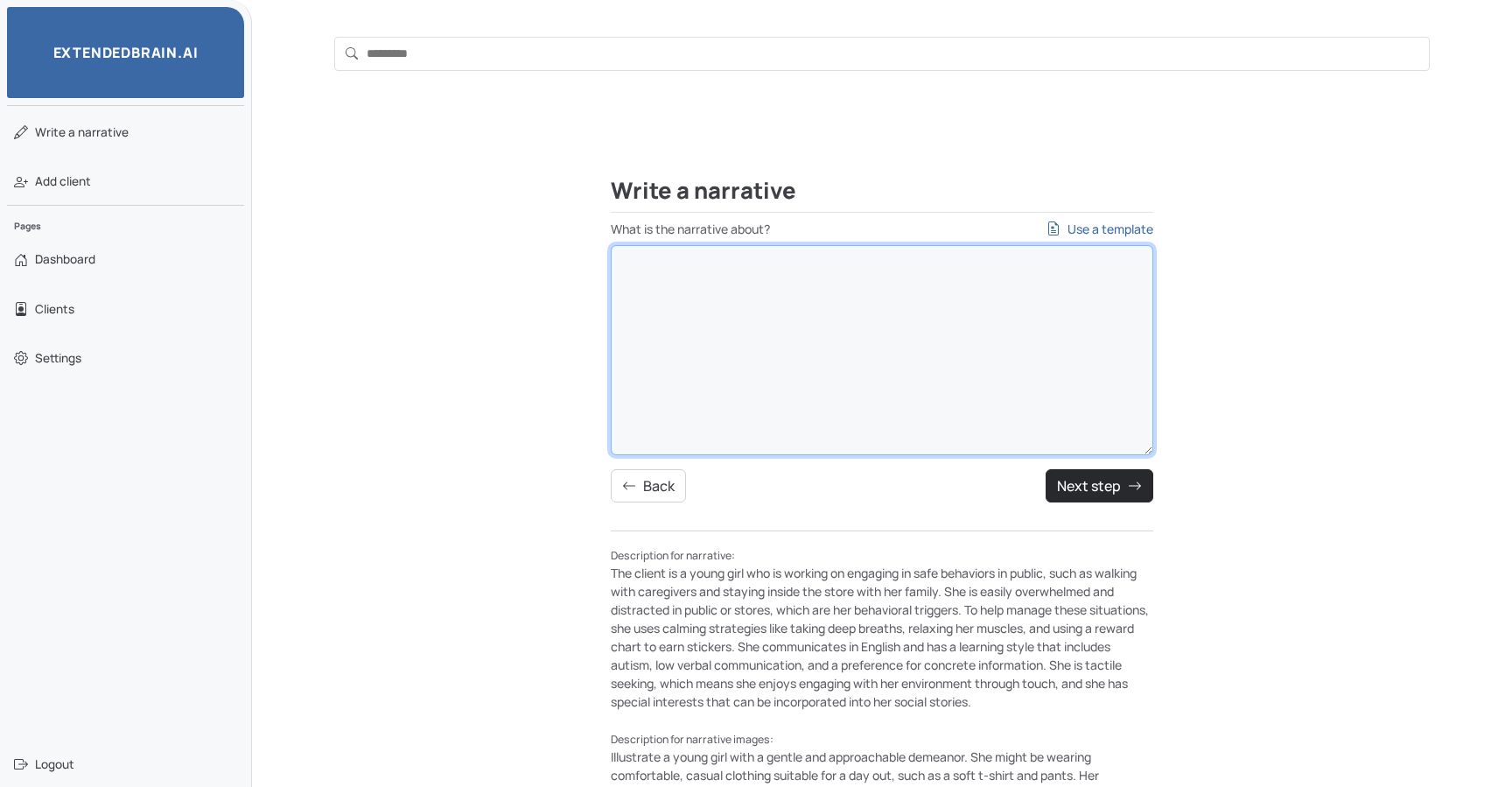 drag, startPoint x: 628, startPoint y: 359, endPoint x: 620, endPoint y: 341, distance: 19.697716 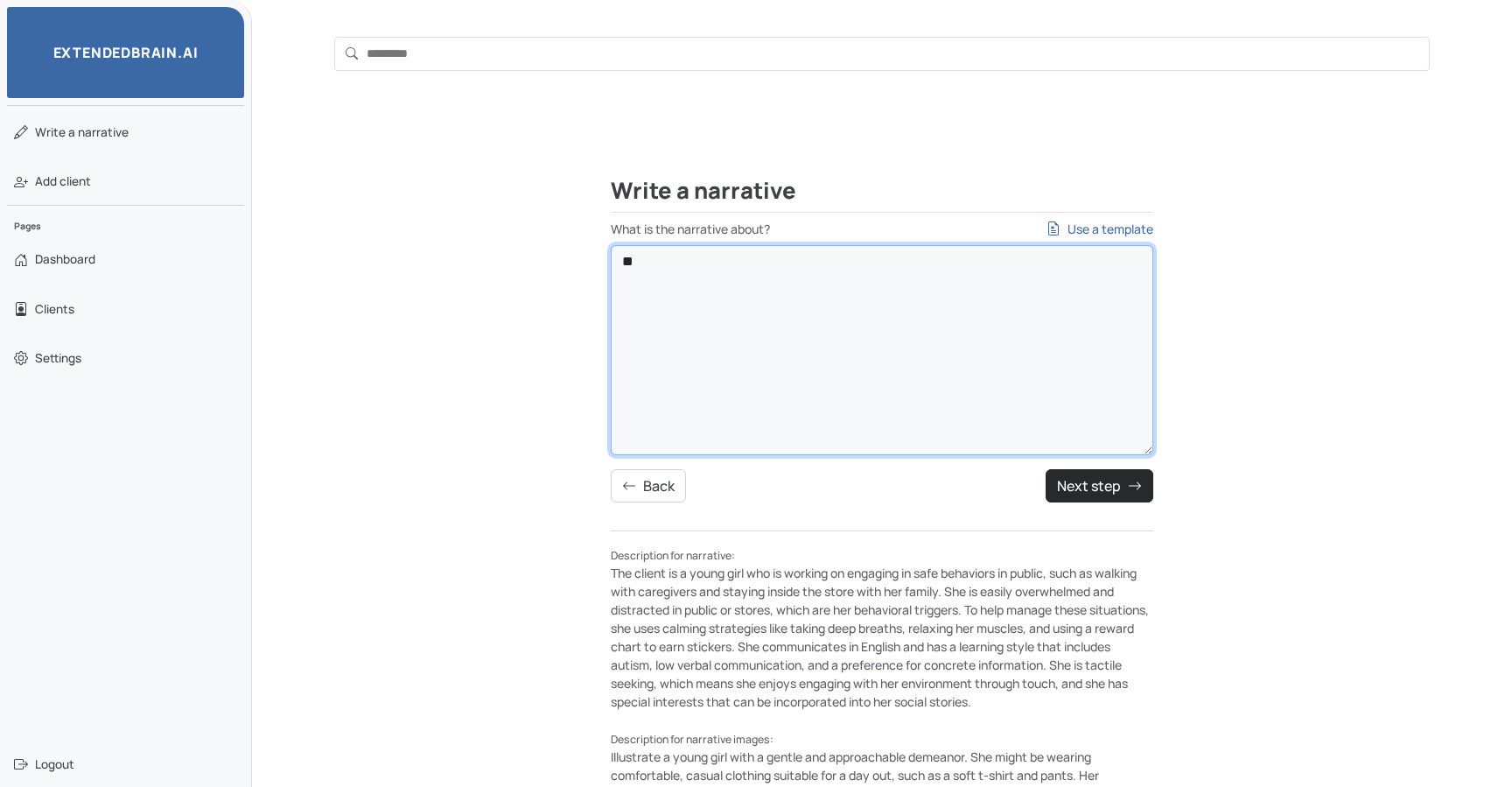type on "*" 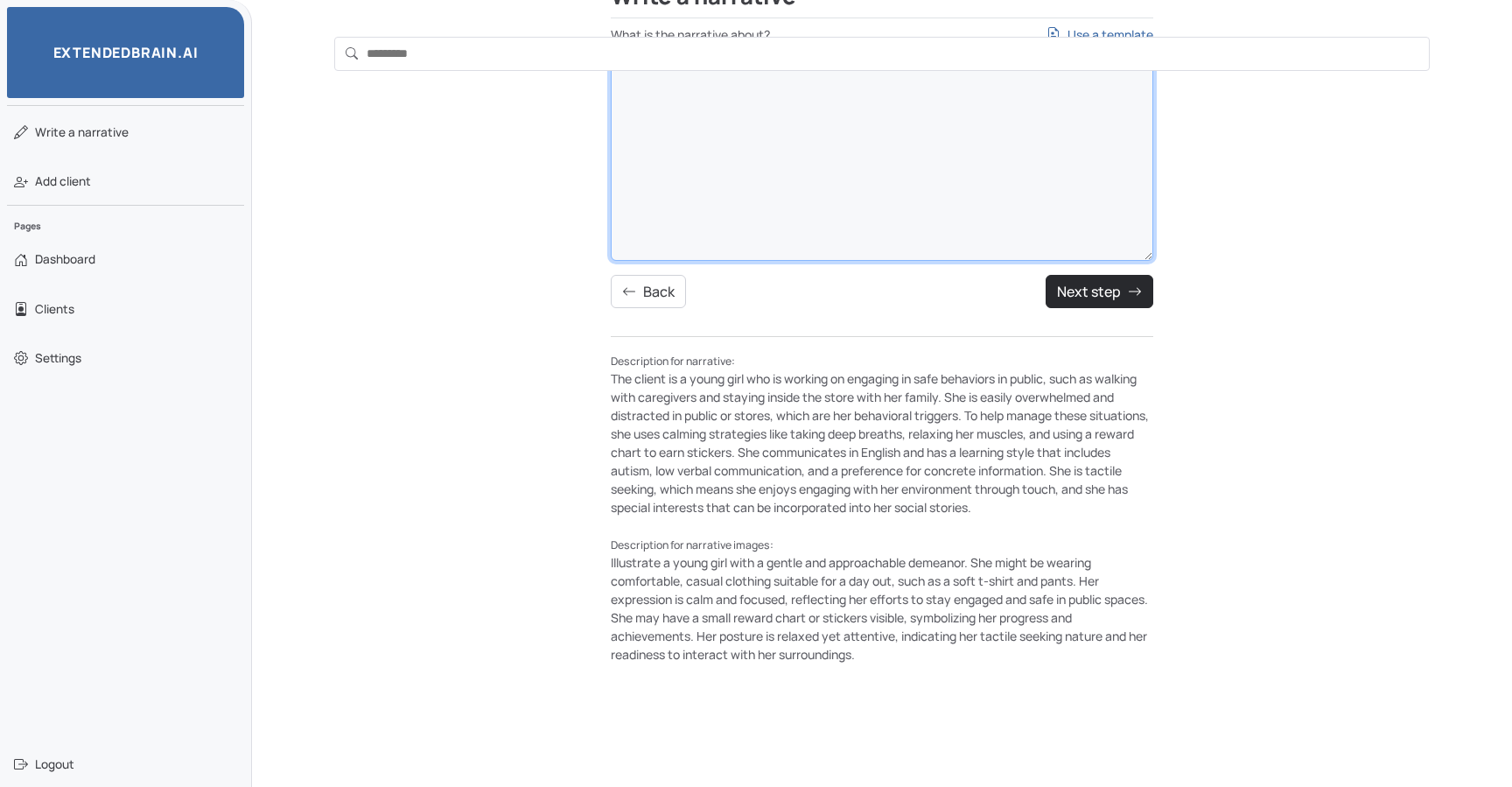 scroll, scrollTop: 227, scrollLeft: 0, axis: vertical 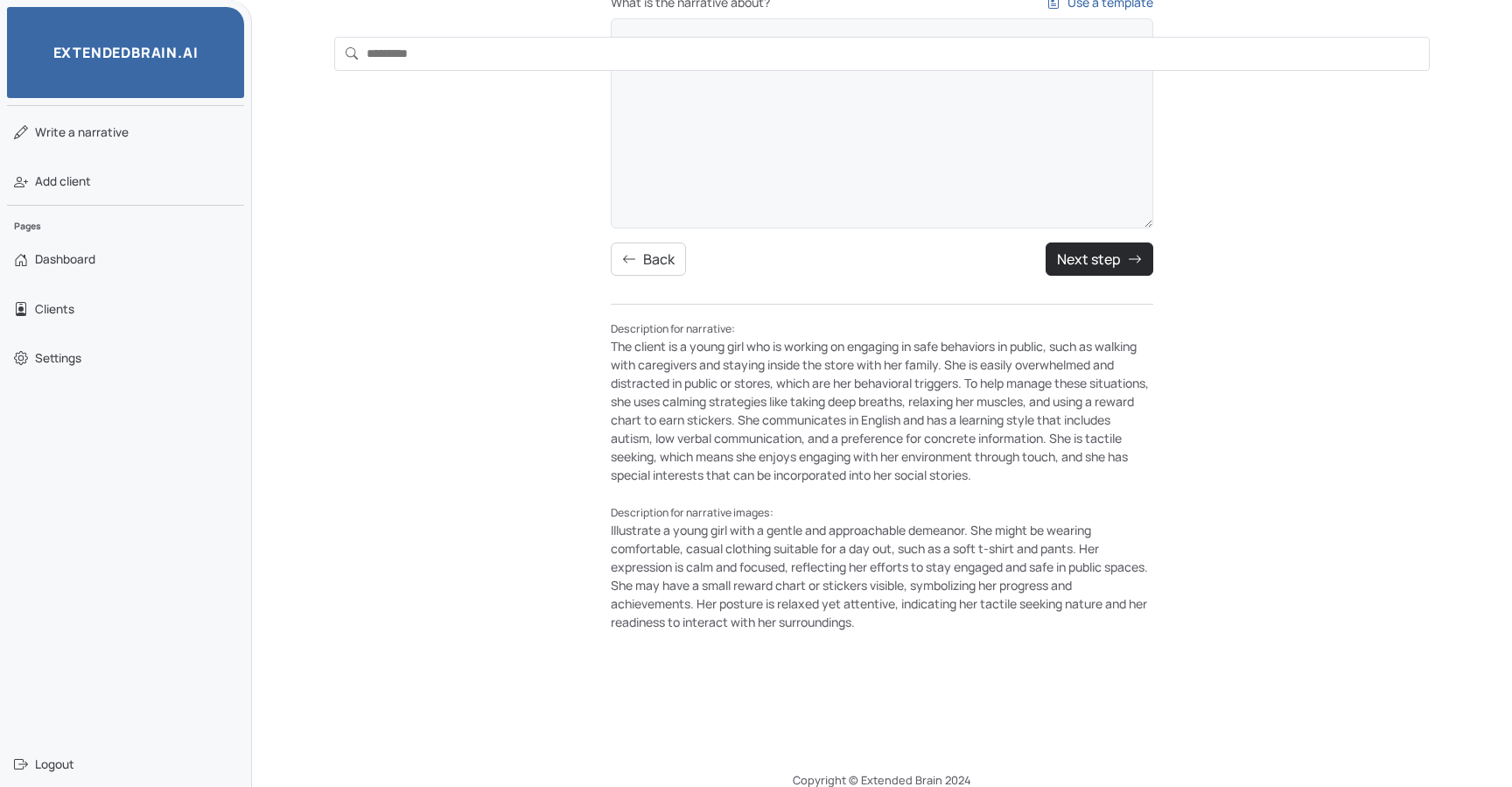 drag, startPoint x: 889, startPoint y: 619, endPoint x: 566, endPoint y: 329, distance: 434.08409 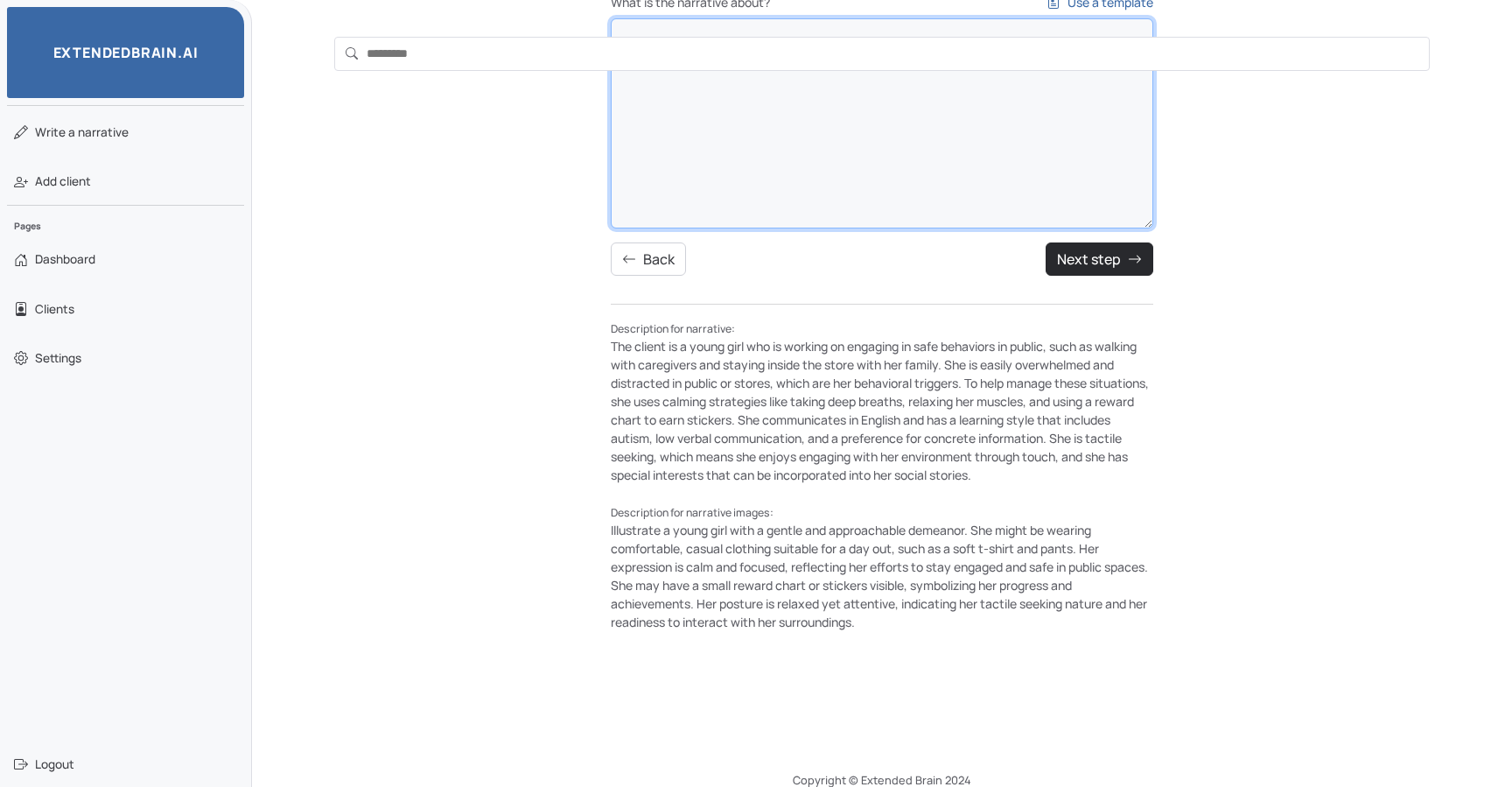 click on "What is the narrative about?   Use a template" at bounding box center [882, 123] 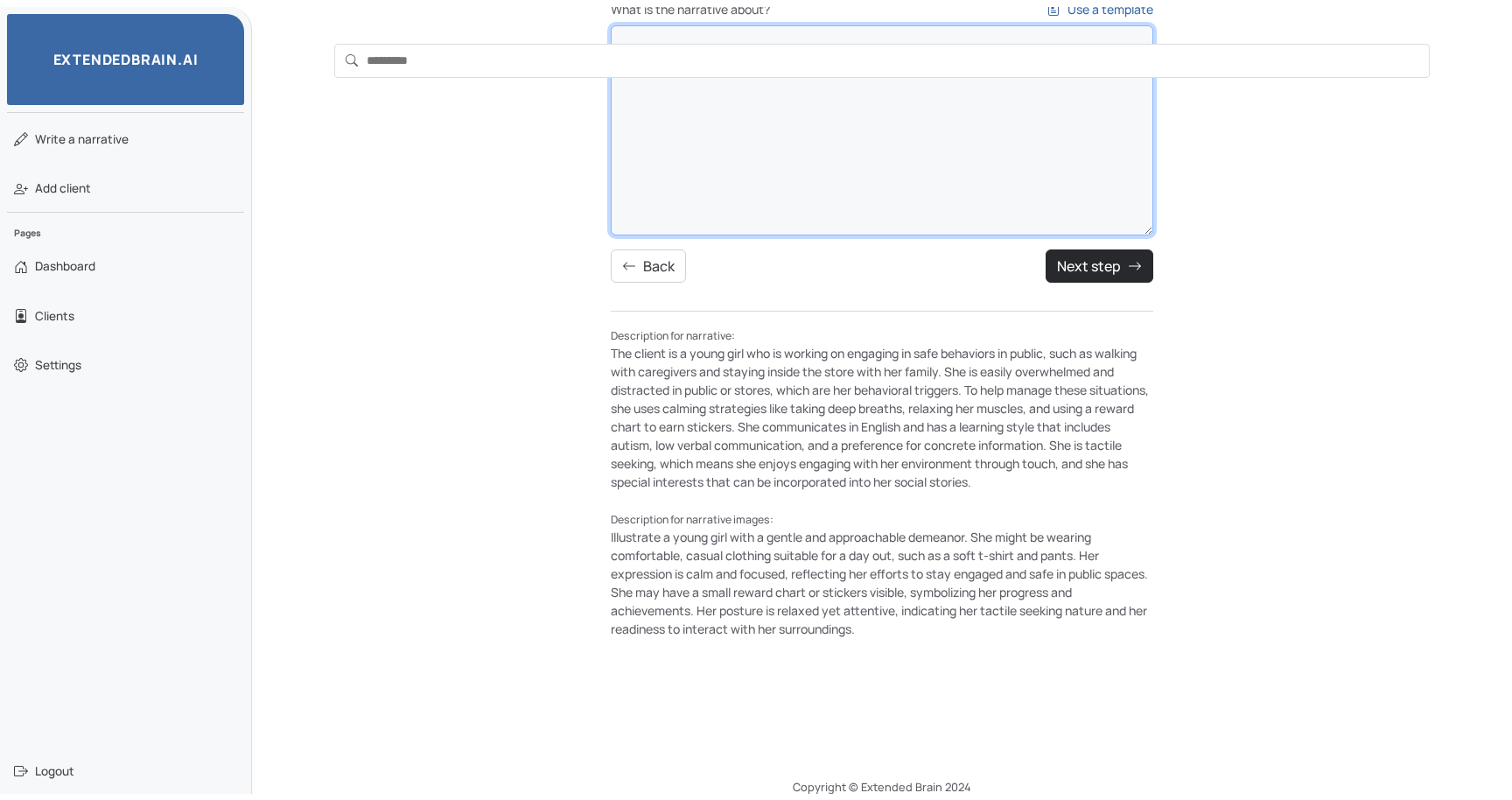 scroll, scrollTop: 0, scrollLeft: 0, axis: both 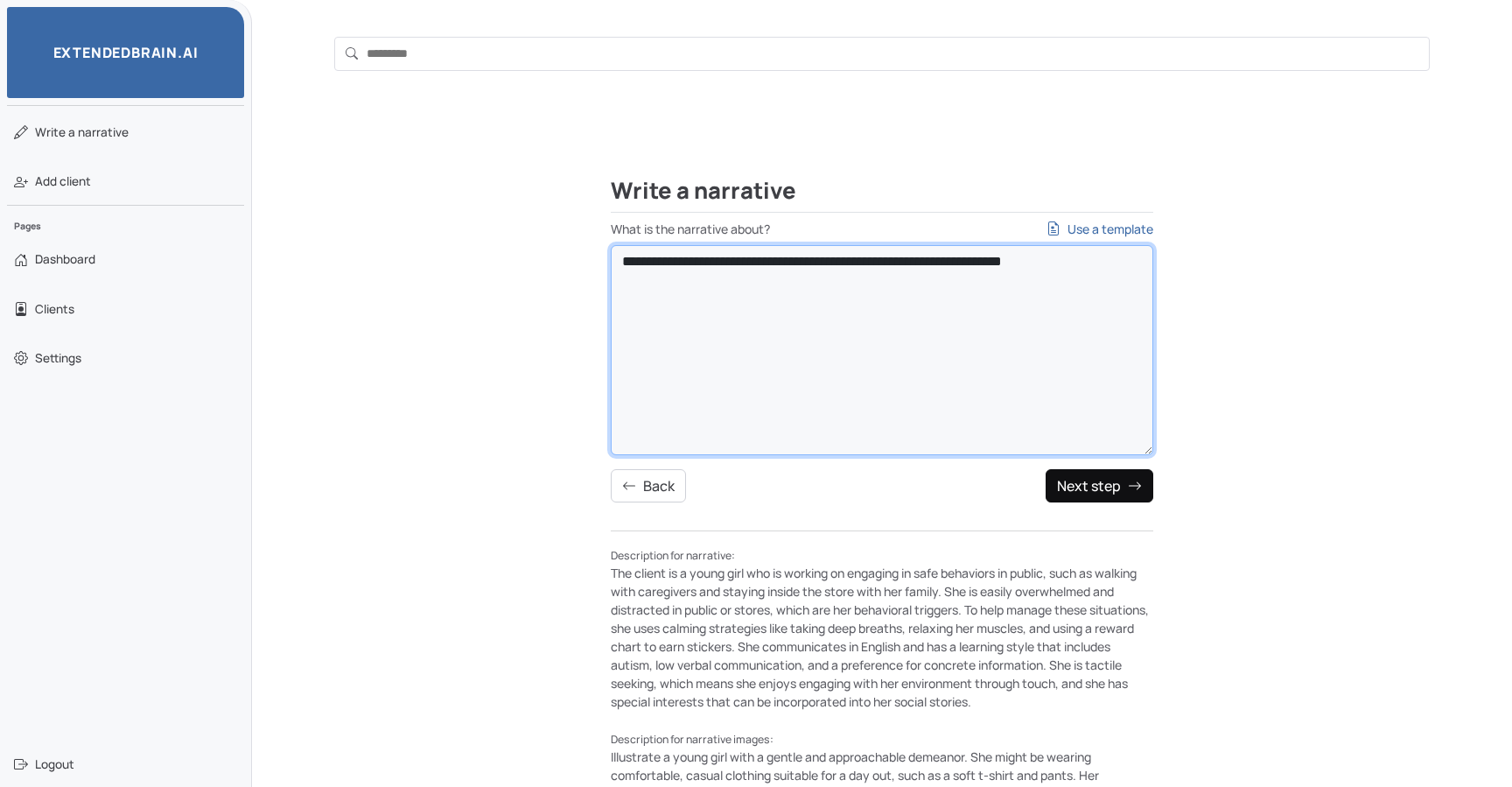 type on "**********" 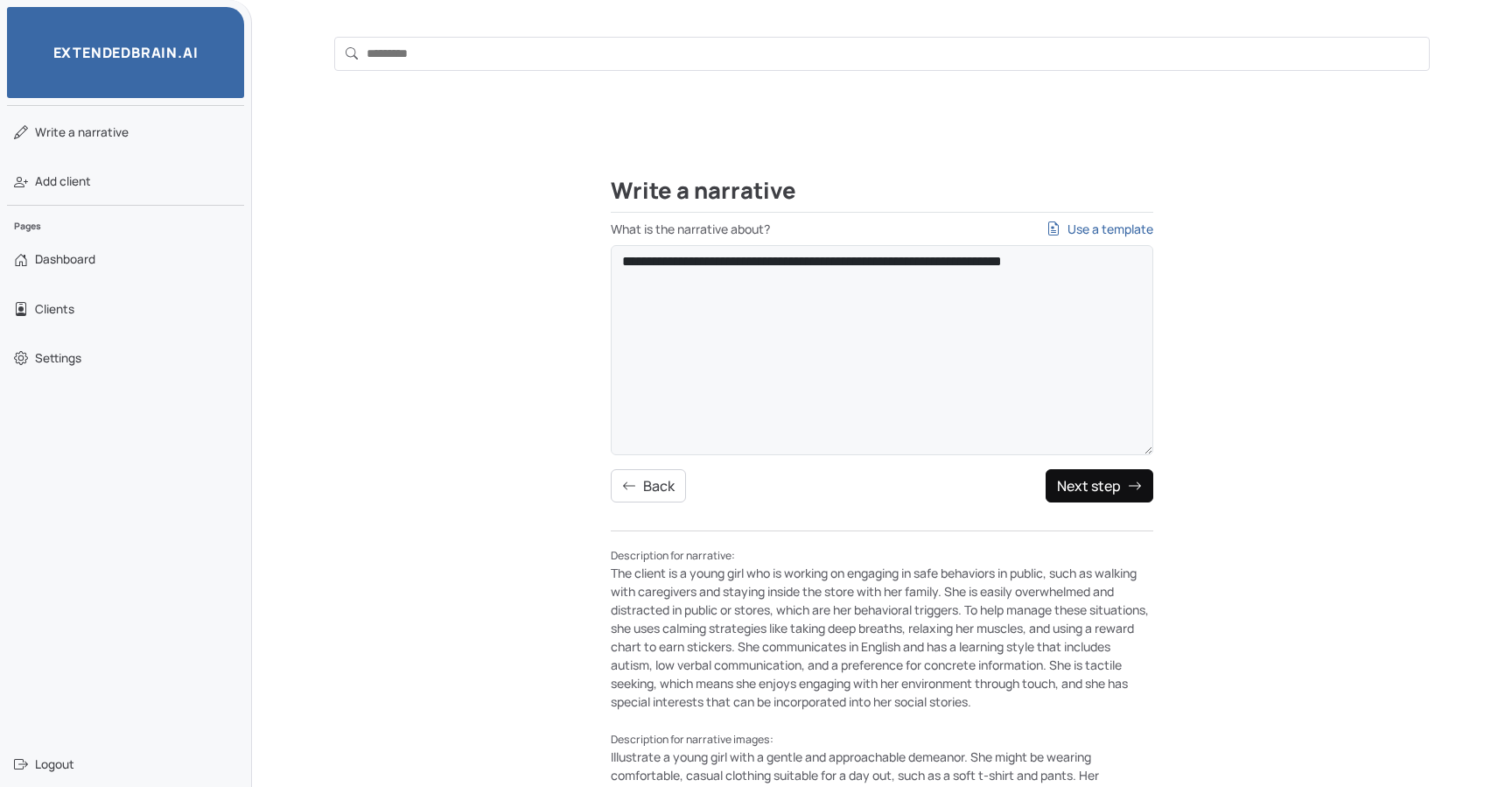 click on "Next step" at bounding box center [1099, 486] 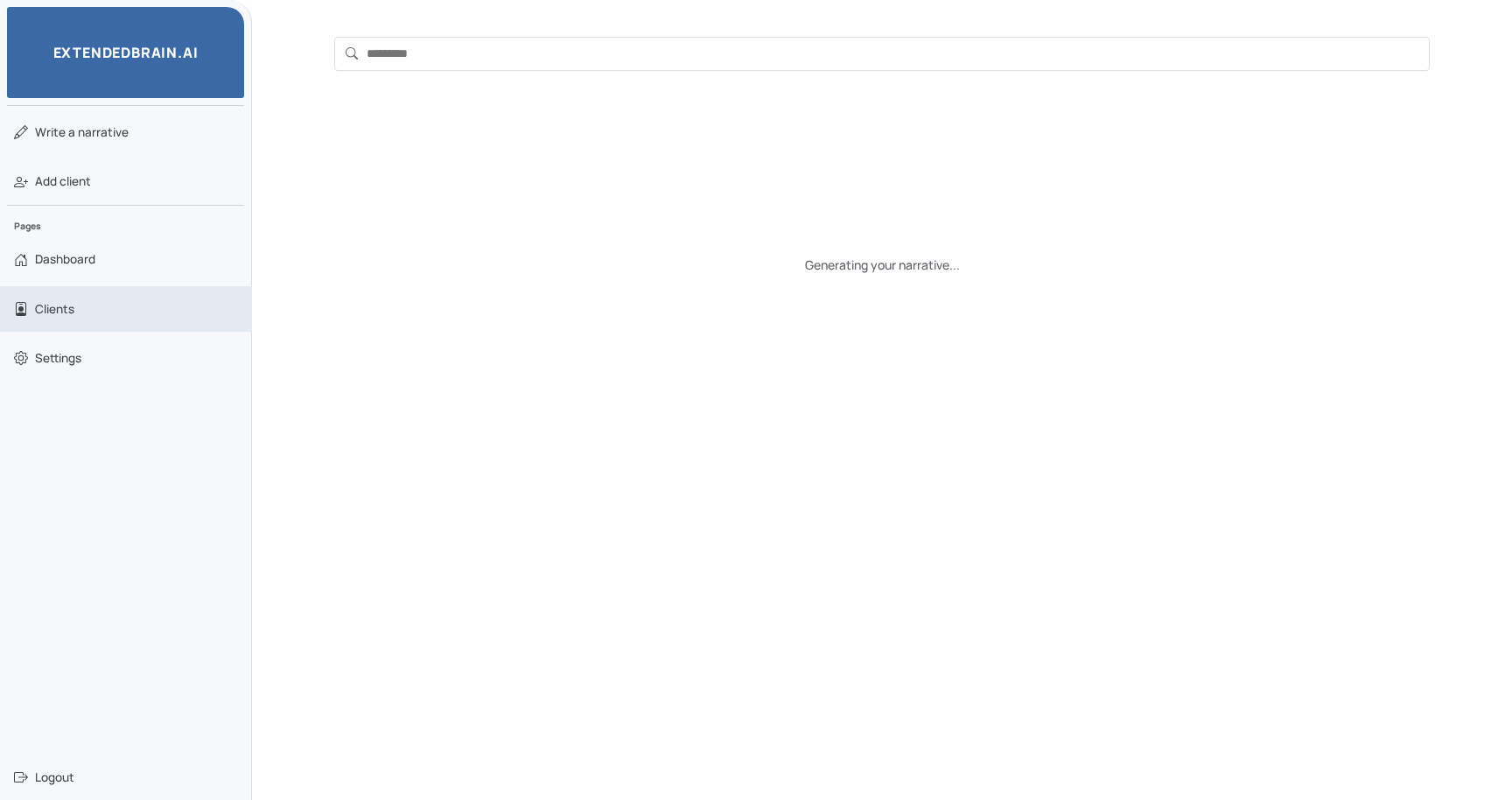 click on "Clients" at bounding box center (126, 309) 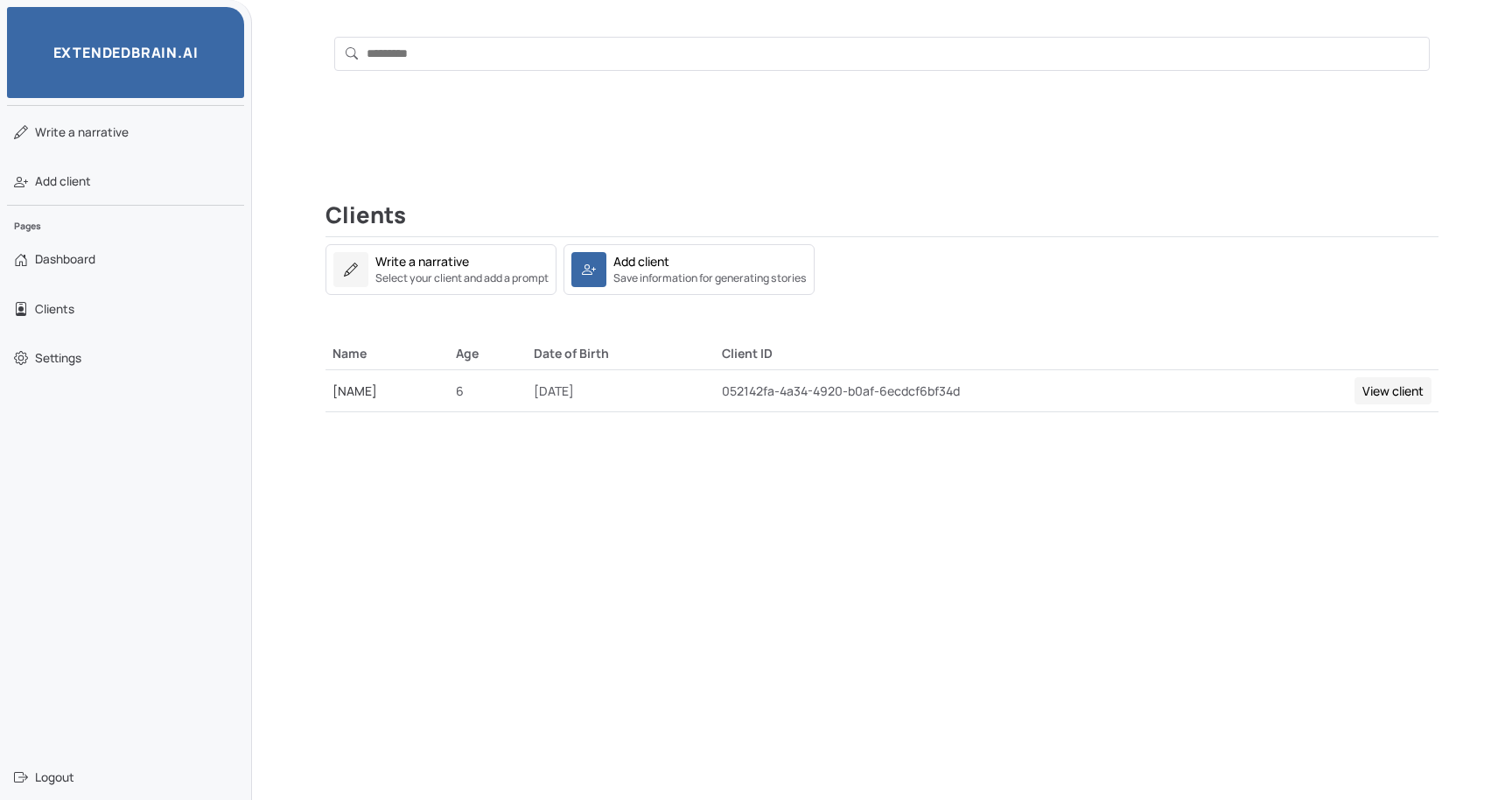 click on "View client" at bounding box center [1393, 390] 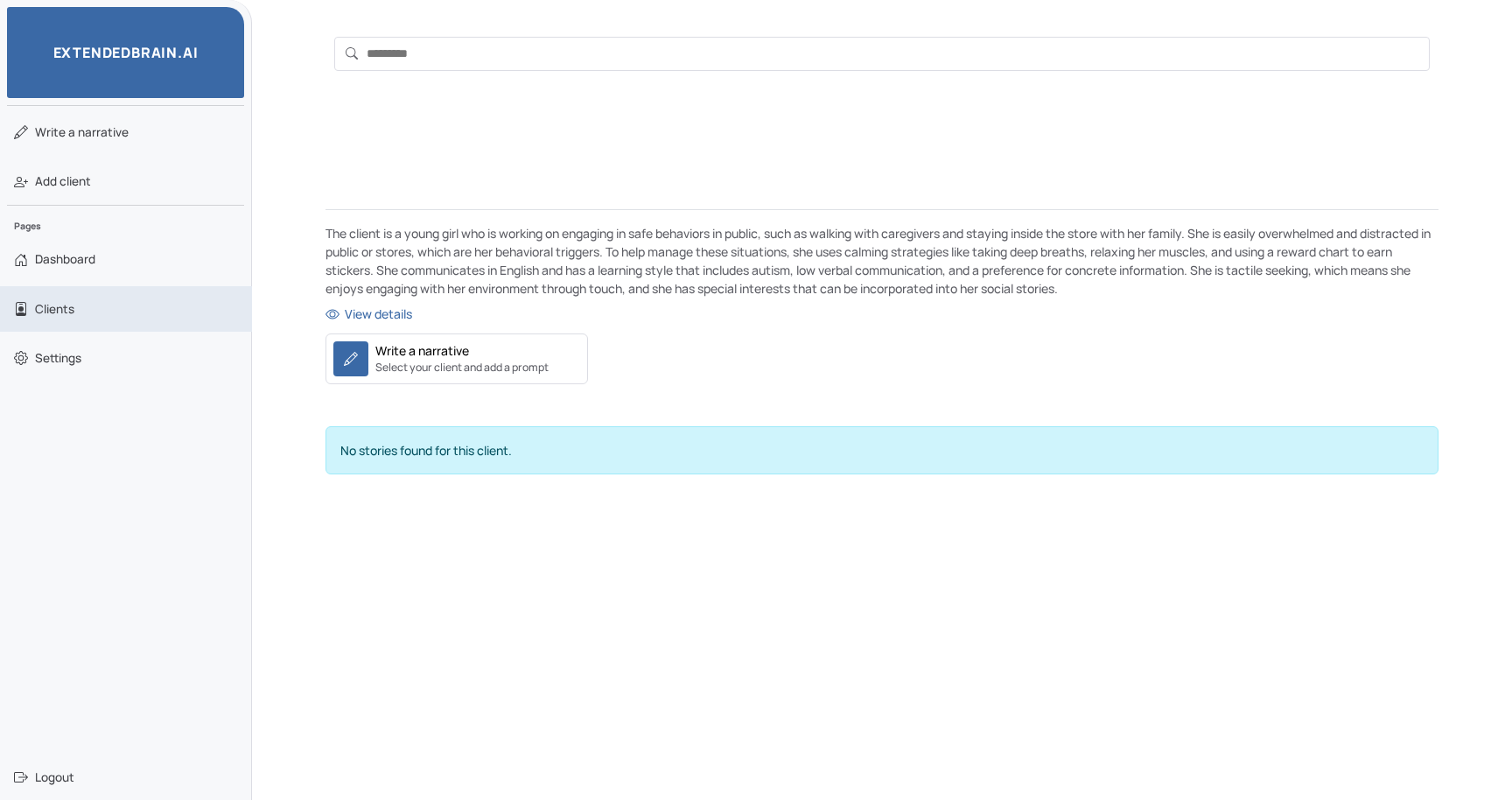 click on "Clients" at bounding box center (126, 309) 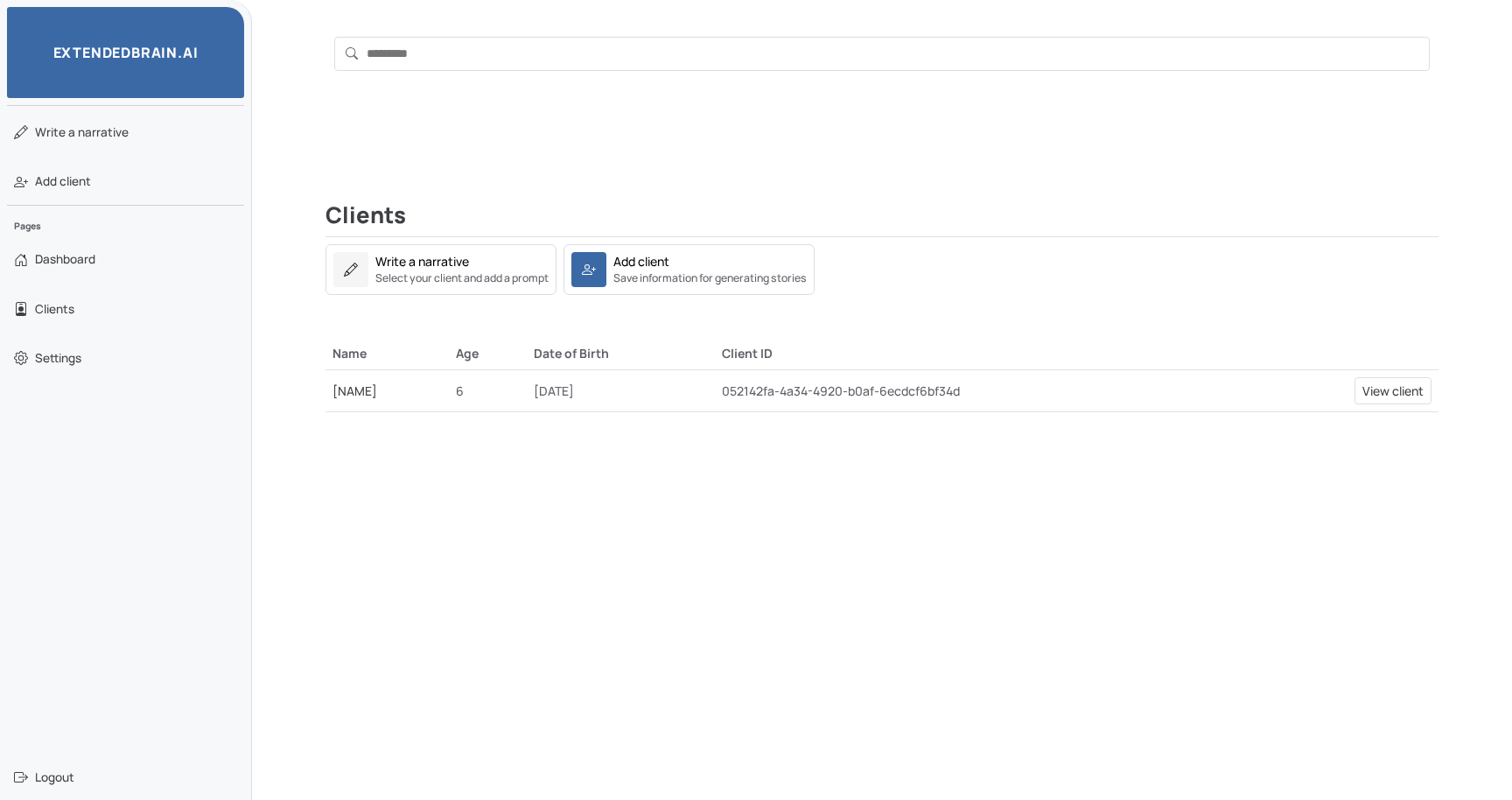 click on "[FIRST]" at bounding box center [354, 390] 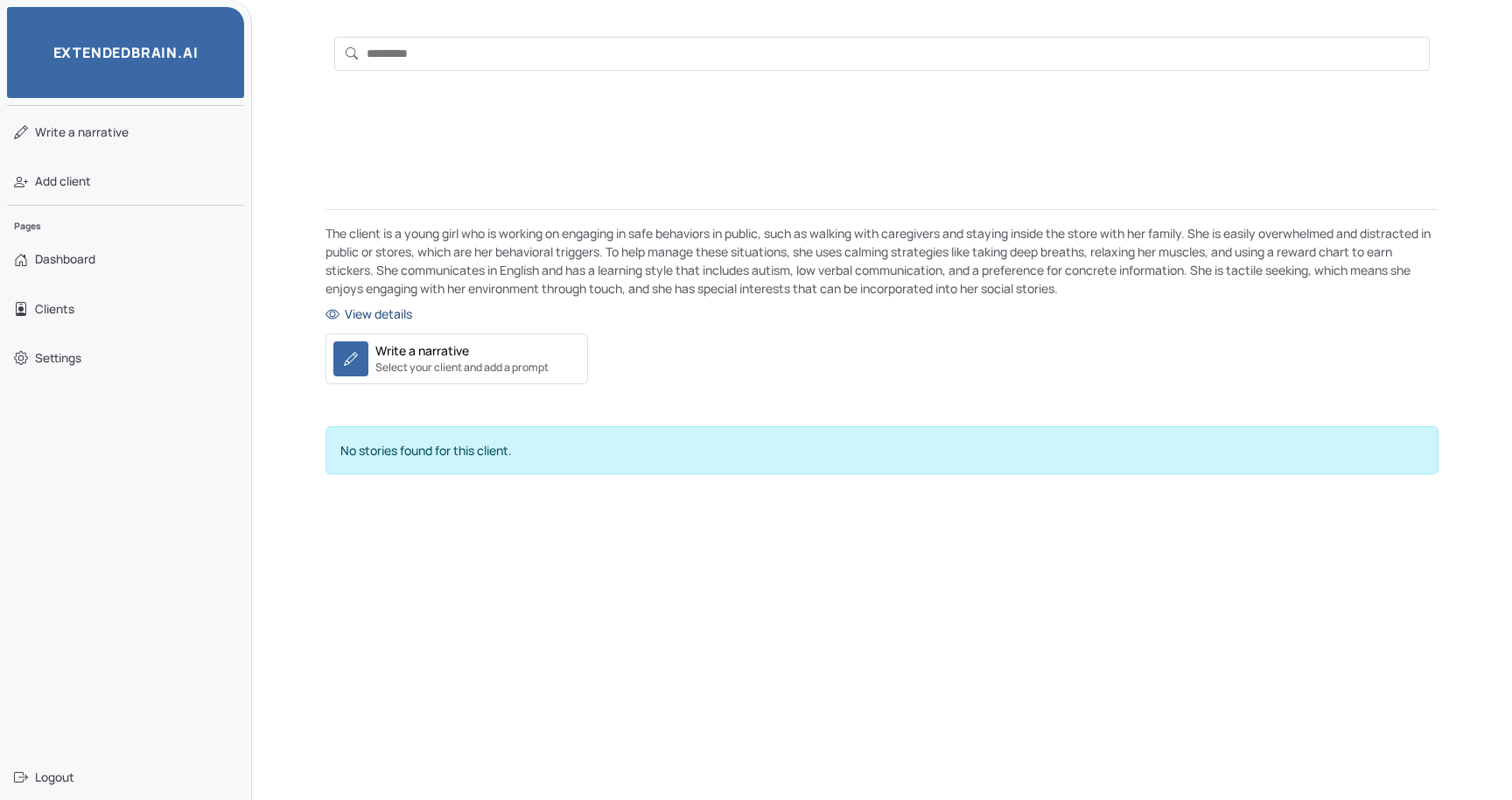 click on "View details" at bounding box center (882, 313) 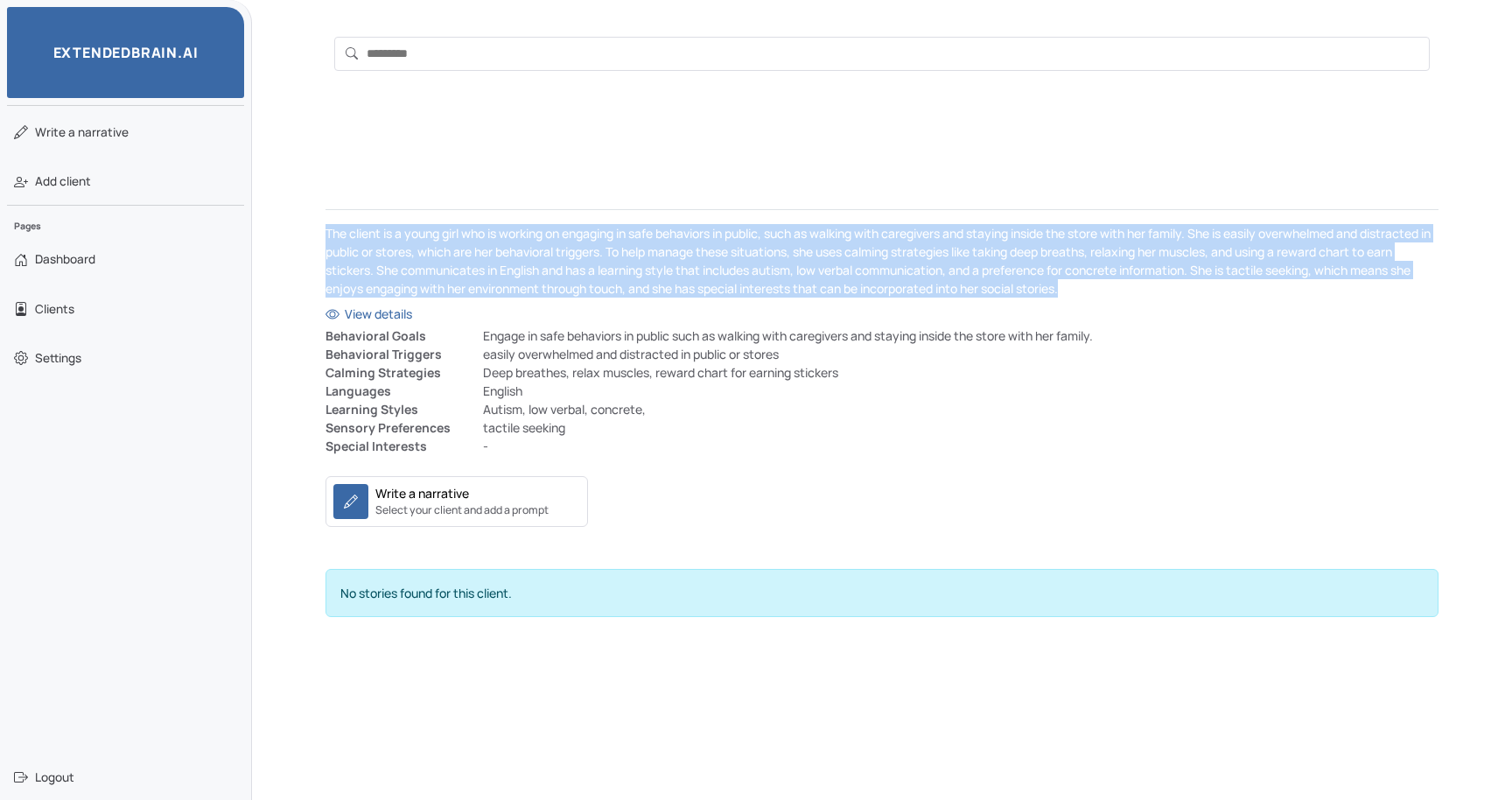 drag, startPoint x: 1180, startPoint y: 295, endPoint x: 284, endPoint y: 229, distance: 898.4275 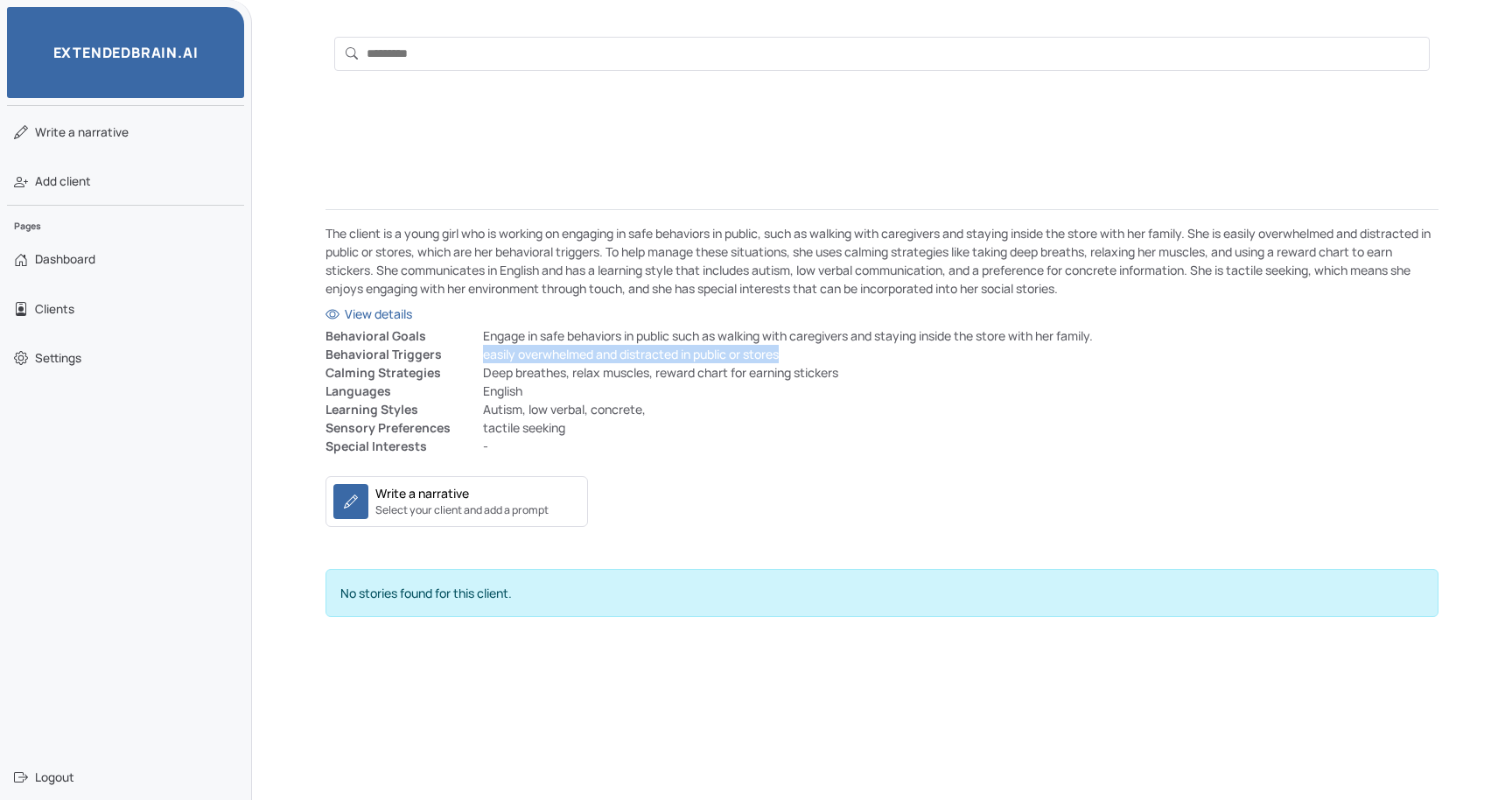 drag, startPoint x: 483, startPoint y: 356, endPoint x: 838, endPoint y: 360, distance: 355.0225 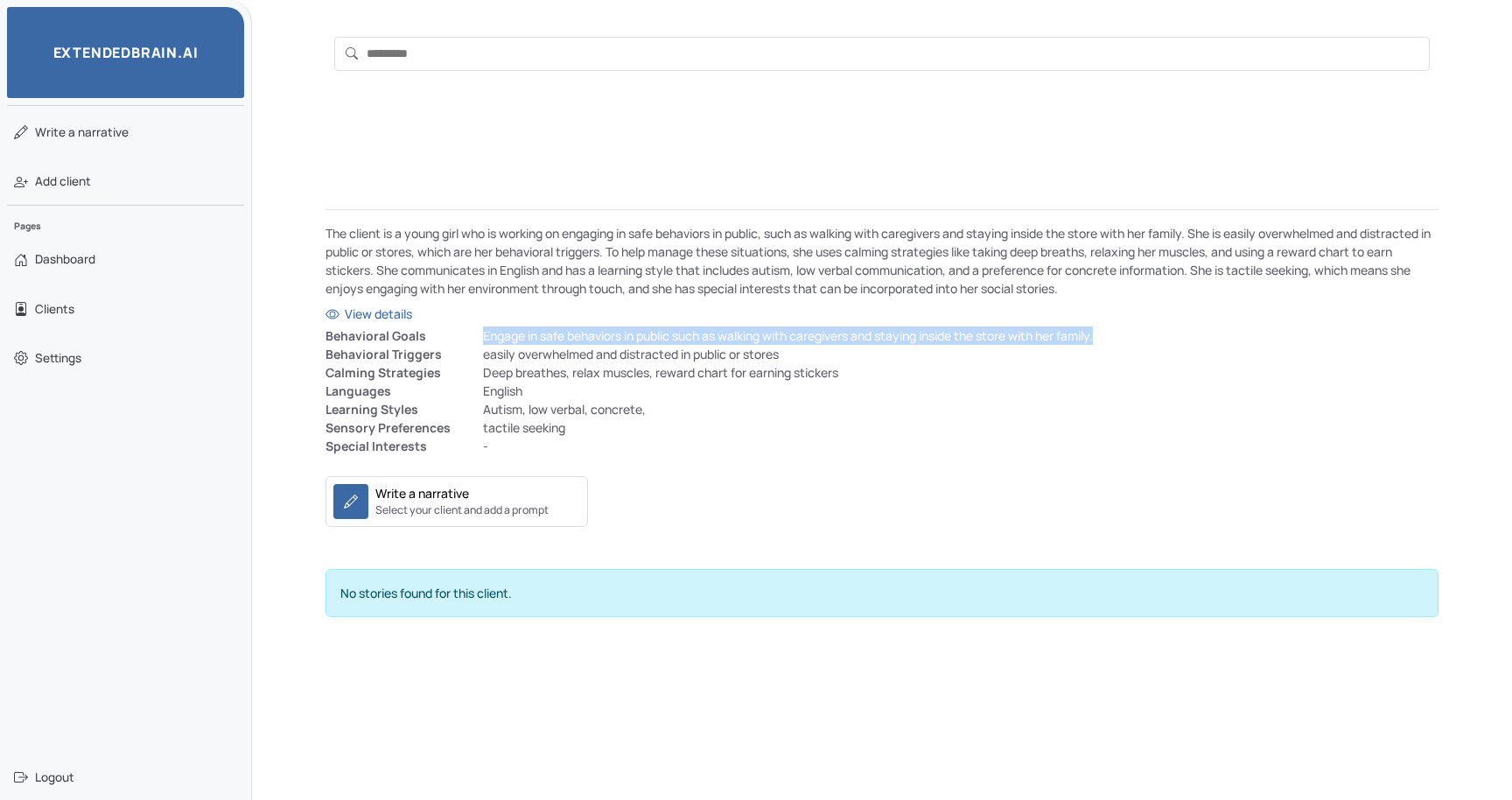 drag, startPoint x: 482, startPoint y: 339, endPoint x: 1157, endPoint y: 338, distance: 675.0007 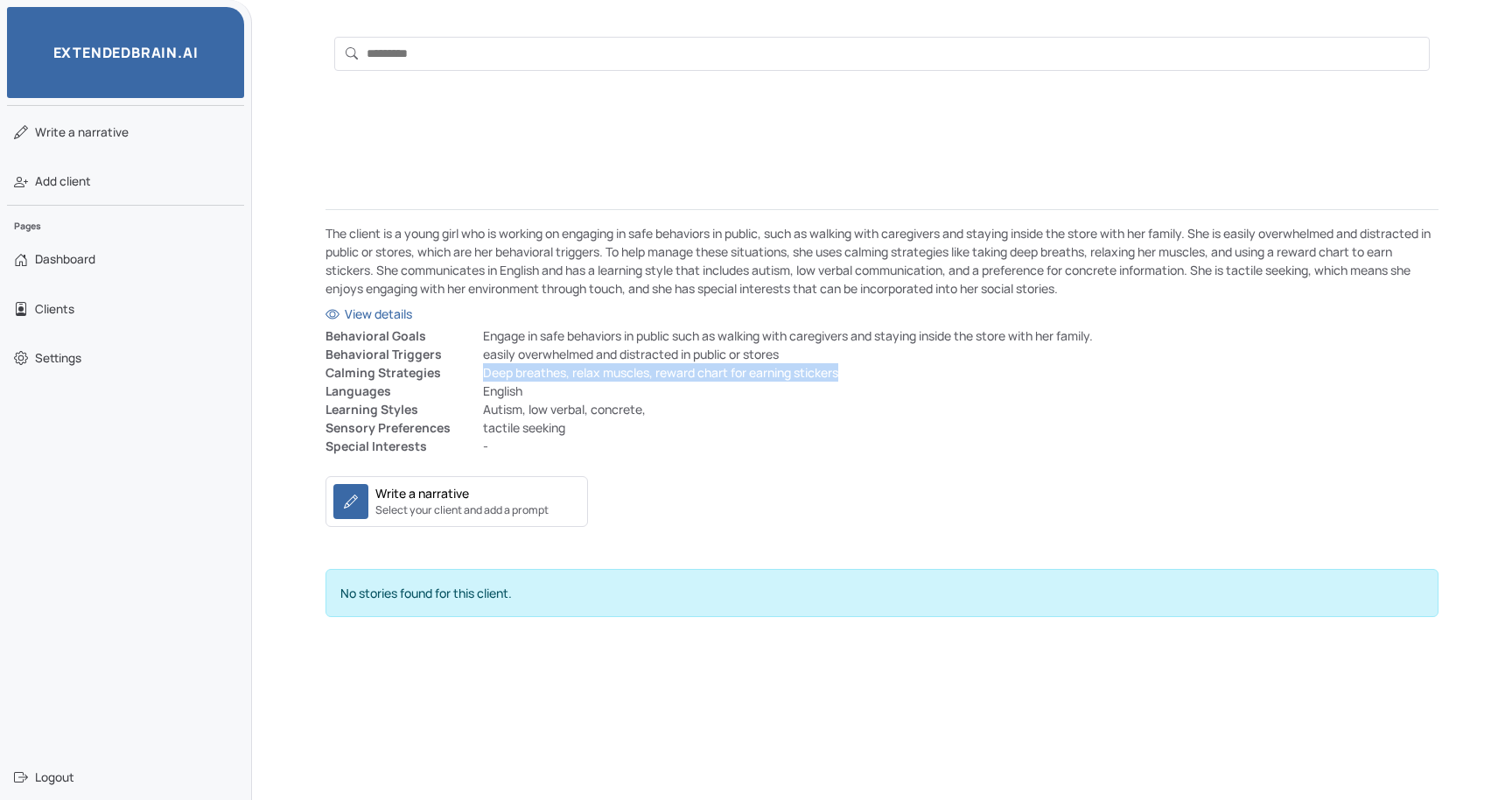 drag, startPoint x: 481, startPoint y: 372, endPoint x: 922, endPoint y: 374, distance: 441.00454 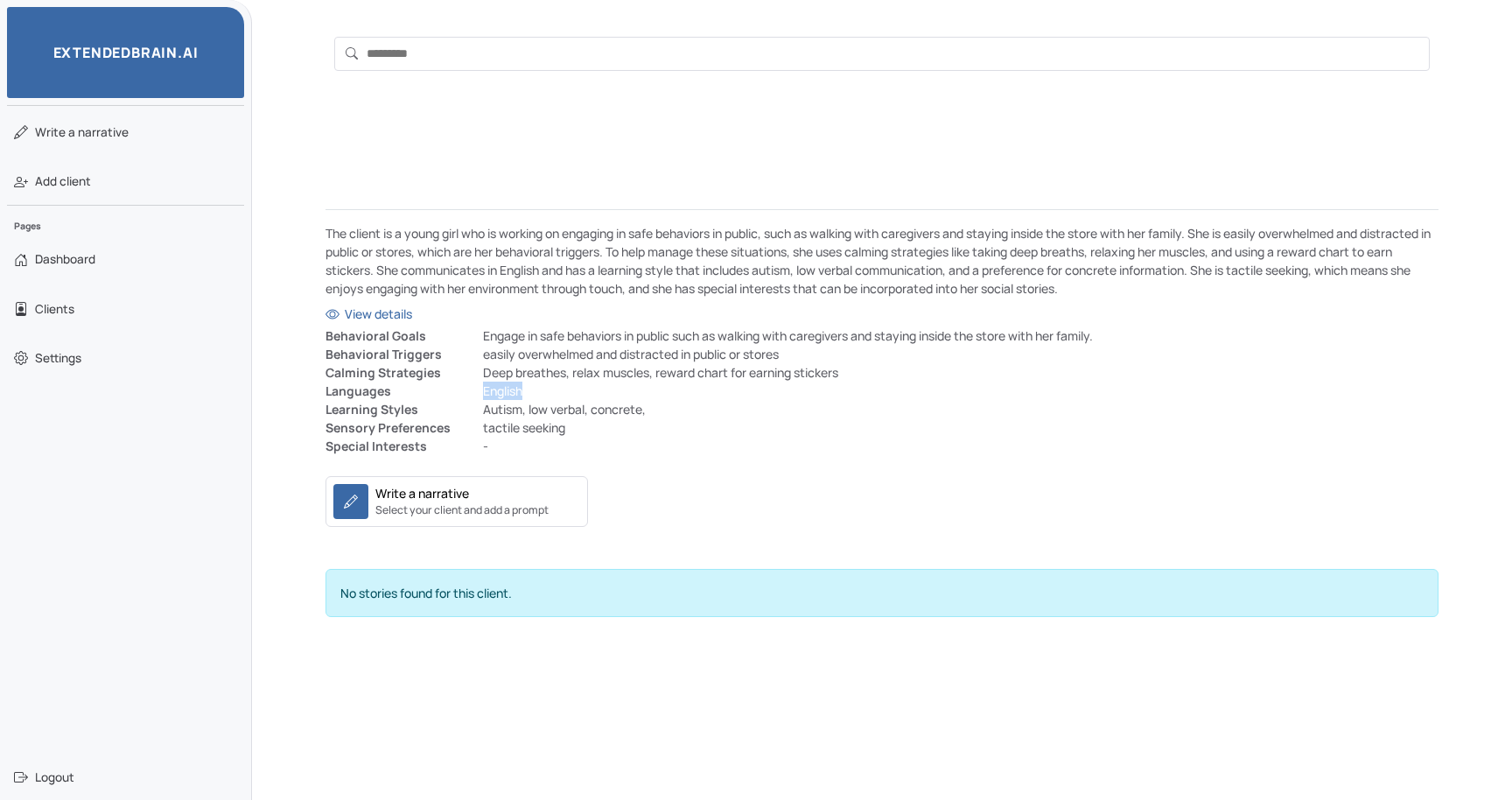 drag, startPoint x: 482, startPoint y: 393, endPoint x: 538, endPoint y: 393, distance: 56 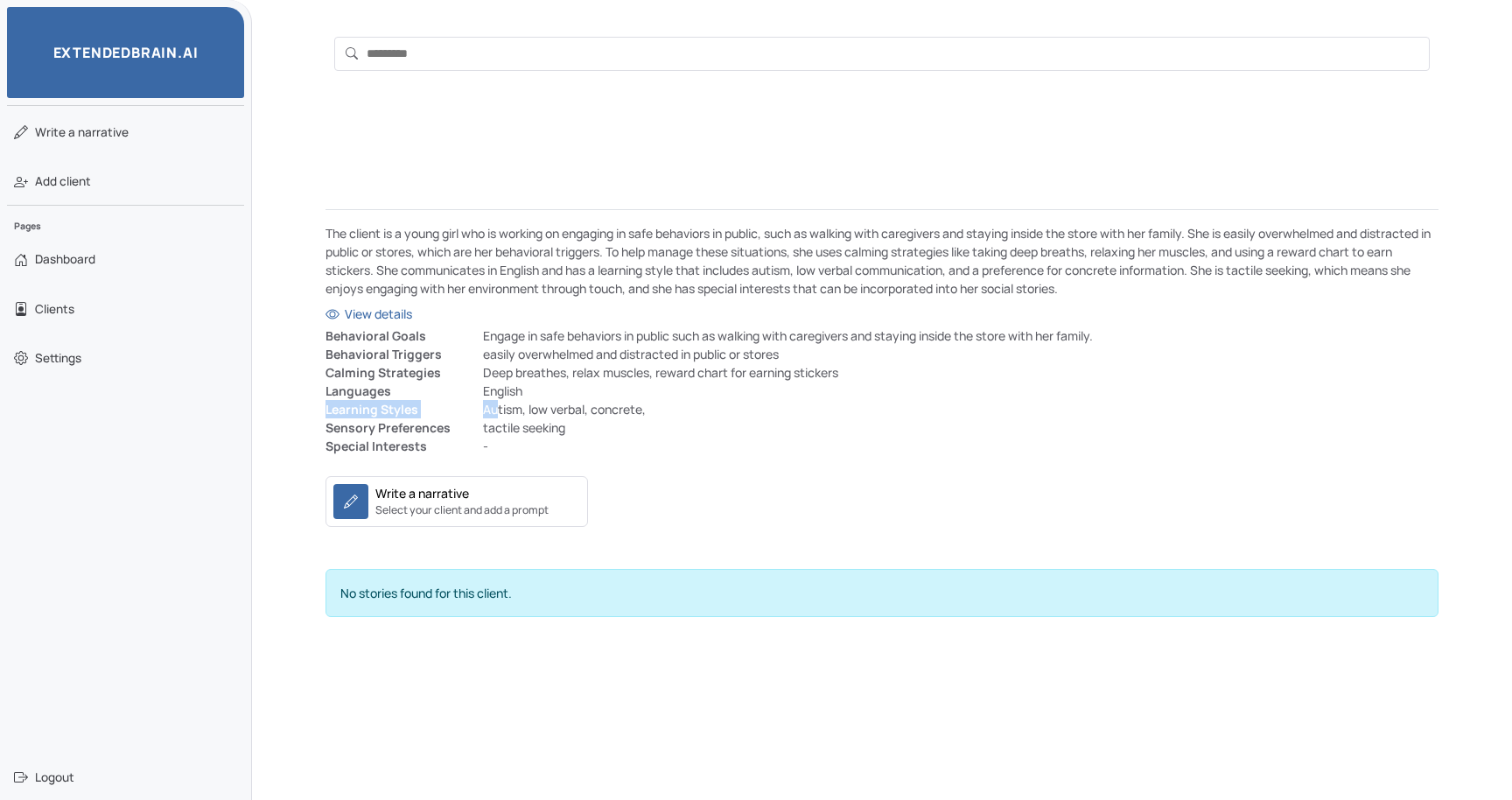drag, startPoint x: 661, startPoint y: 397, endPoint x: 496, endPoint y: 404, distance: 165.14842 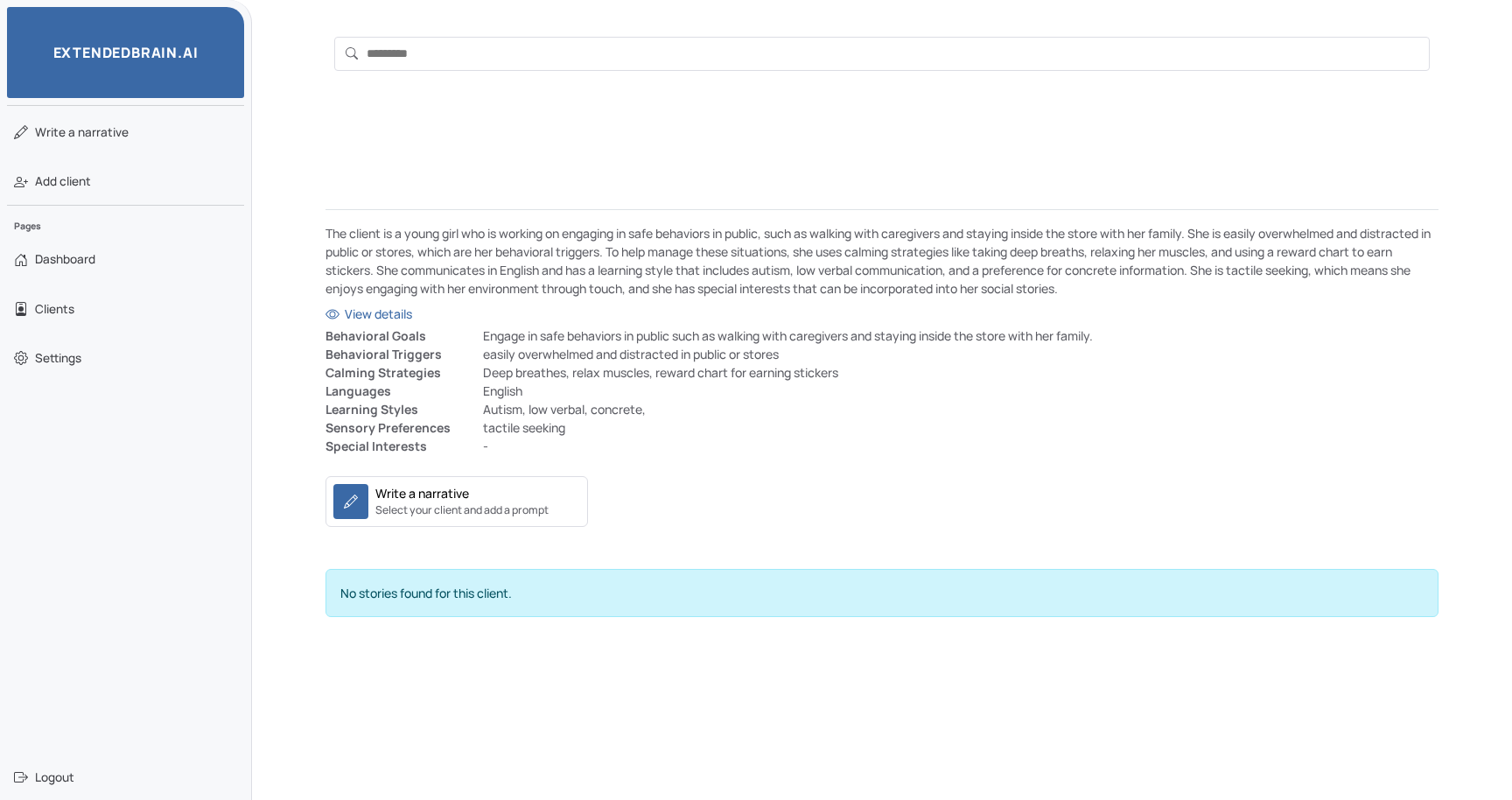 click on "[CONDITION], [CONDITION], [CONDITION]" at bounding box center [961, 409] 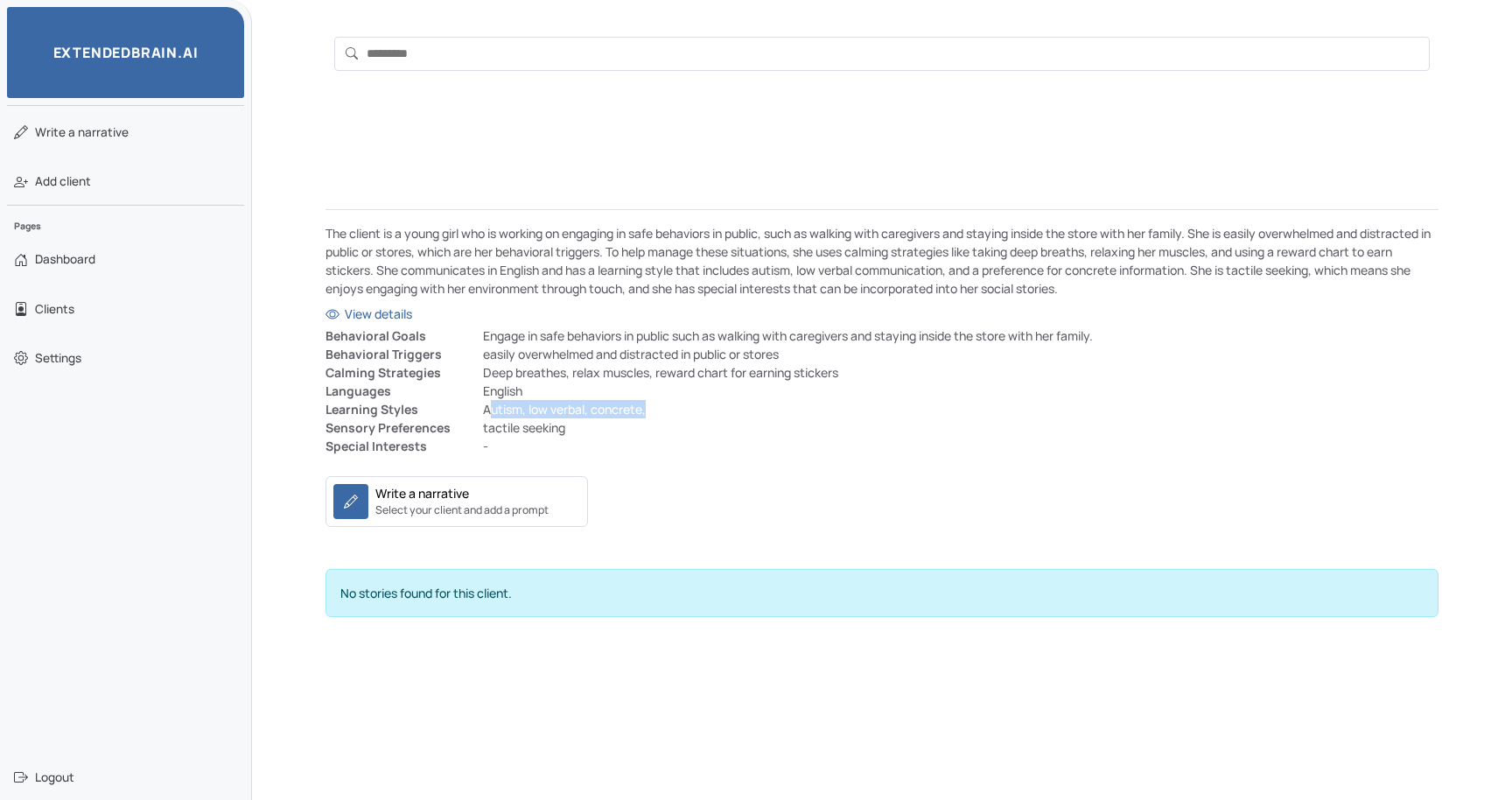 drag, startPoint x: 488, startPoint y: 404, endPoint x: 660, endPoint y: 408, distance: 172.04651 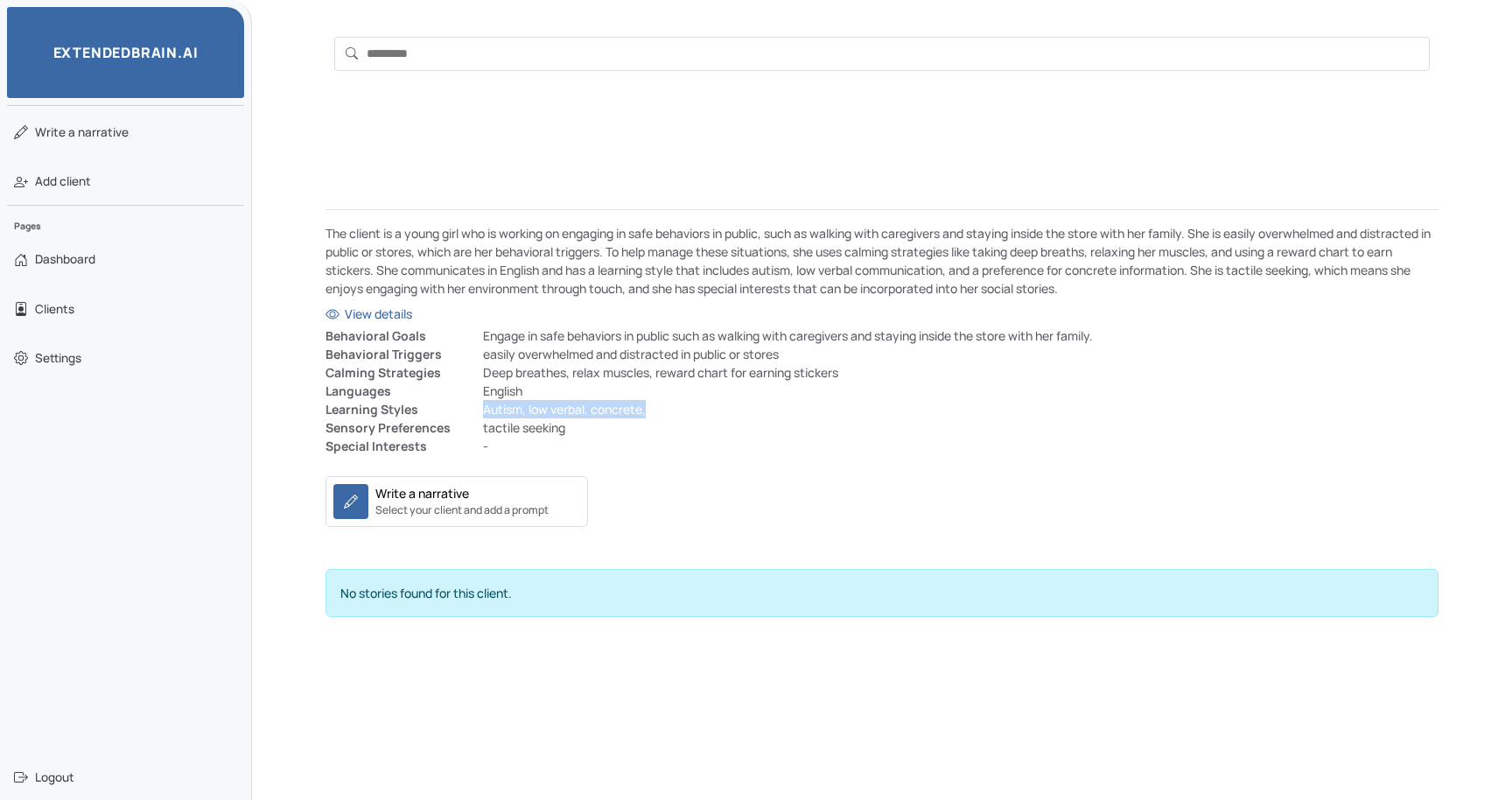 drag, startPoint x: 659, startPoint y: 408, endPoint x: 479, endPoint y: 409, distance: 180.00278 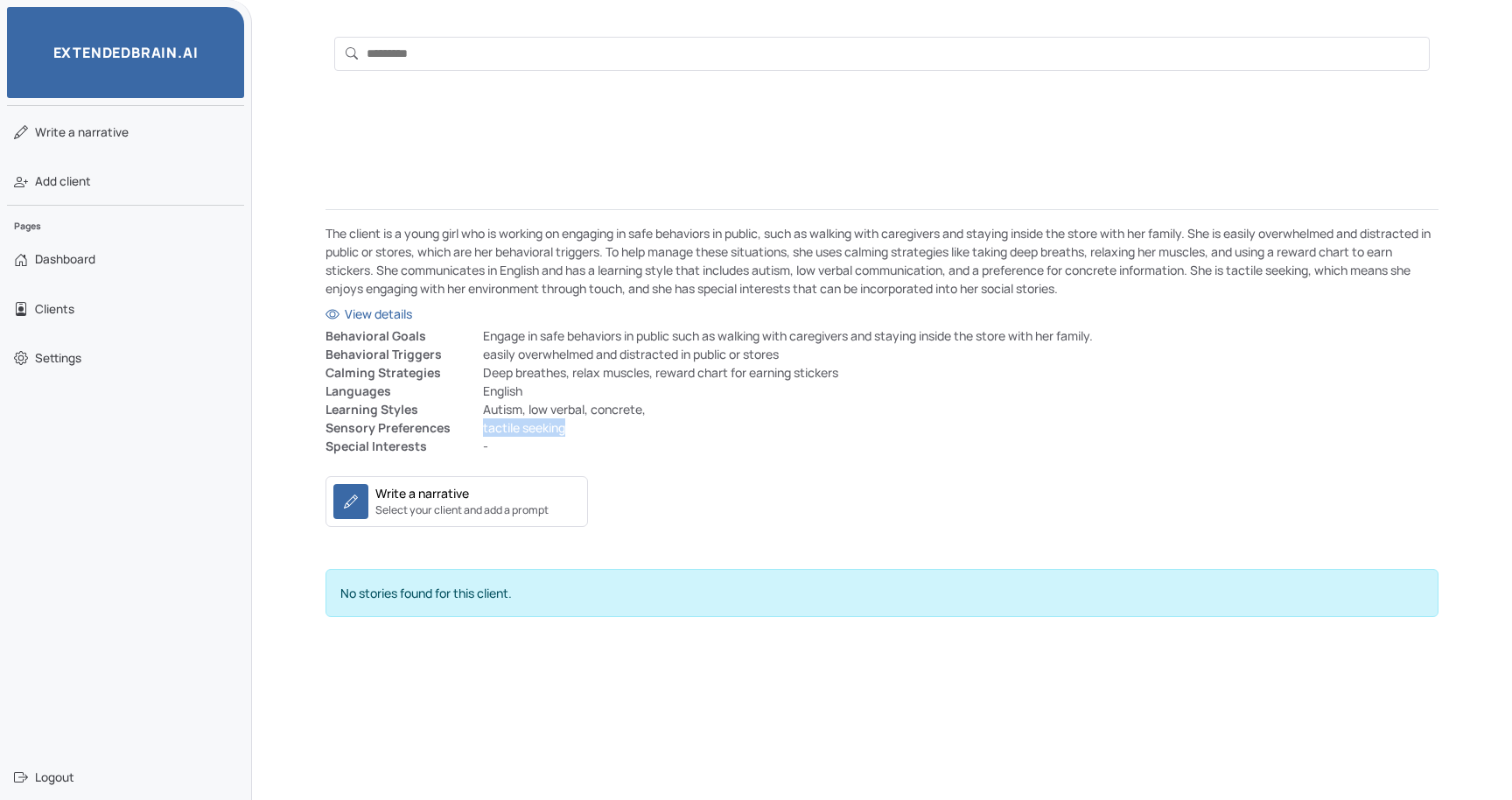 drag, startPoint x: 578, startPoint y: 425, endPoint x: 472, endPoint y: 428, distance: 106.04244 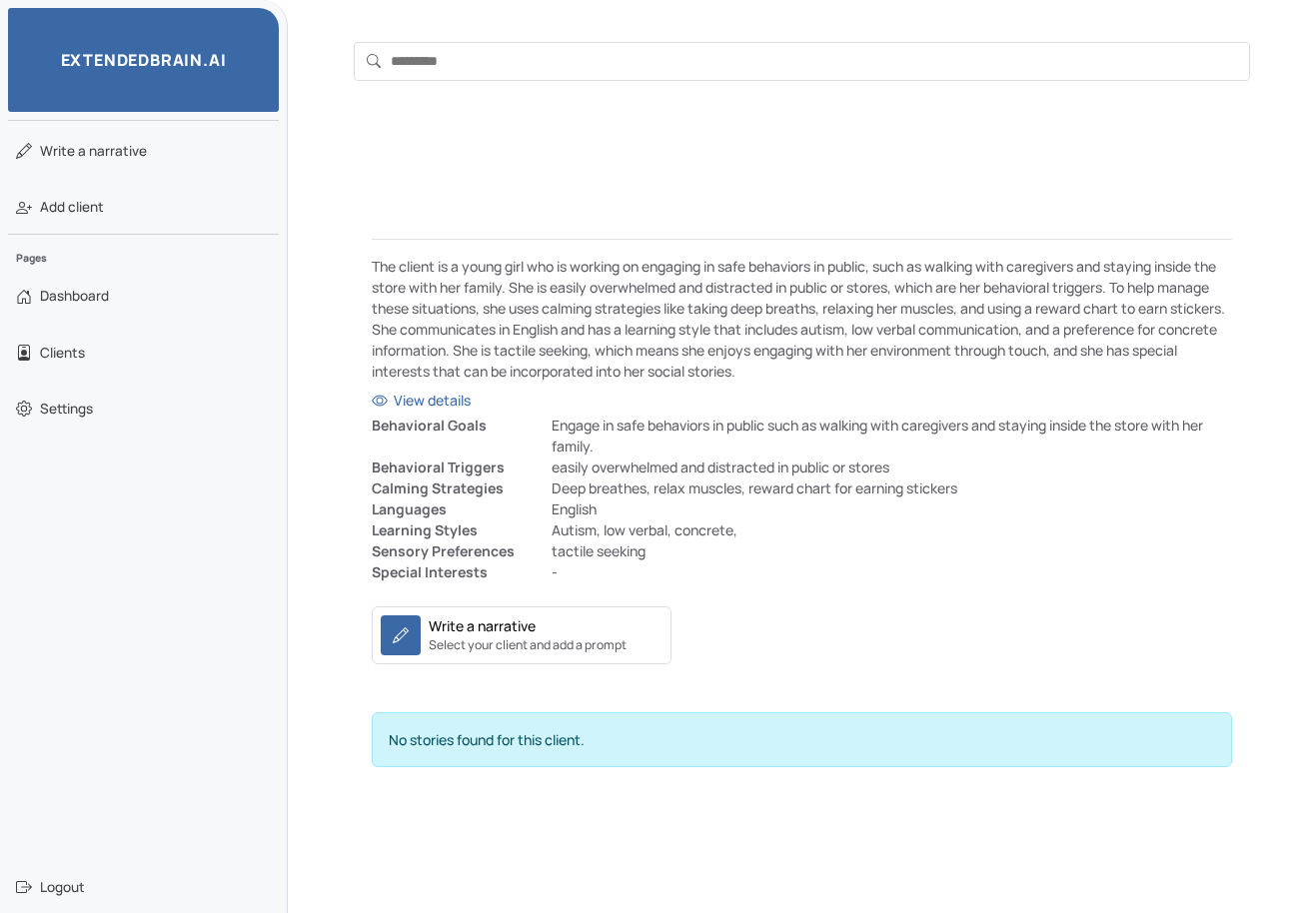 click on "Engage in safe behaviors in public such as walking with caregivers and staying inside the store with her family." at bounding box center [891, 436] 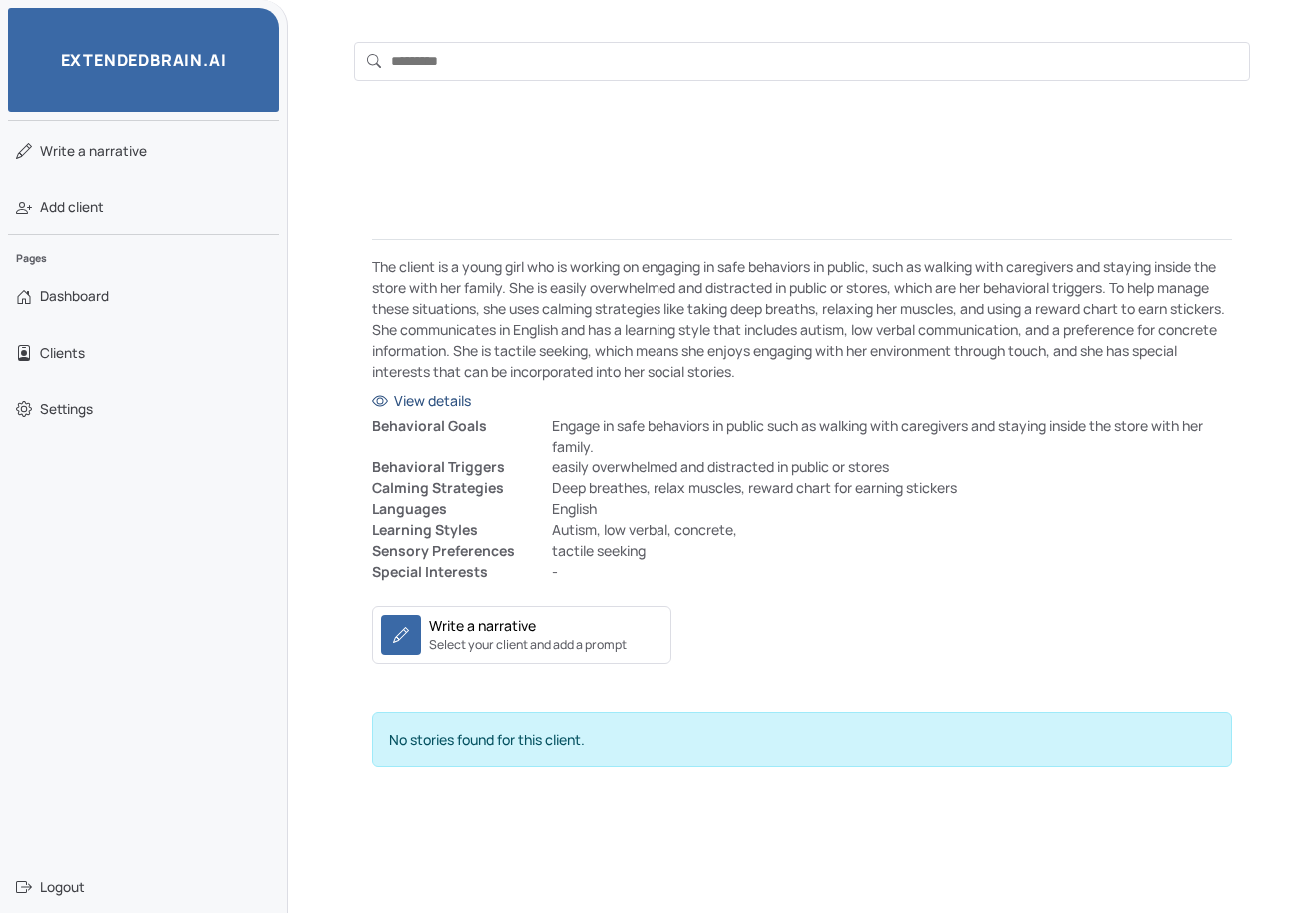 click on "View details" at bounding box center [801, 400] 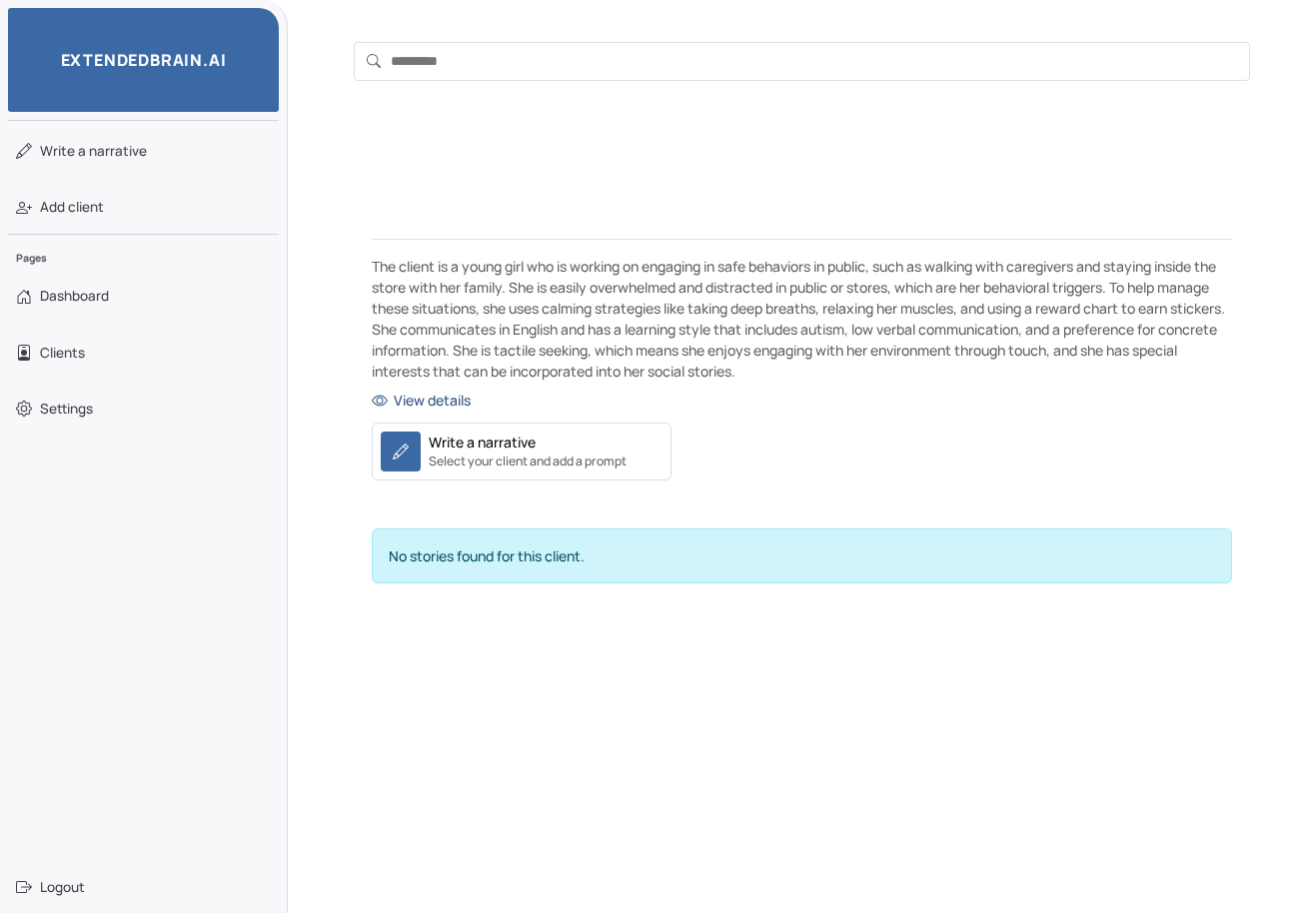 click on "View details" at bounding box center [801, 400] 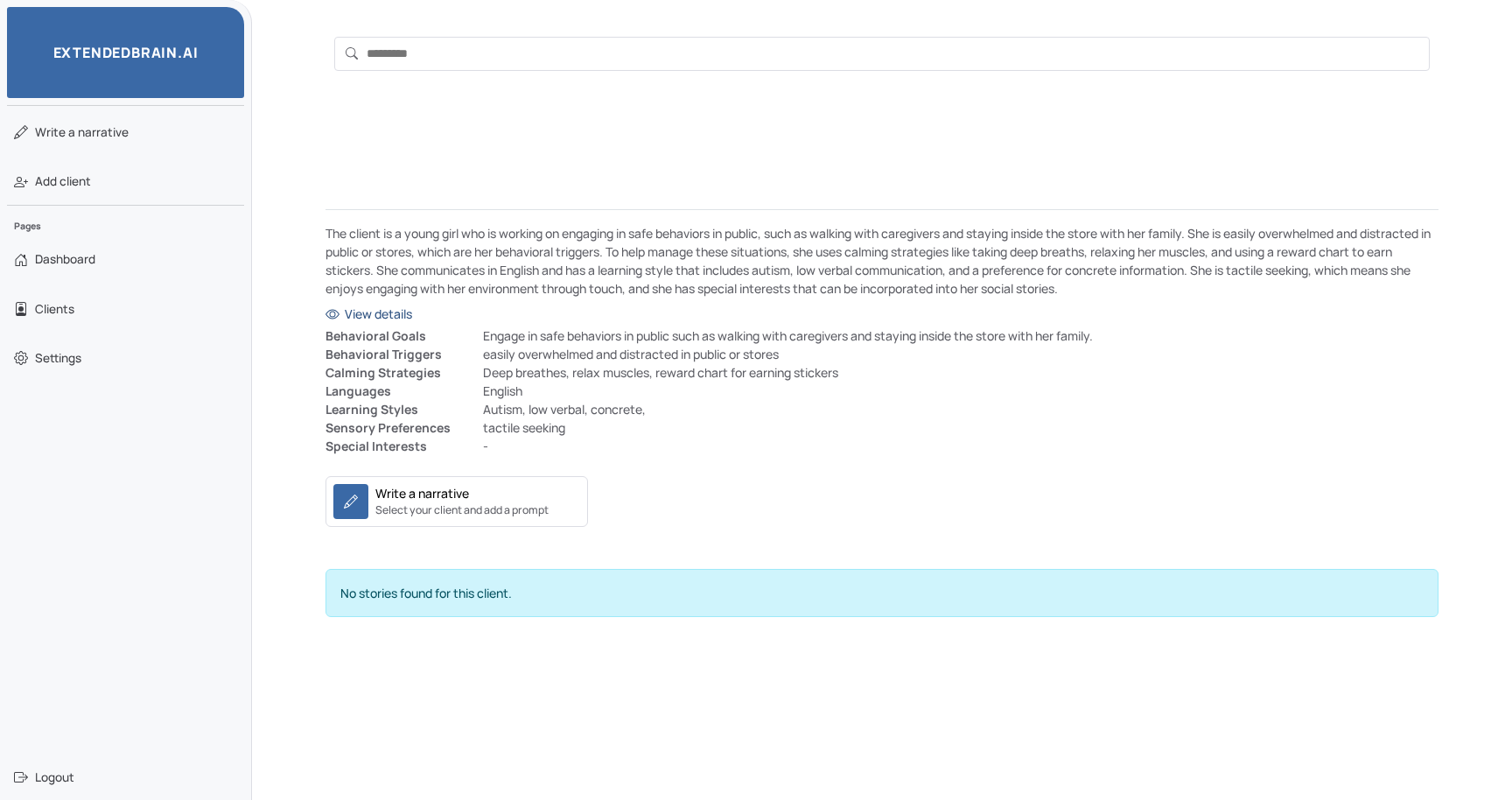 click on "View details" at bounding box center (882, 313) 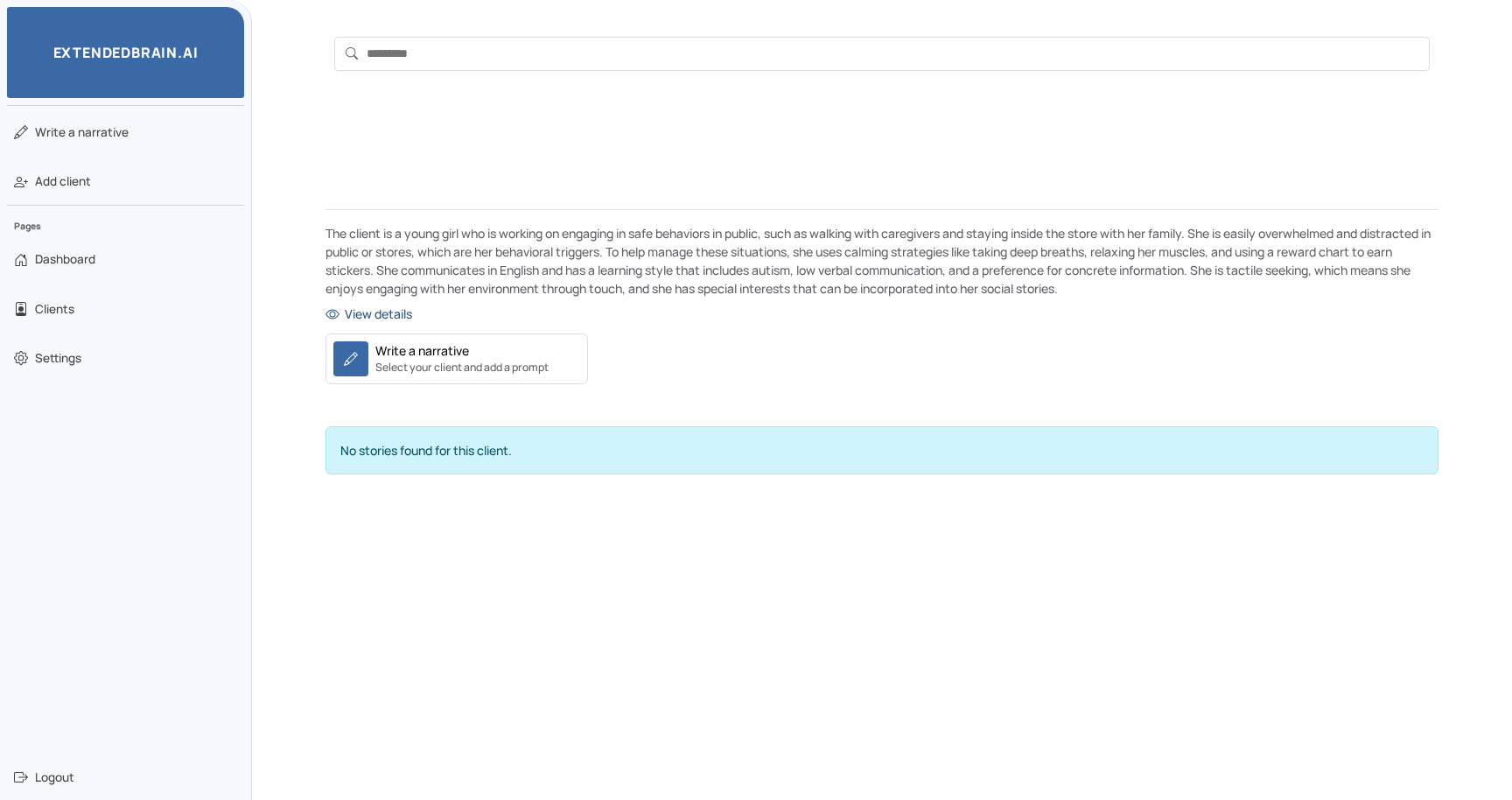 click on "View details" at bounding box center (882, 313) 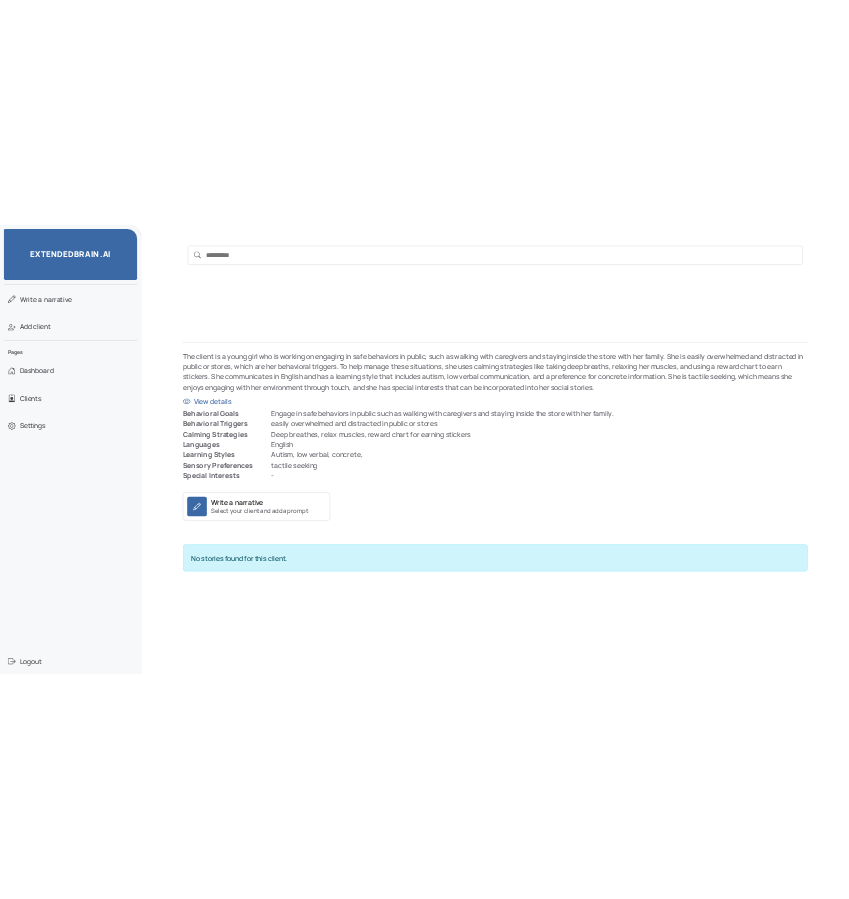 scroll, scrollTop: 63, scrollLeft: 0, axis: vertical 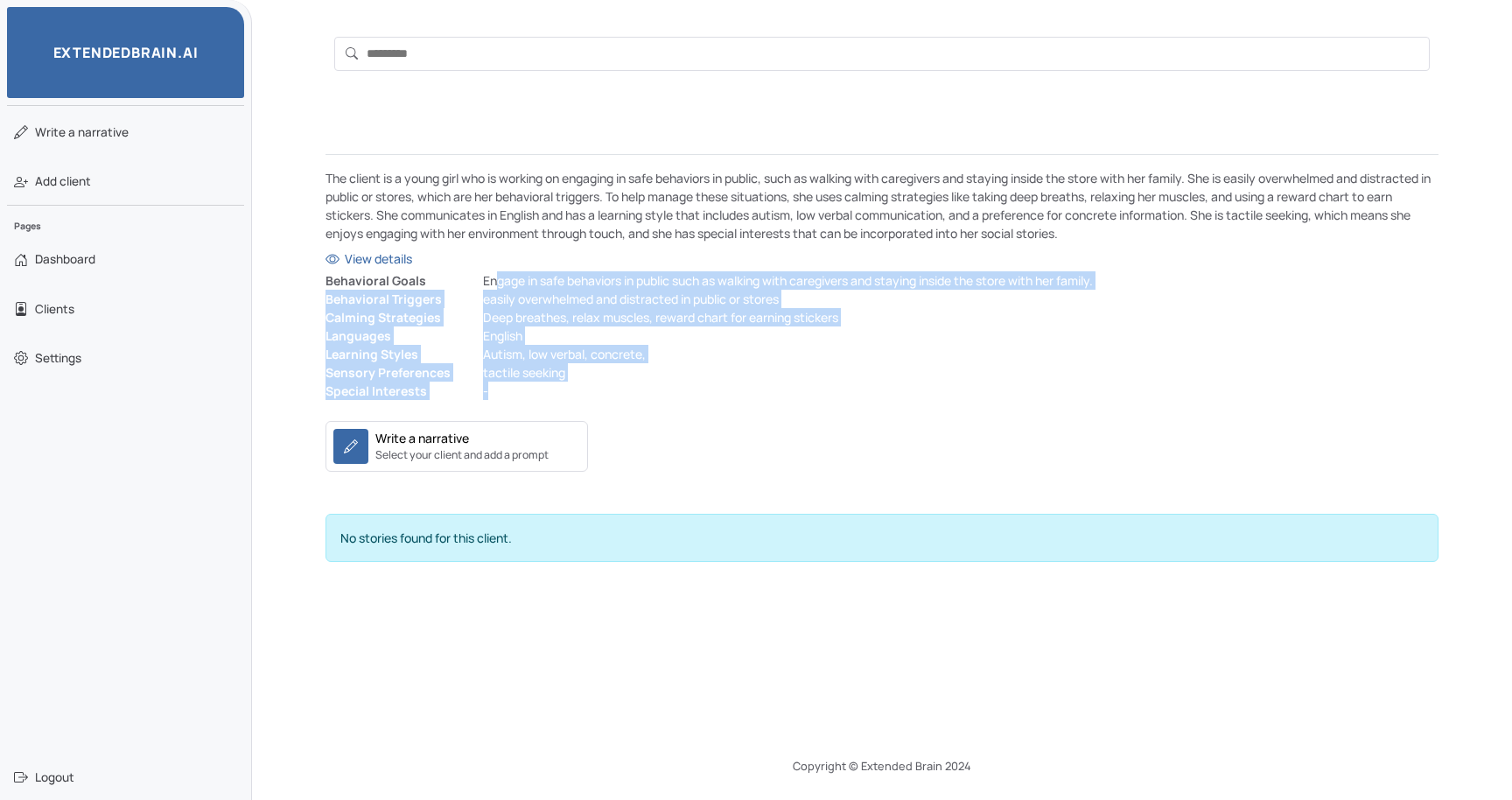 drag, startPoint x: 606, startPoint y: 382, endPoint x: 494, endPoint y: 280, distance: 151.48597 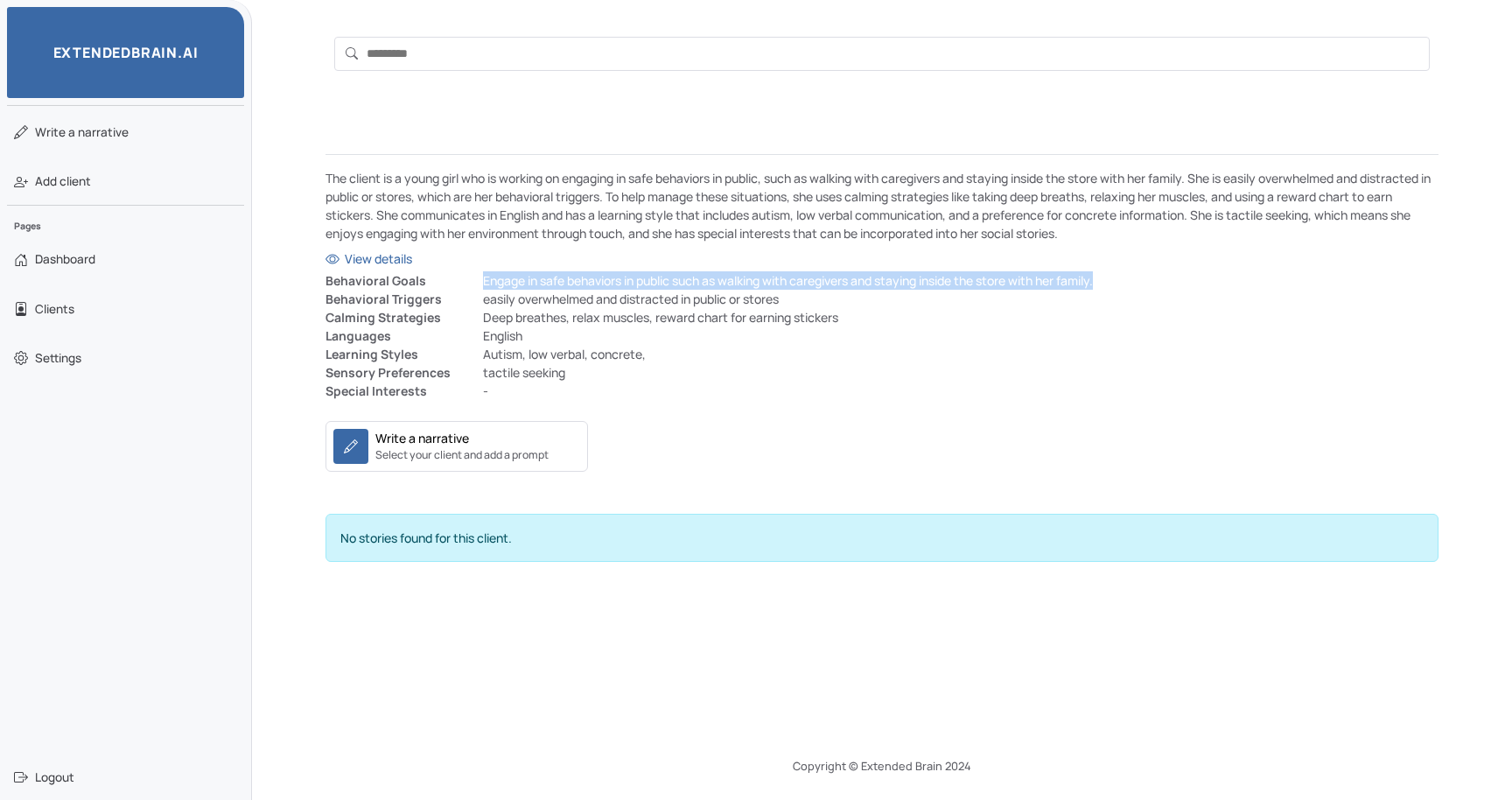 drag, startPoint x: 485, startPoint y: 278, endPoint x: 1123, endPoint y: 282, distance: 638.013 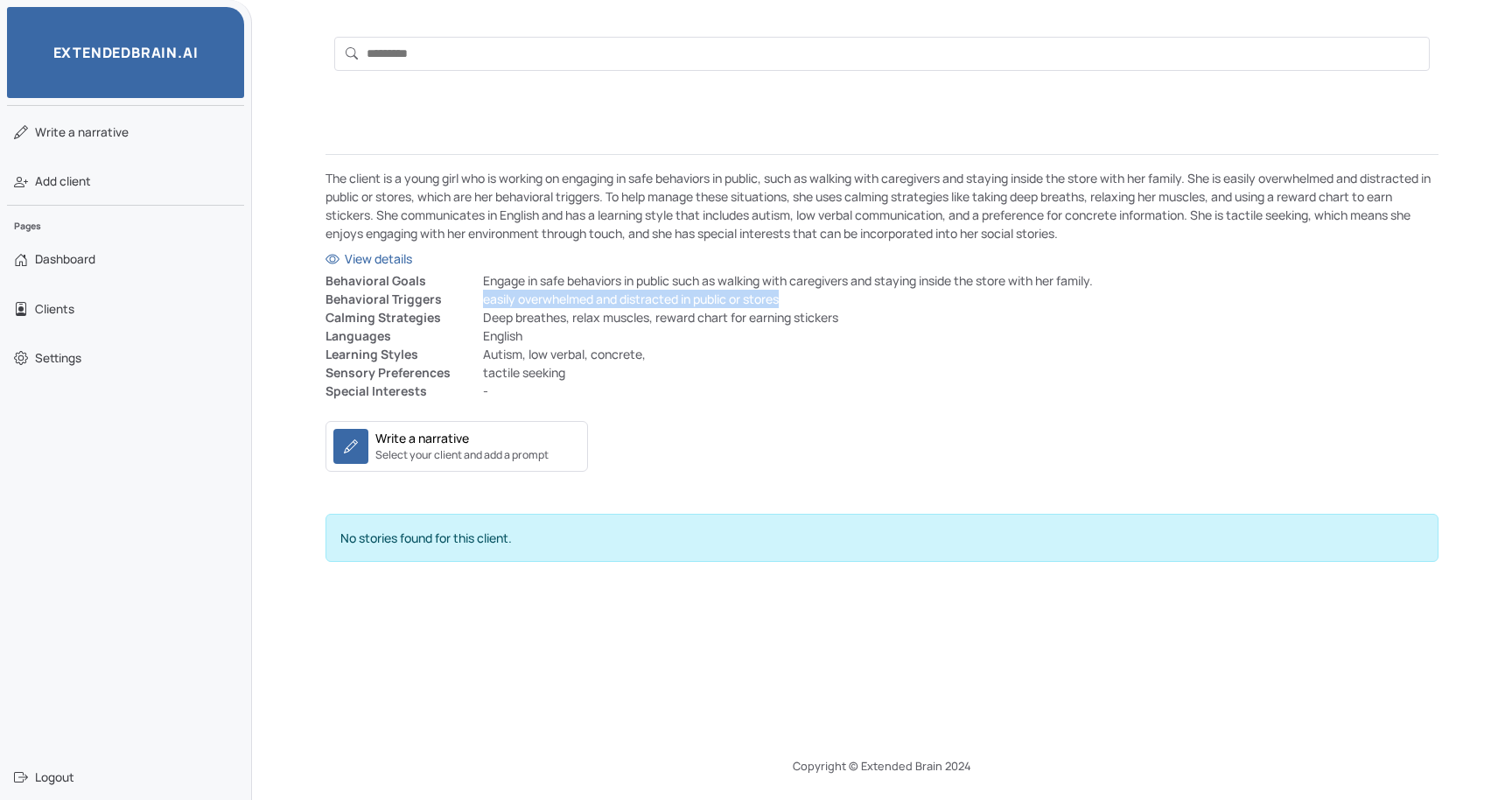 drag, startPoint x: 790, startPoint y: 299, endPoint x: 484, endPoint y: 304, distance: 306.0408 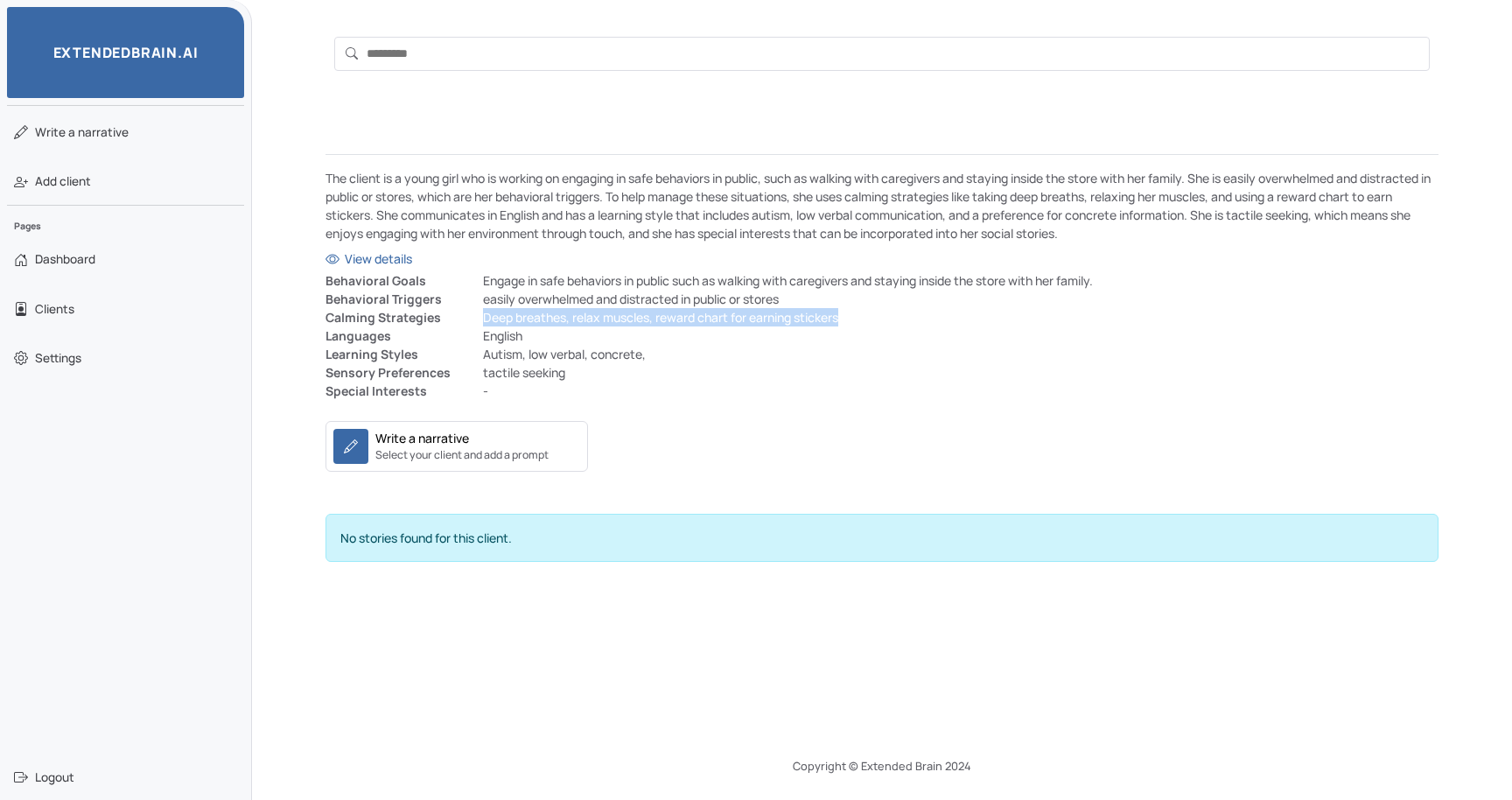 drag, startPoint x: 855, startPoint y: 314, endPoint x: 480, endPoint y: 325, distance: 375.1613 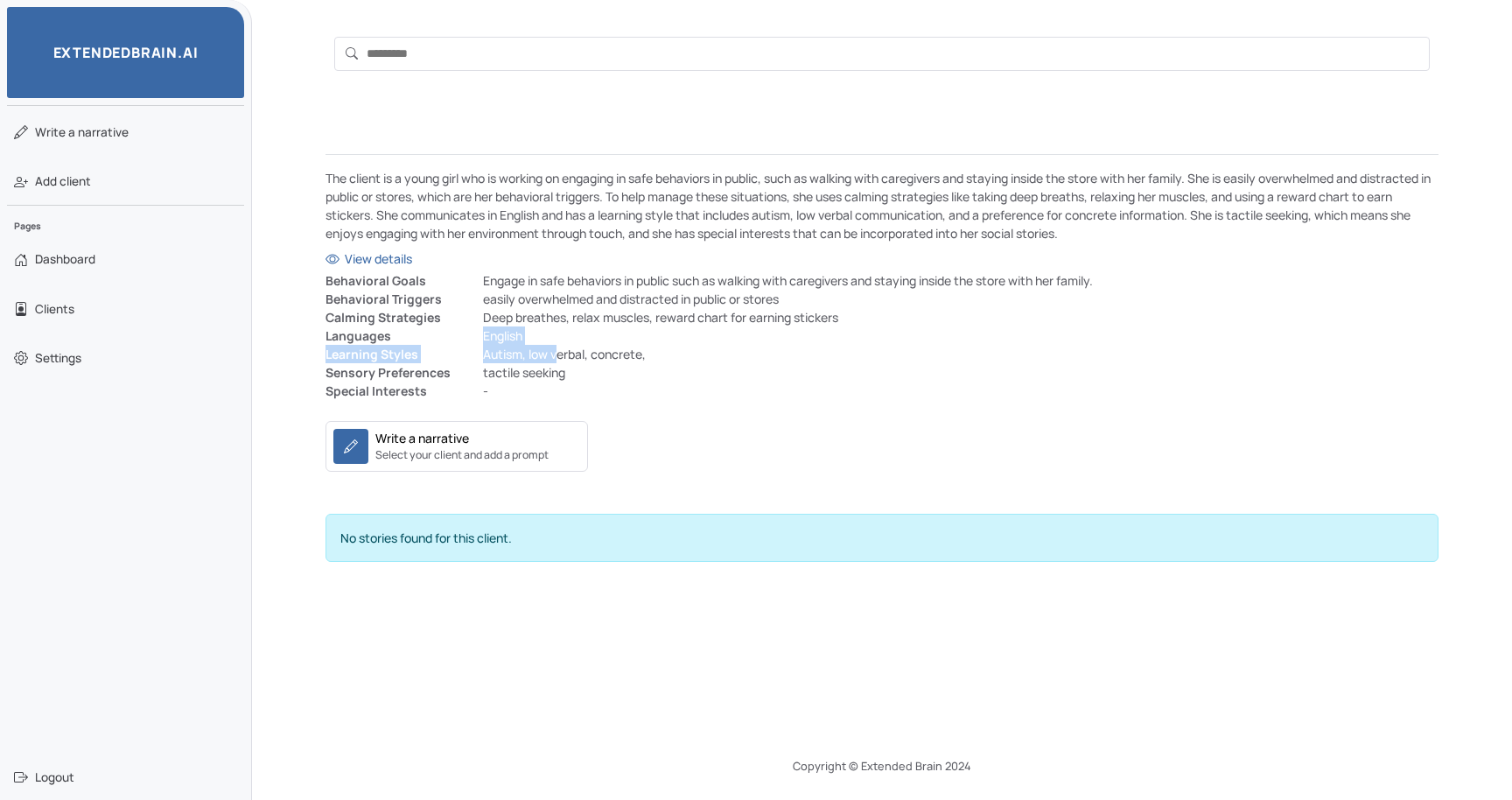 drag, startPoint x: 556, startPoint y: 348, endPoint x: 484, endPoint y: 347, distance: 72.00694 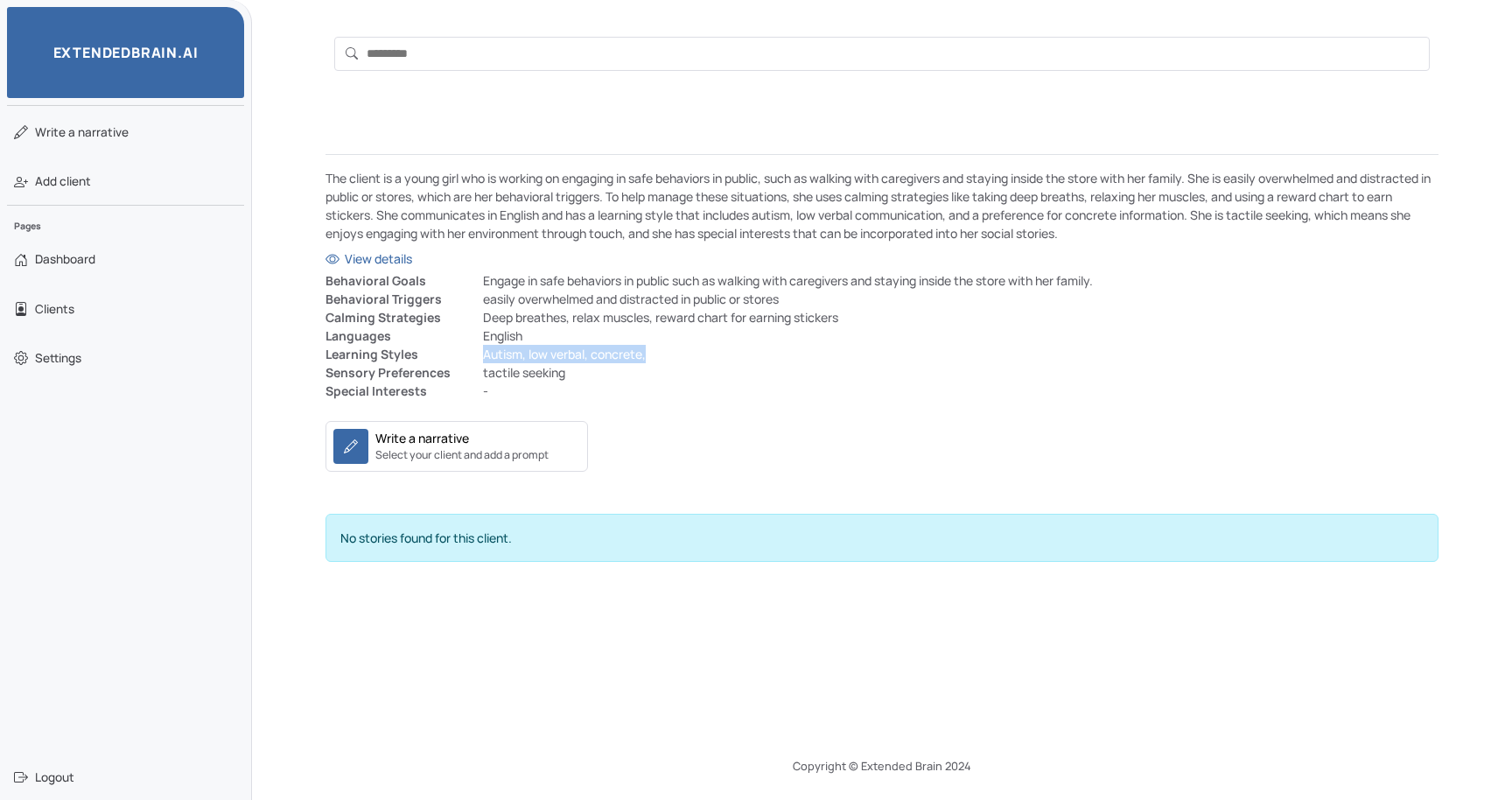 drag, startPoint x: 479, startPoint y: 354, endPoint x: 680, endPoint y: 354, distance: 201 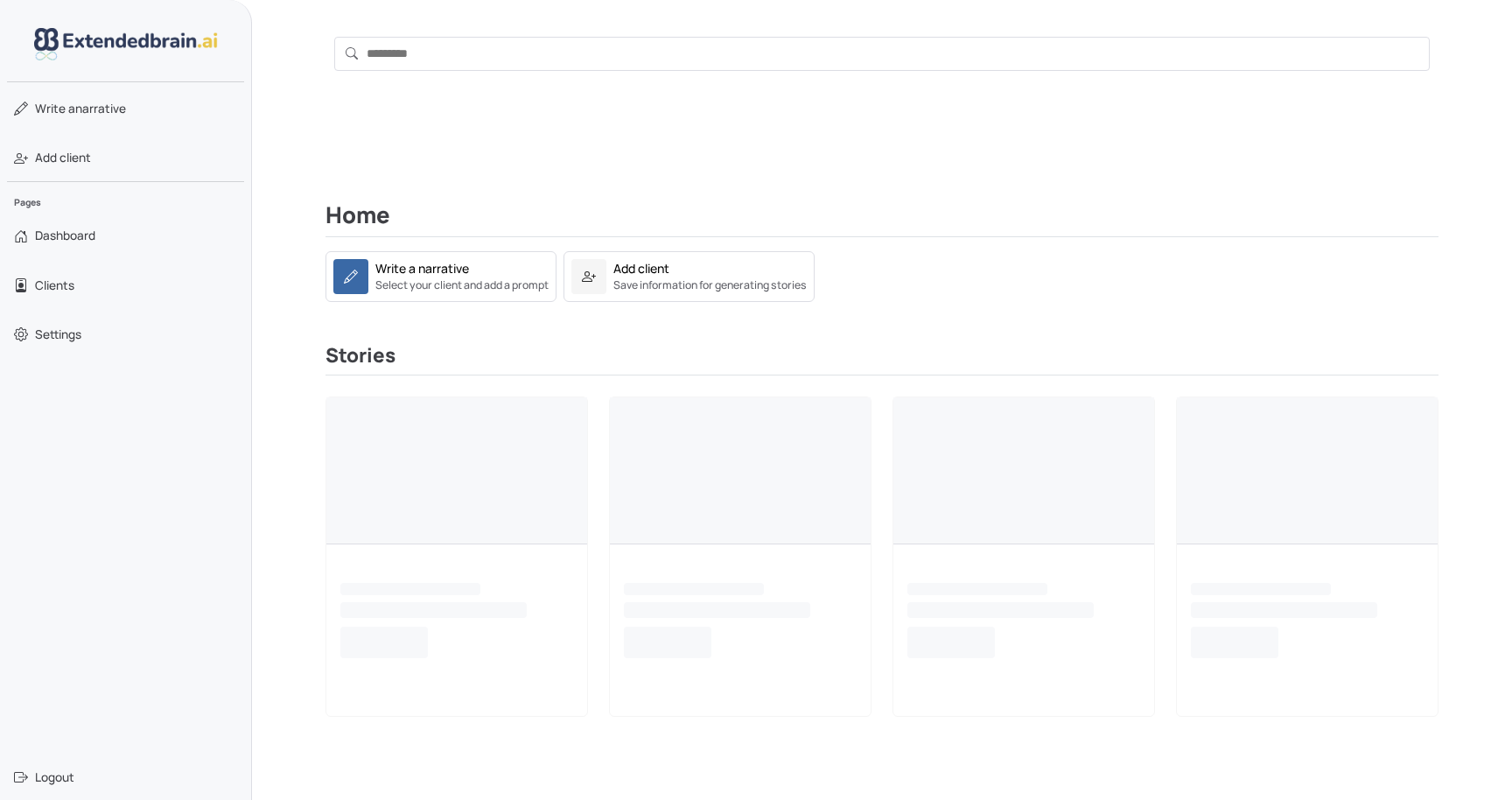 scroll, scrollTop: 0, scrollLeft: 0, axis: both 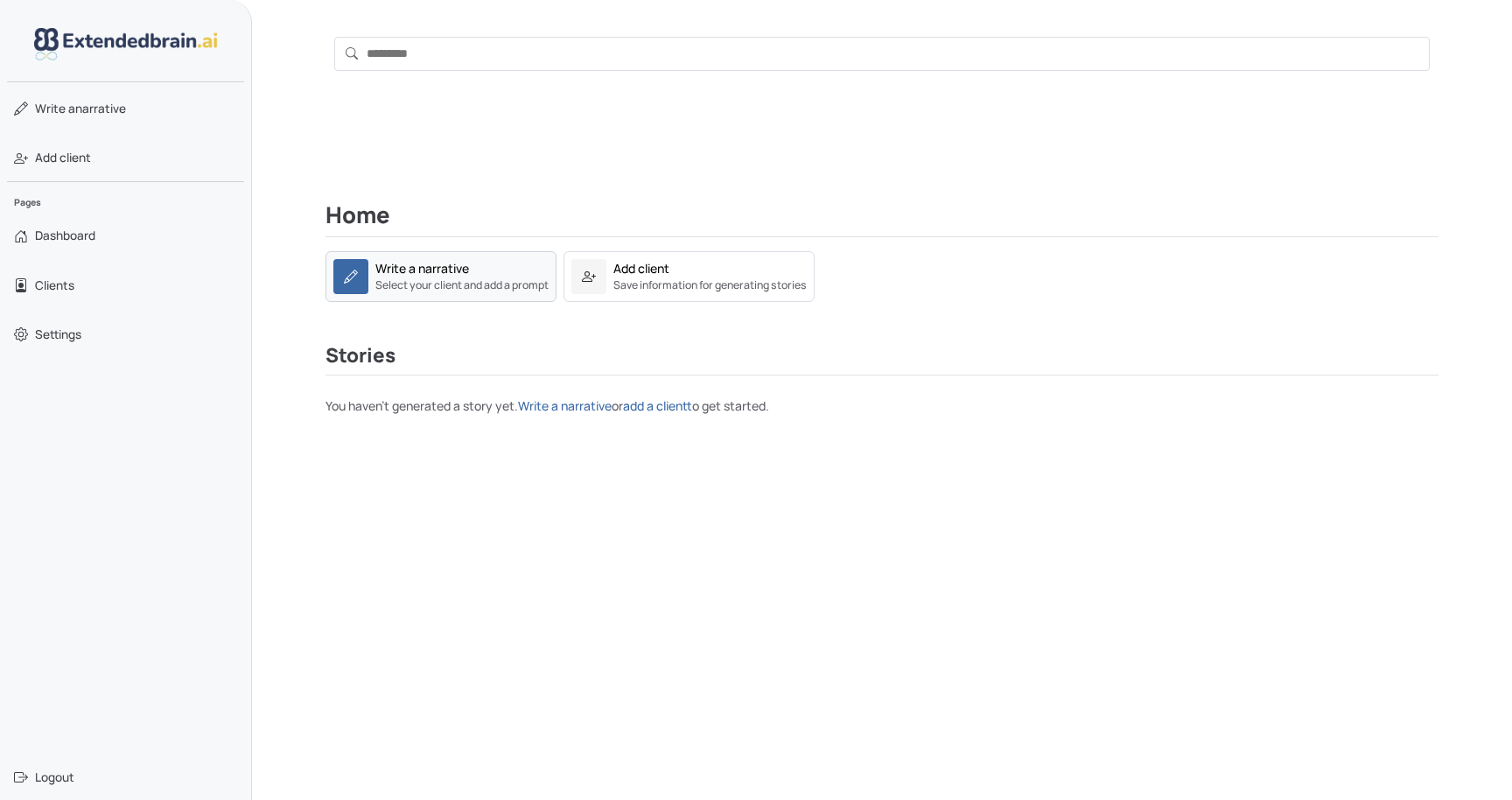 click on "Select your client and add a prompt" at bounding box center (462, 285) 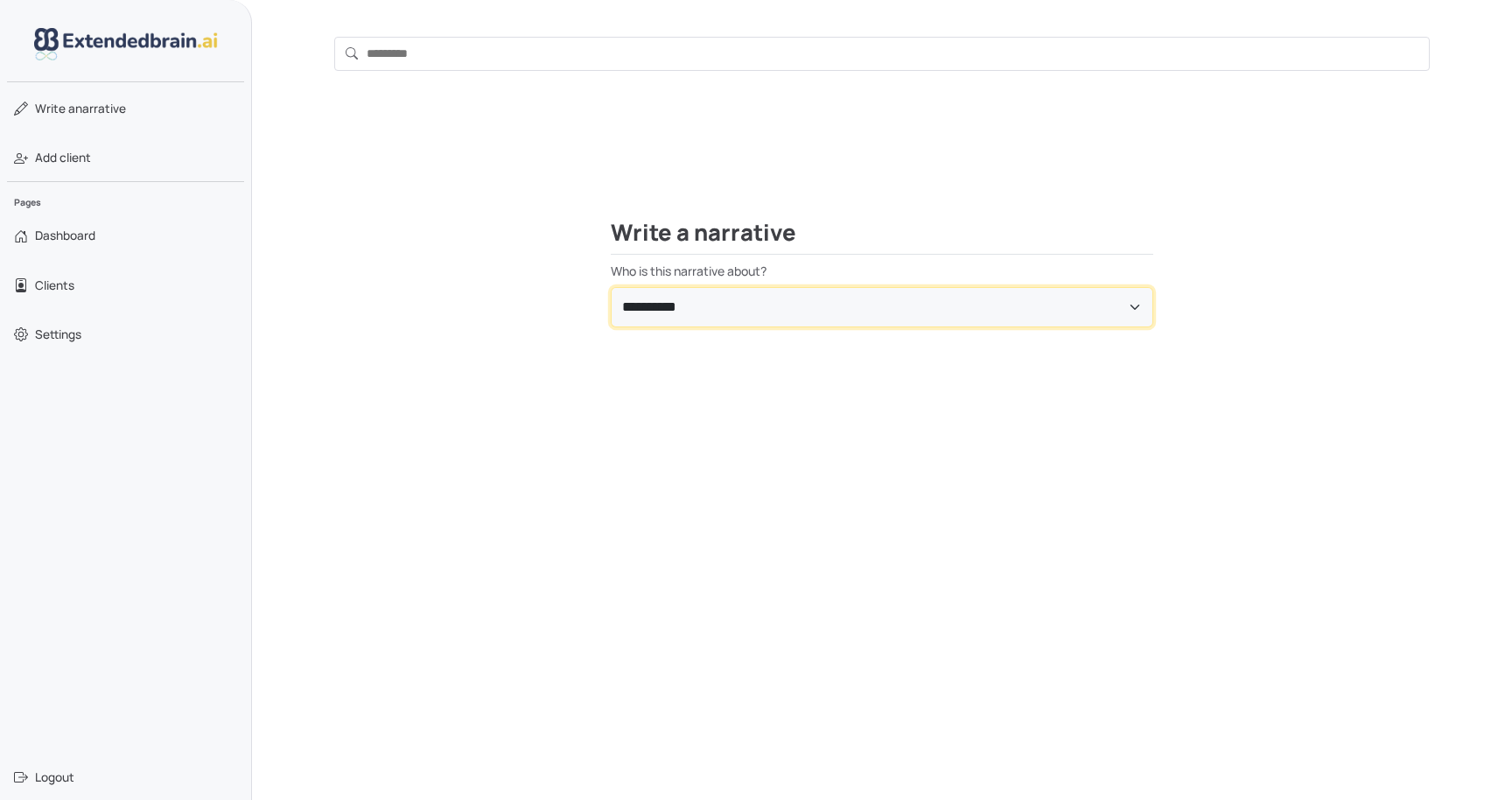 click on "**********" at bounding box center (882, 307) 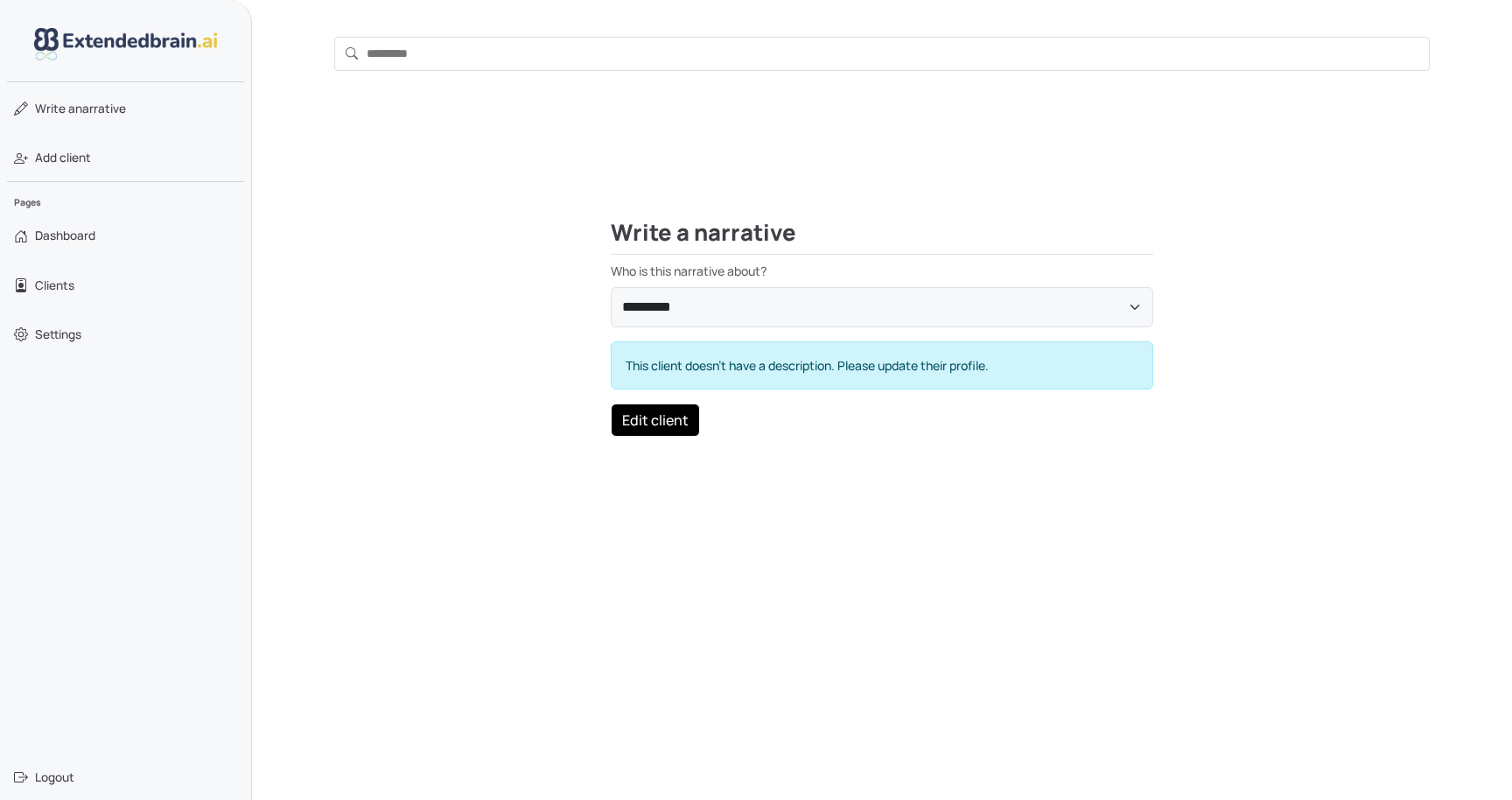 click on "Edit client" at bounding box center (655, 420) 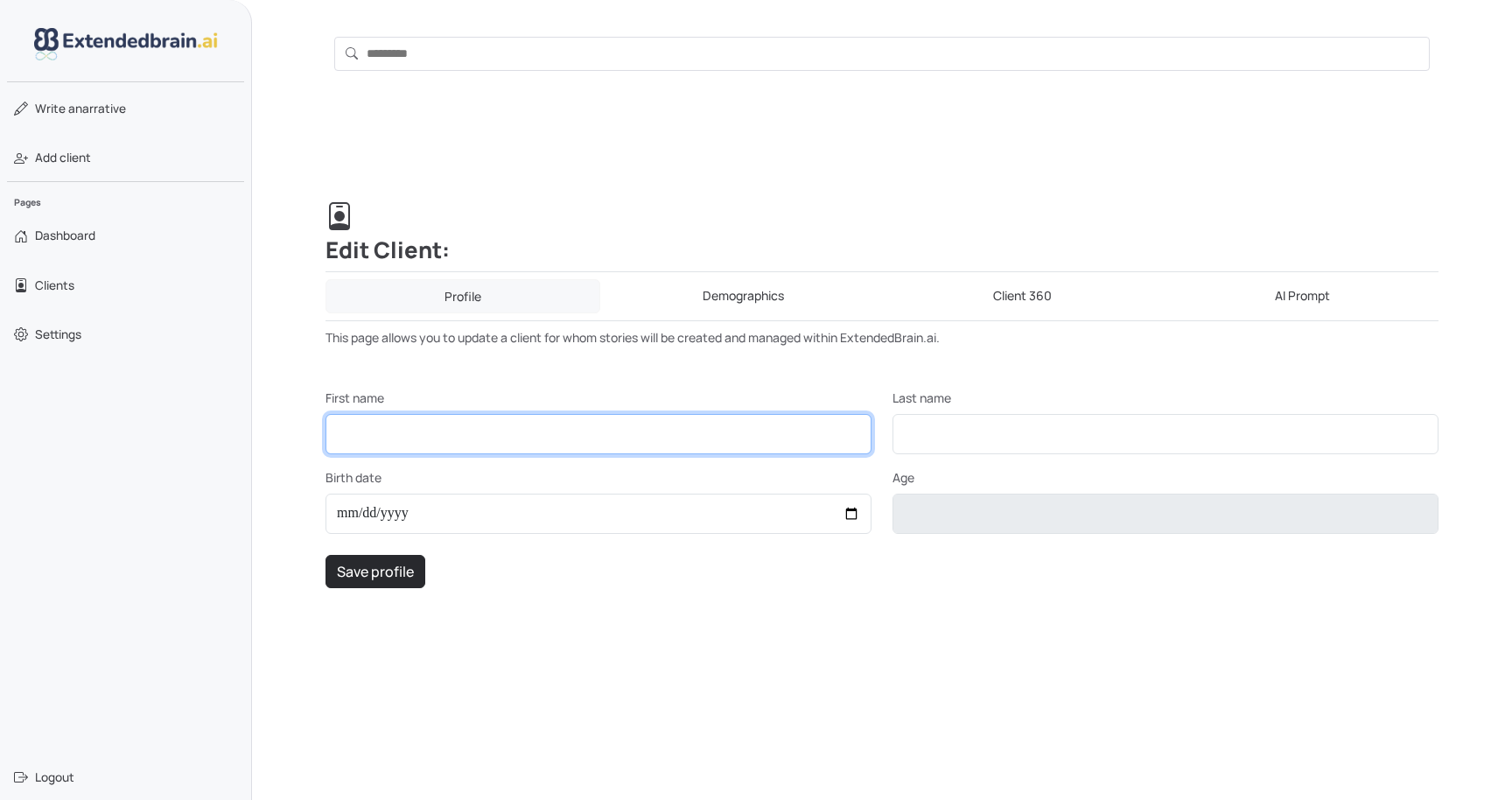 click on "First name" at bounding box center (598, 434) 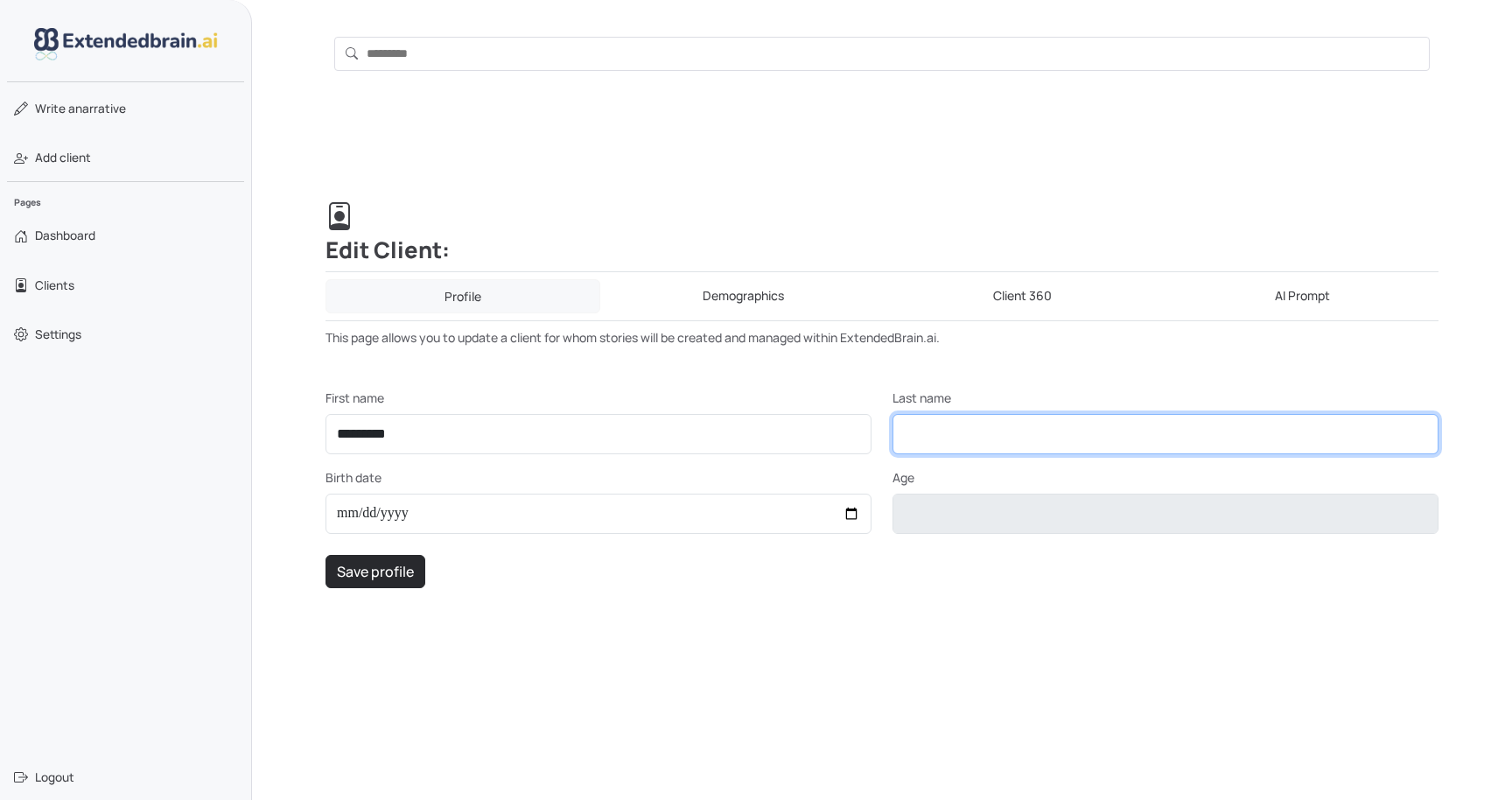 click on "Last name" at bounding box center [1166, 434] 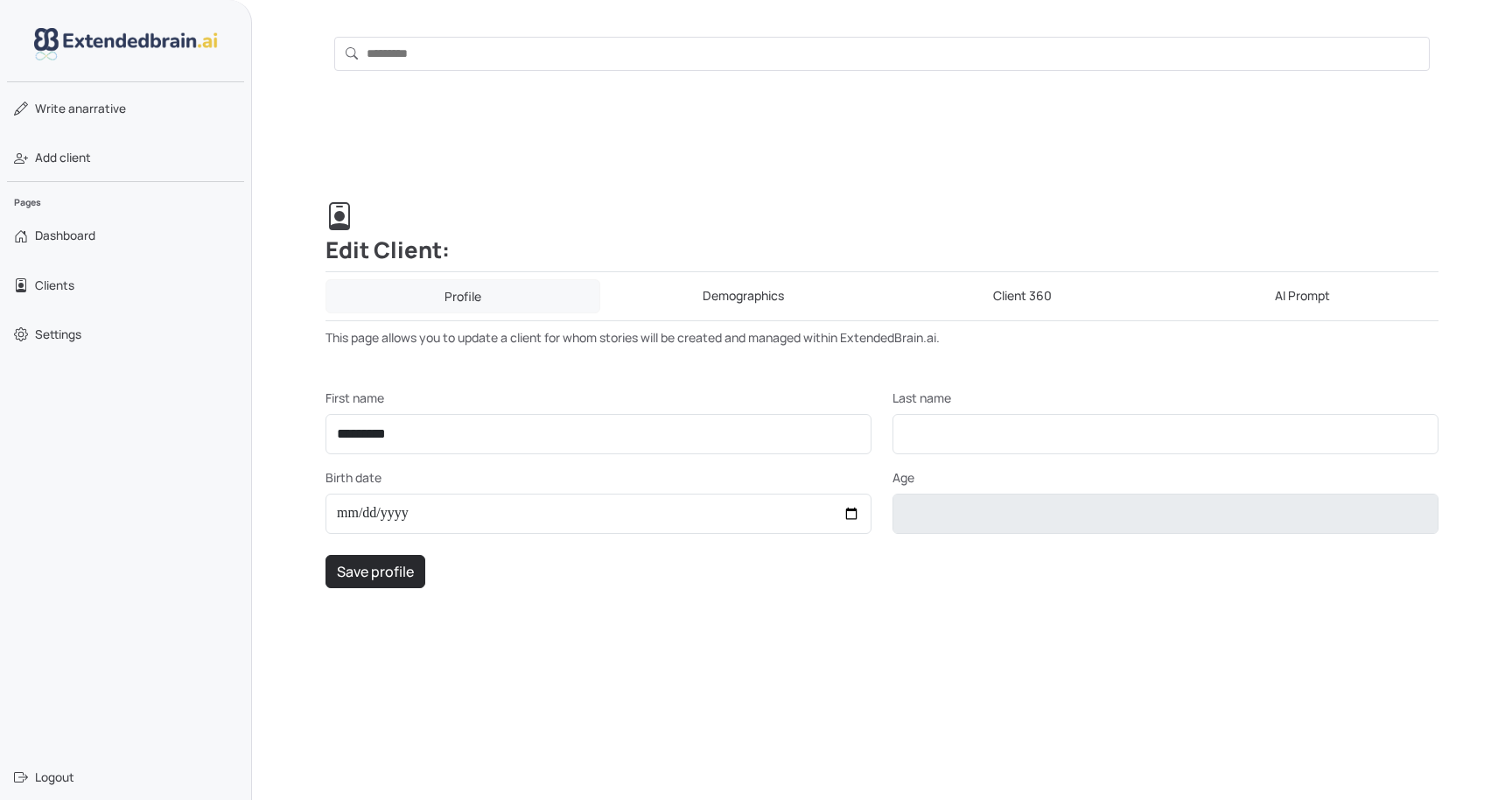 click on "This page allows you to update a client for whom stories will be created and managed within ExtendedBrain.ai. First name ********* Last name Birth date Age Save profile" at bounding box center [882, 458] 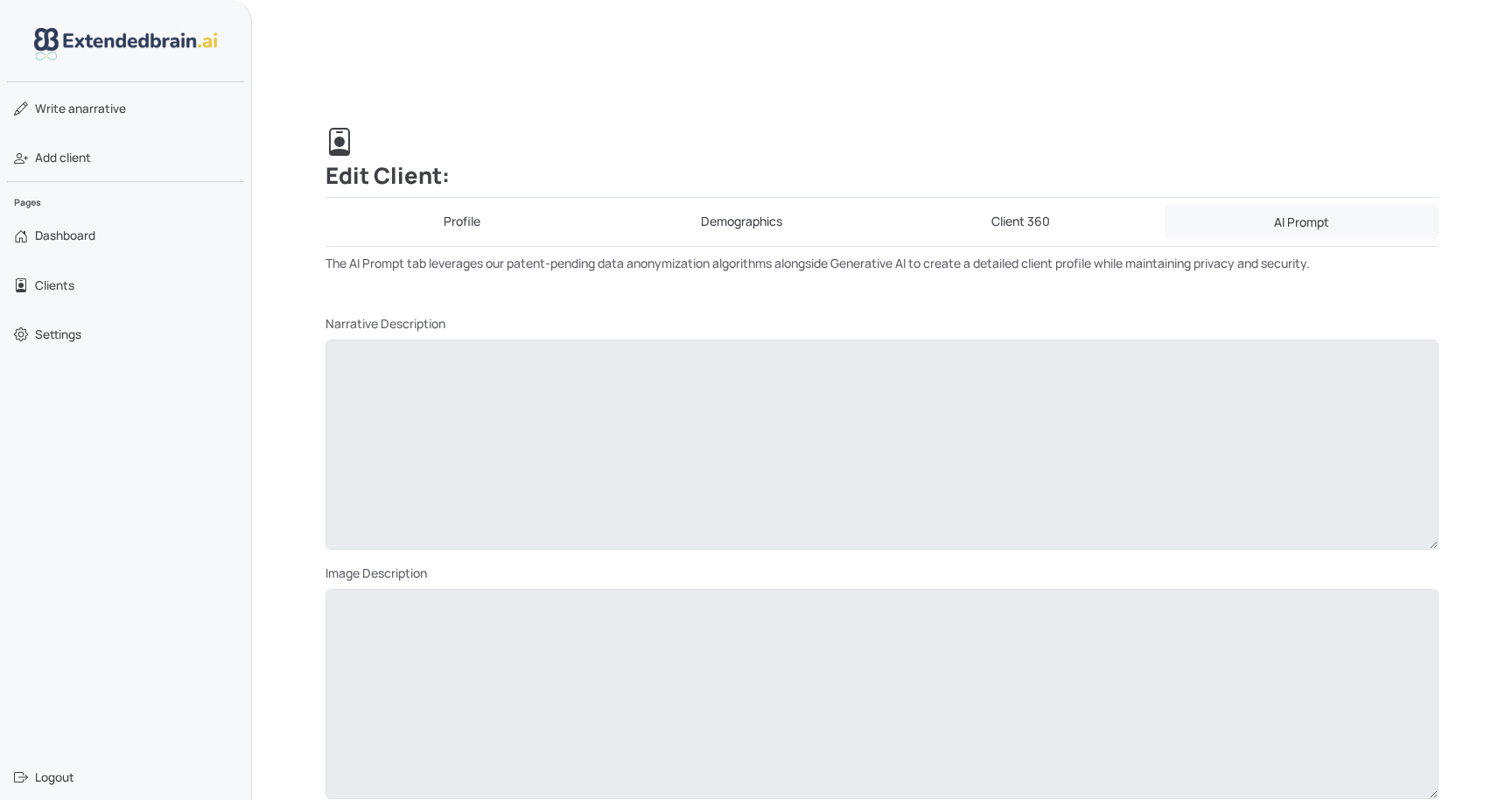scroll, scrollTop: 82, scrollLeft: 0, axis: vertical 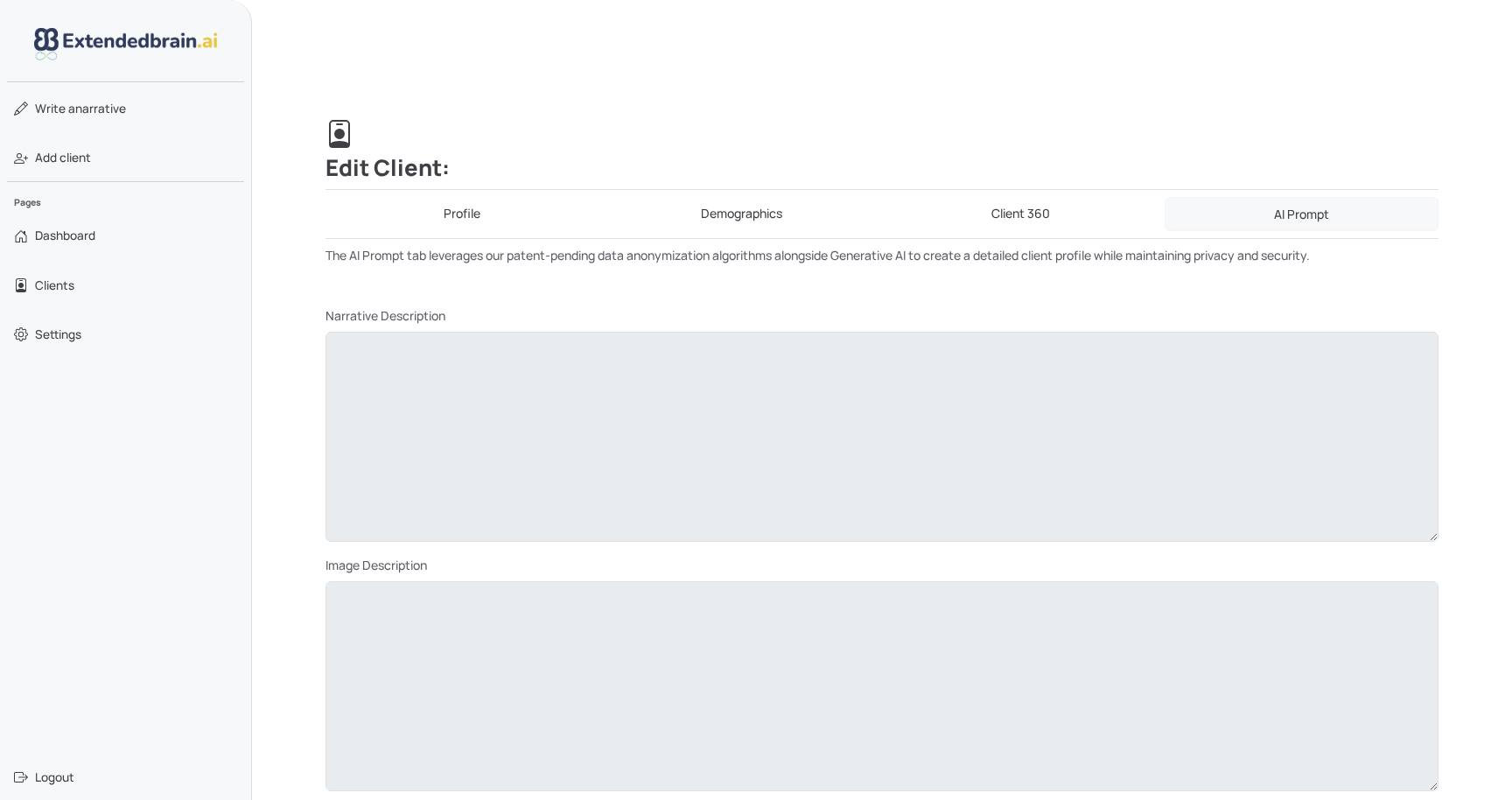 click on "Edit Client:" at bounding box center [882, 155] 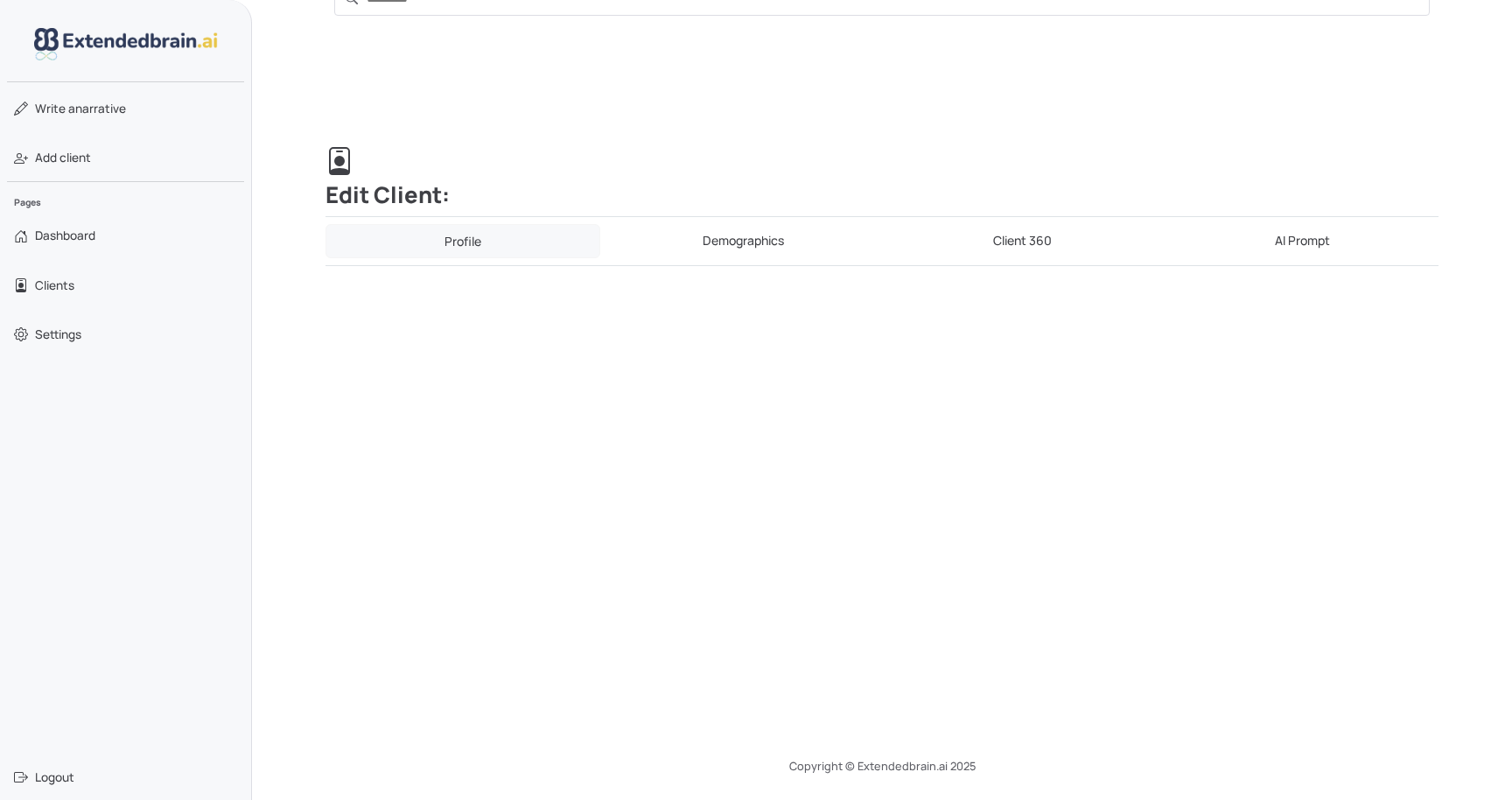 scroll, scrollTop: 55, scrollLeft: 0, axis: vertical 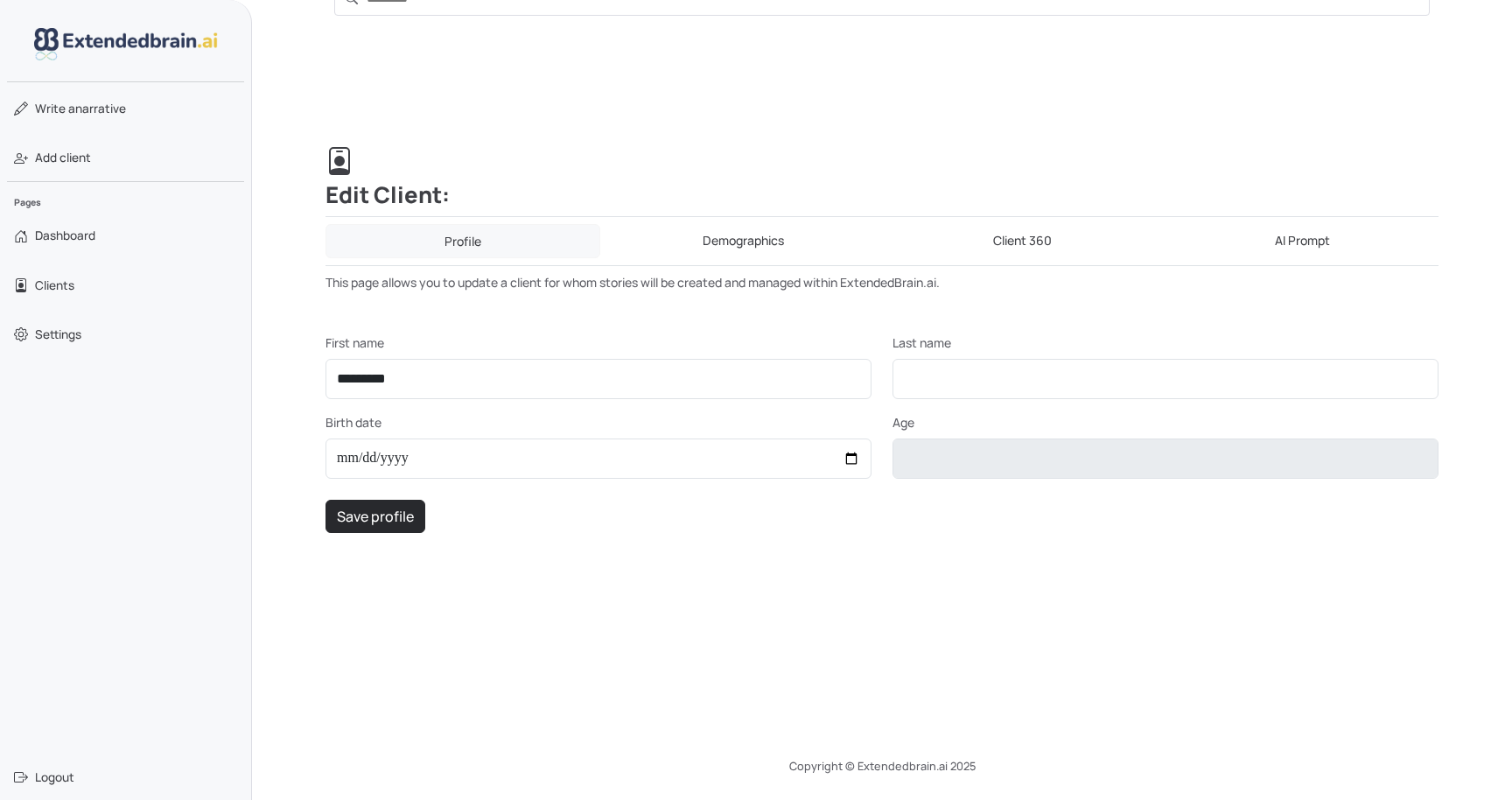 click on "Demographics" at bounding box center (744, 241) 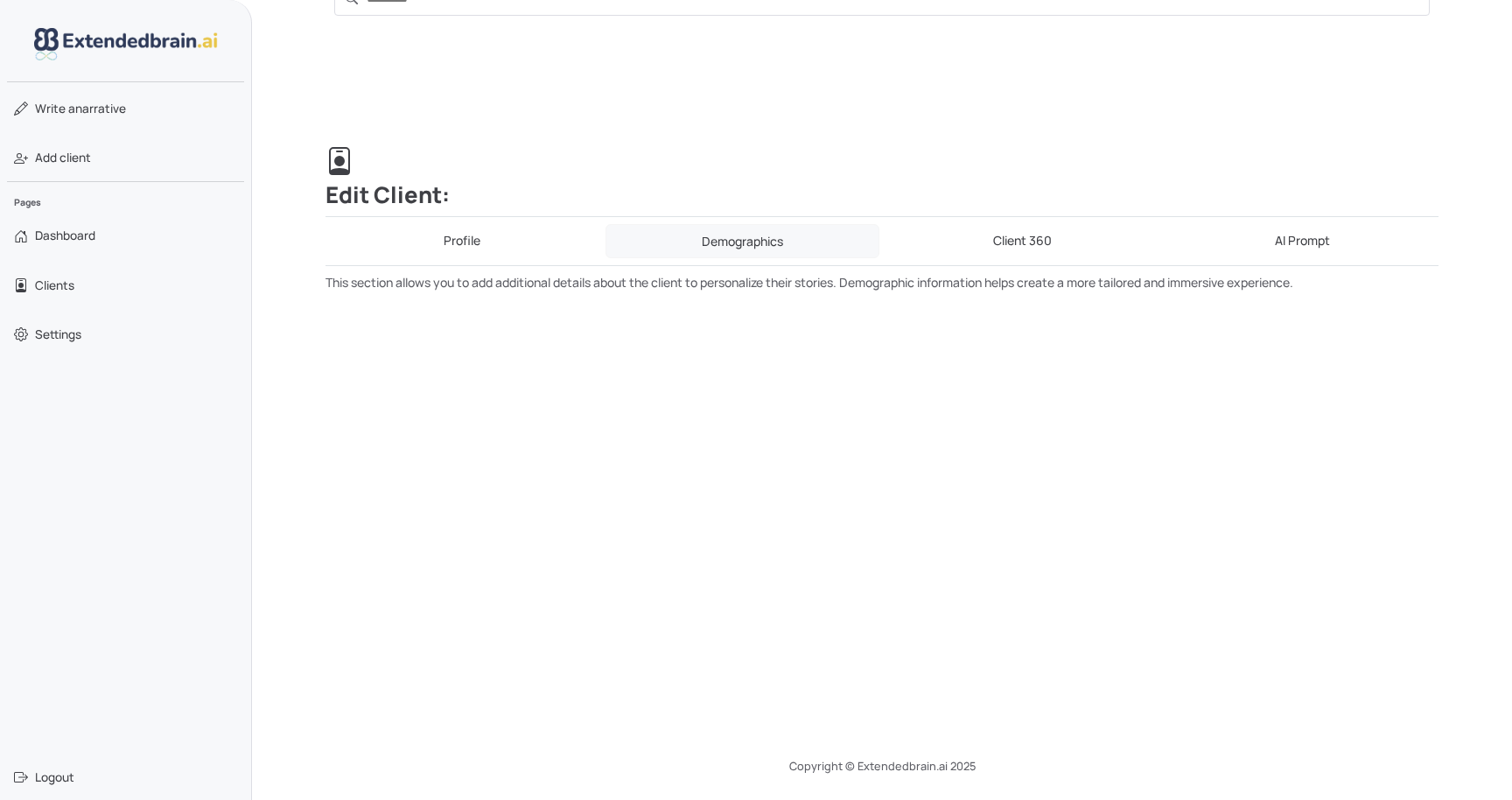 click on "Profile" at bounding box center [462, 241] 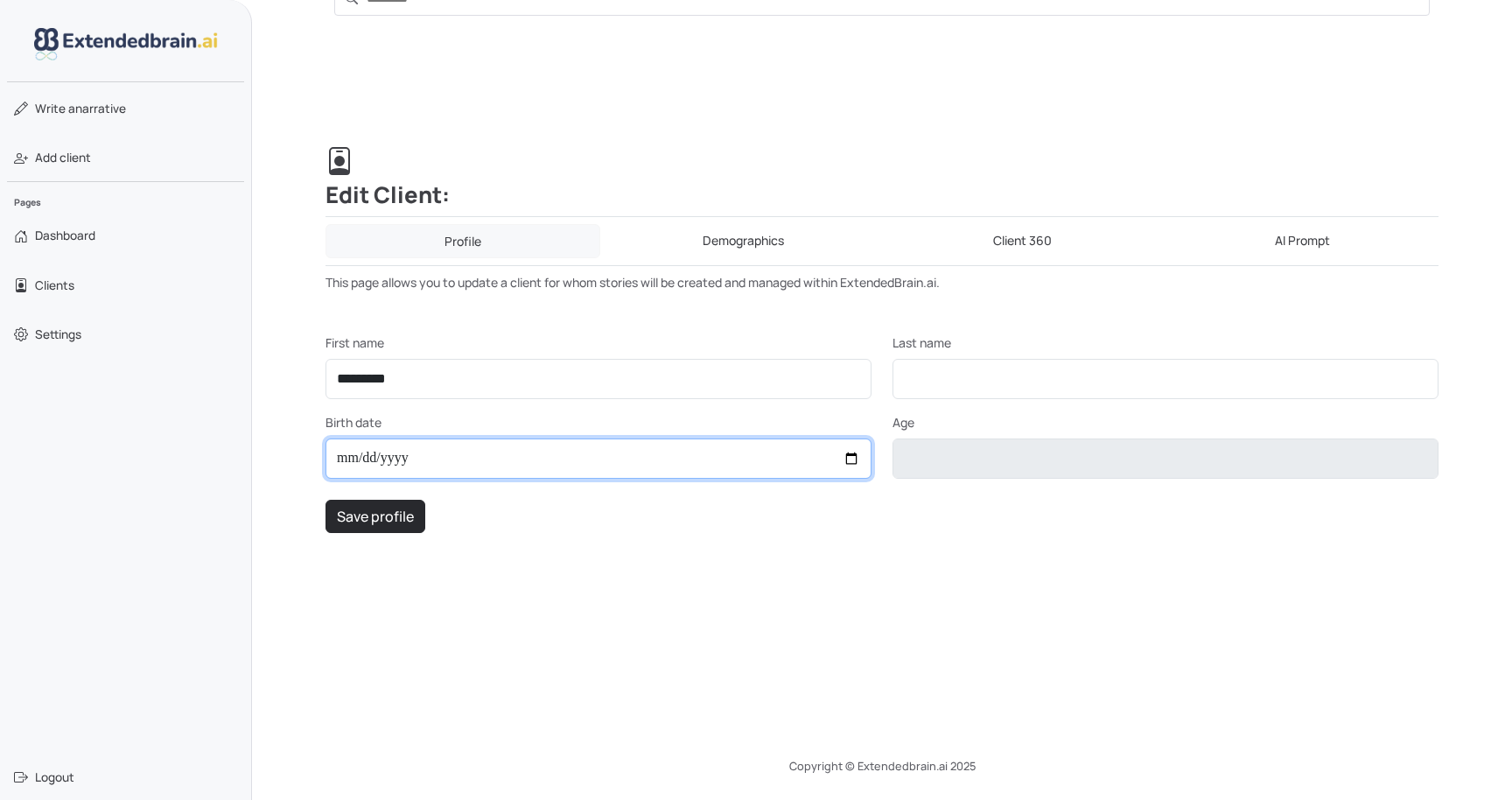 click on "Birth date" at bounding box center [598, 459] 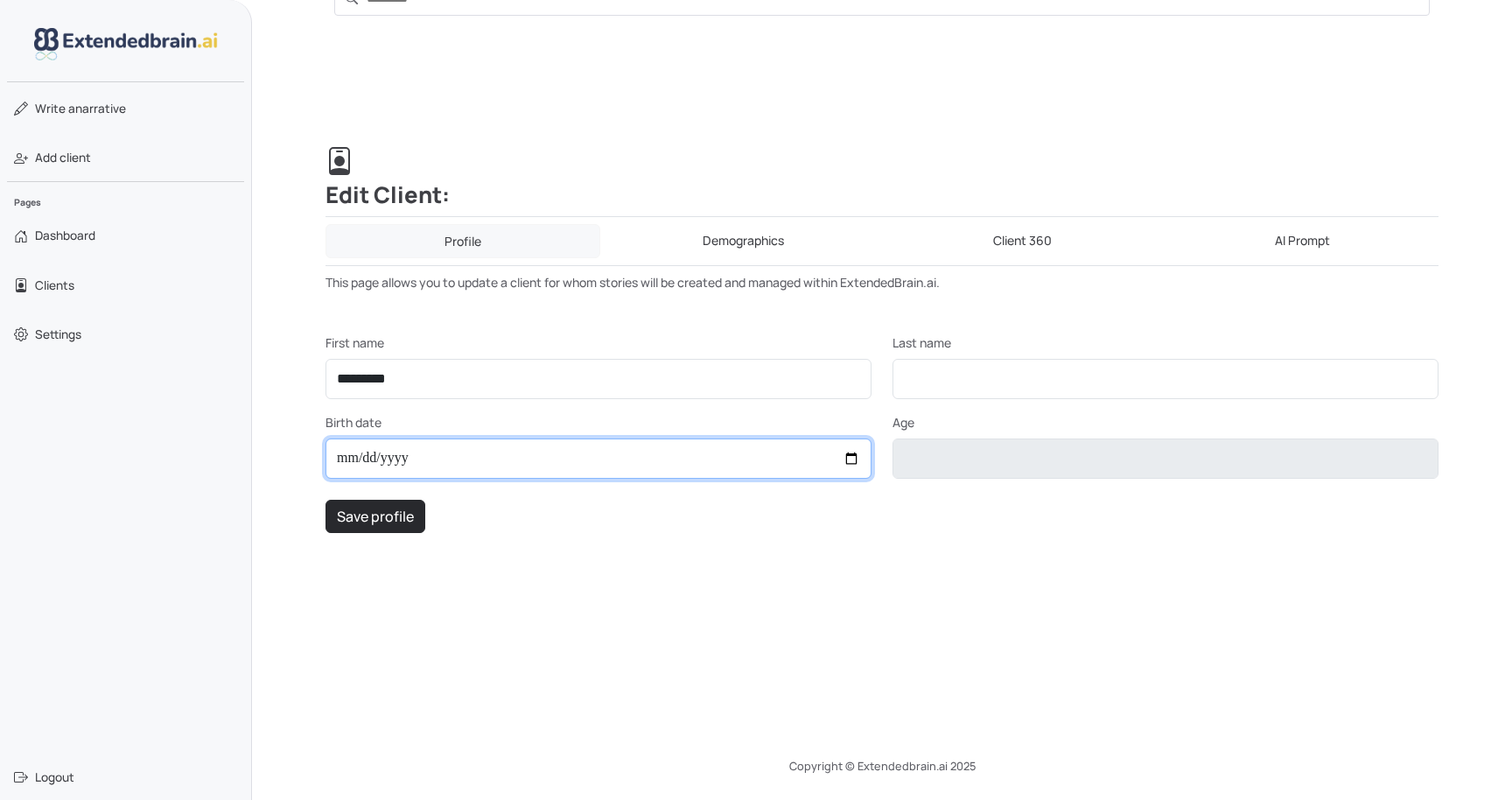 type on "**********" 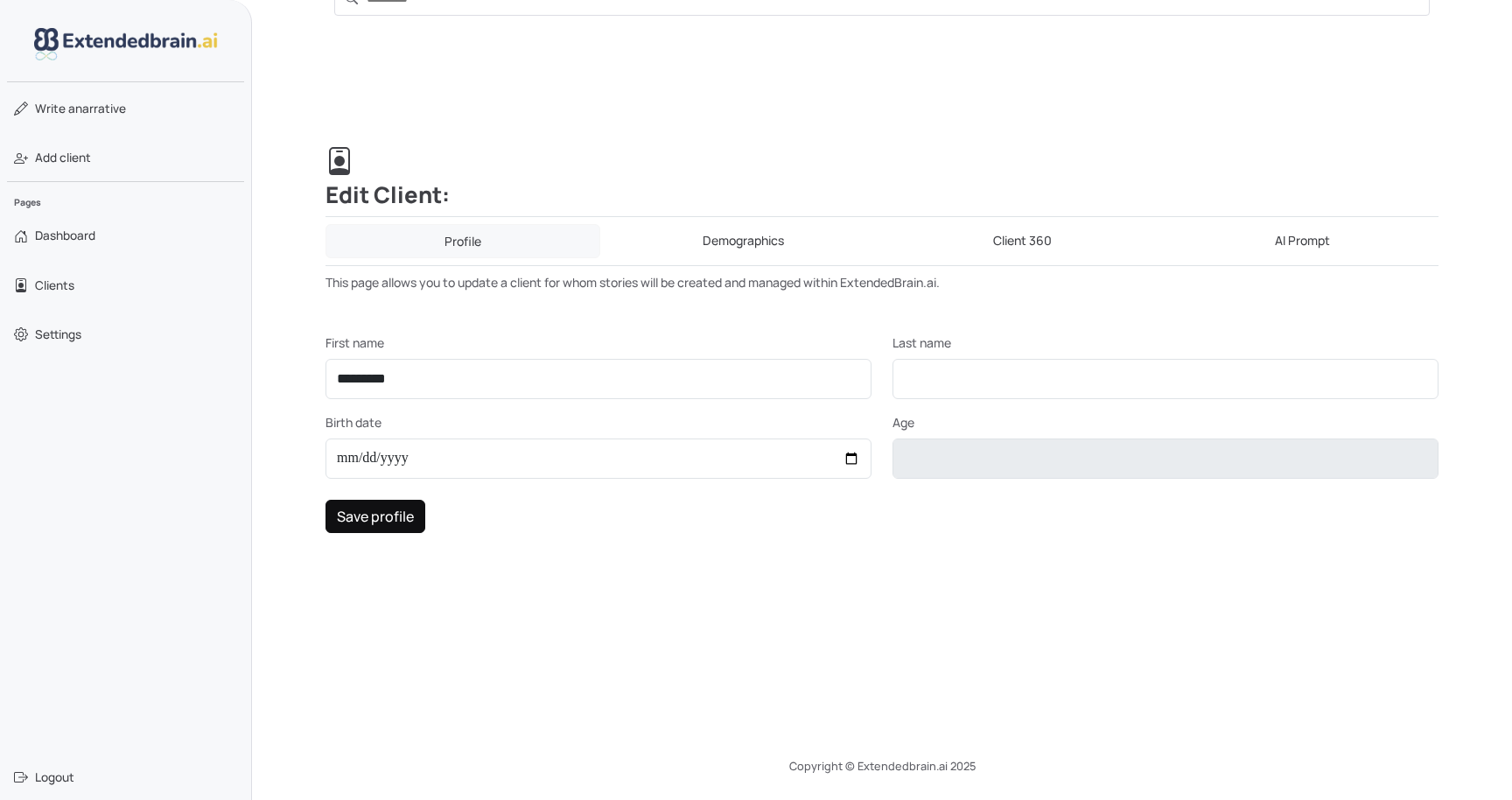 click on "Save profile" at bounding box center [375, 516] 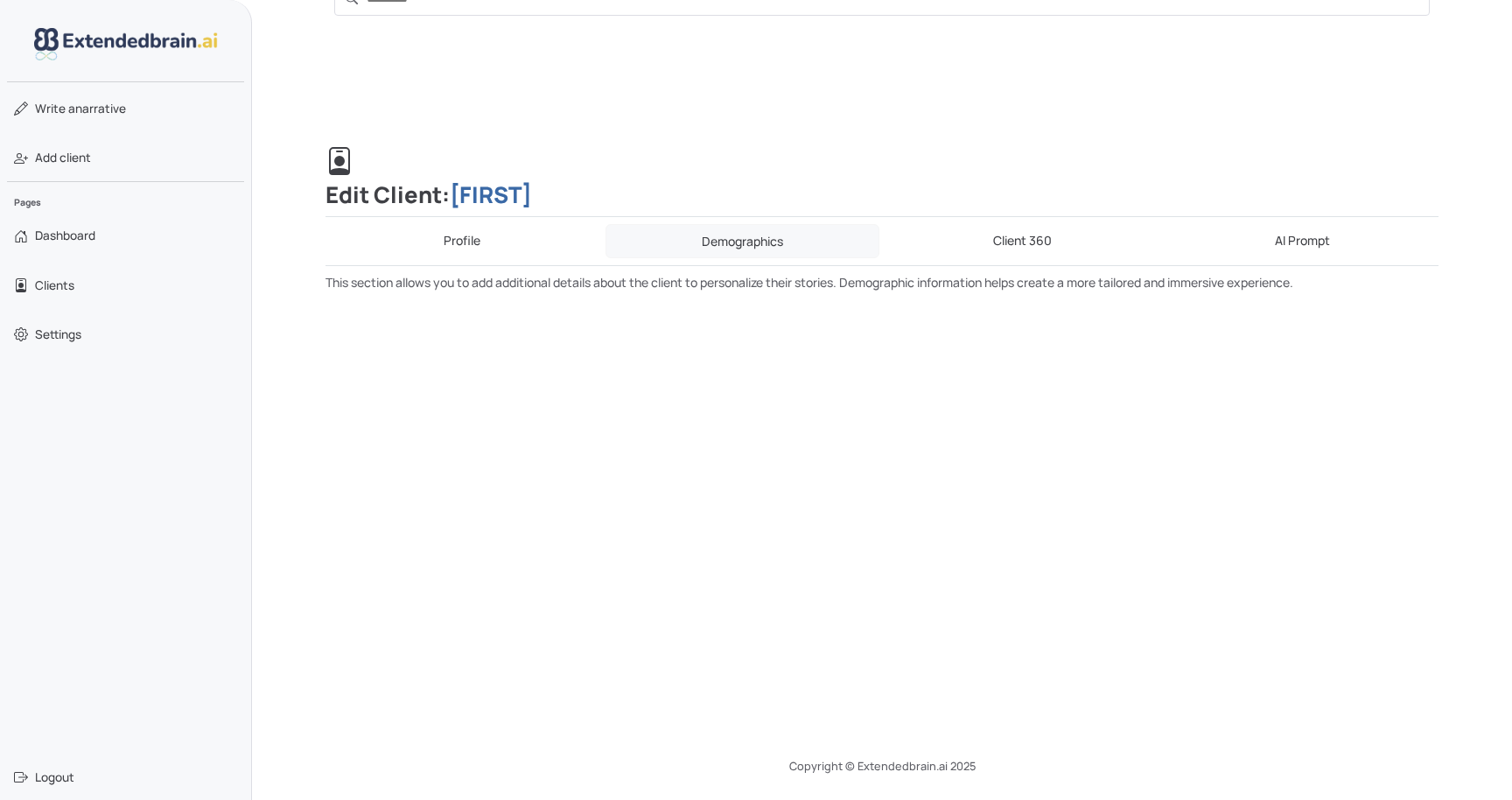 click on "Demographics" at bounding box center [743, 241] 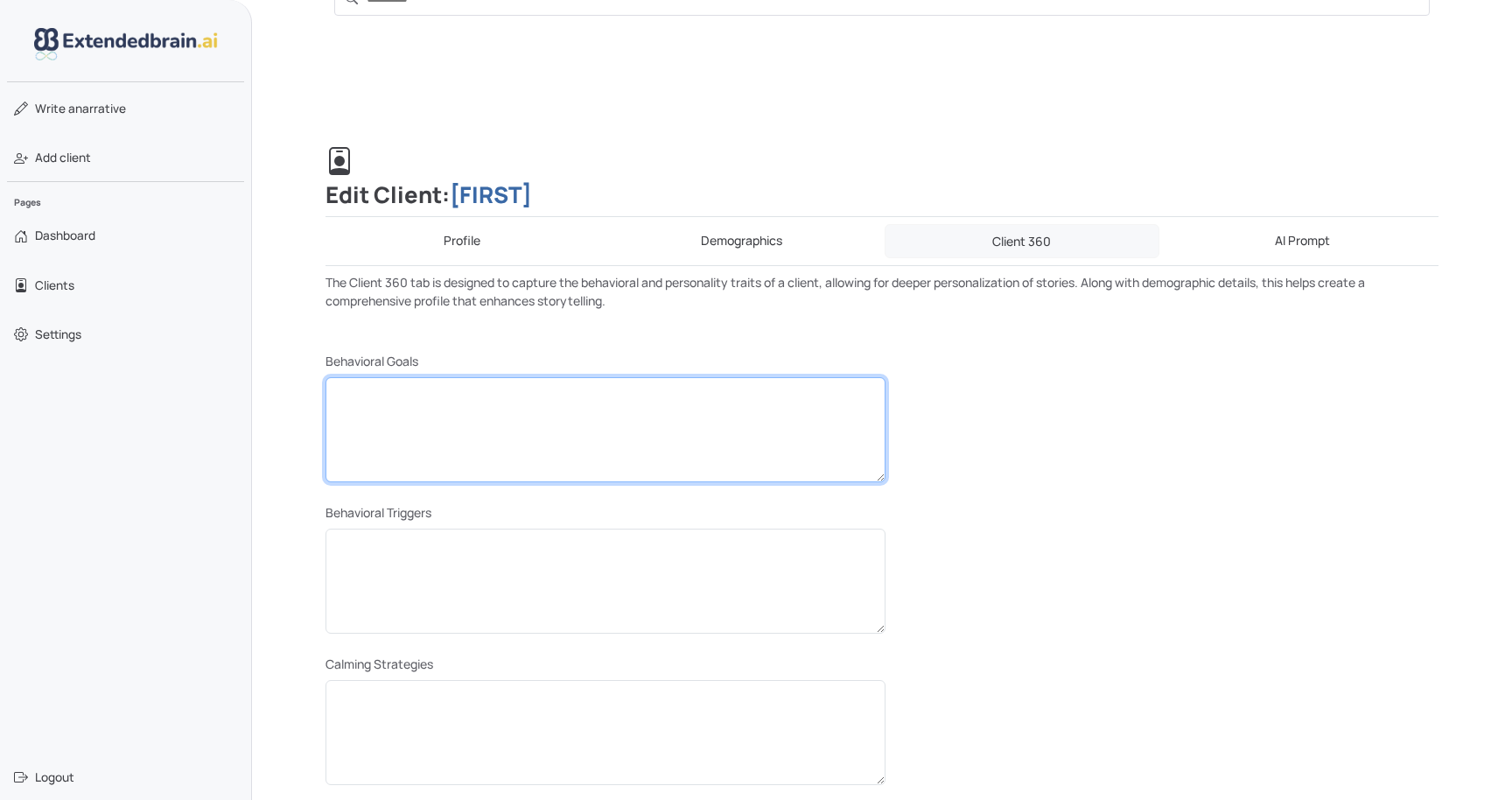 click at bounding box center [606, 430] 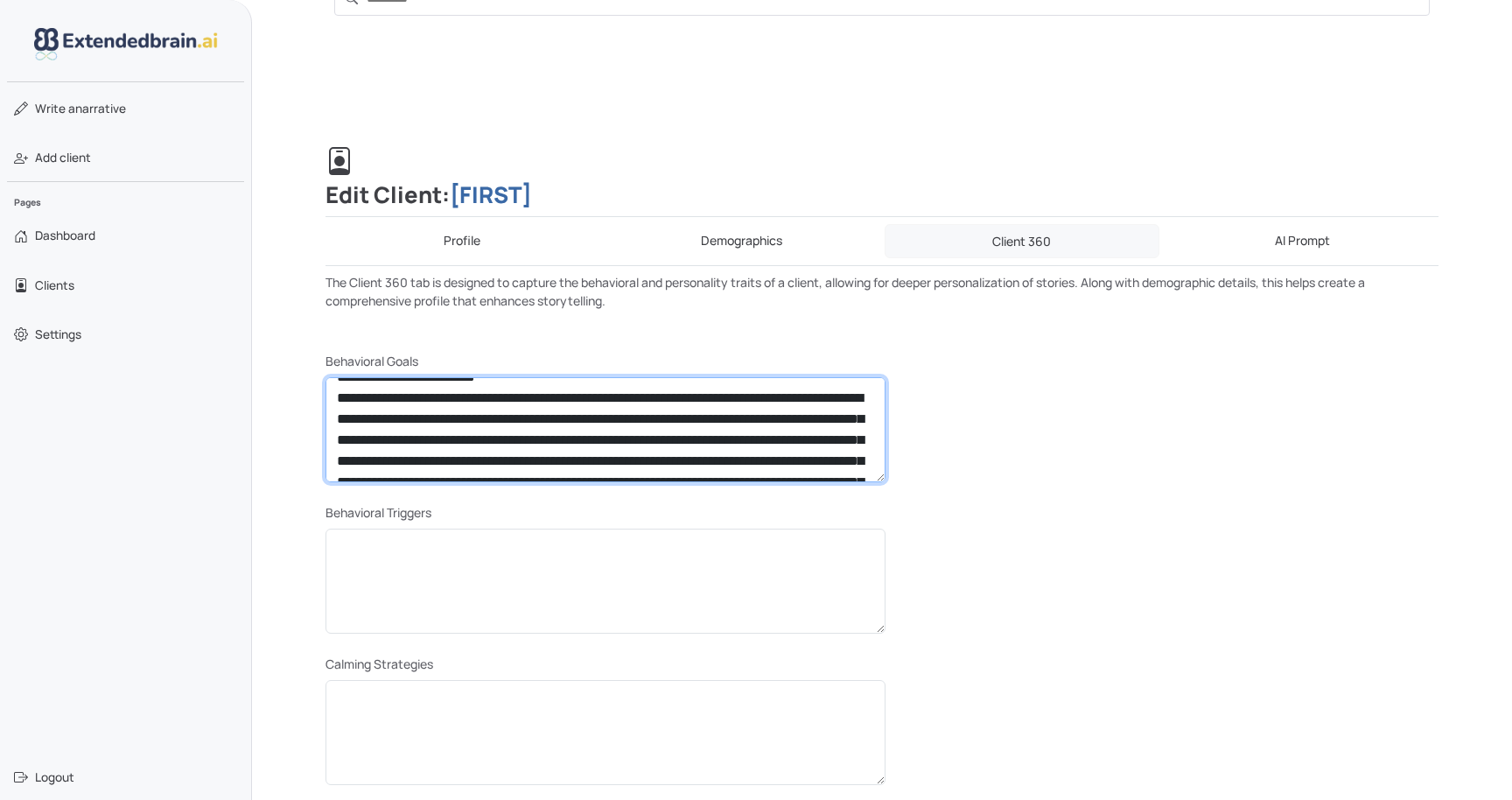 scroll, scrollTop: 0, scrollLeft: 0, axis: both 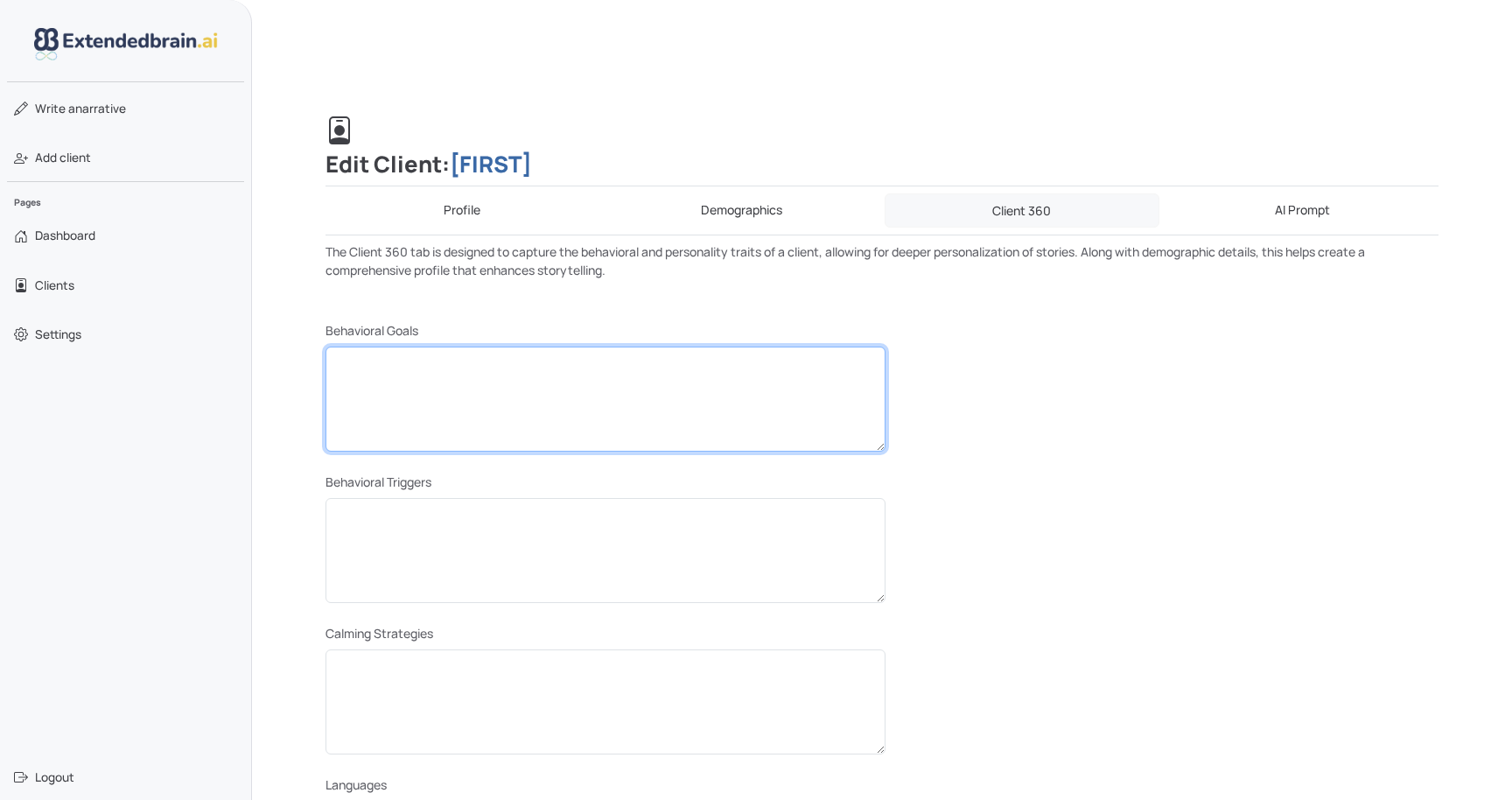 click at bounding box center (606, 399) 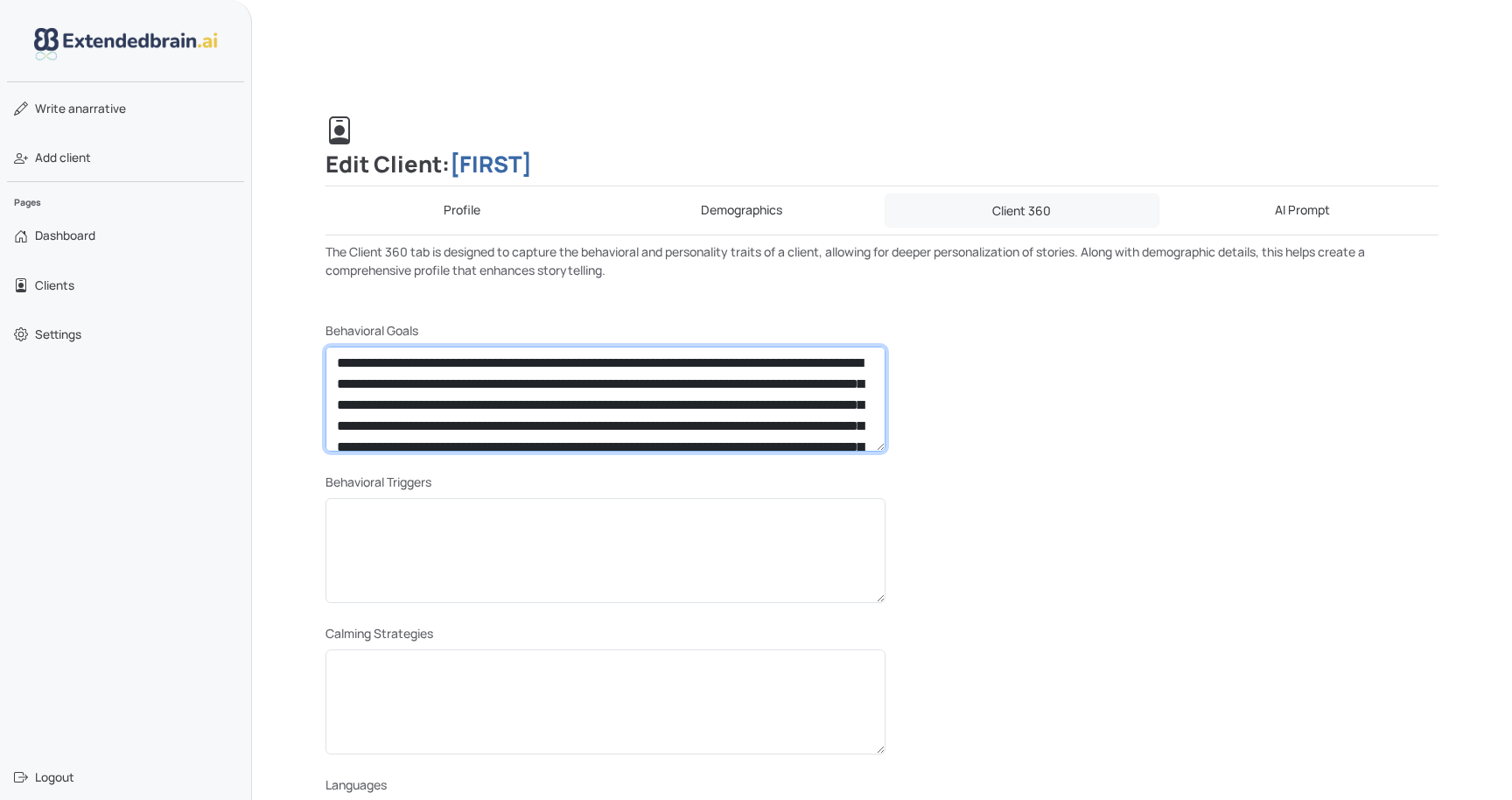 scroll, scrollTop: 90, scrollLeft: 0, axis: vertical 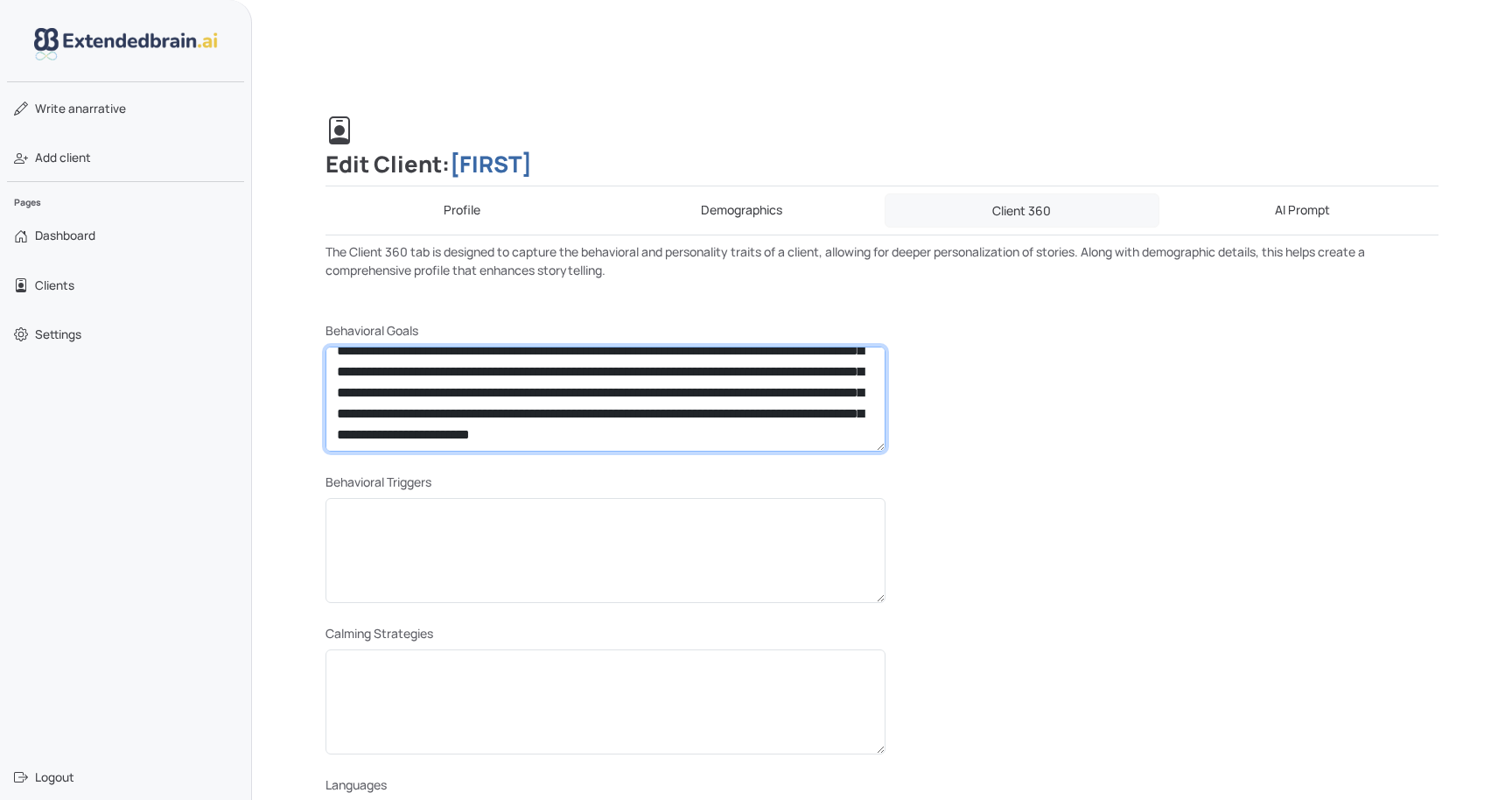 type on "**********" 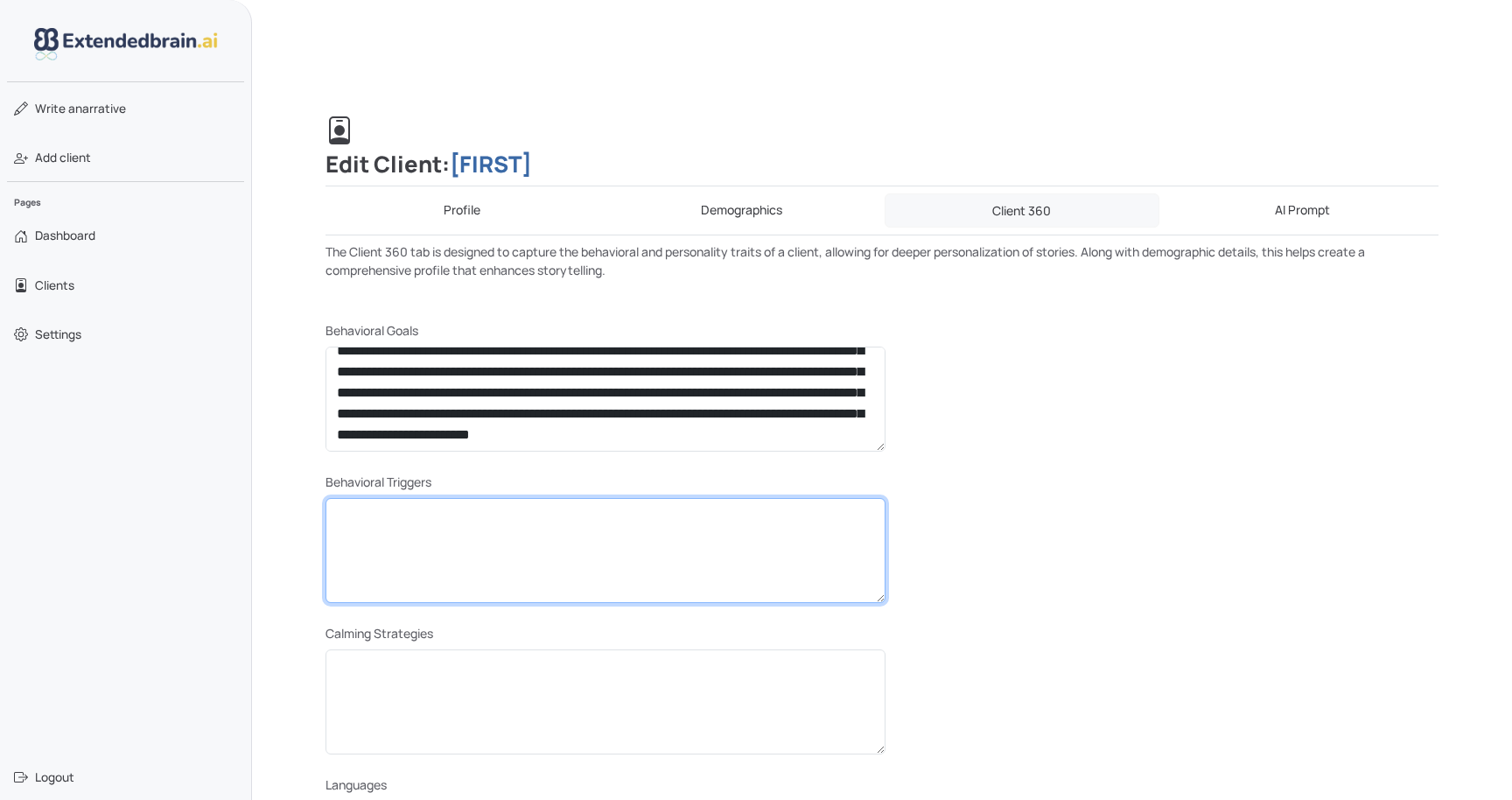click at bounding box center (606, 551) 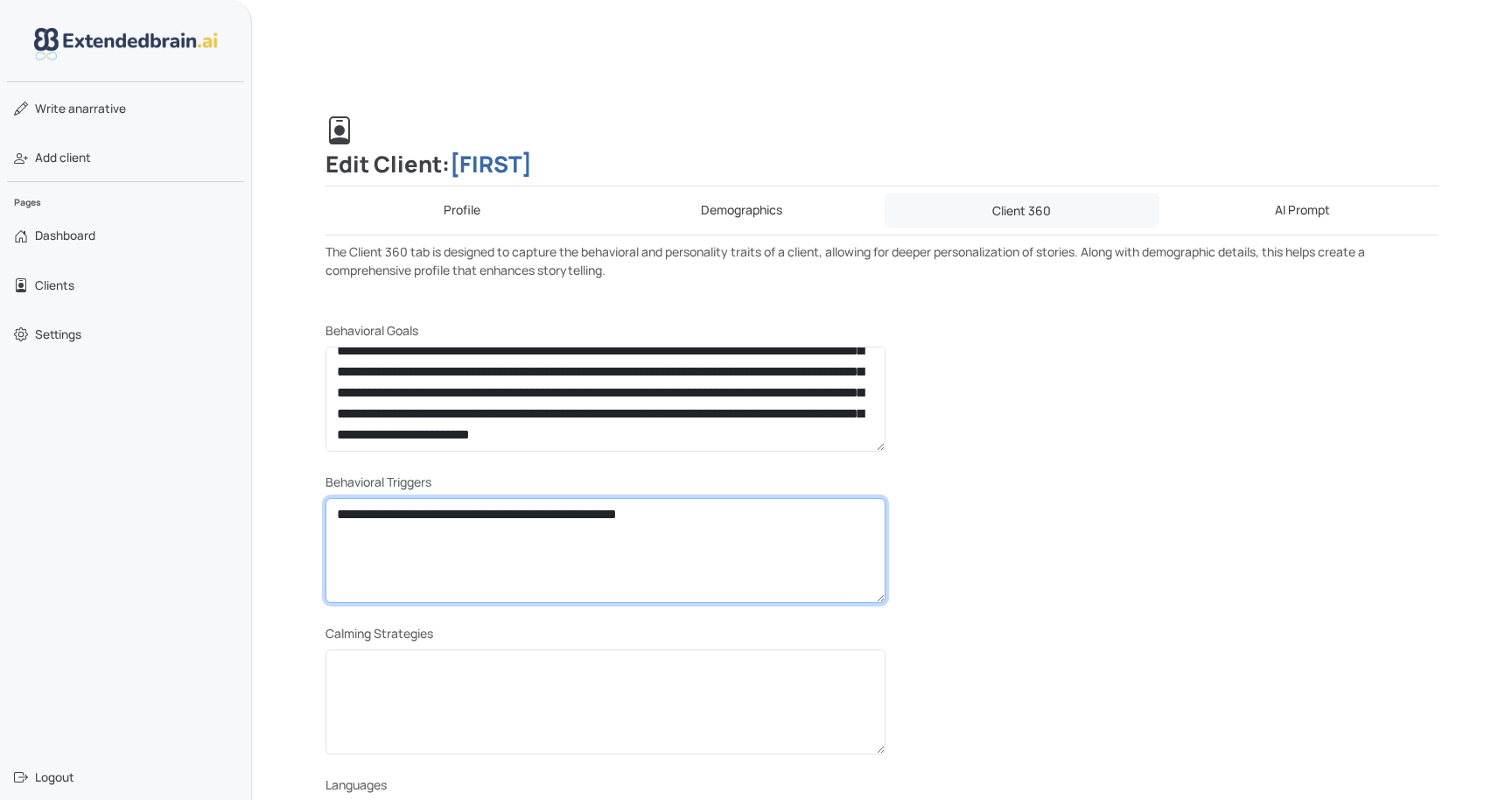 type on "**********" 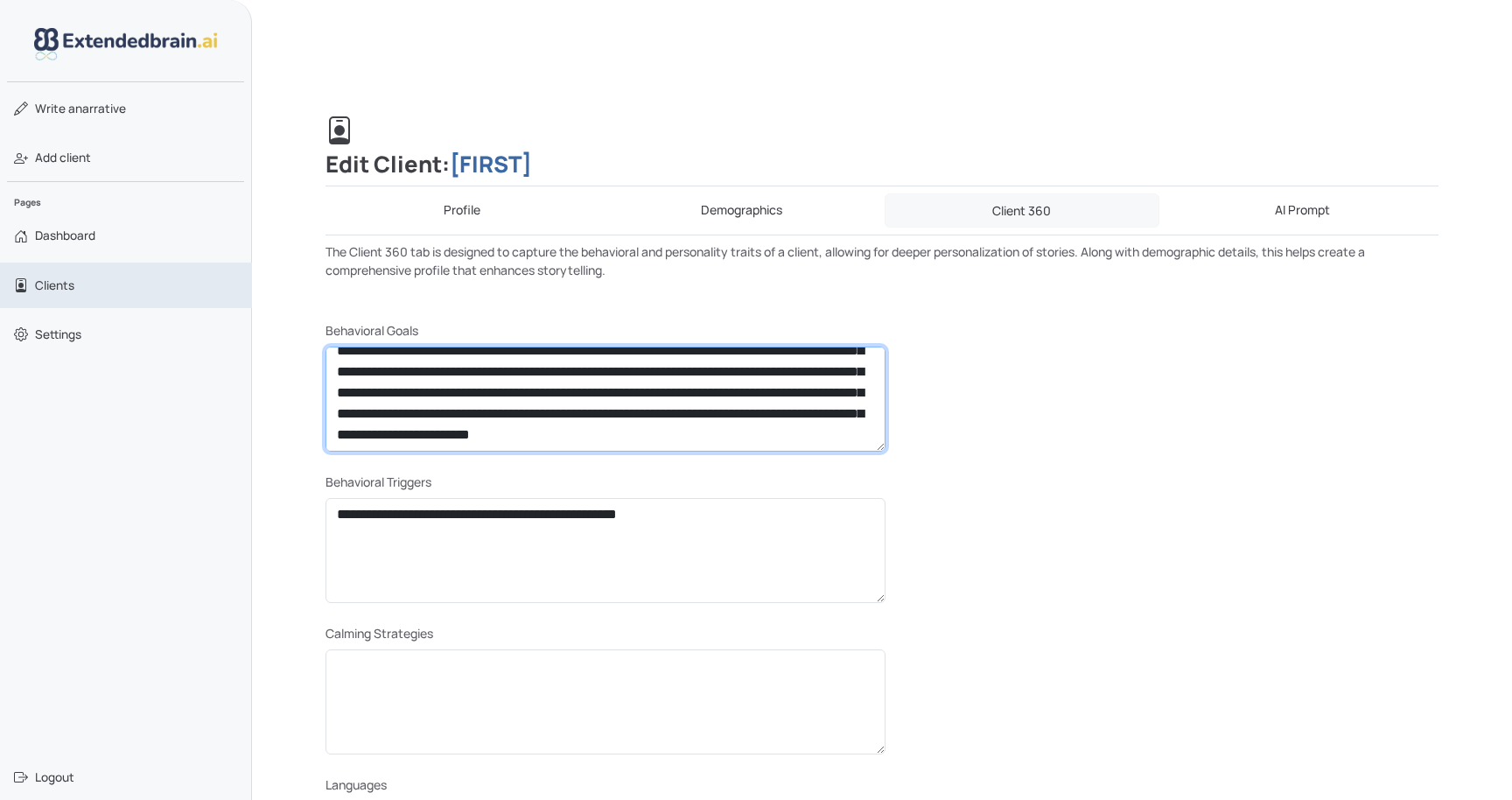 scroll, scrollTop: 0, scrollLeft: 0, axis: both 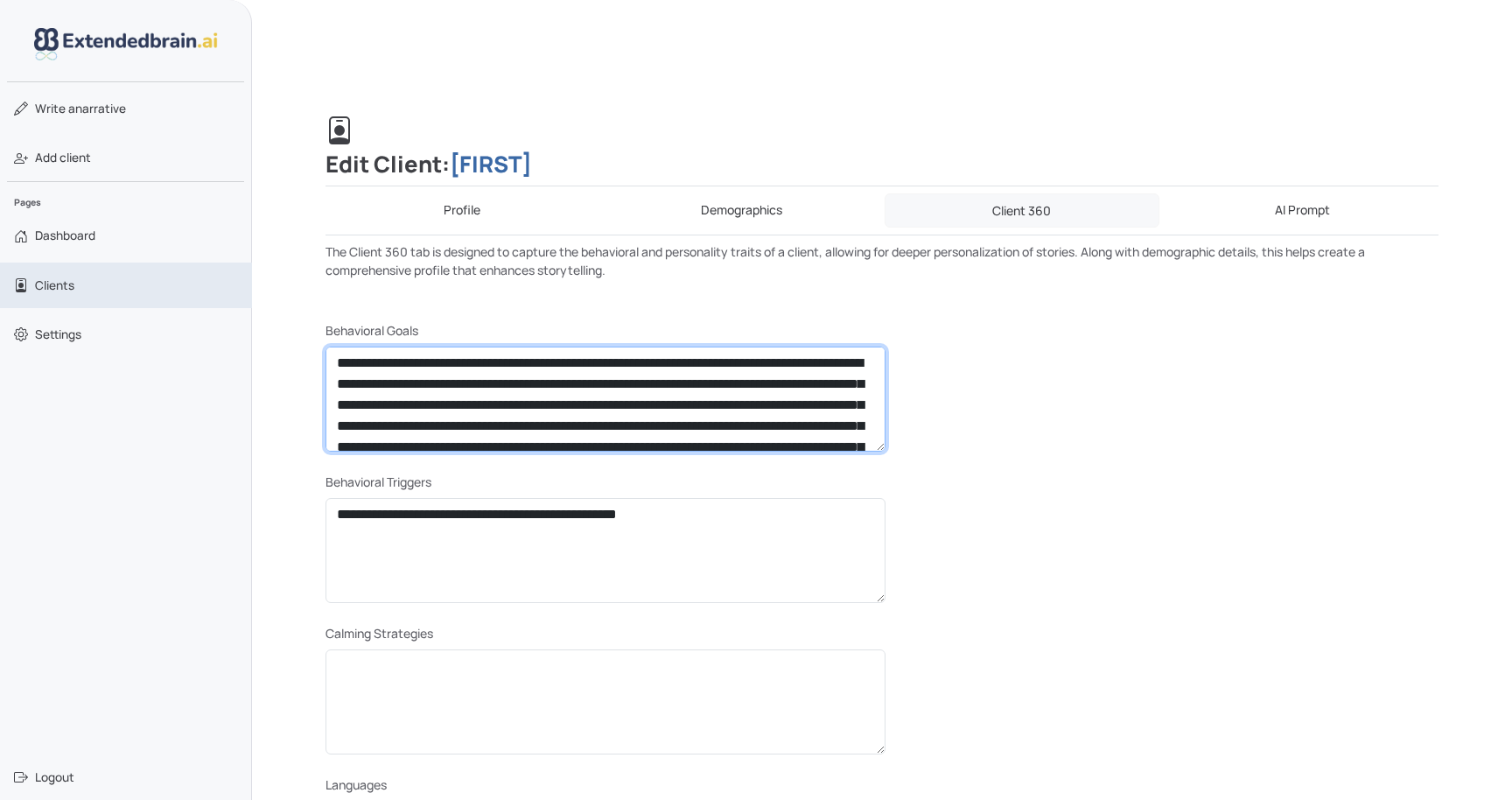 drag, startPoint x: 779, startPoint y: 441, endPoint x: 105, endPoint y: 282, distance: 692.5005 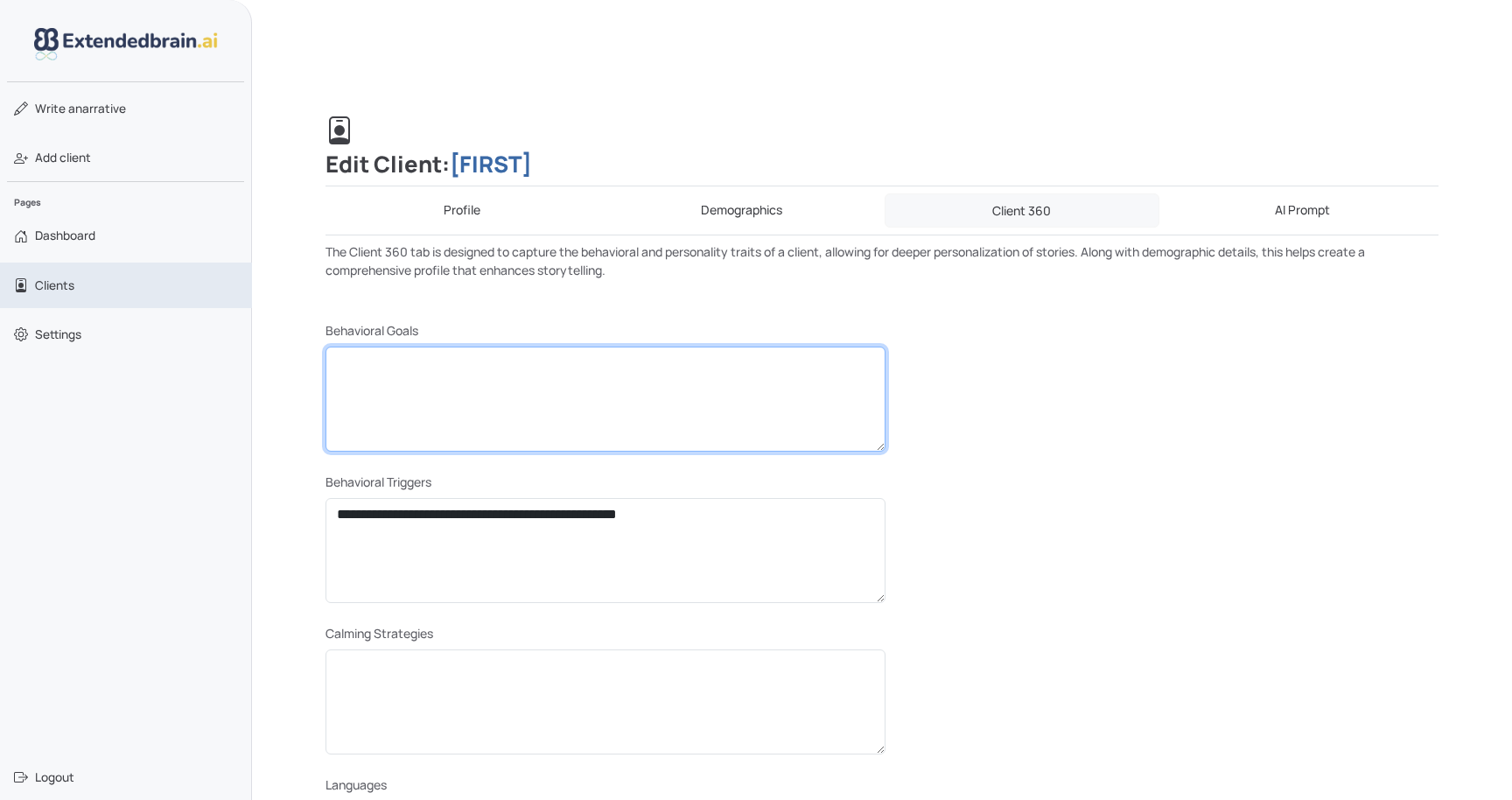 paste on "**********" 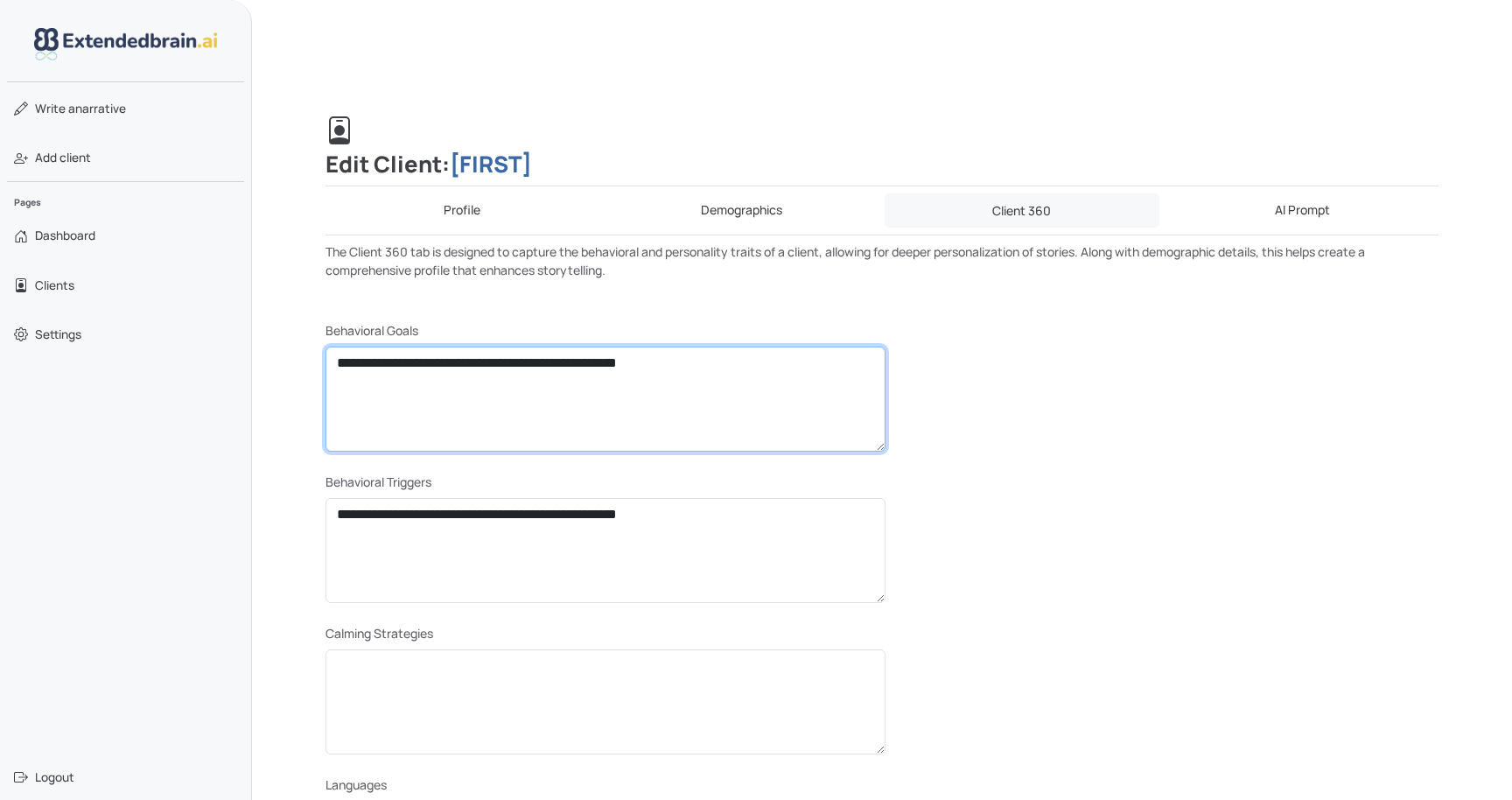 type on "**********" 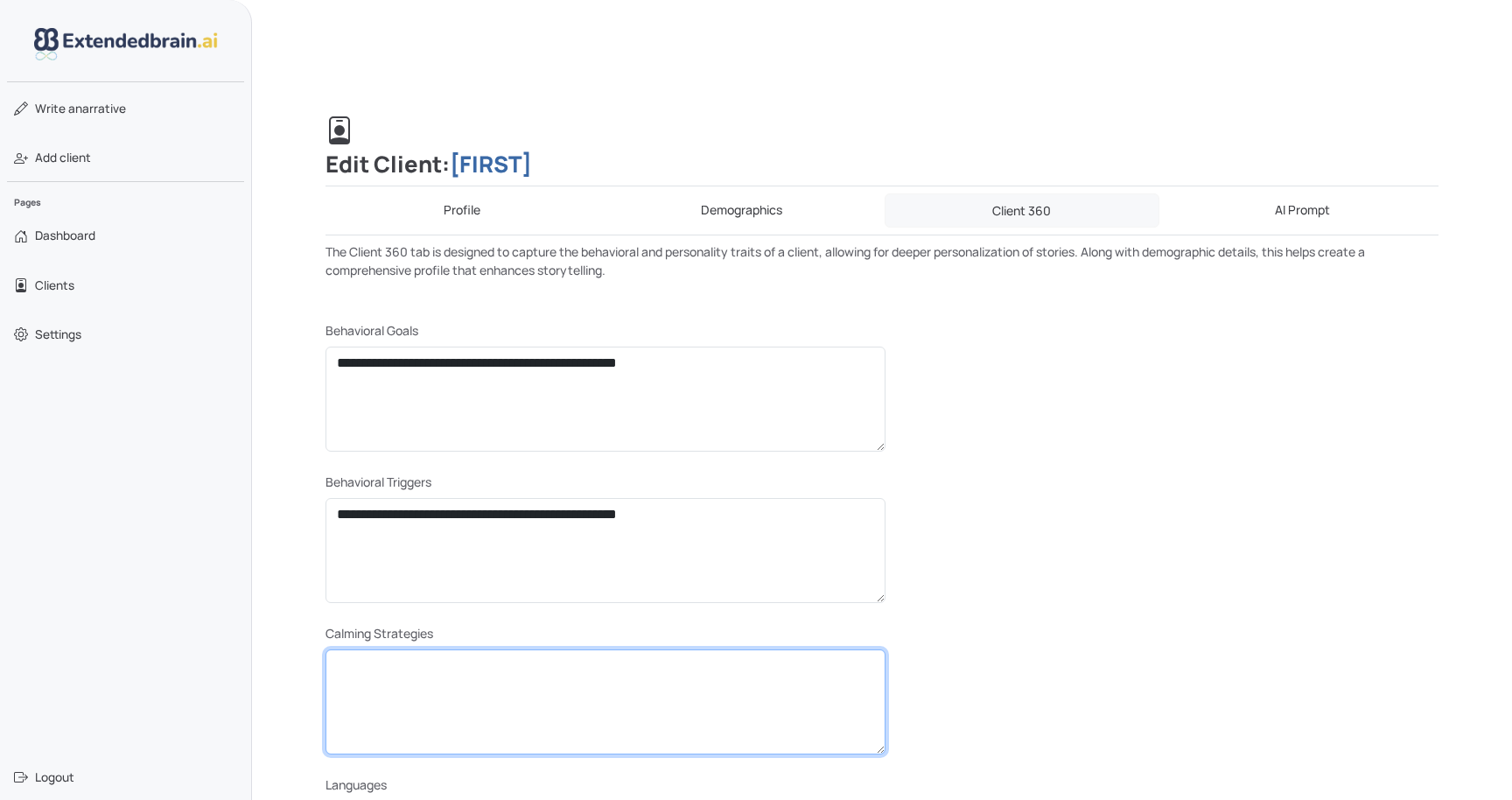 click at bounding box center (606, 702) 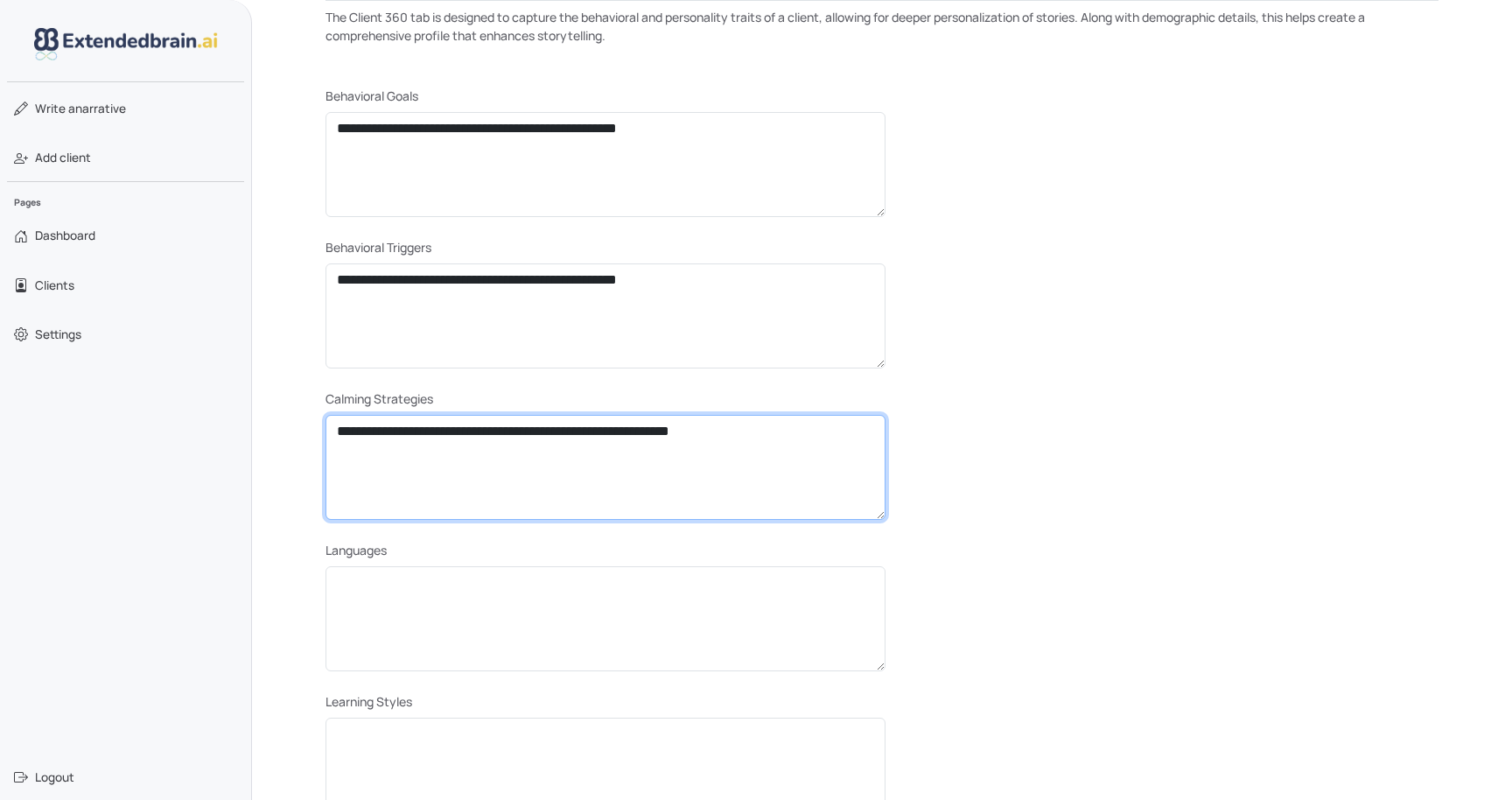 scroll, scrollTop: 322, scrollLeft: 0, axis: vertical 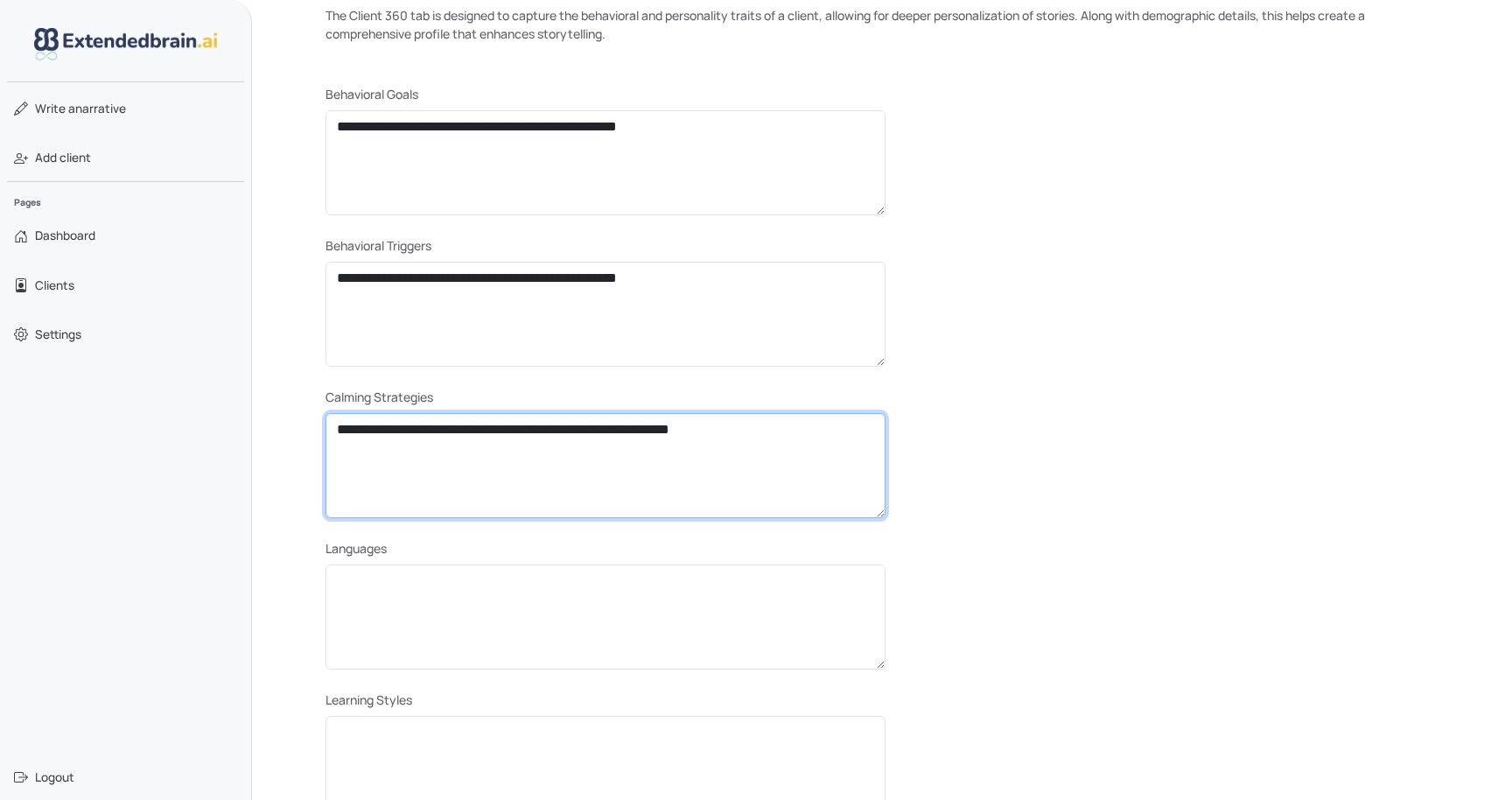 type on "**********" 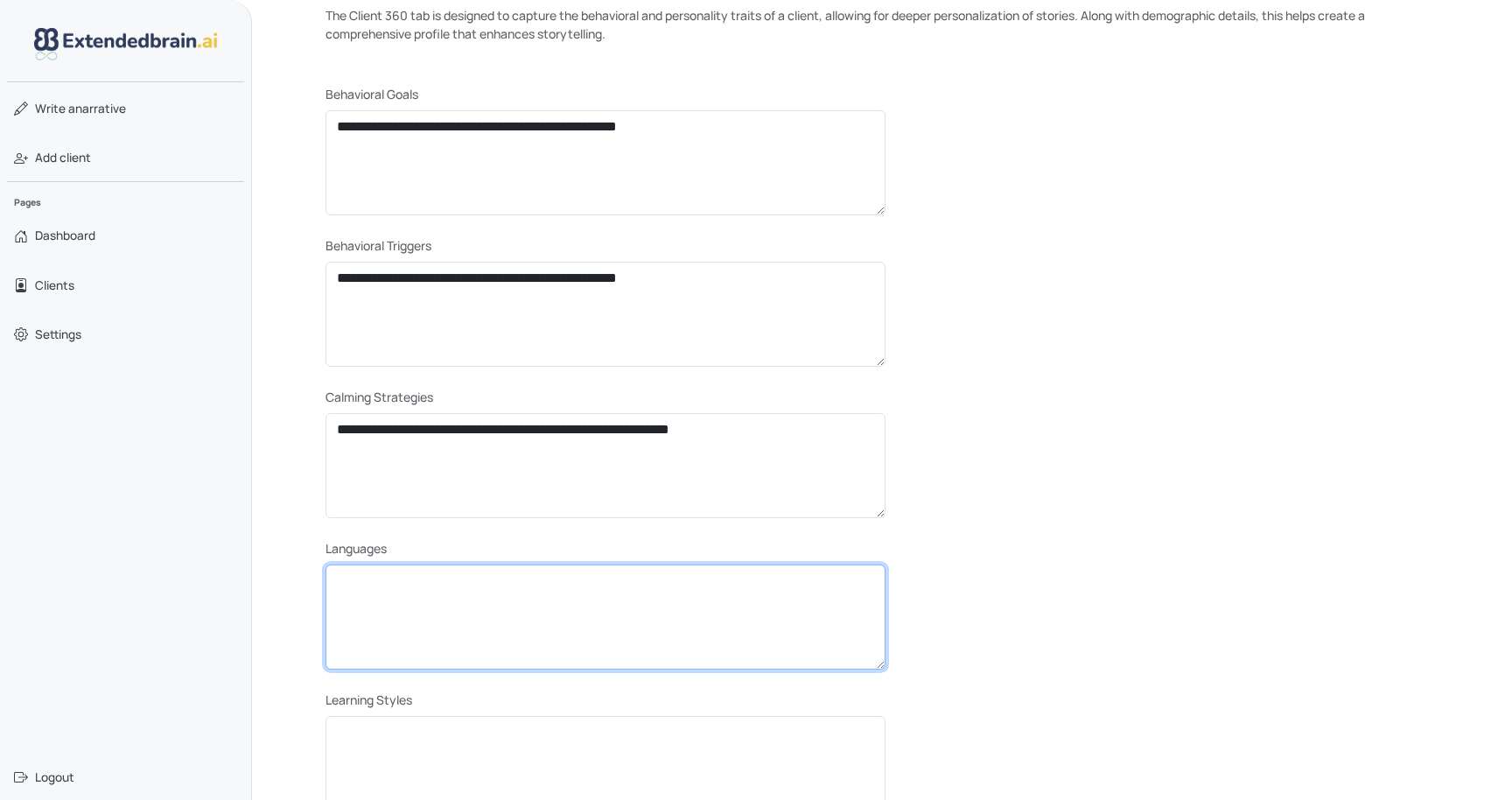 click at bounding box center (606, 617) 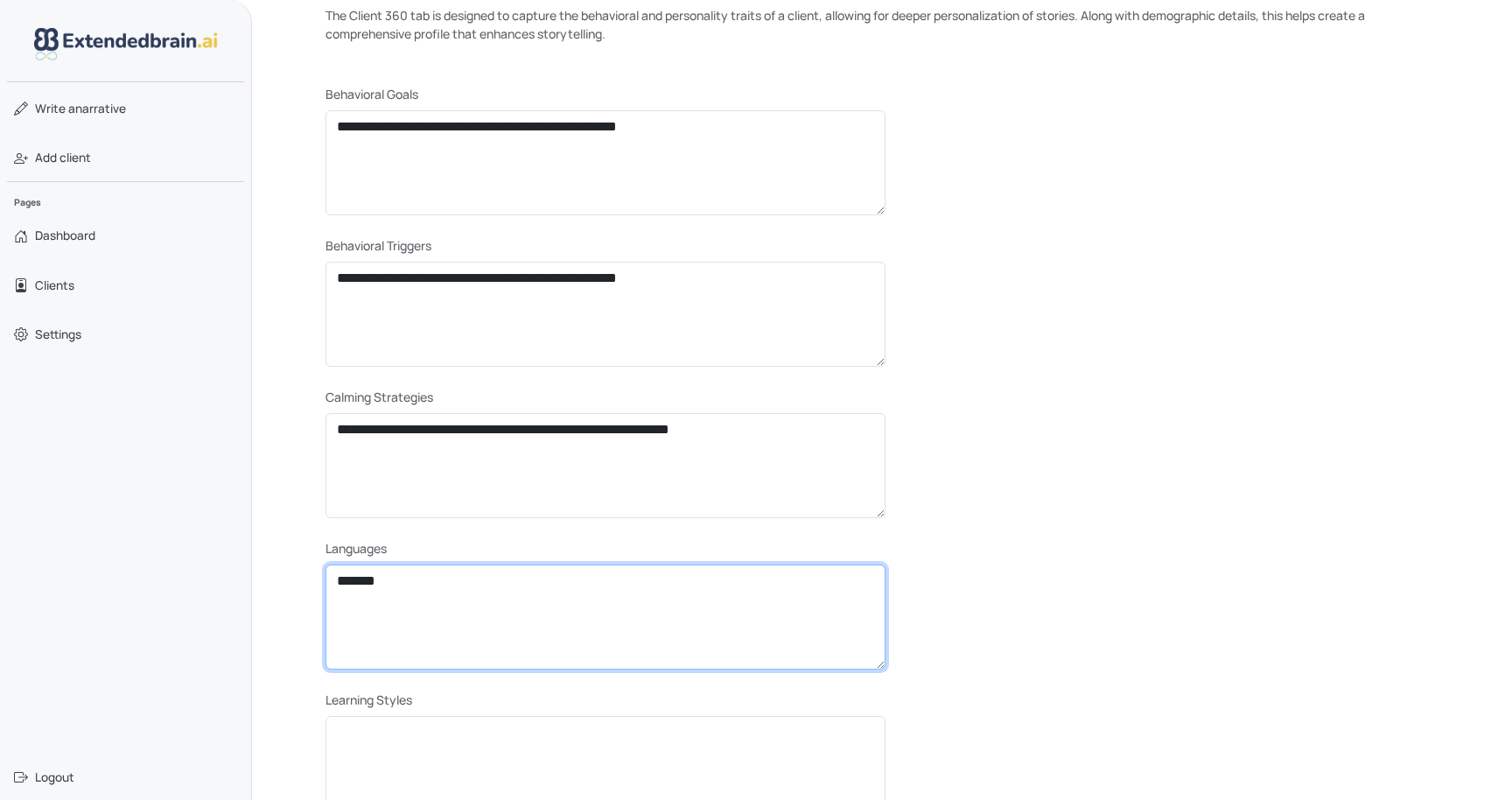 type on "*******" 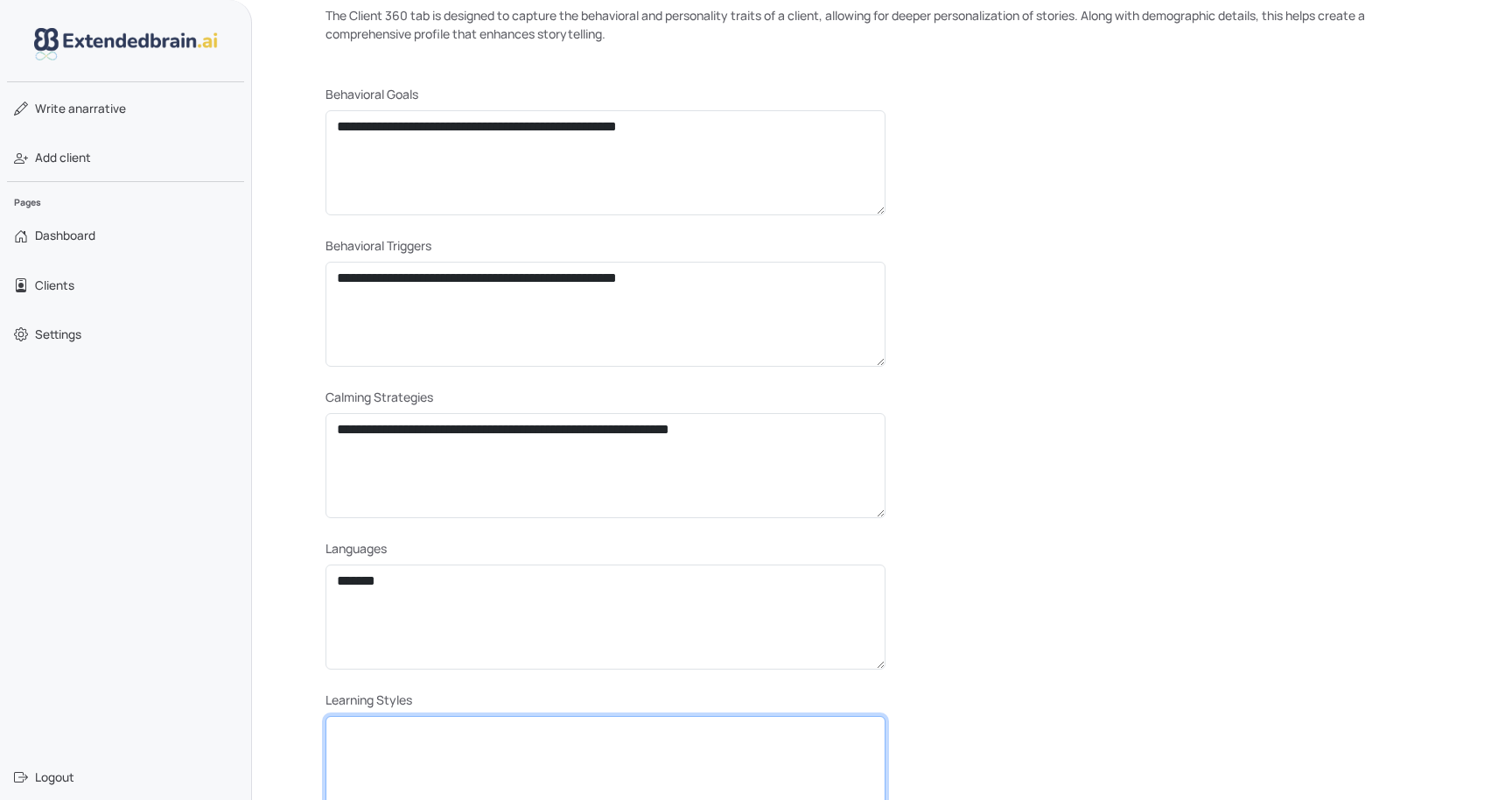 click at bounding box center [606, 768] 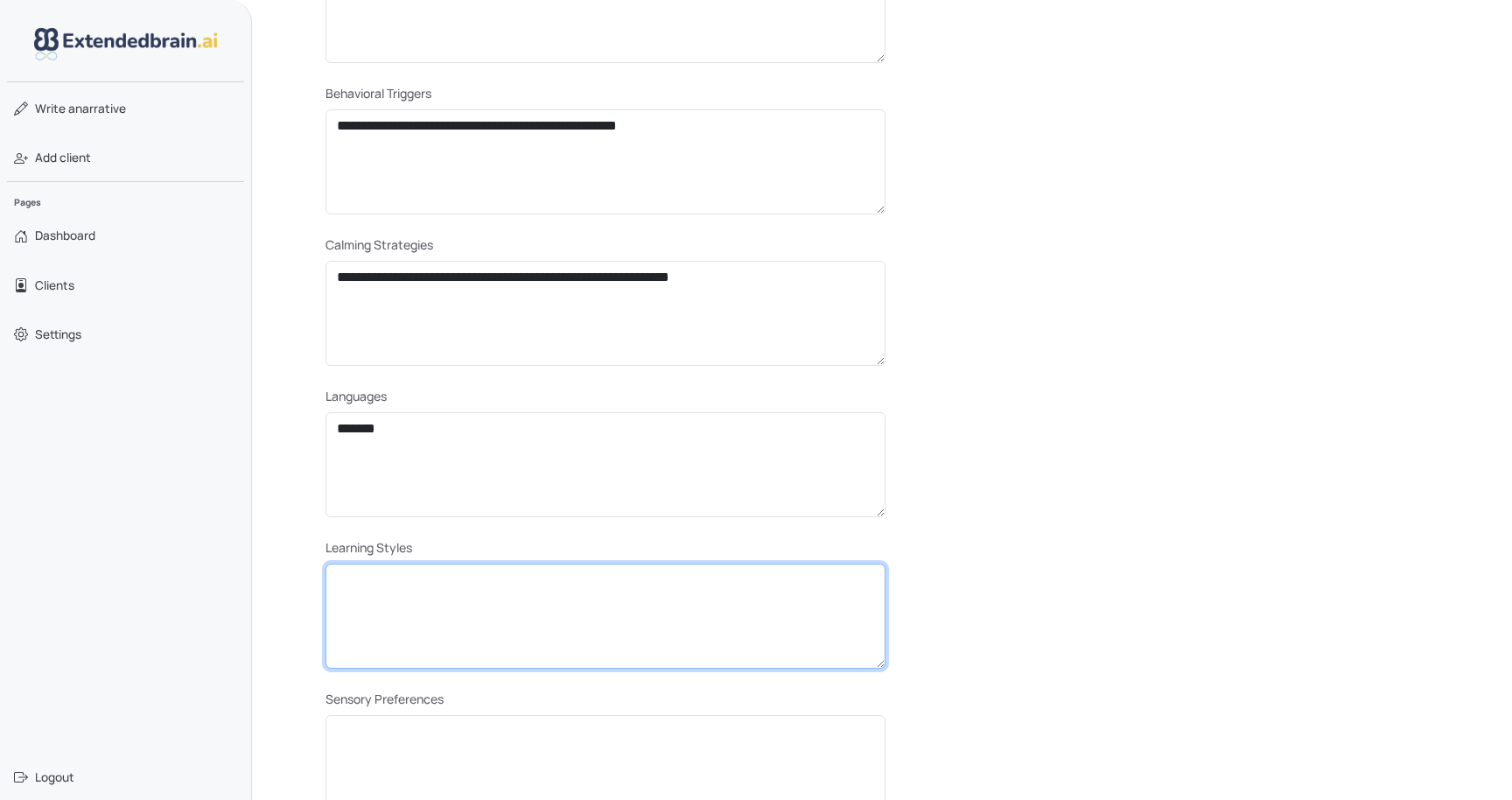scroll, scrollTop: 530, scrollLeft: 0, axis: vertical 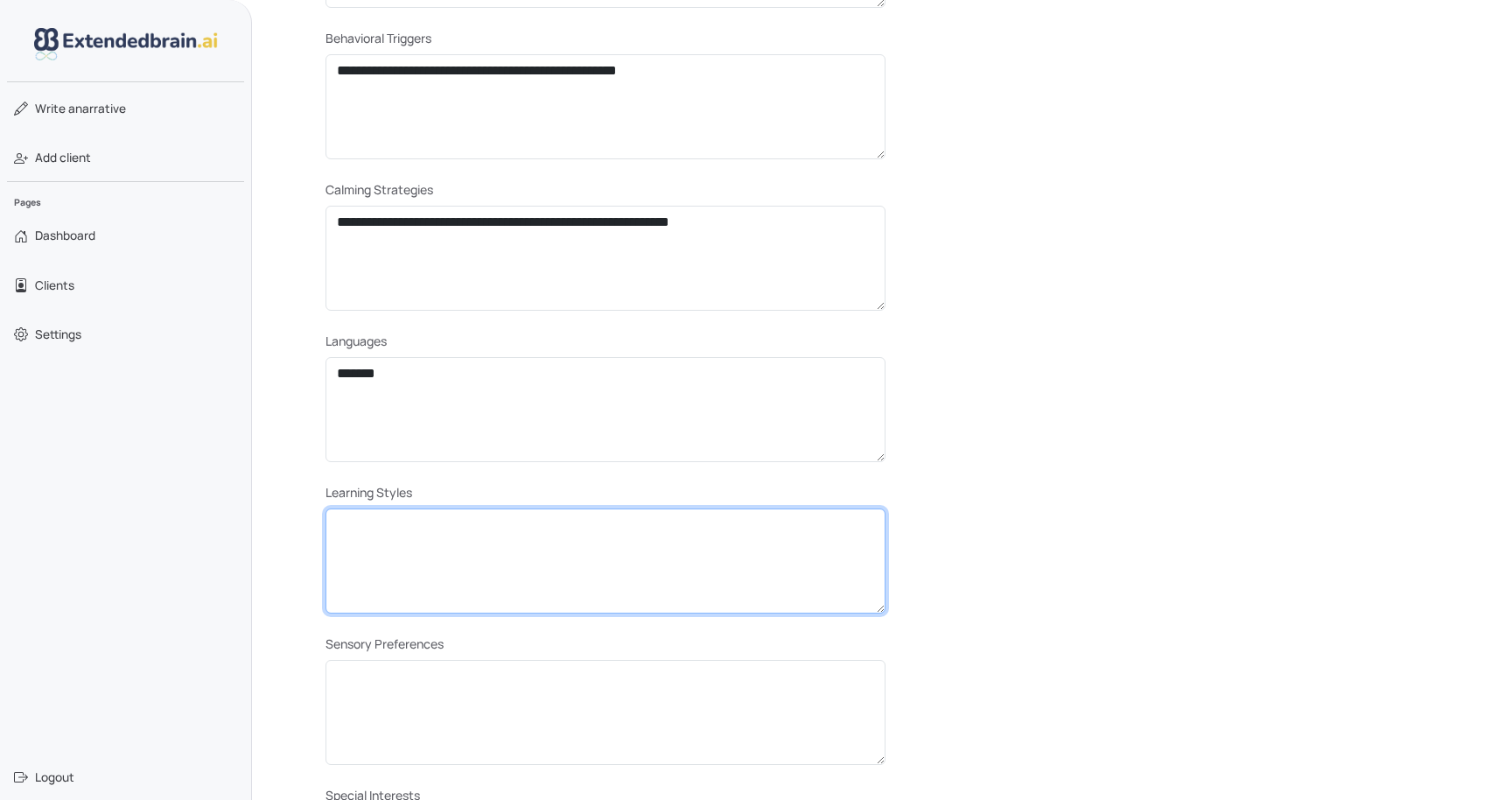 click at bounding box center [606, 561] 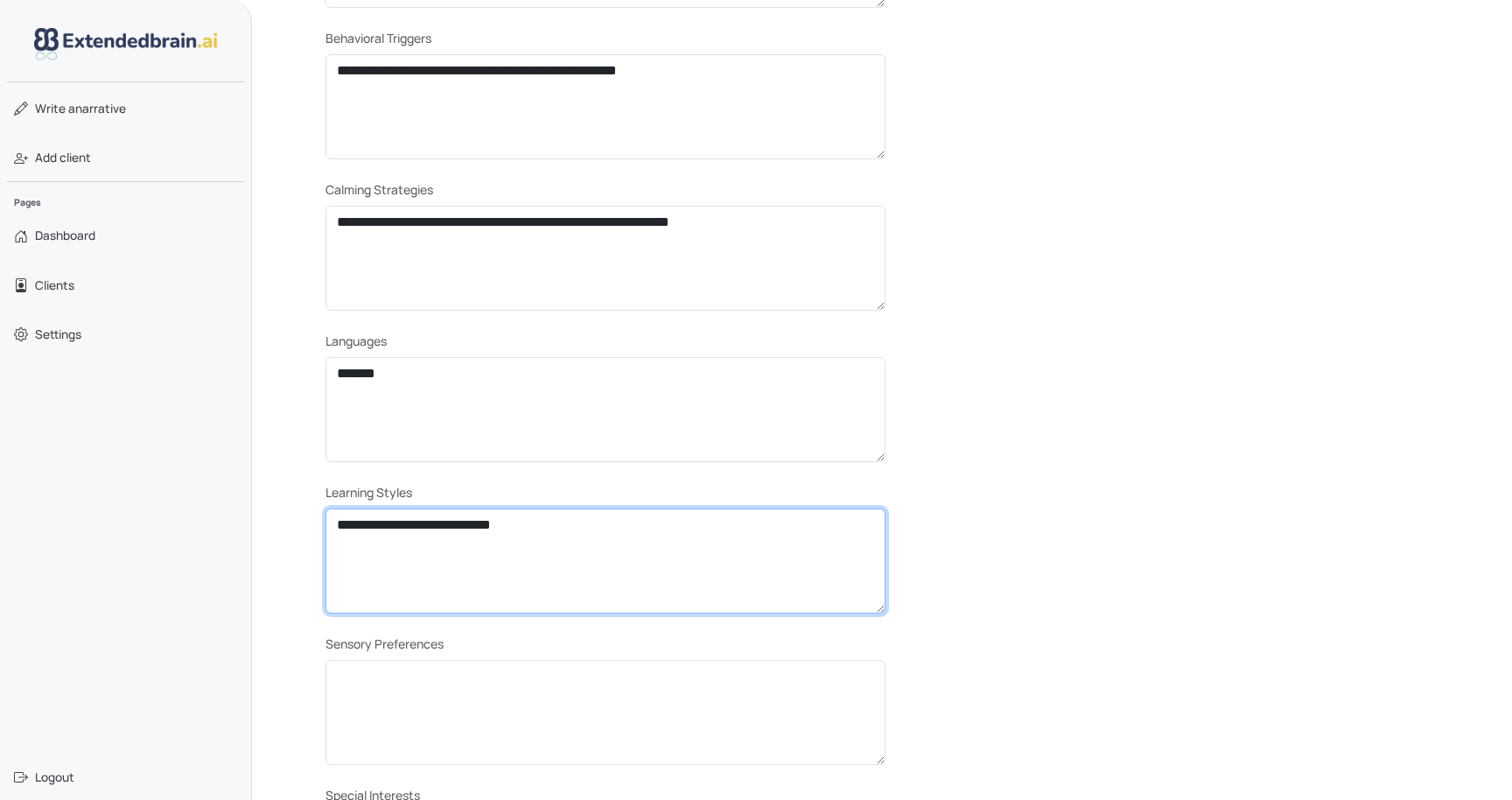 type on "**********" 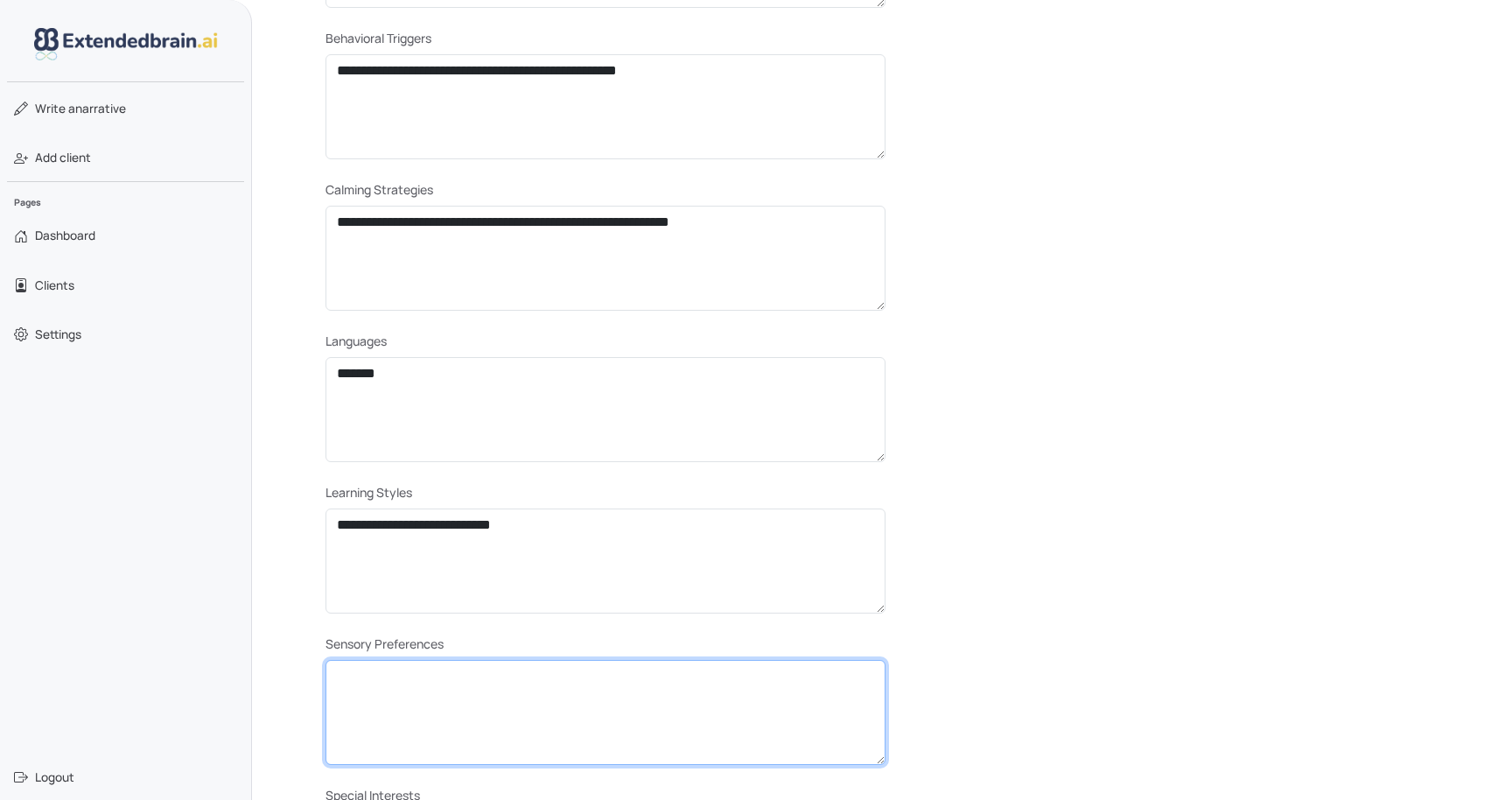 click at bounding box center [606, 712] 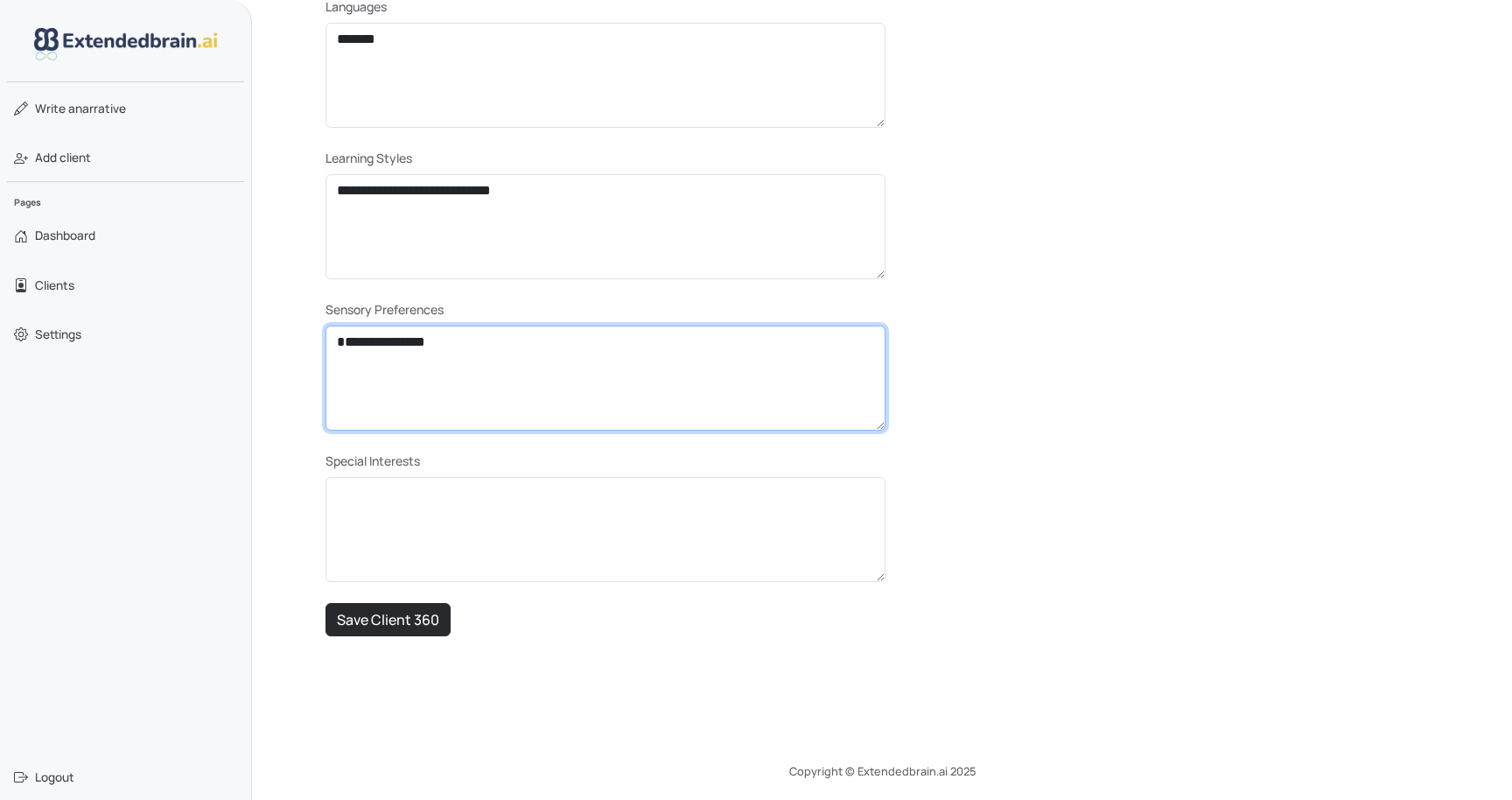 scroll, scrollTop: 868, scrollLeft: 0, axis: vertical 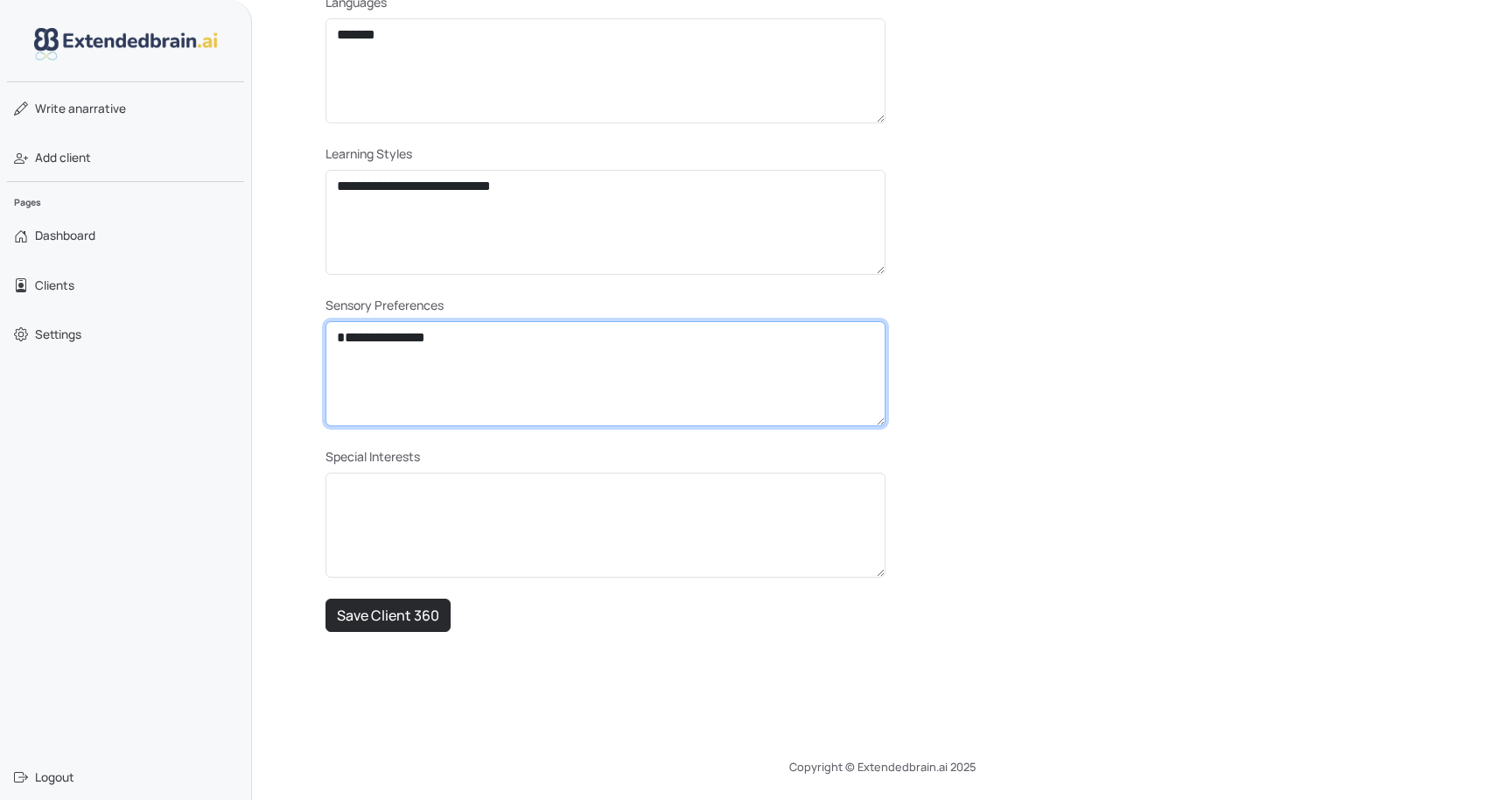 click on "**********" at bounding box center [606, 374] 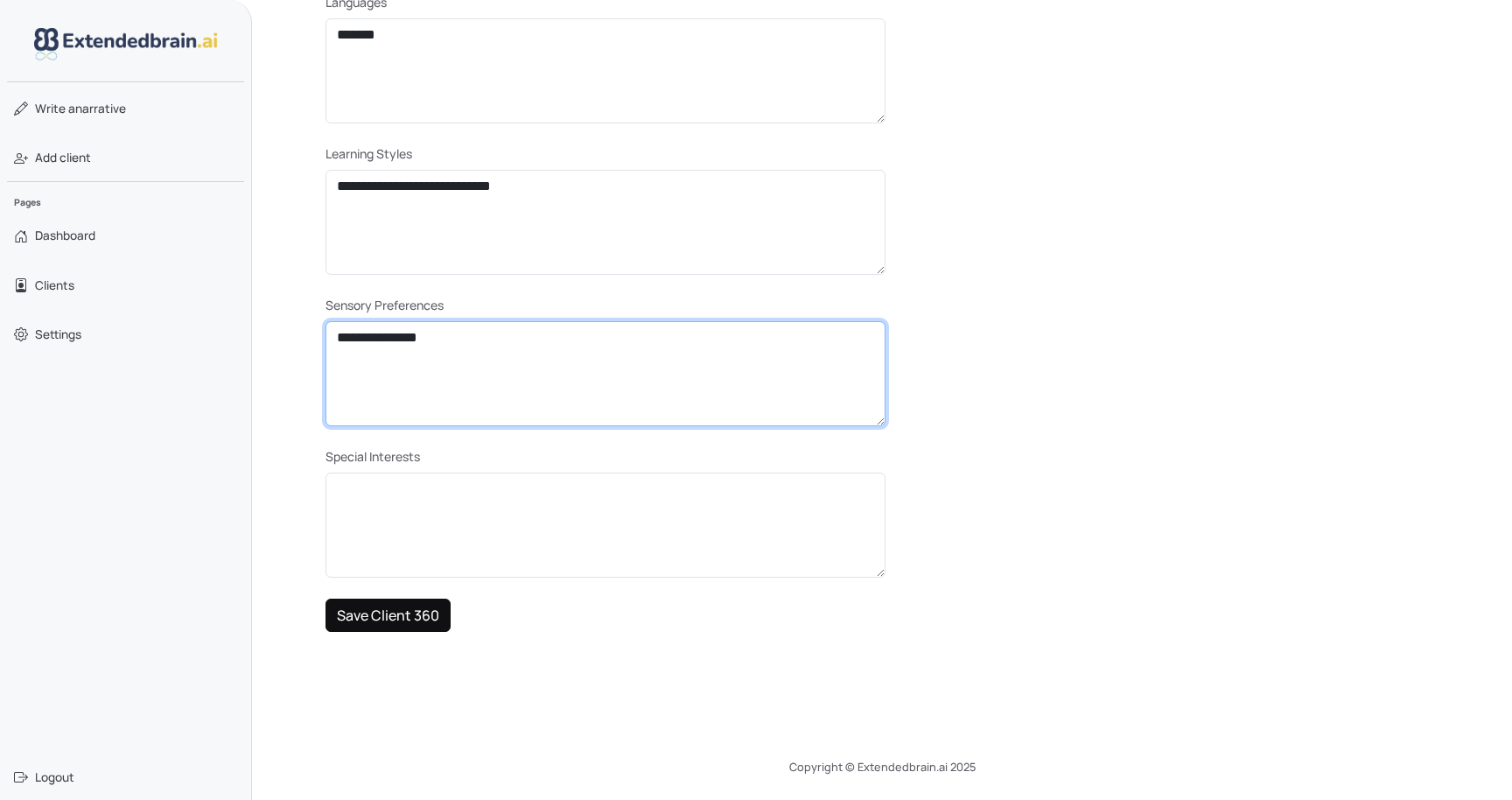 type on "**********" 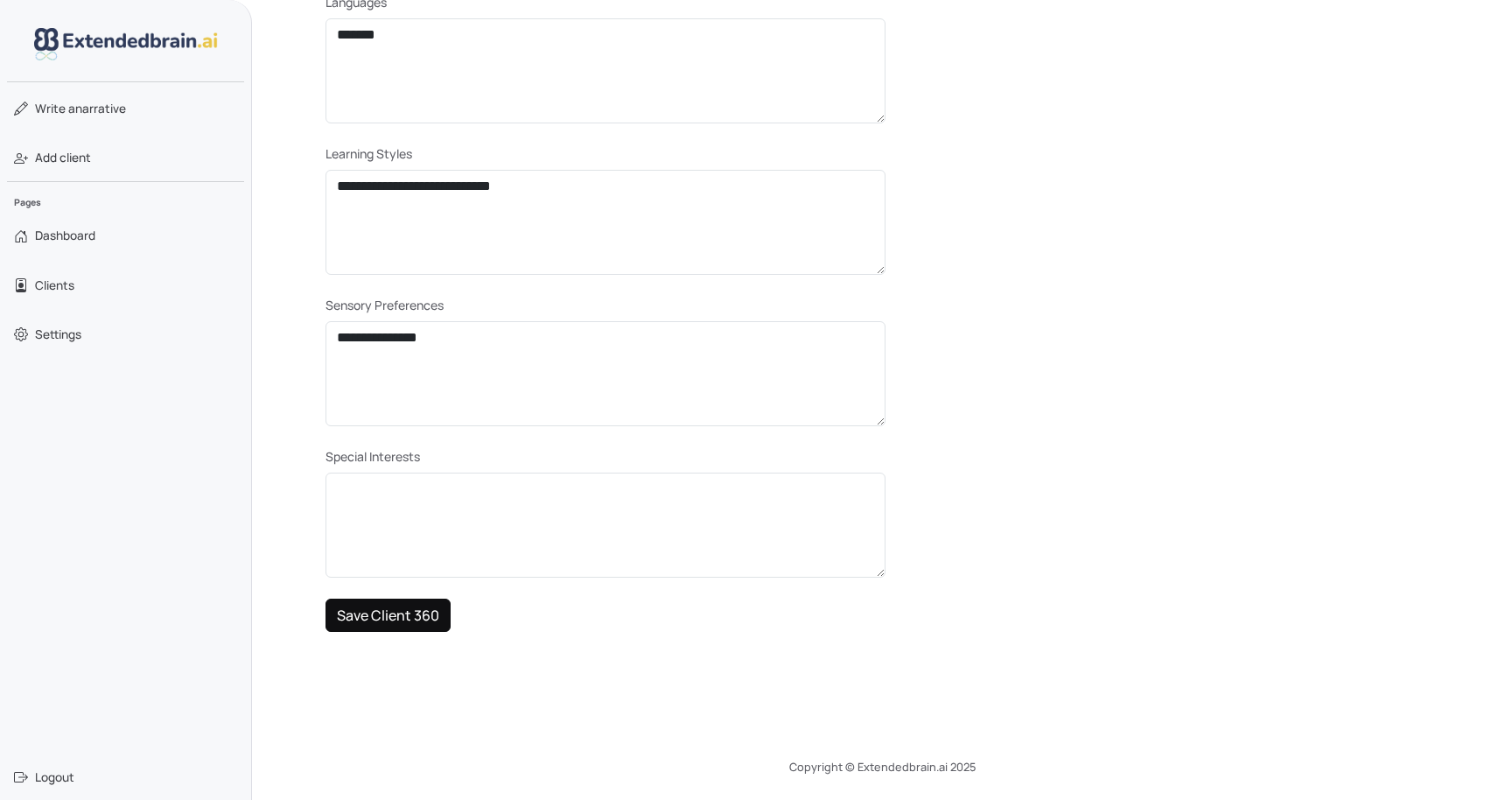 click on "Save Client 360" at bounding box center (388, 615) 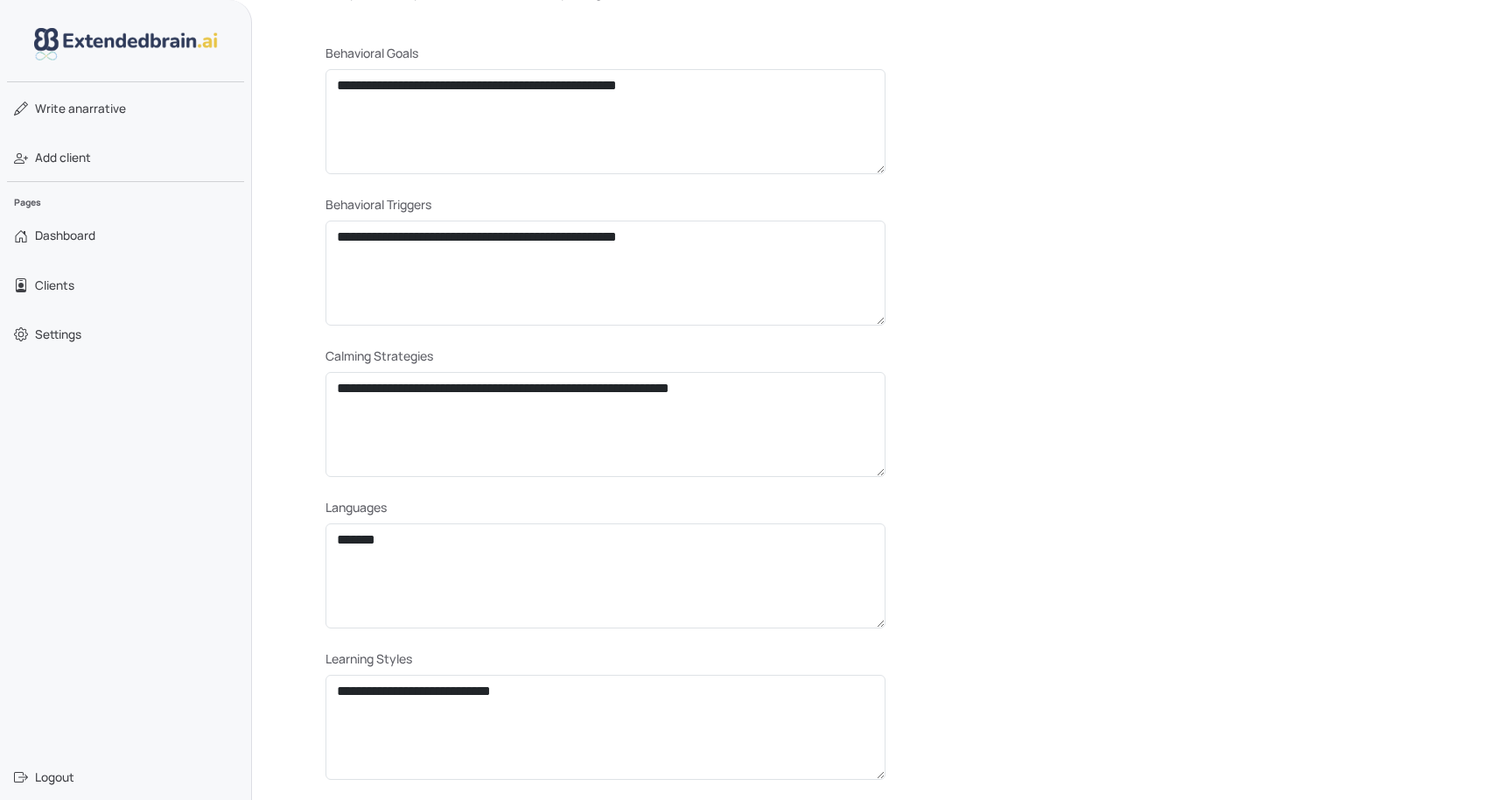 scroll, scrollTop: 0, scrollLeft: 0, axis: both 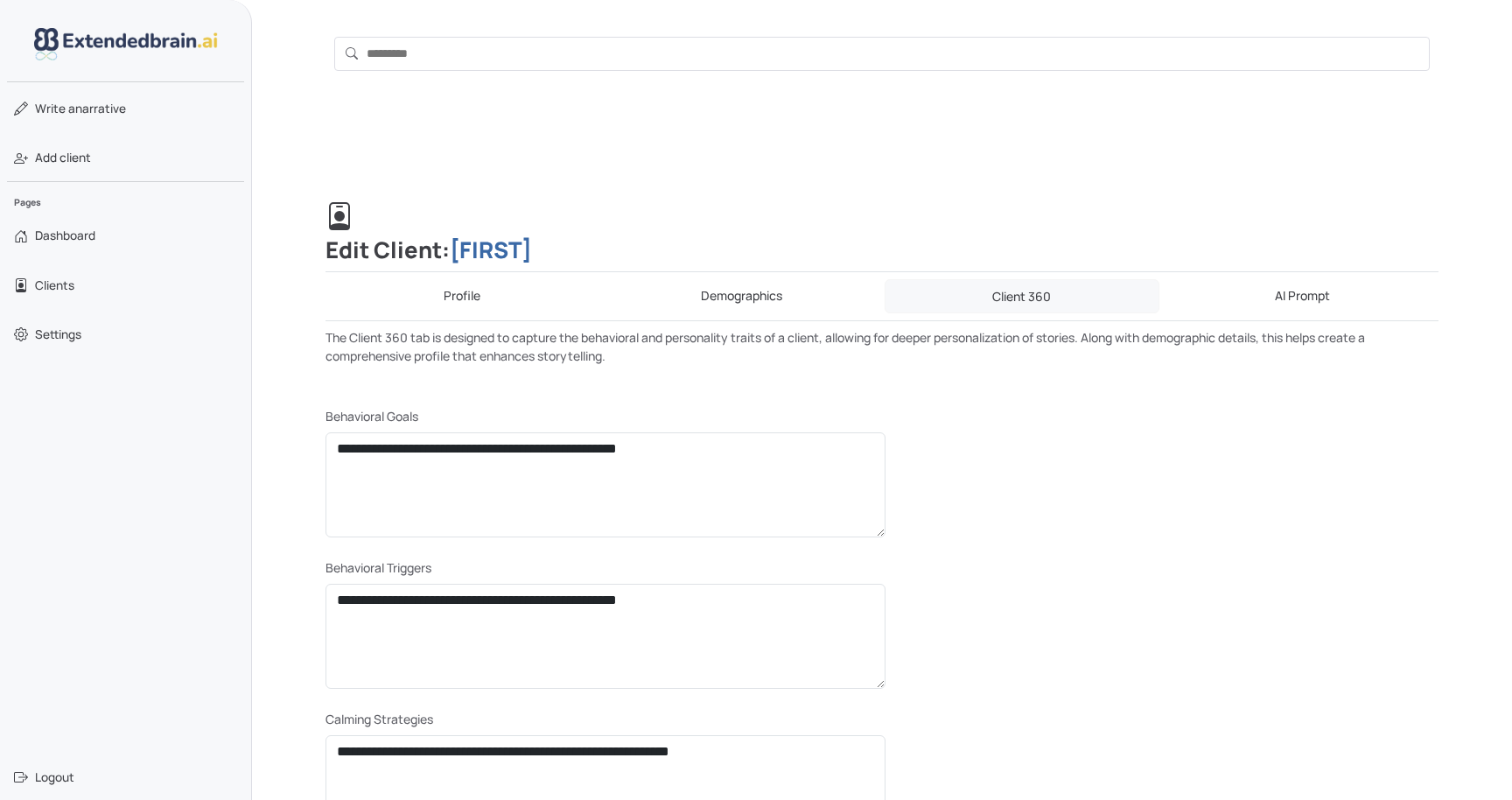 click on "Demographics" at bounding box center (742, 296) 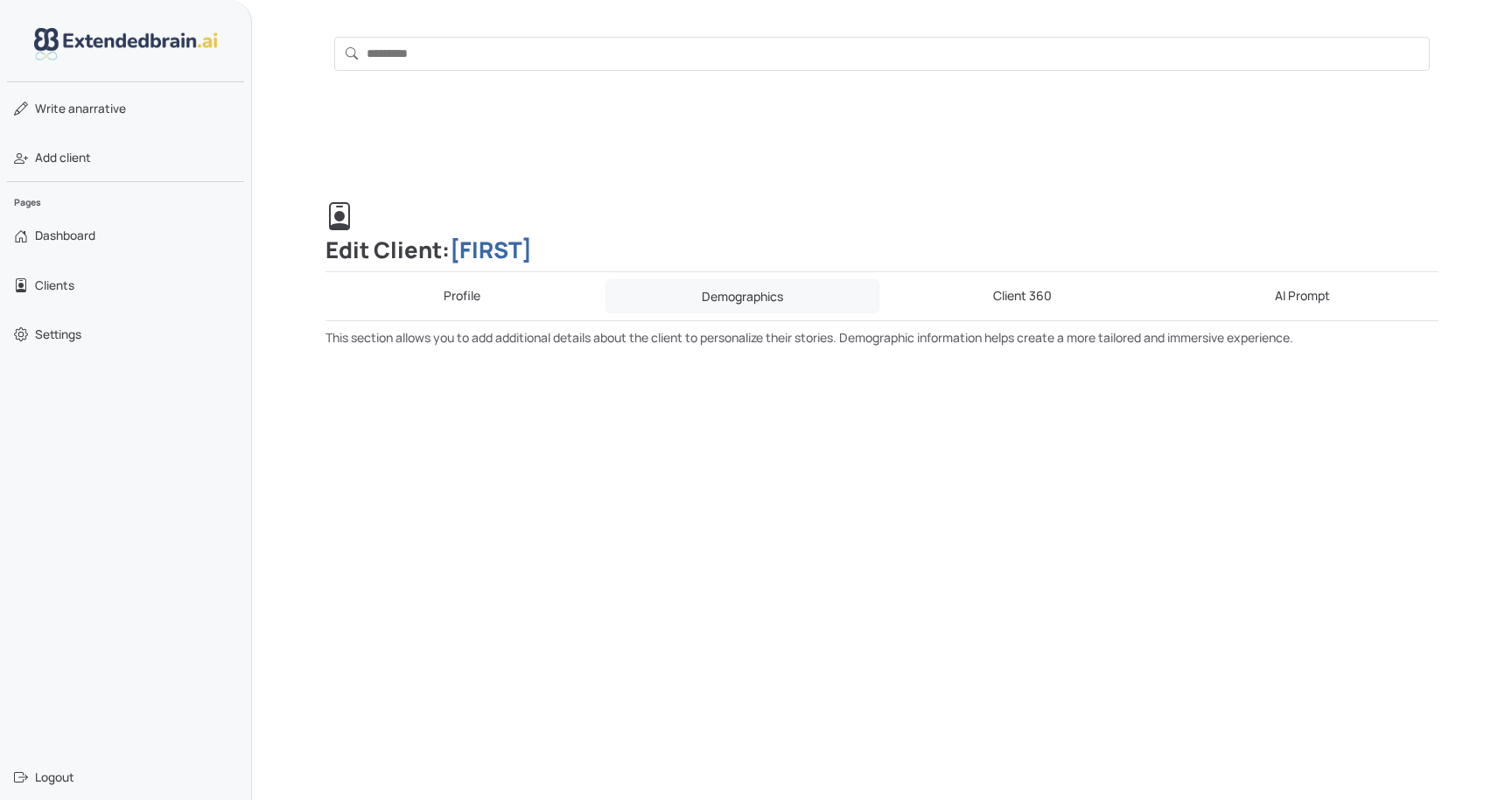 click on "AI Prompt" at bounding box center [1303, 296] 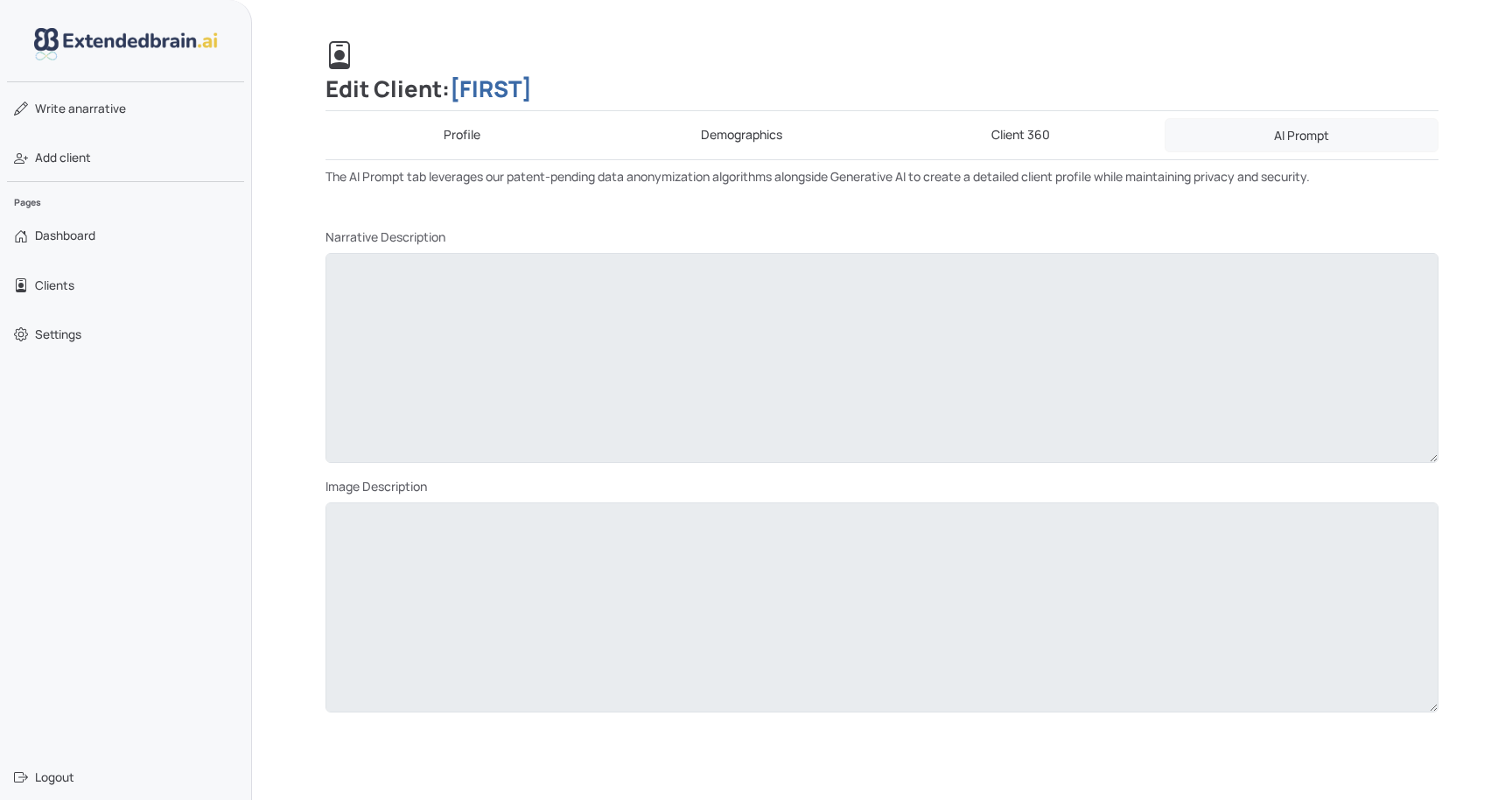 click on "Profile" at bounding box center (462, 135) 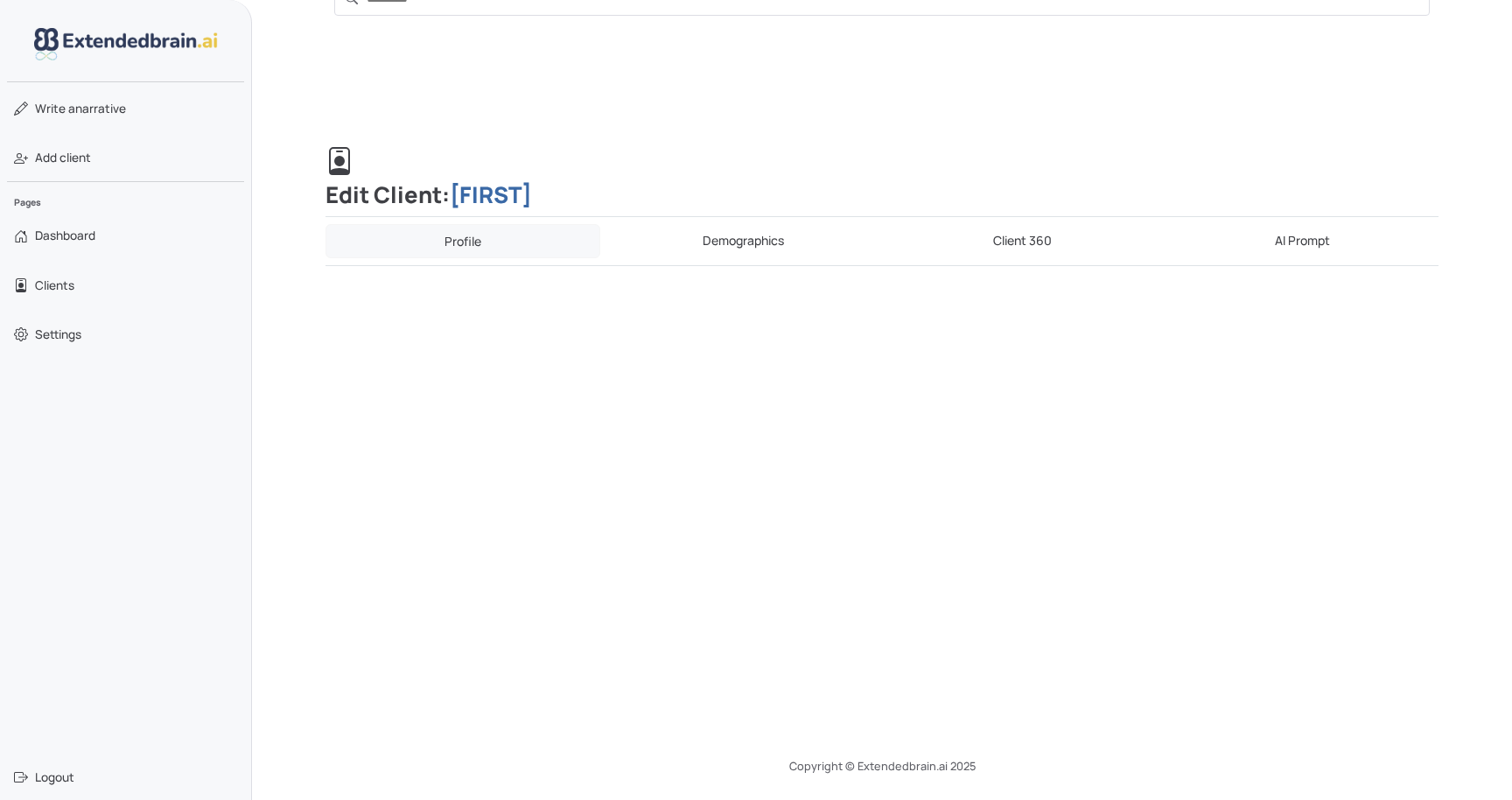 scroll, scrollTop: 55, scrollLeft: 0, axis: vertical 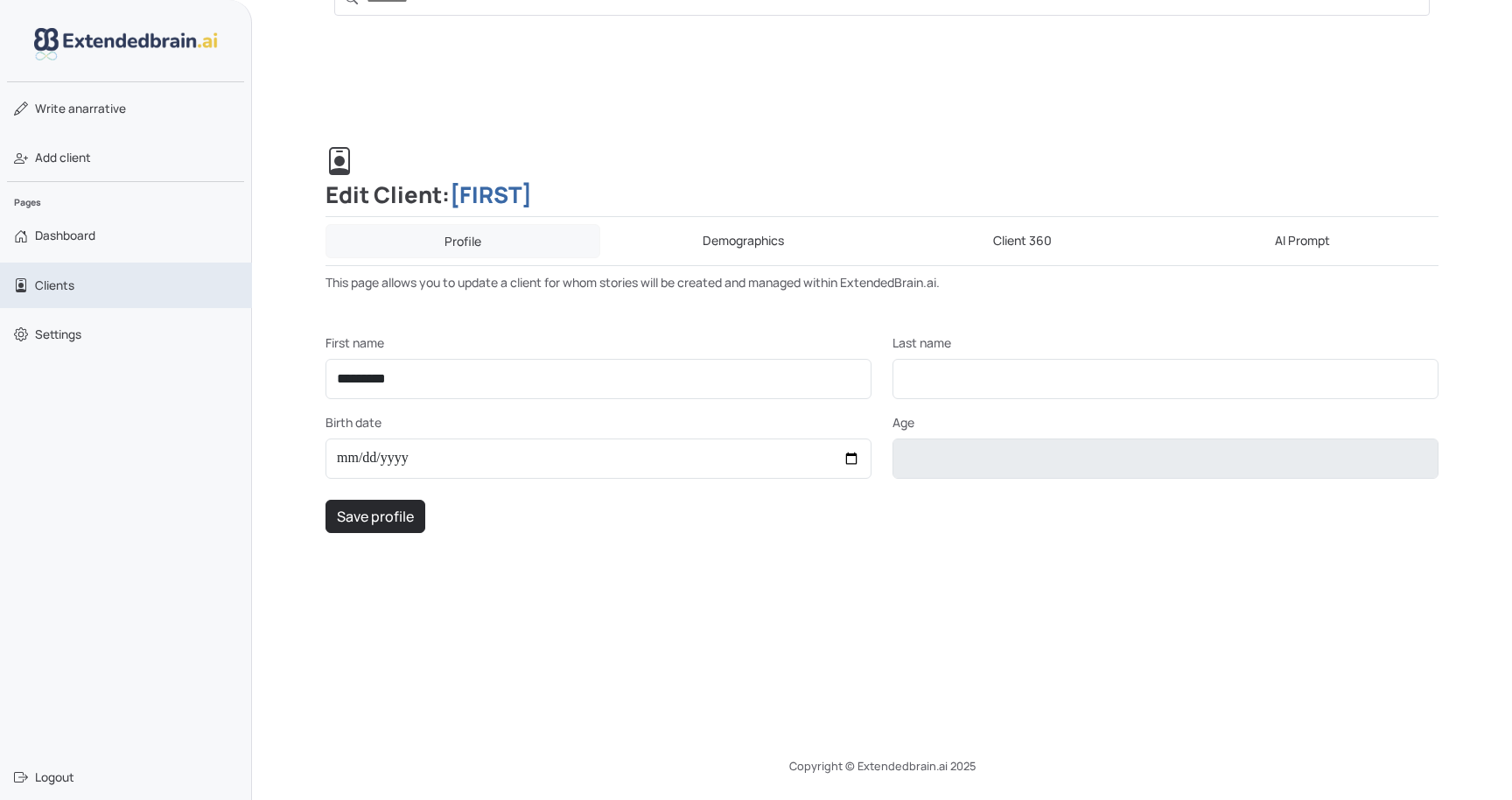 click on "Clients" at bounding box center [126, 285] 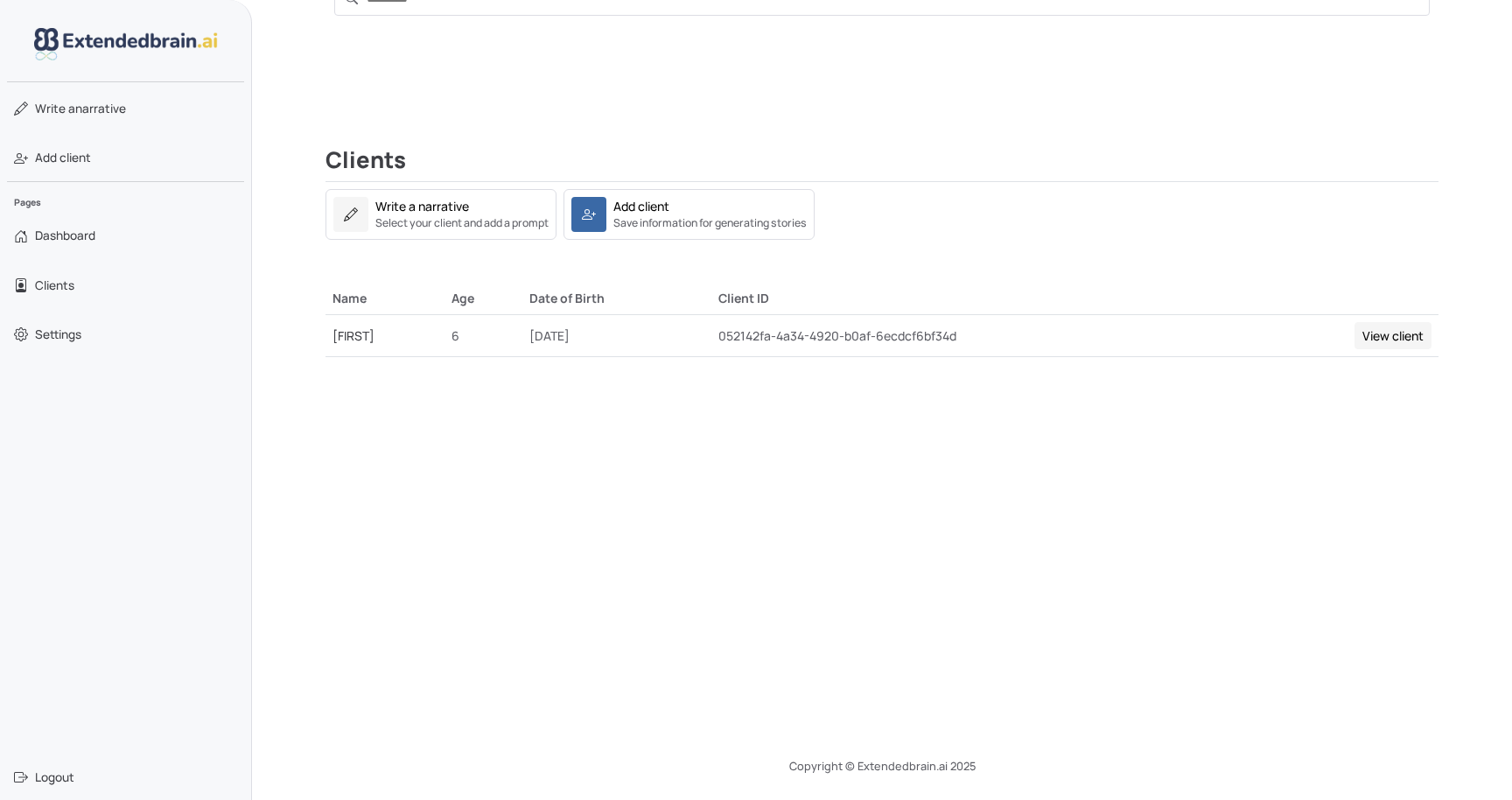 click on "View client" at bounding box center (1393, 335) 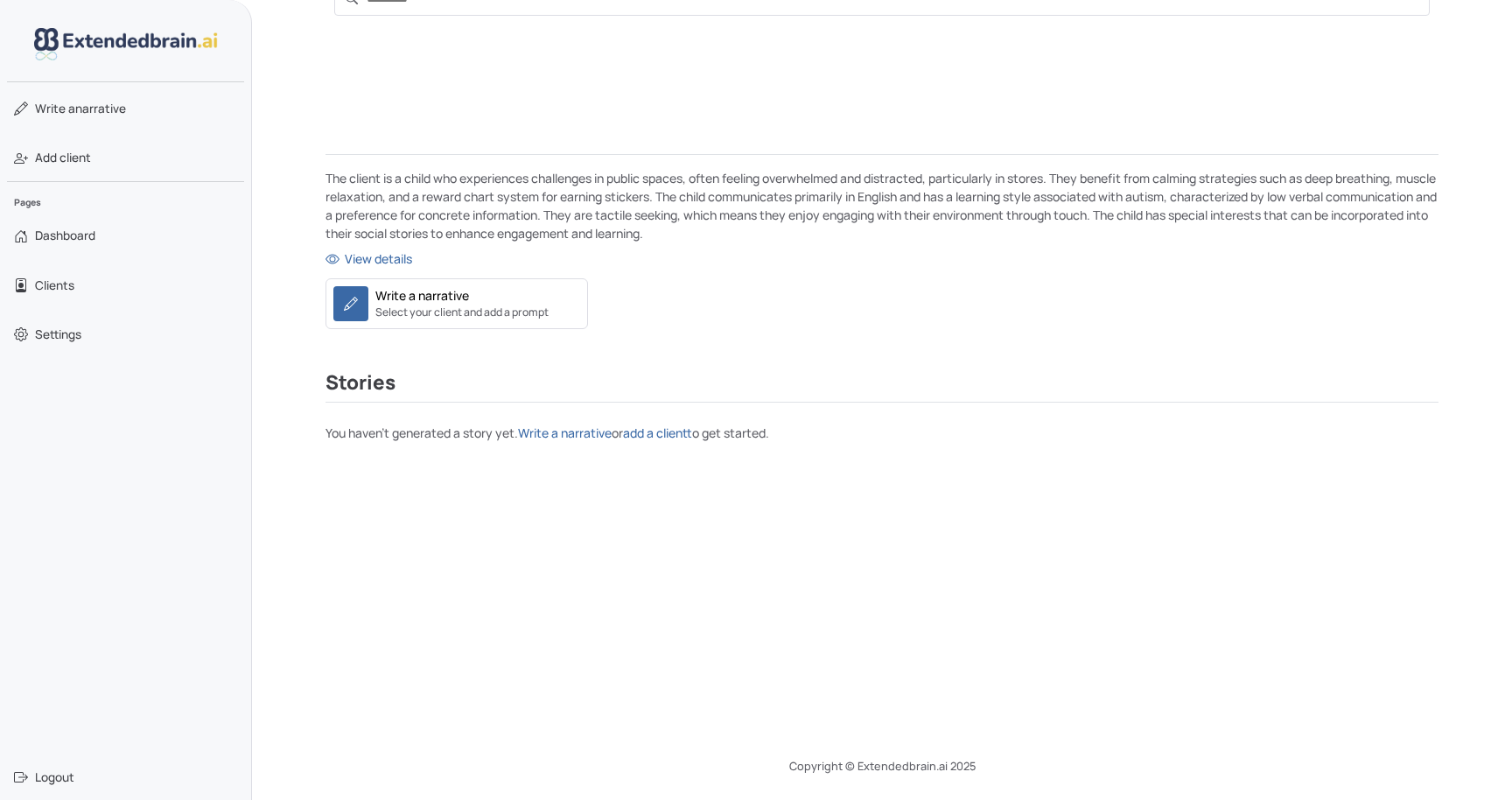 click on "The client is a child who experiences challenges in public spaces, often feeling overwhelmed and distracted, particularly in stores. They benefit from calming strategies such as deep breathing, muscle relaxation, and a reward chart system for earning stickers. The child communicates primarily in English and has a learning style associated with autism, characterized by low verbal communication and a preference for concrete information. They are tactile seeking, which means they enjoy engaging with their environment through touch. The child has special interests that can be incorporated into their social stories to enhance engagement and learning.  View details  Behavioral Goals easily overwhelmed and distracted in public or stores Behavioral Triggers easily overwhelmed and distracted in public or stores Calming Strategies Deep breathes, relax muscles, reward chart for earning stickers Languages English Learning Styles Autism, low verbal, concrete, Sensory Preferences tactile seeking Special Interests - Stories" at bounding box center (882, 280) 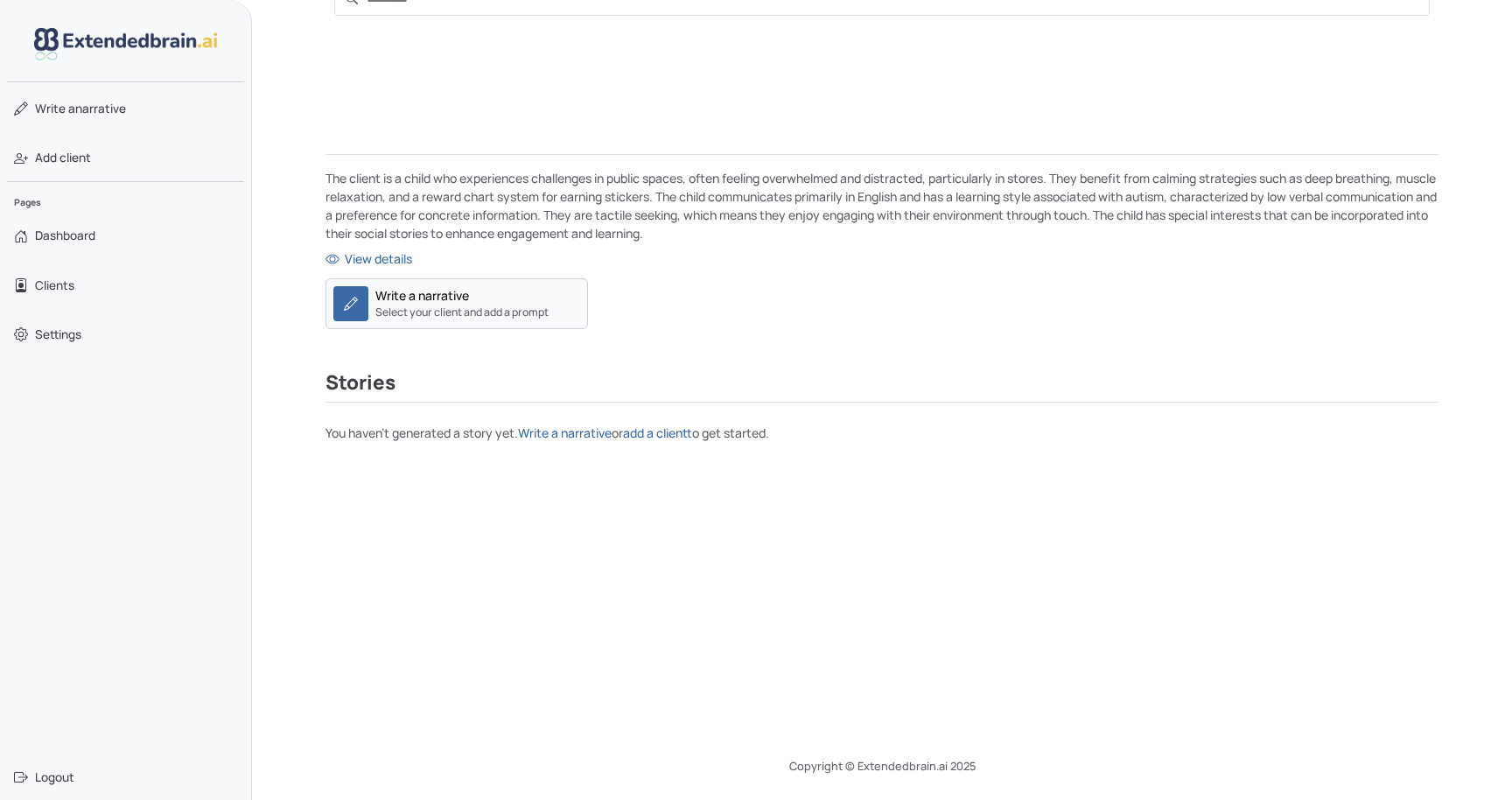 click on "Select your client and add a prompt" at bounding box center (462, 312) 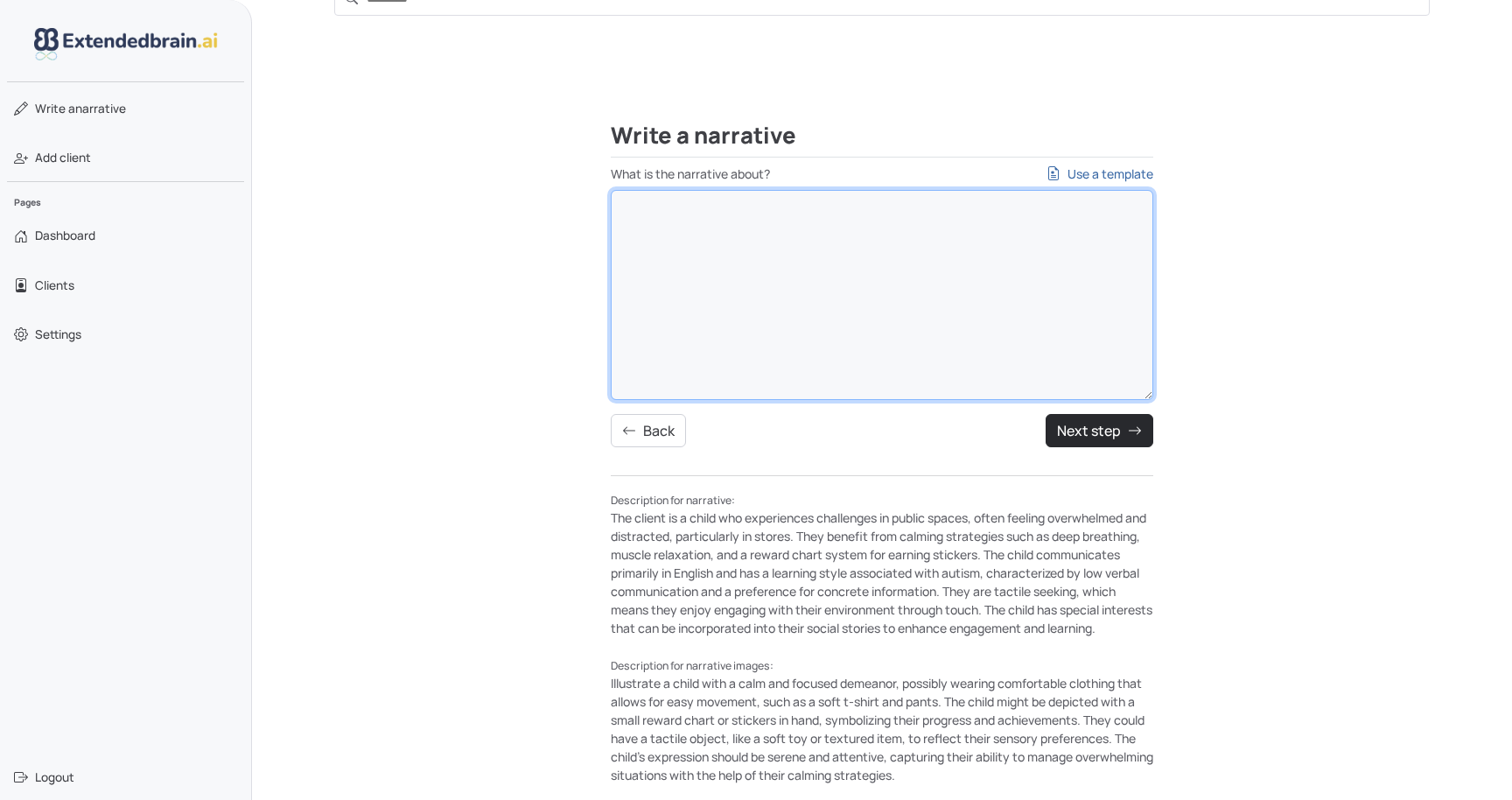 click on "What is the narrative about?   Use a template" at bounding box center (882, 295) 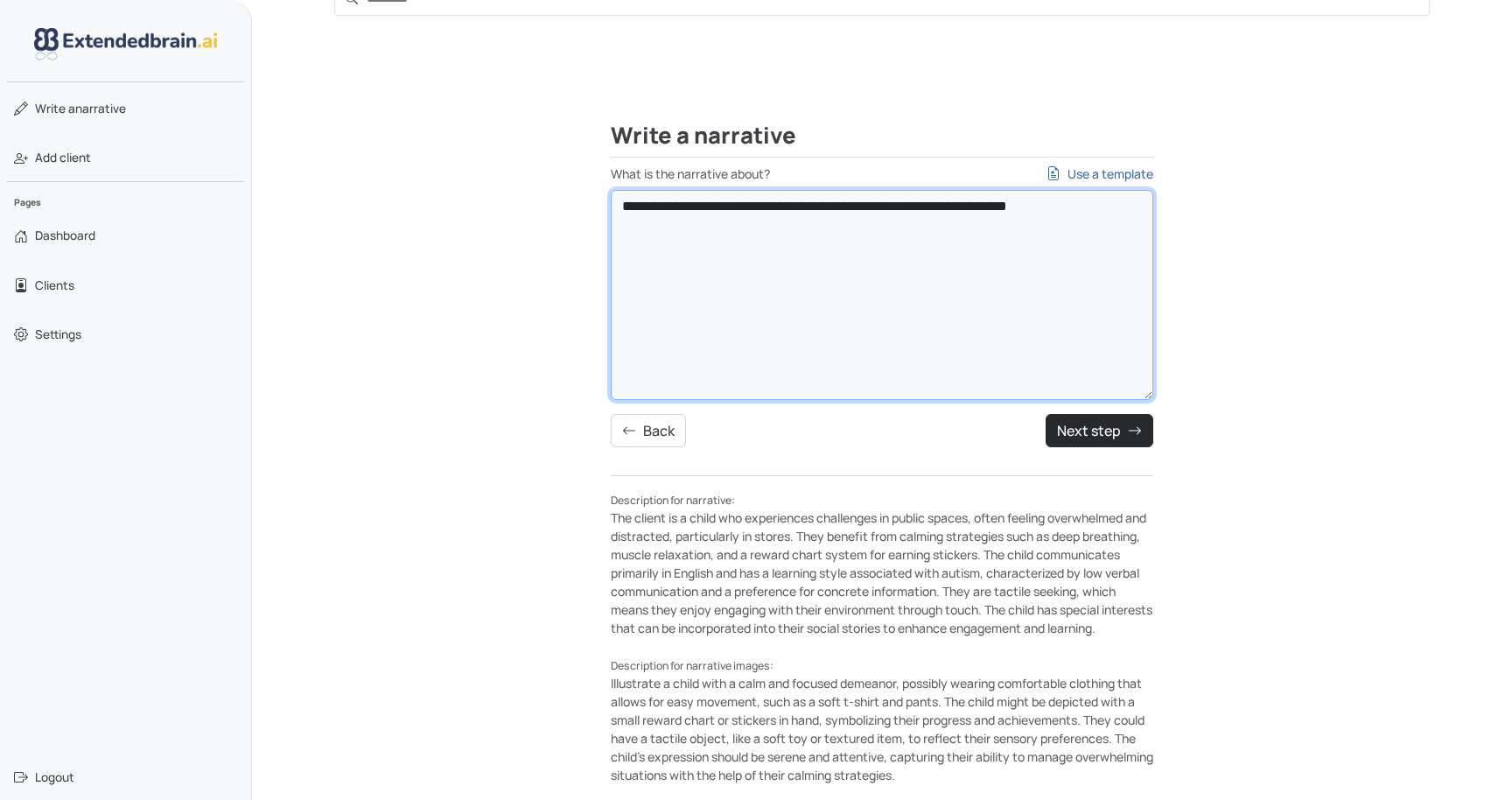 click on "**********" at bounding box center [882, 295] 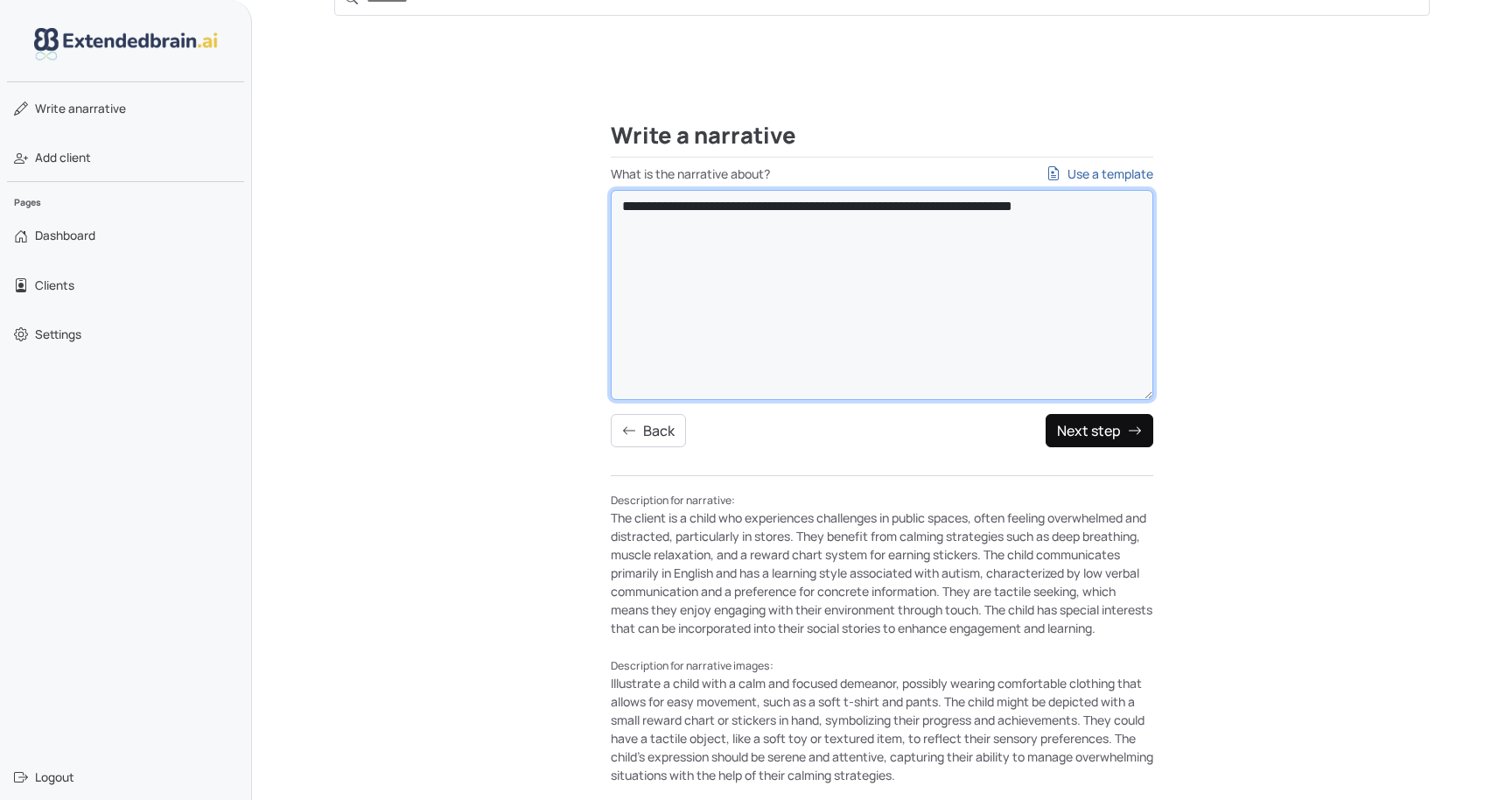 type on "**********" 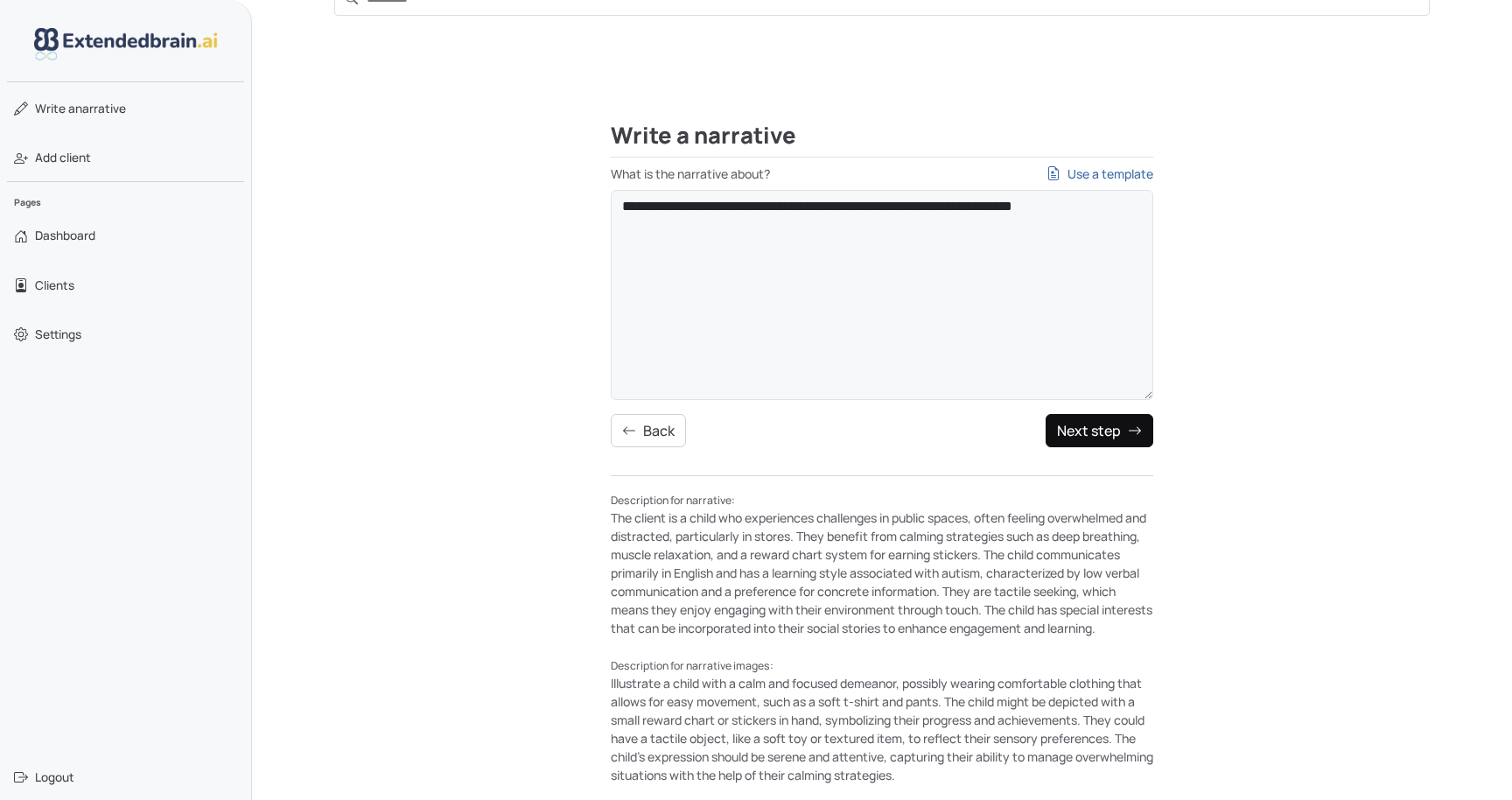 click on "Next step" at bounding box center [1099, 431] 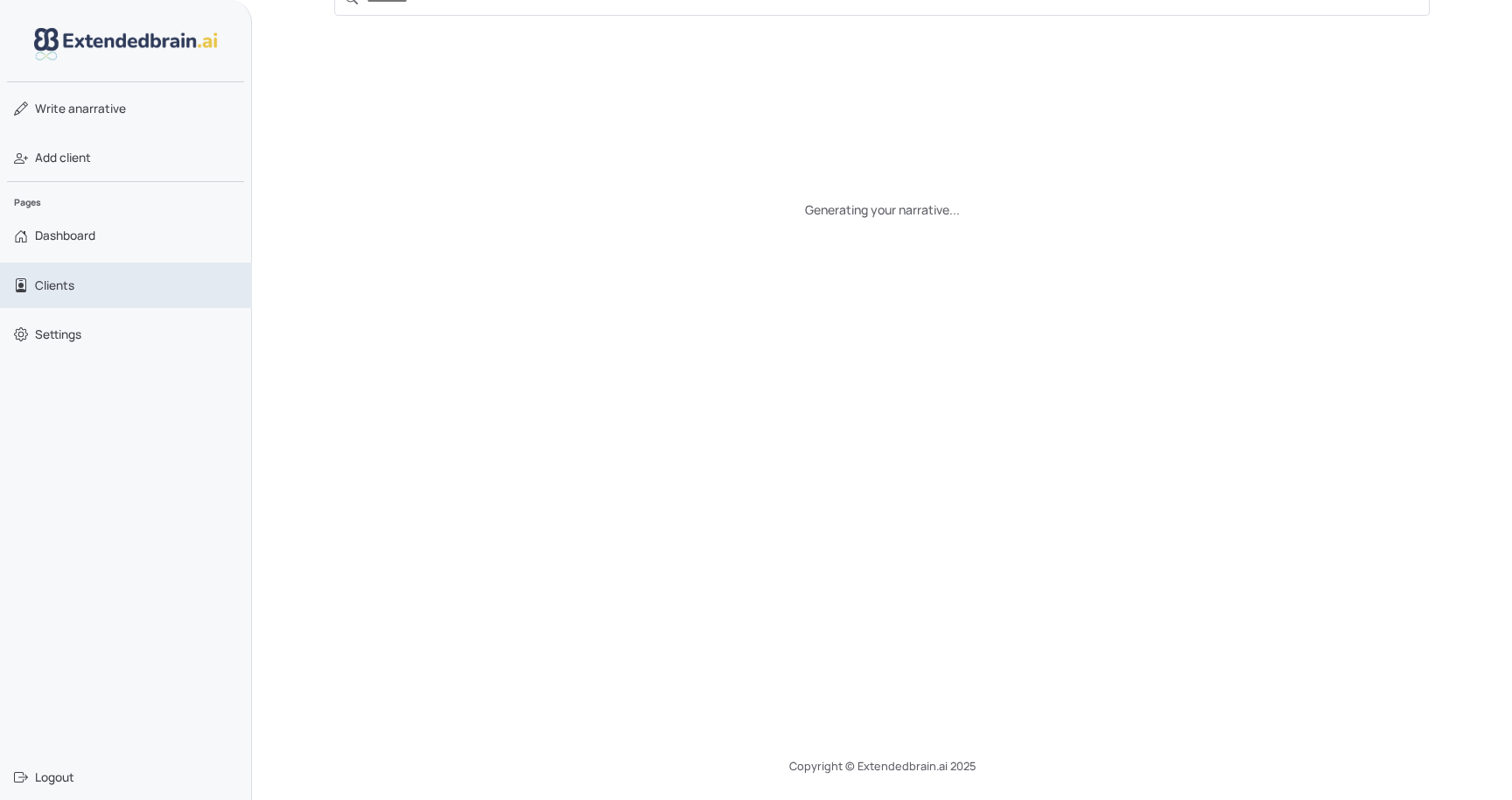click on "Clients" at bounding box center (126, 285) 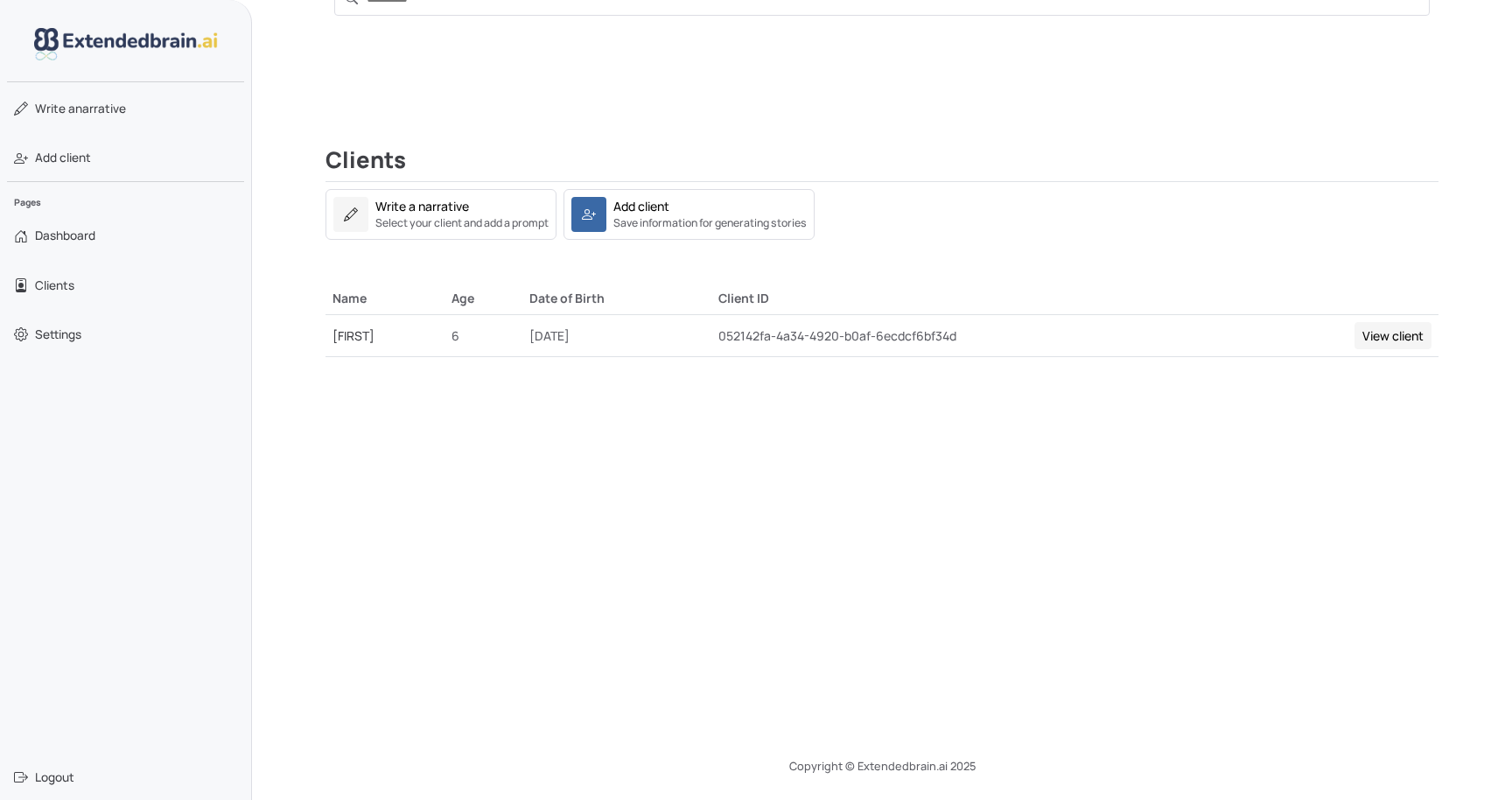 click on "View client" at bounding box center (1393, 335) 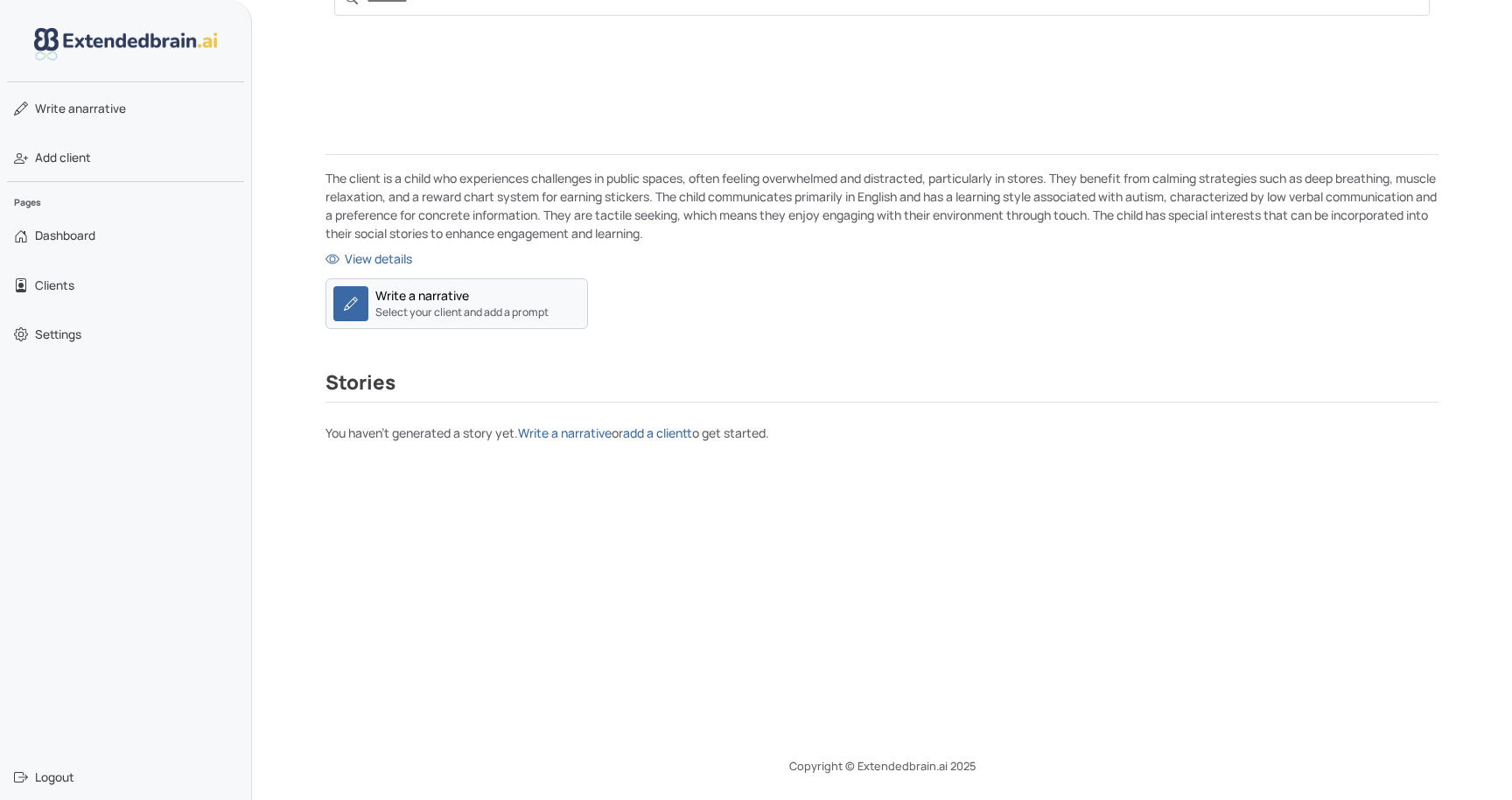click on "Select your client and add a prompt" at bounding box center (462, 312) 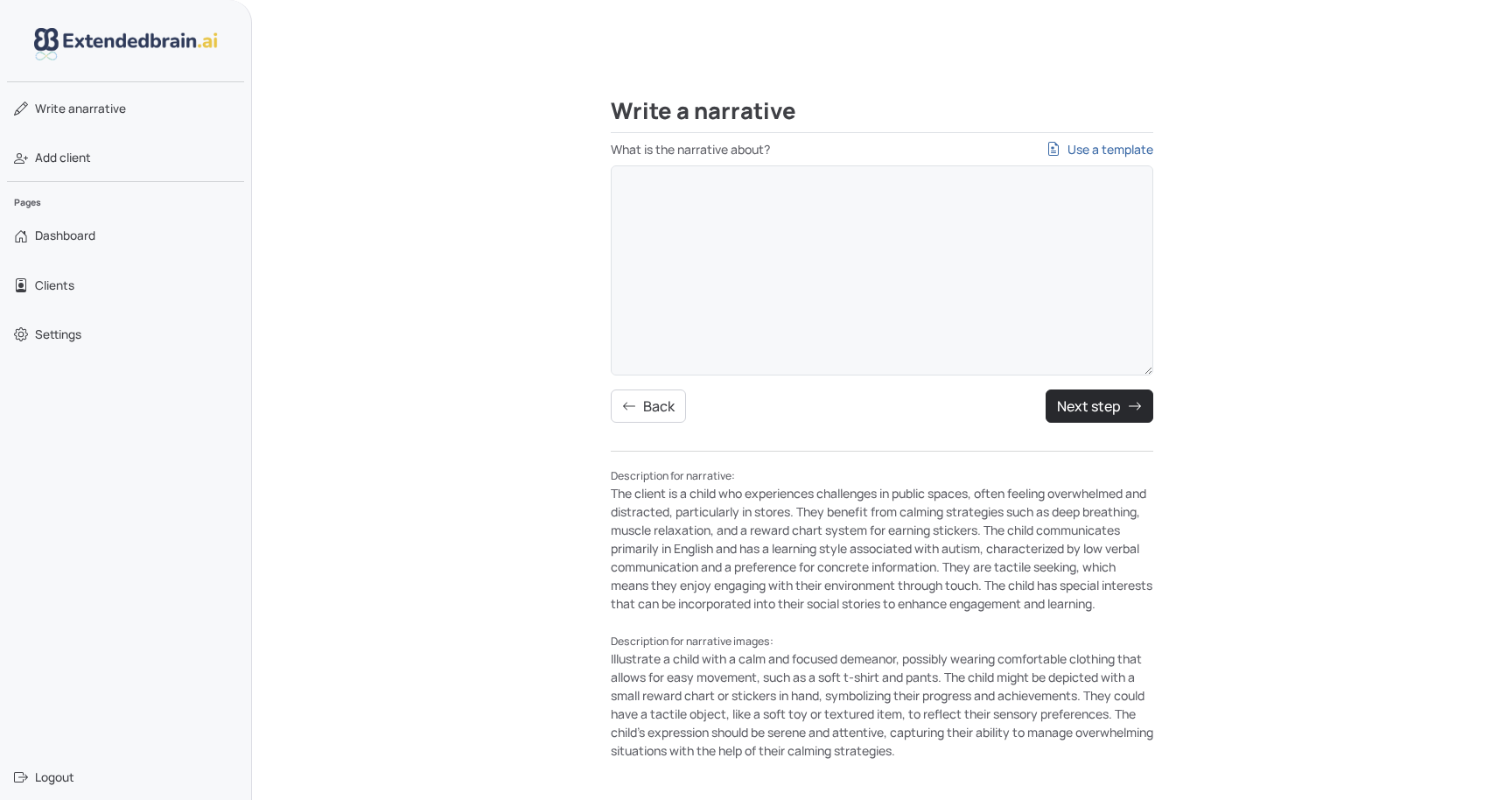 scroll, scrollTop: 7, scrollLeft: 0, axis: vertical 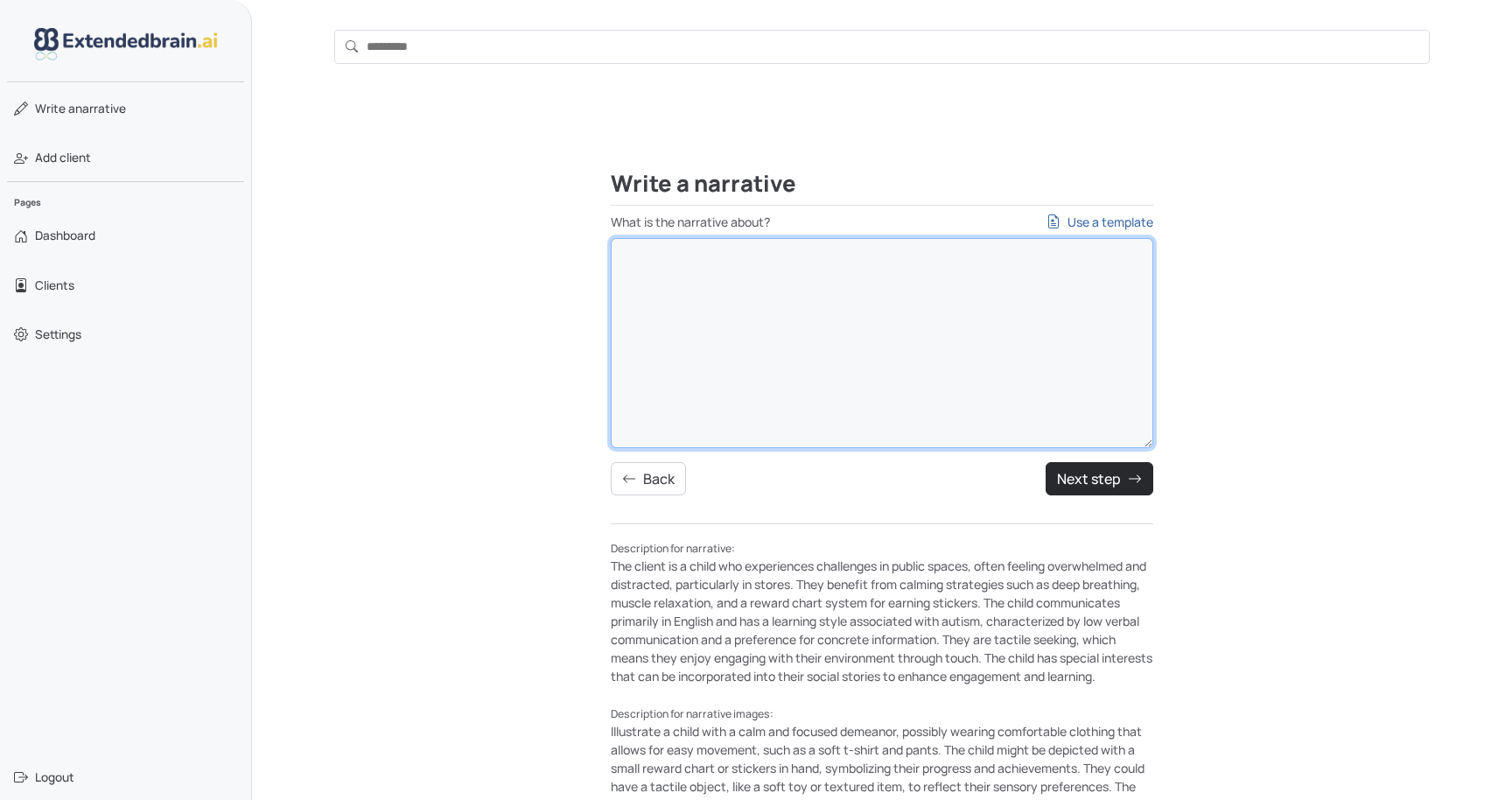 click on "What is the narrative about?   Use a template" at bounding box center [882, 343] 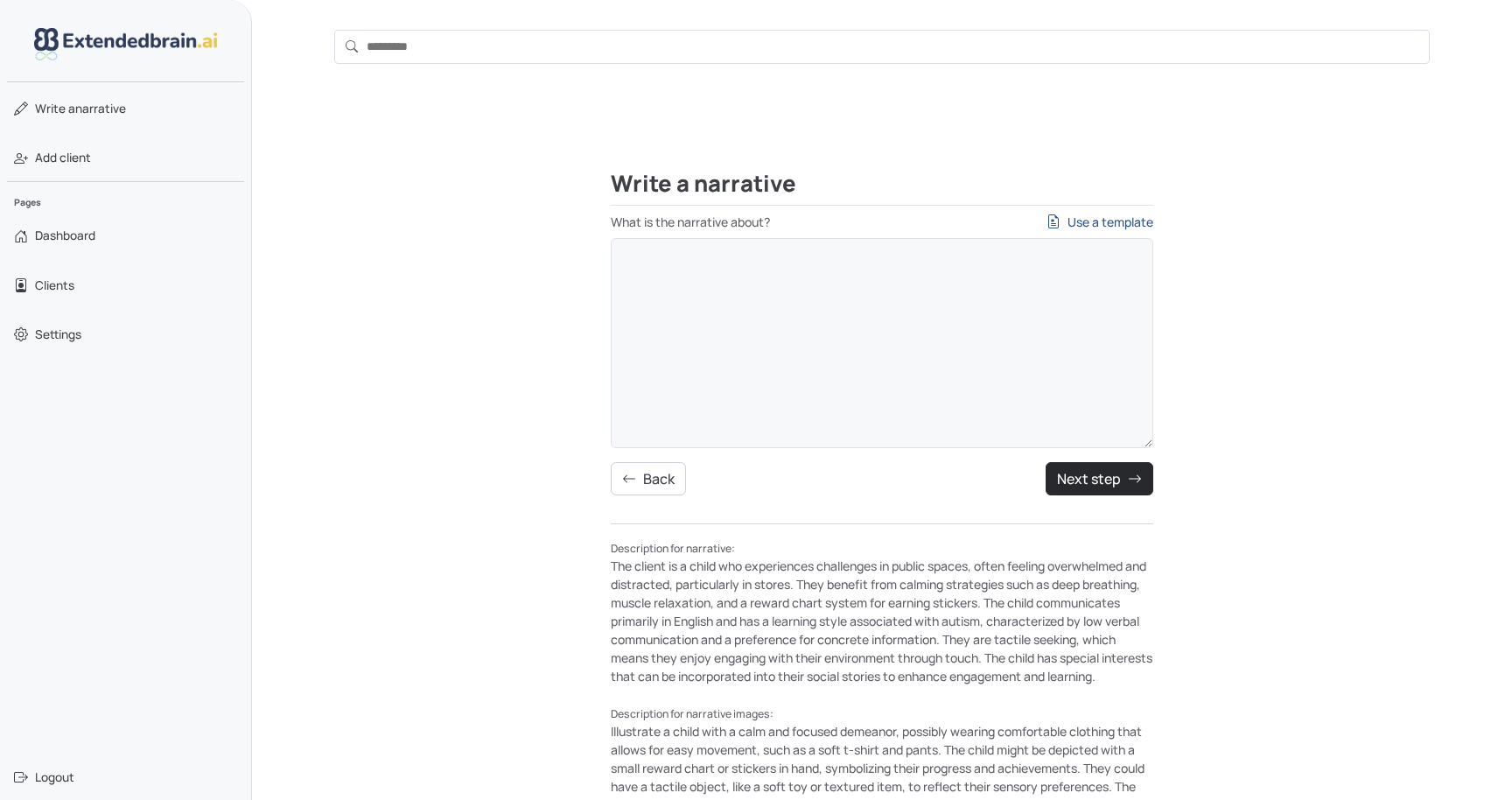 click on "Use a template" at bounding box center (1100, 221) 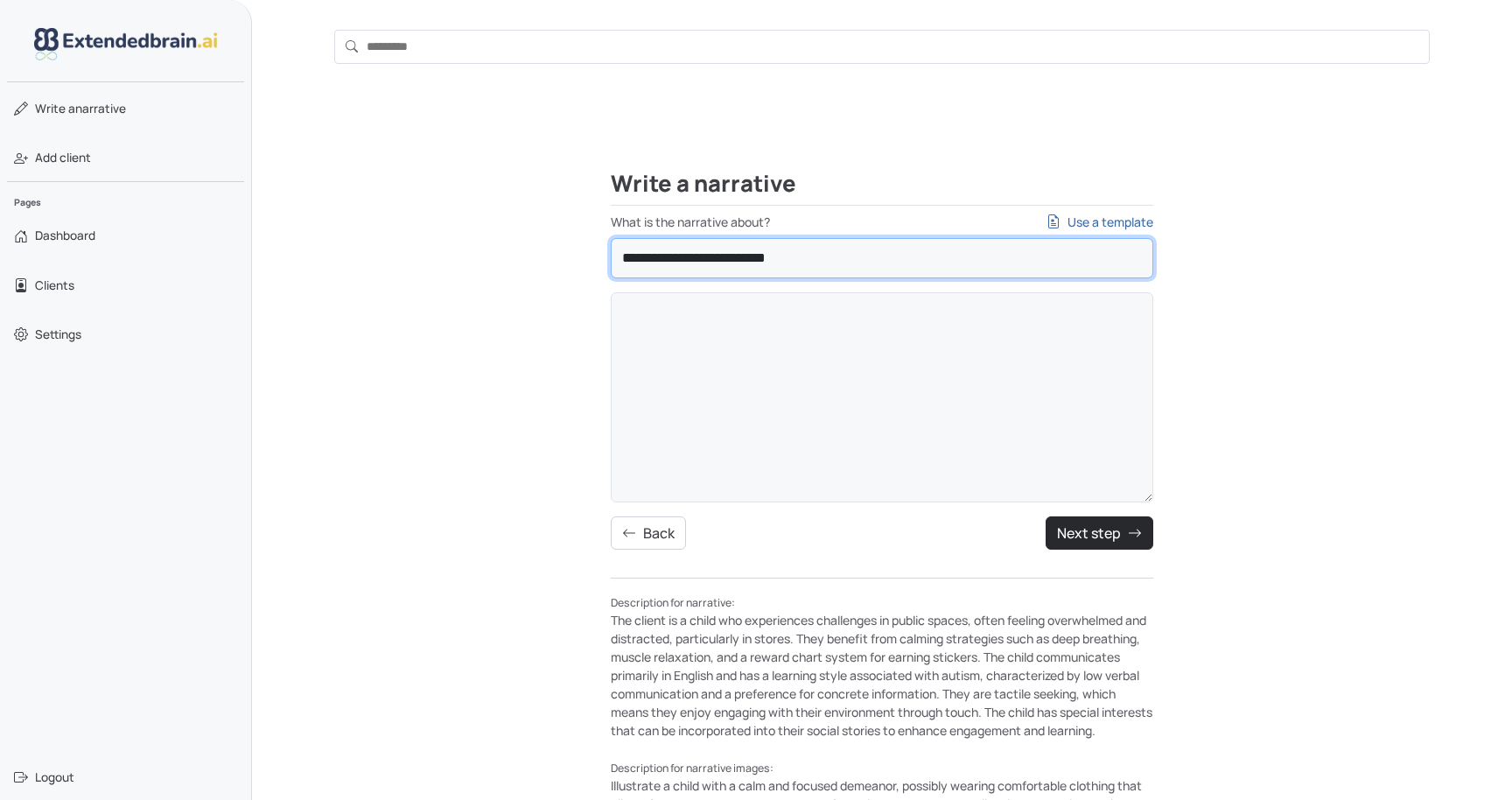click on "**********" at bounding box center (882, 258) 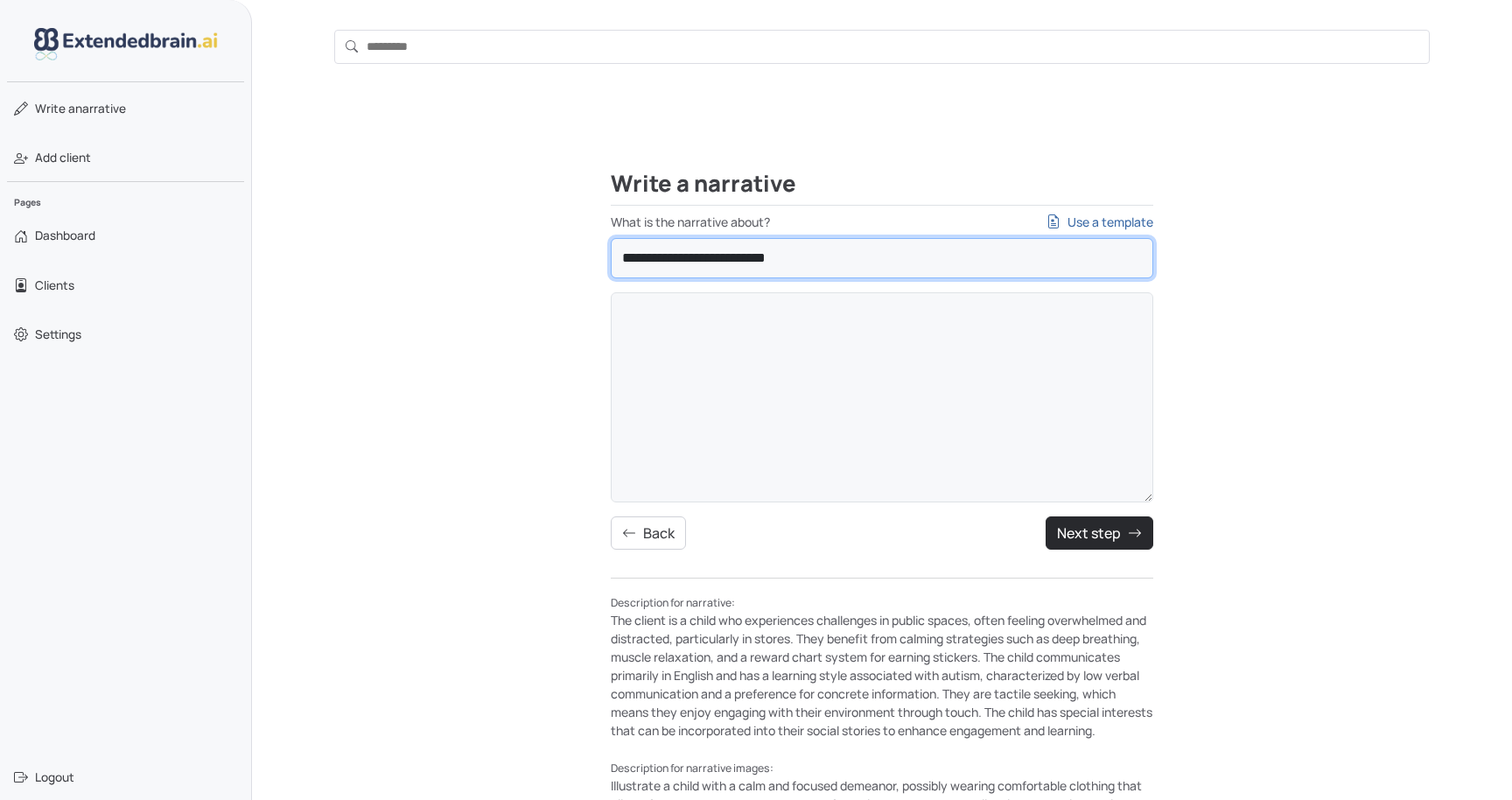 select on "**********" 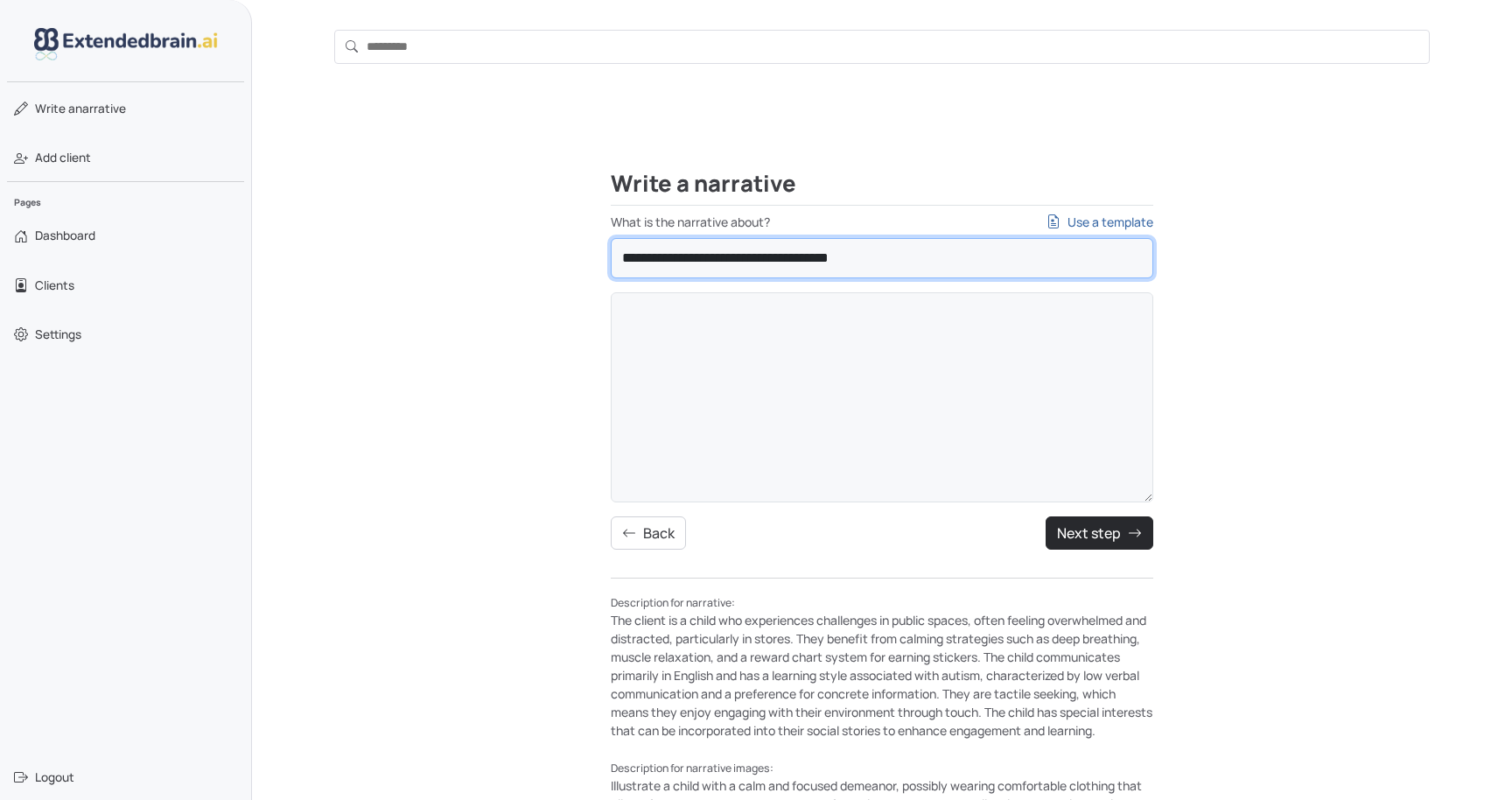 type on "**********" 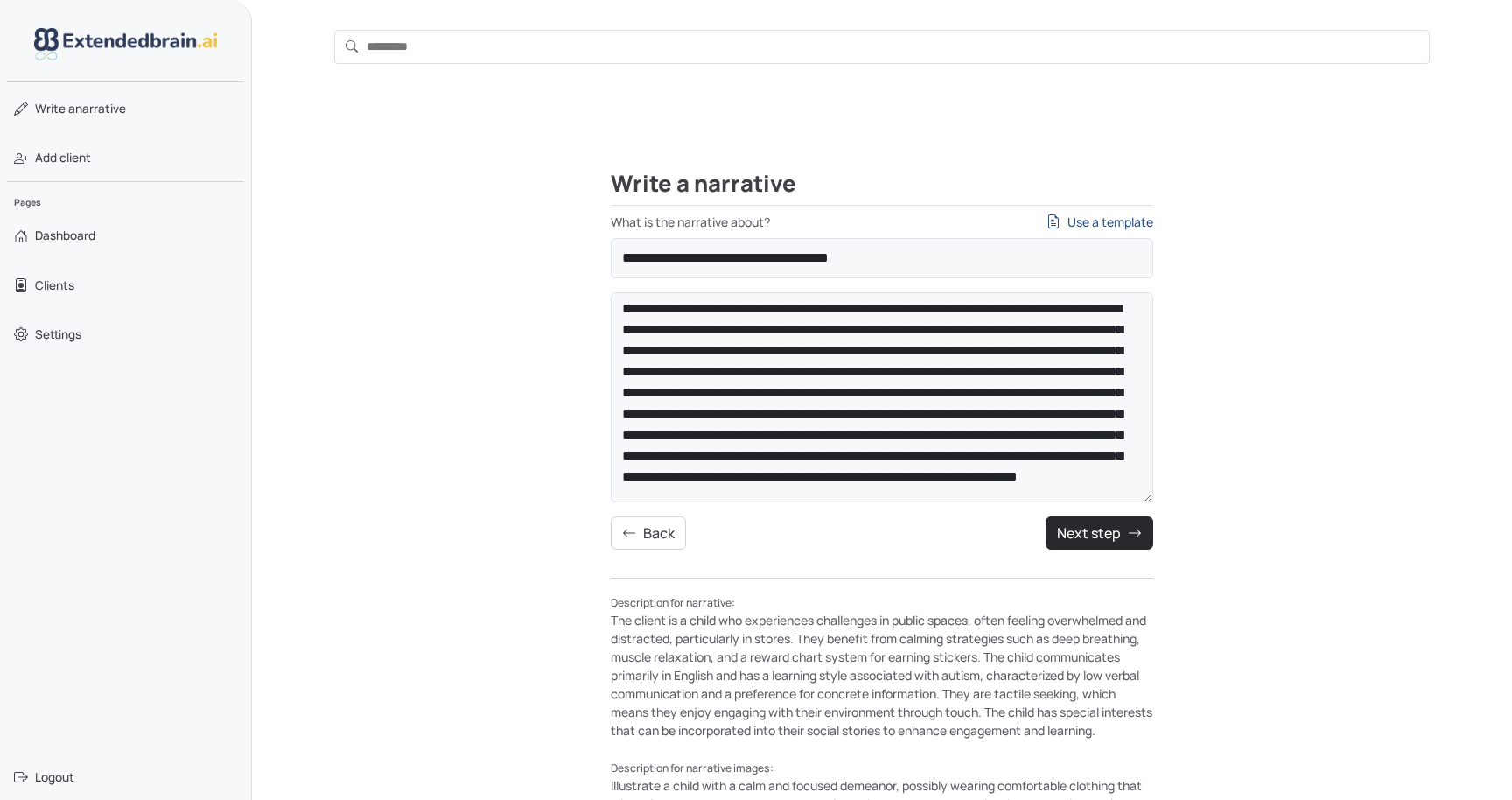 click on "Use a template" at bounding box center [1100, 221] 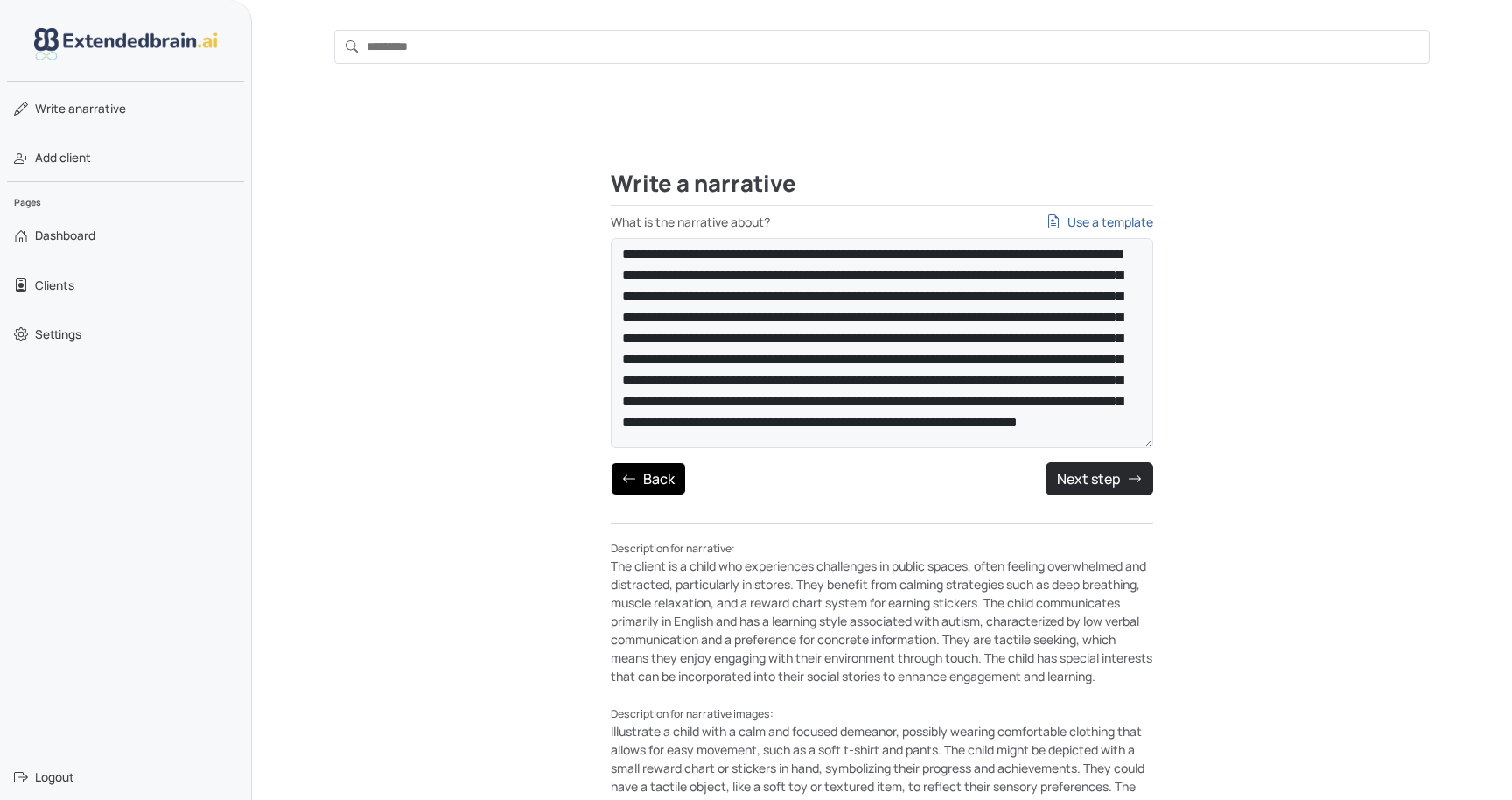 click on "Back" at bounding box center (648, 479) 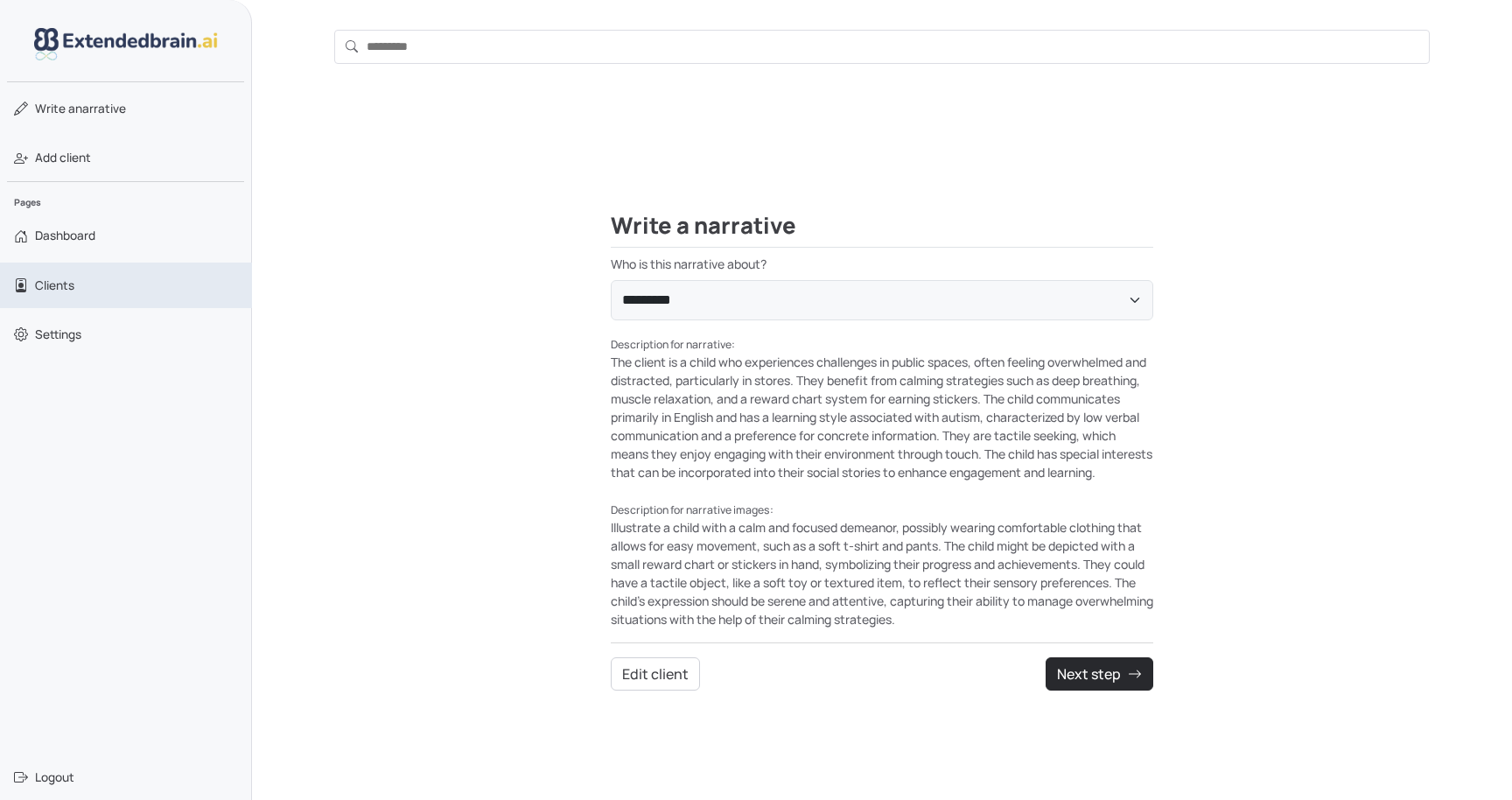 click on "Clients" at bounding box center [126, 285] 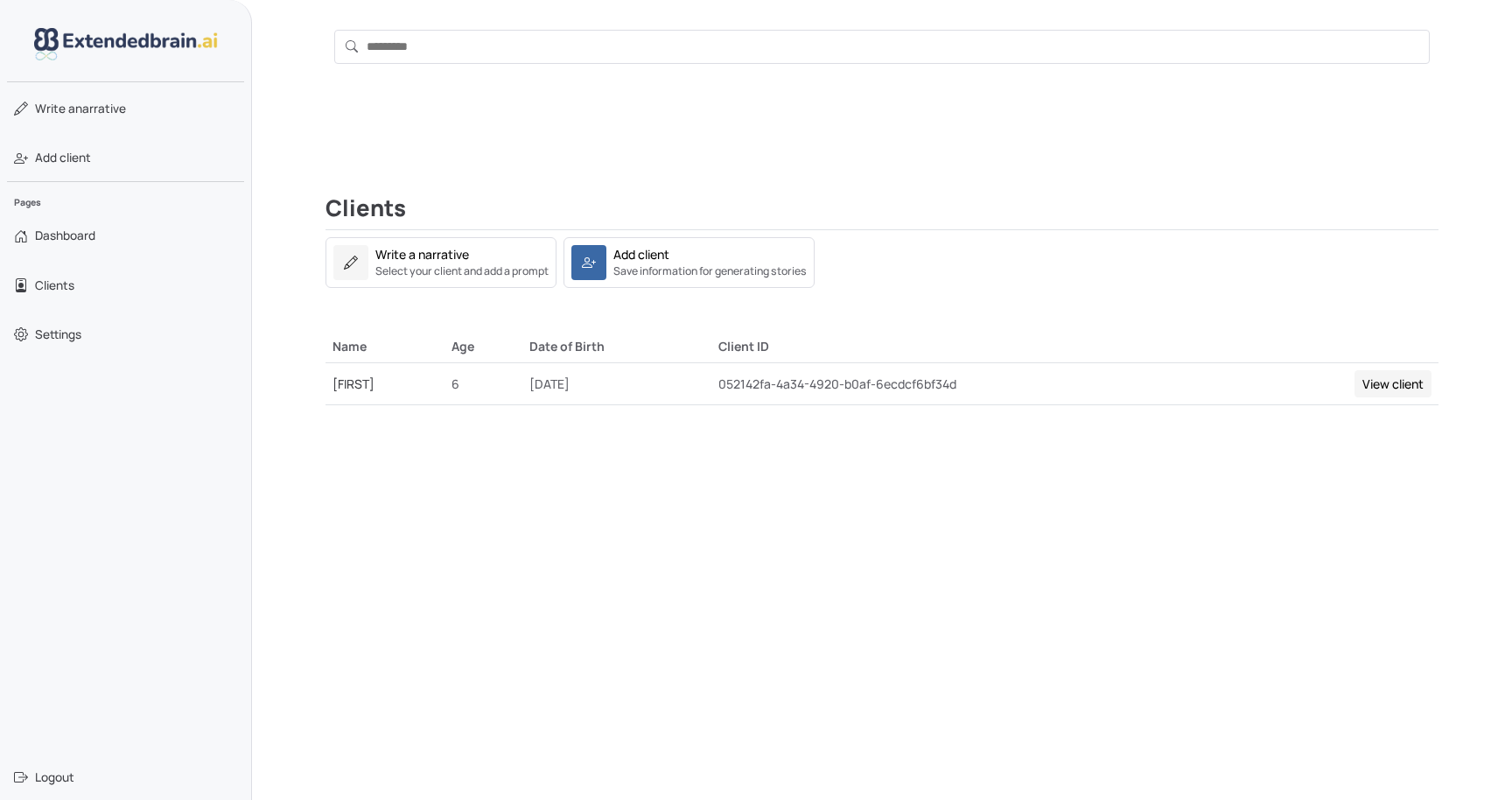 click on "View client" at bounding box center [1393, 383] 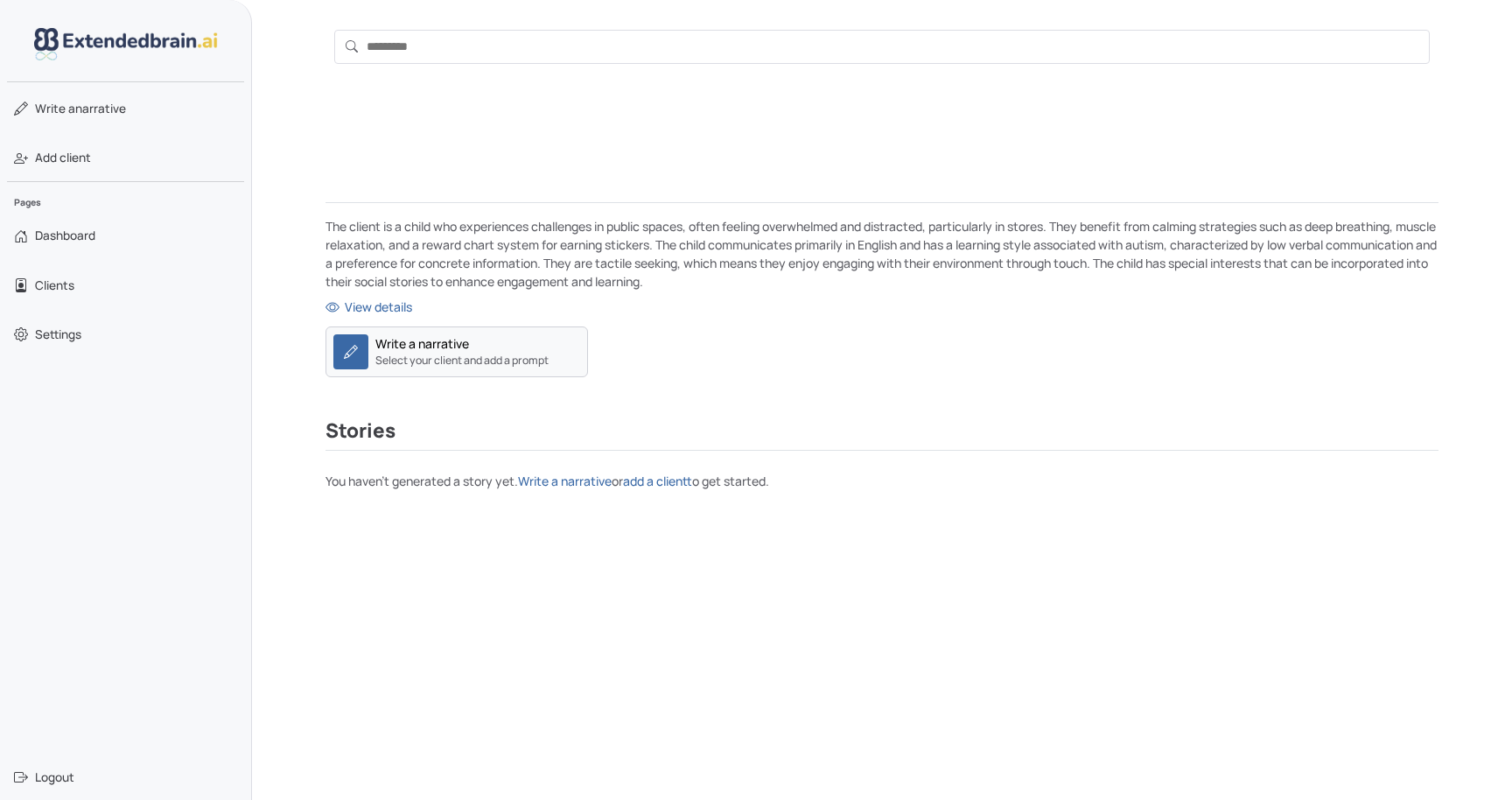 click on "Select your client and add a prompt" at bounding box center (462, 361) 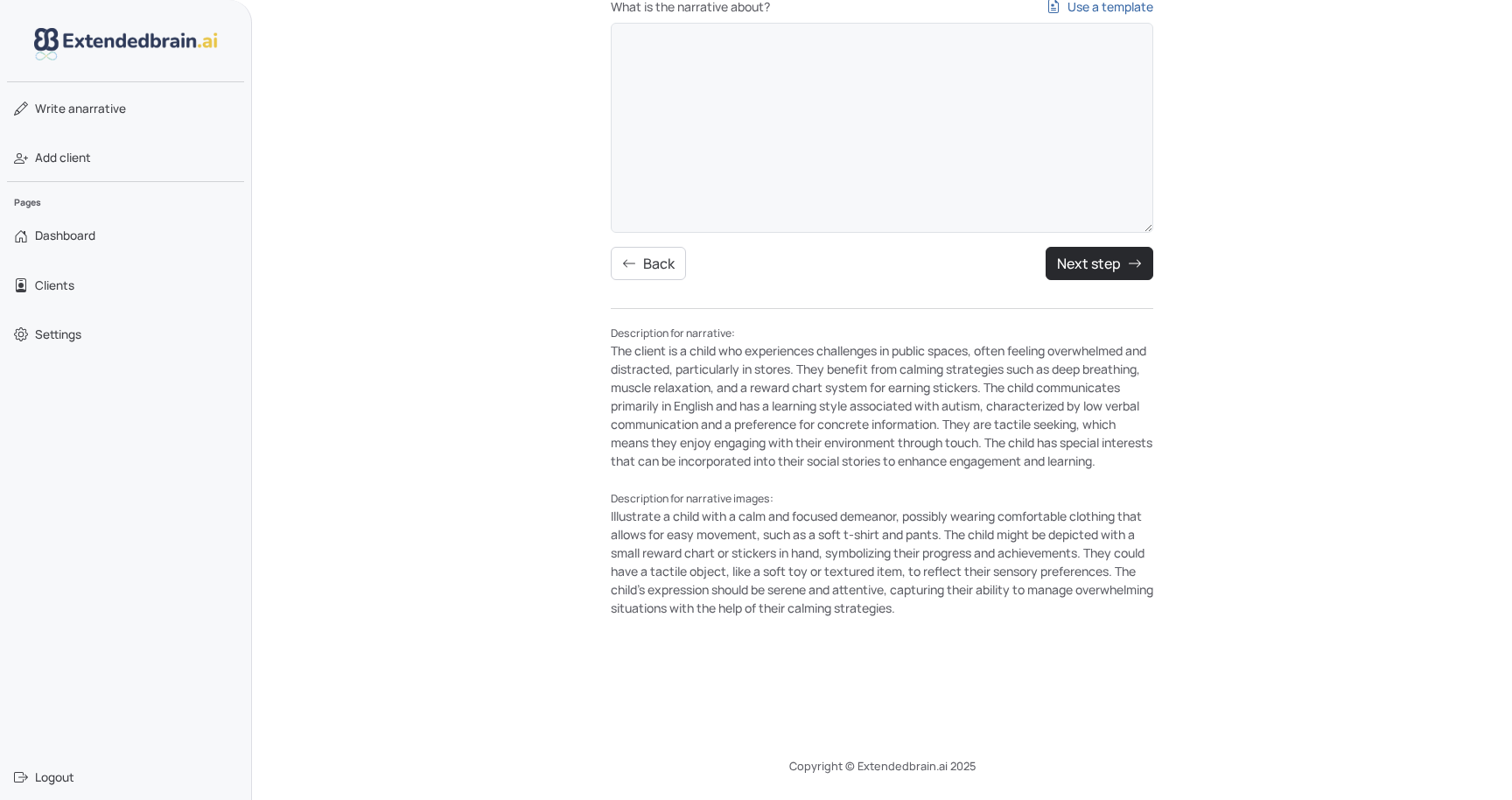 scroll, scrollTop: 0, scrollLeft: 0, axis: both 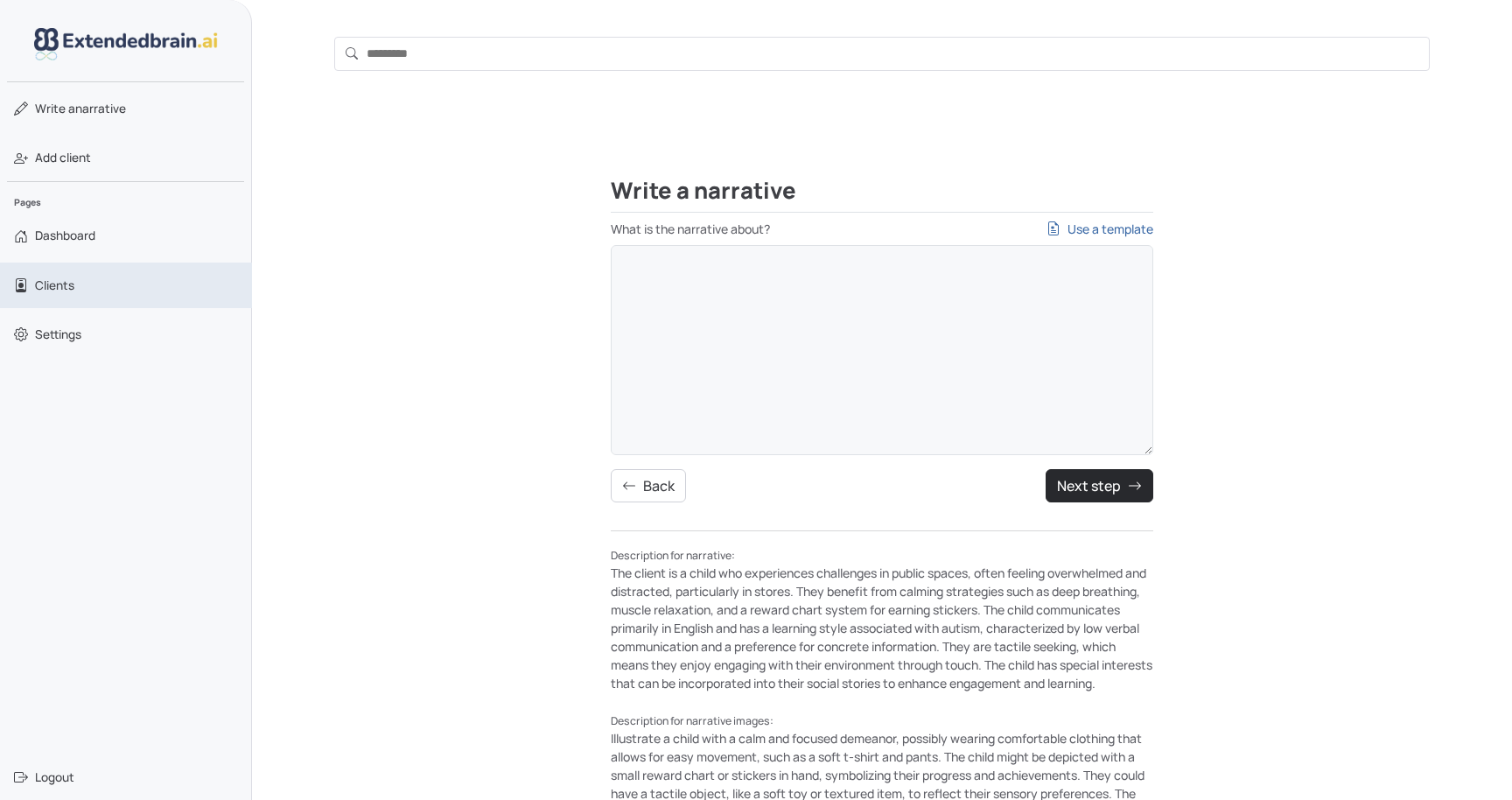click on "Clients" at bounding box center [126, 285] 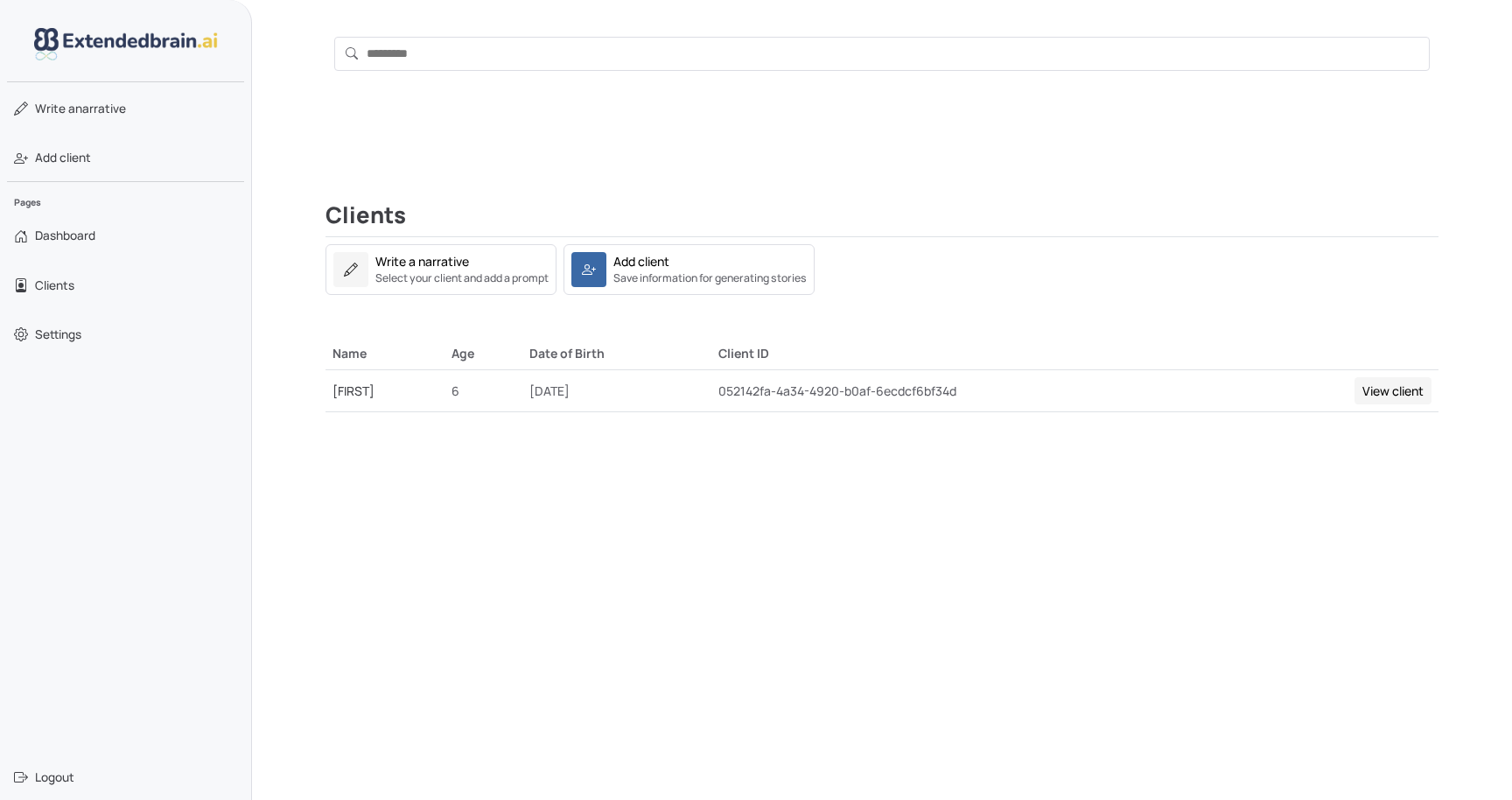 click on "View client" at bounding box center (1393, 390) 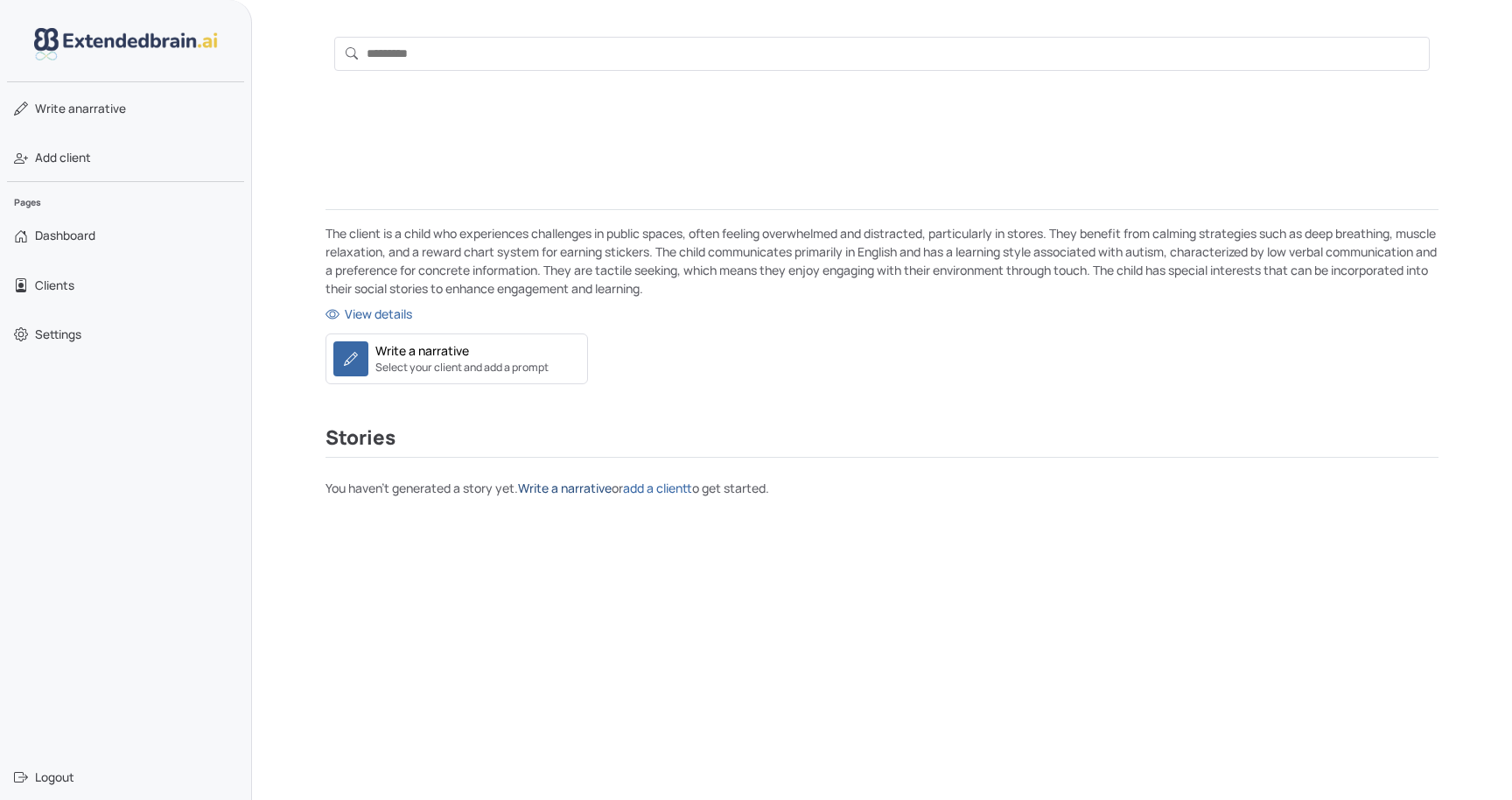 click on "Write a narrative" at bounding box center (564, 488) 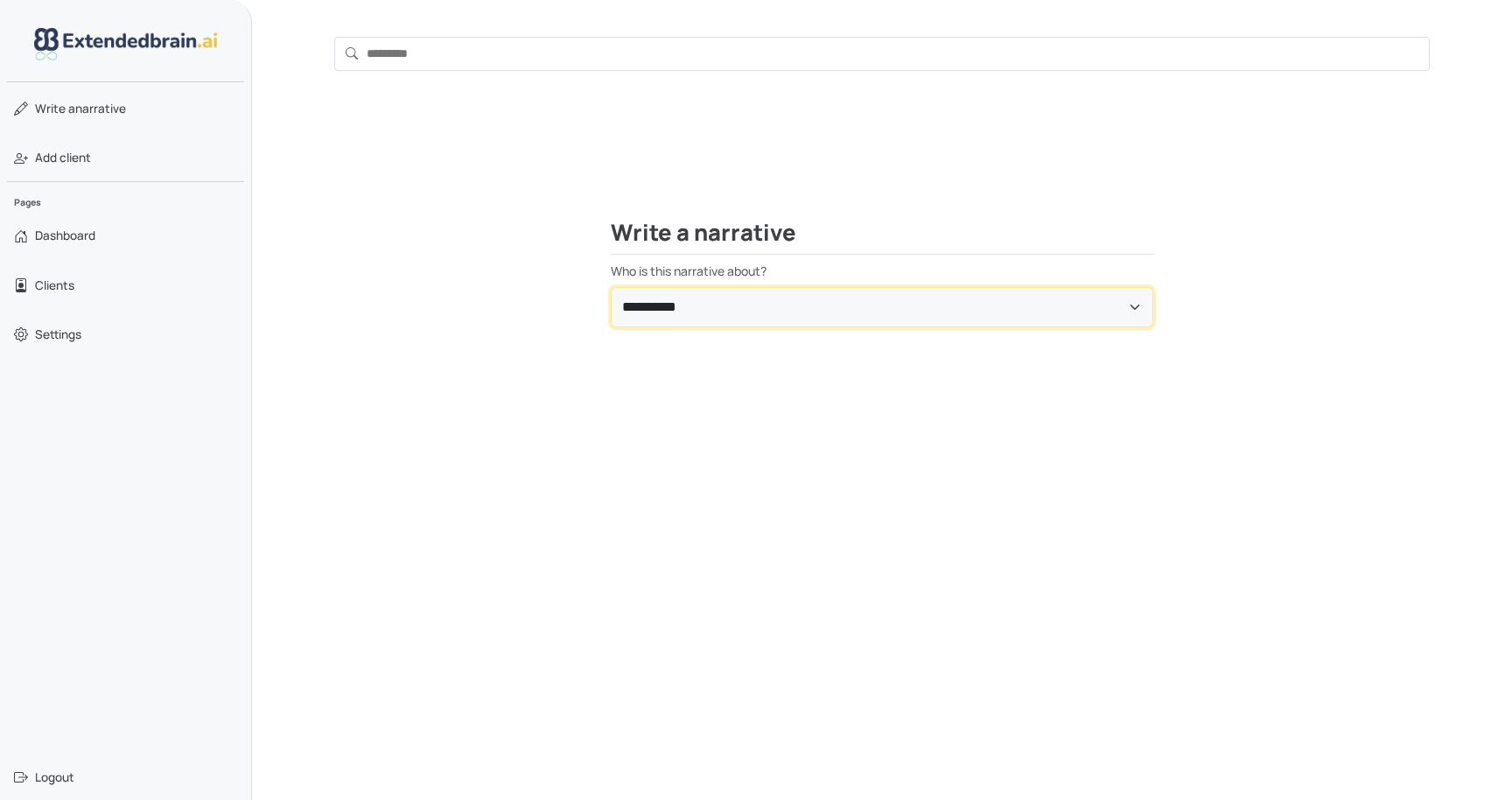 click on "**********" at bounding box center [882, 307] 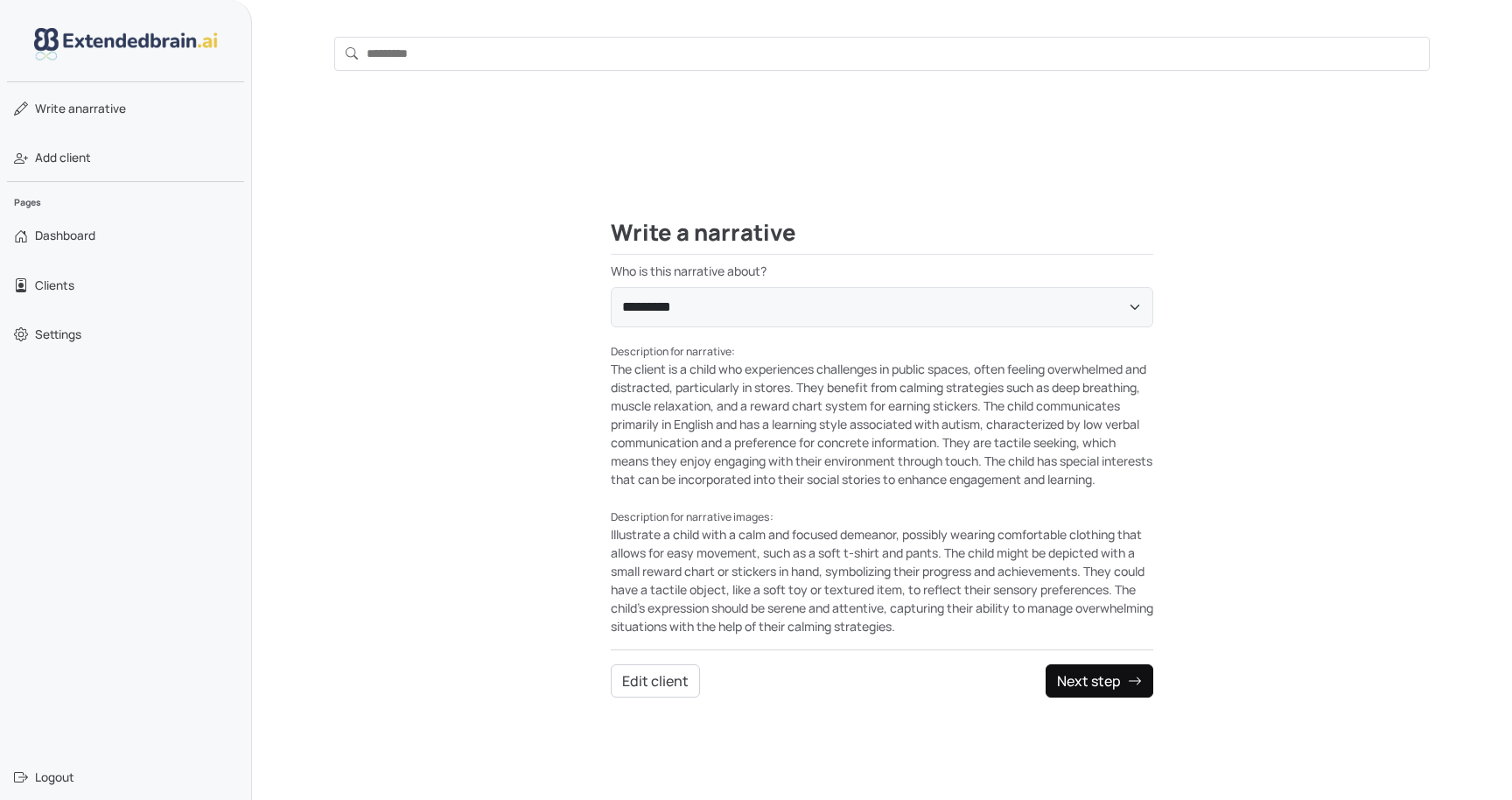 click on "Next step" at bounding box center [1099, 681] 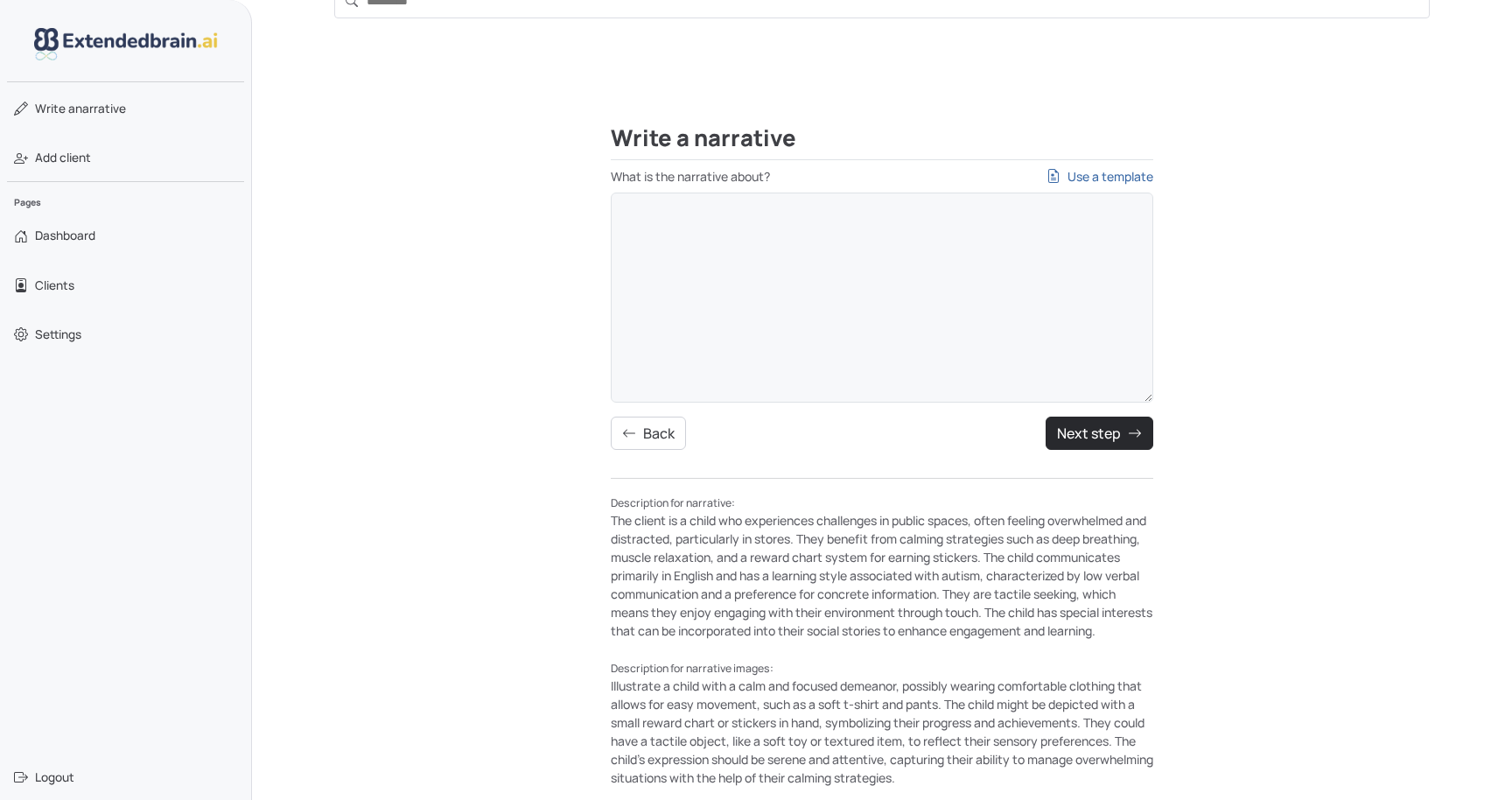 scroll, scrollTop: 69, scrollLeft: 0, axis: vertical 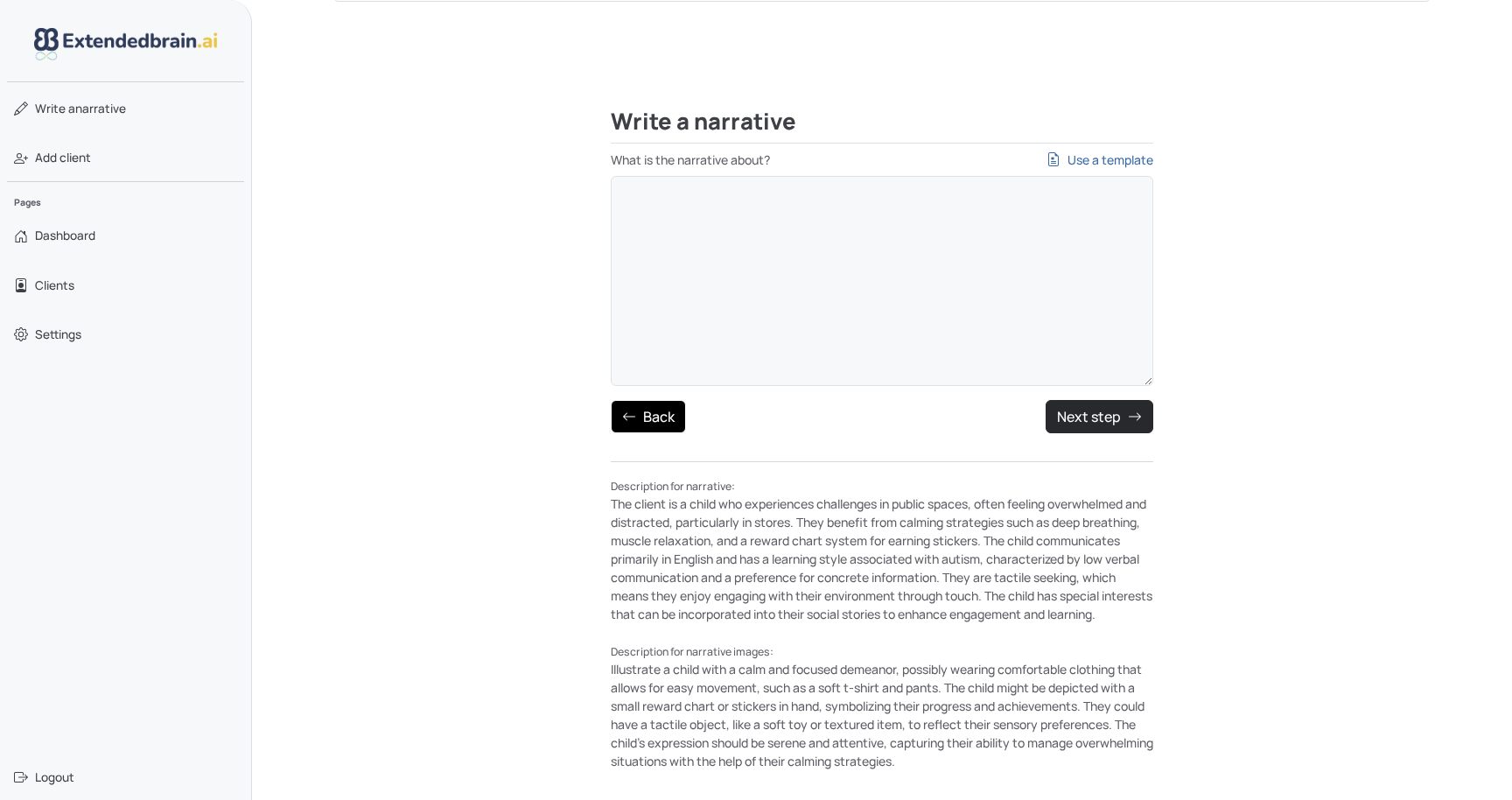 click on "Back" at bounding box center [648, 417] 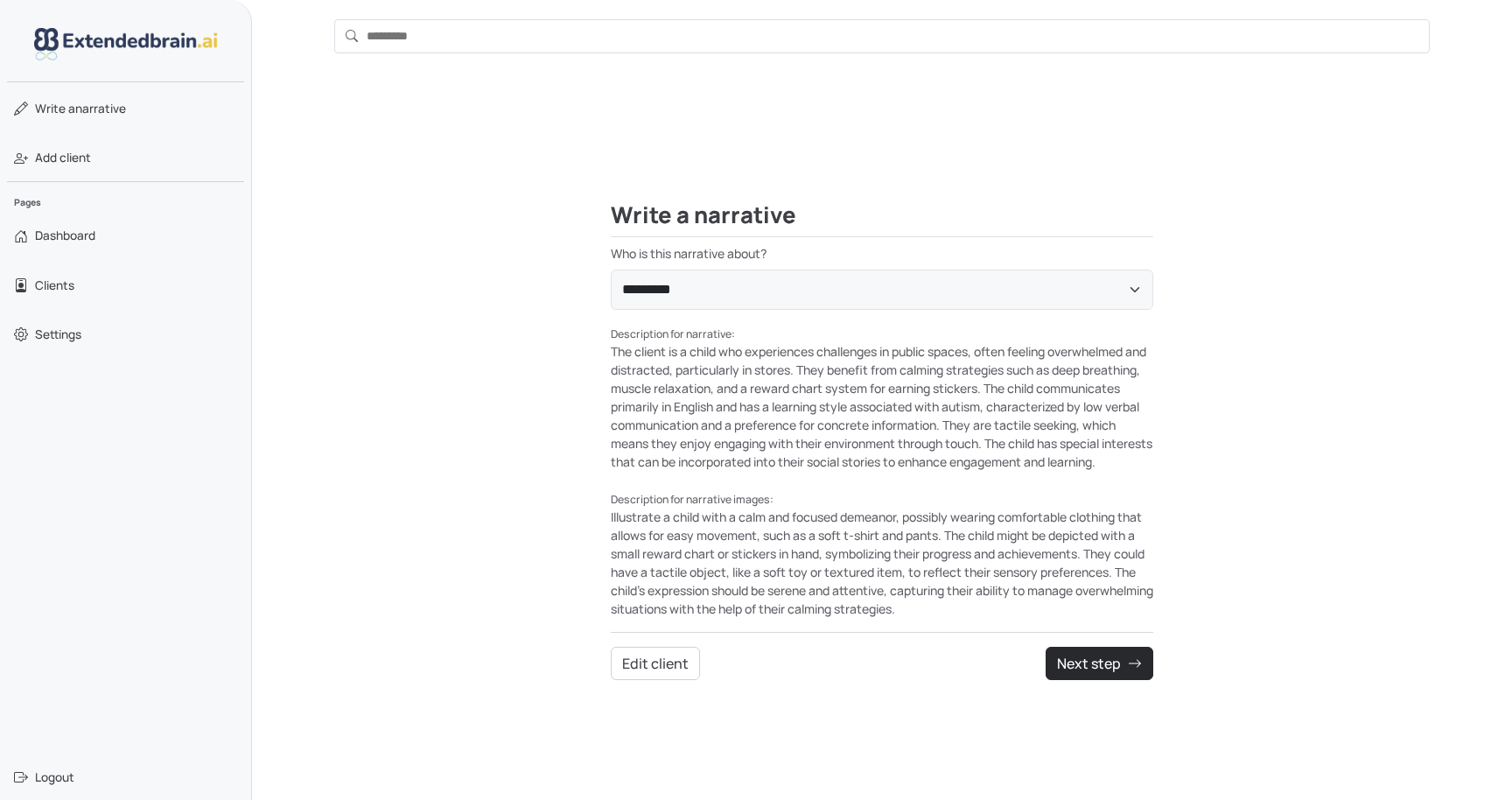scroll, scrollTop: 16, scrollLeft: 0, axis: vertical 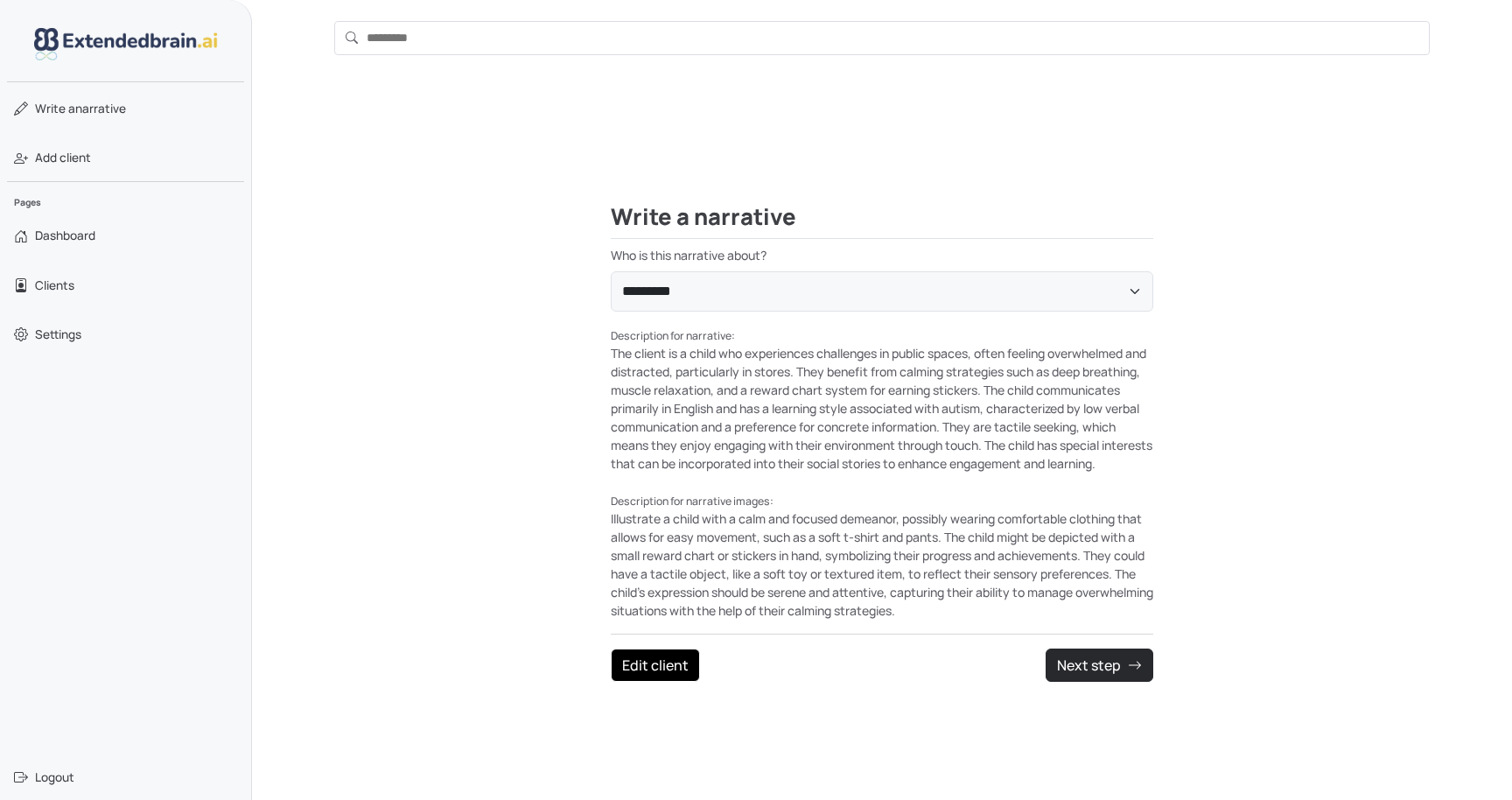 click on "Edit client" at bounding box center (655, 665) 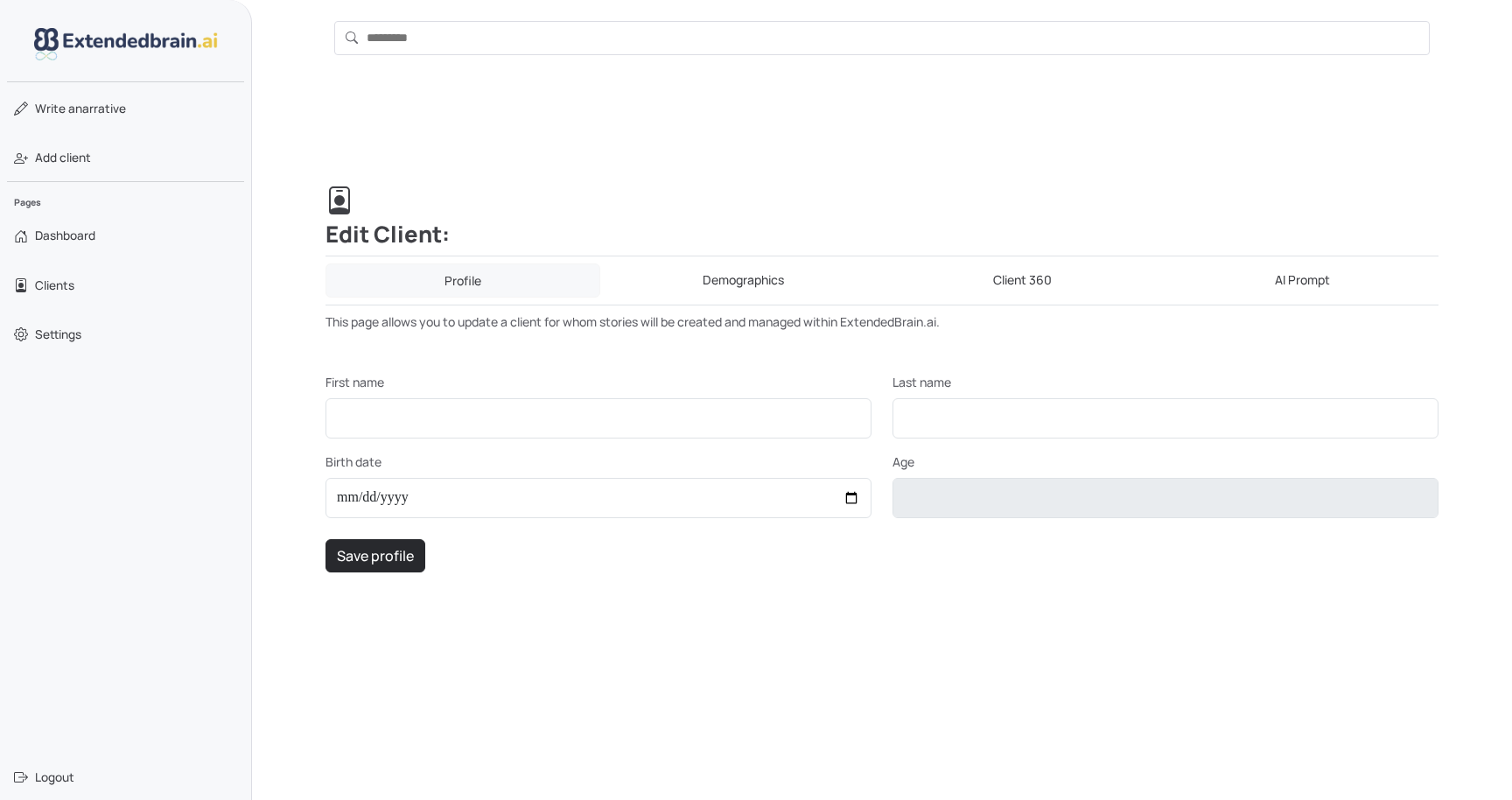 click on "Demographics" at bounding box center [744, 280] 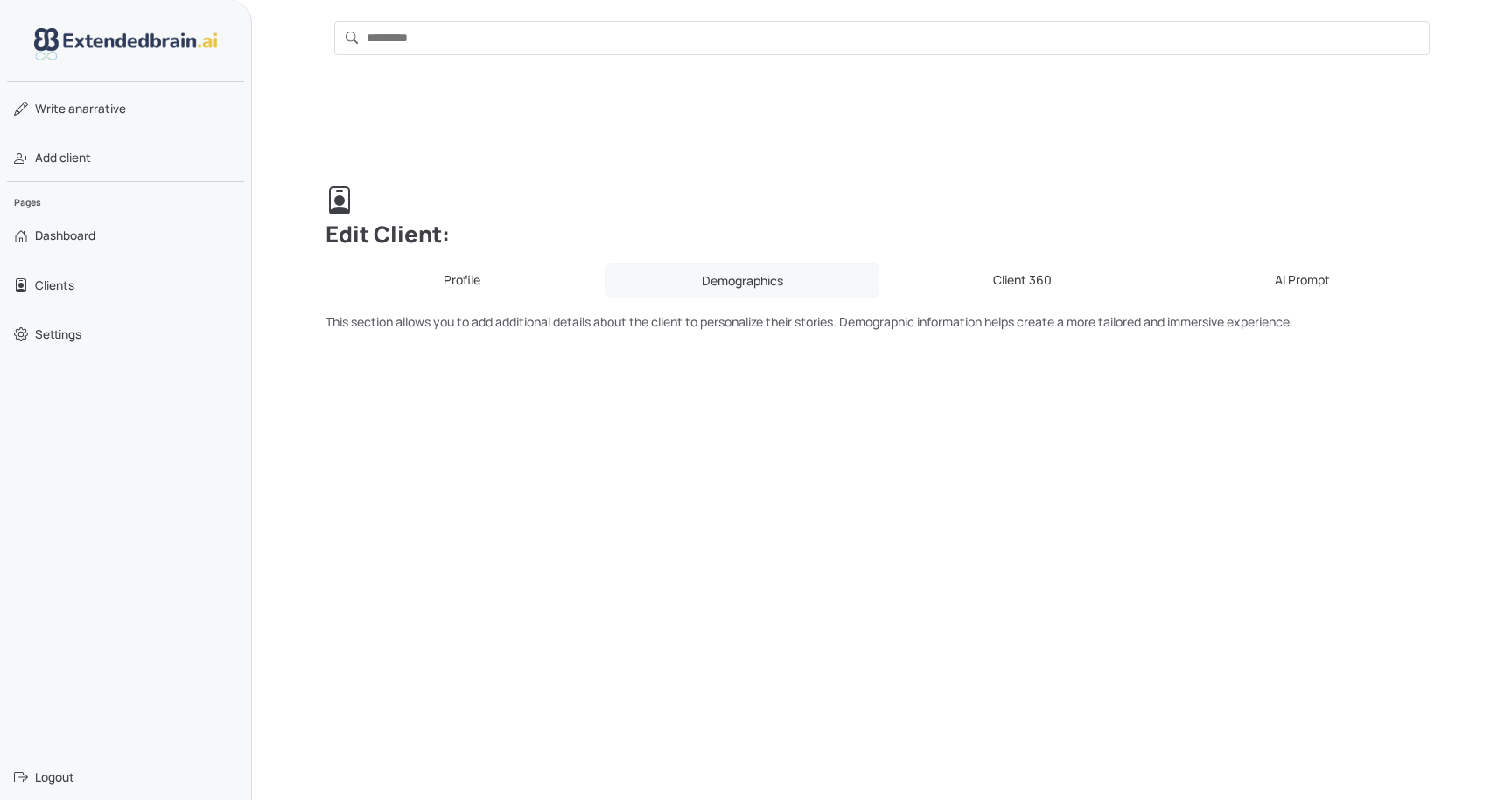 click on "Client 360" at bounding box center (1023, 280) 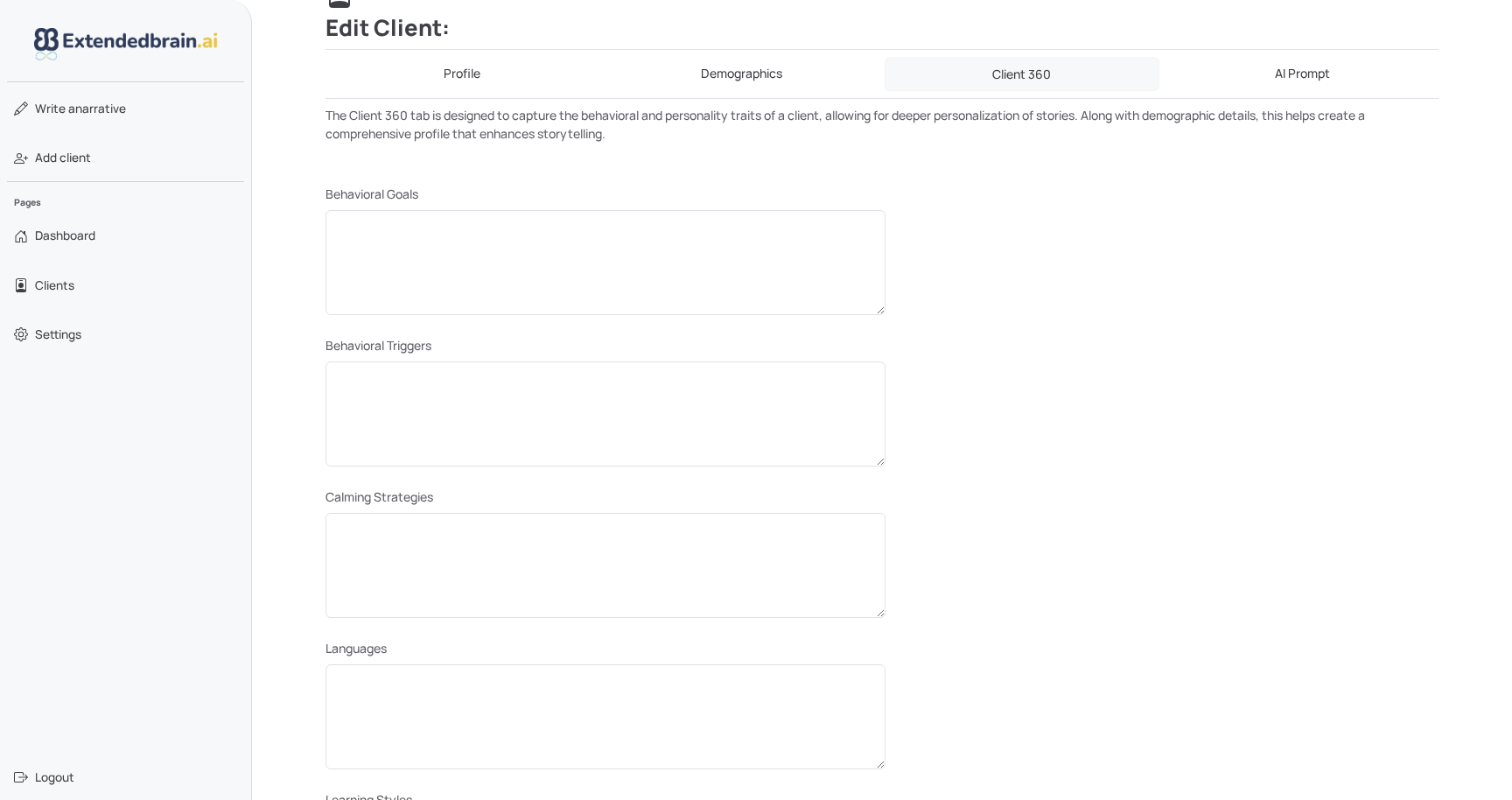 scroll, scrollTop: 0, scrollLeft: 0, axis: both 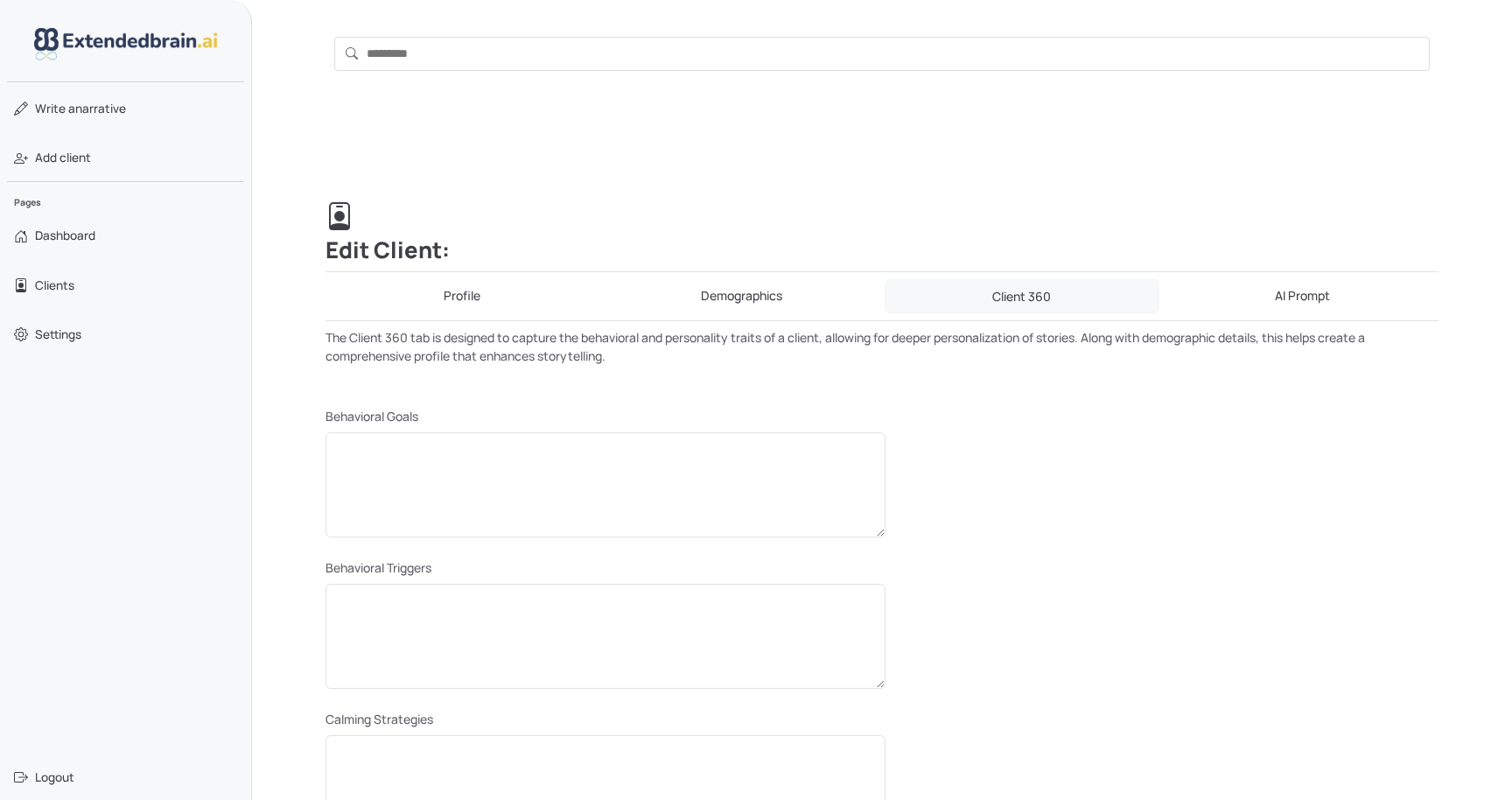 click on "Profile" at bounding box center (462, 296) 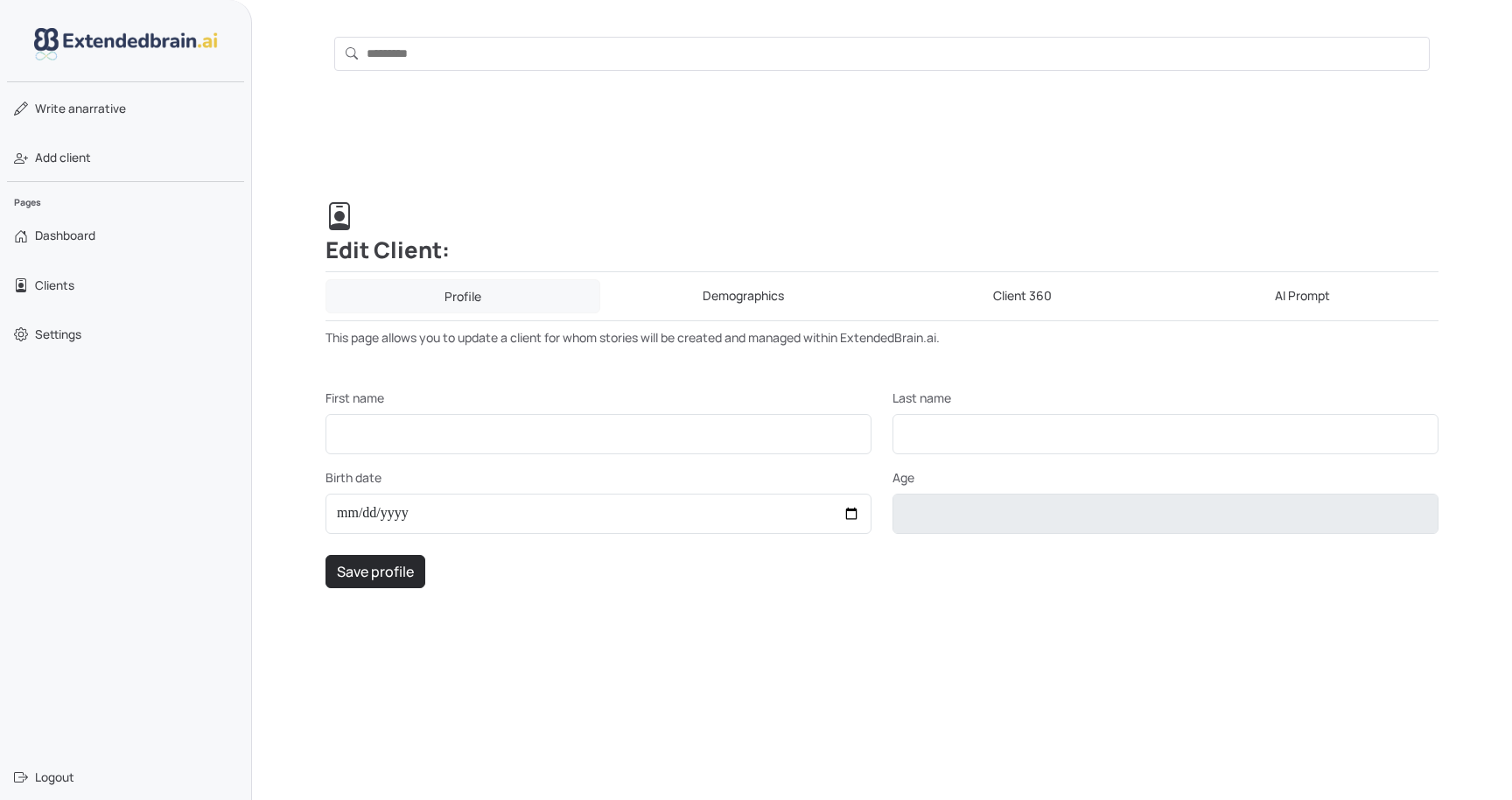 click on "Demographics" at bounding box center (744, 296) 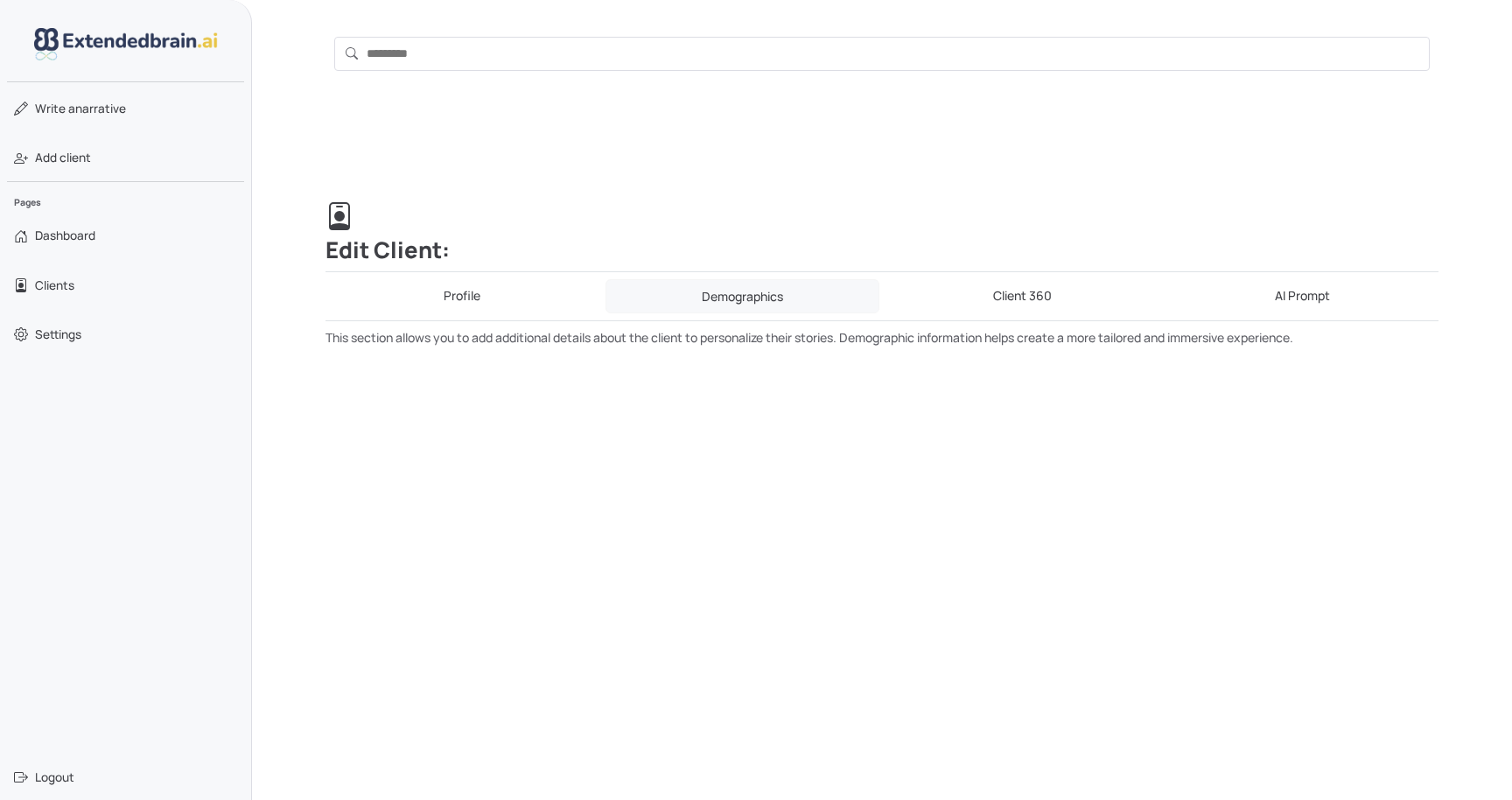 click on "Client 360" at bounding box center [1023, 296] 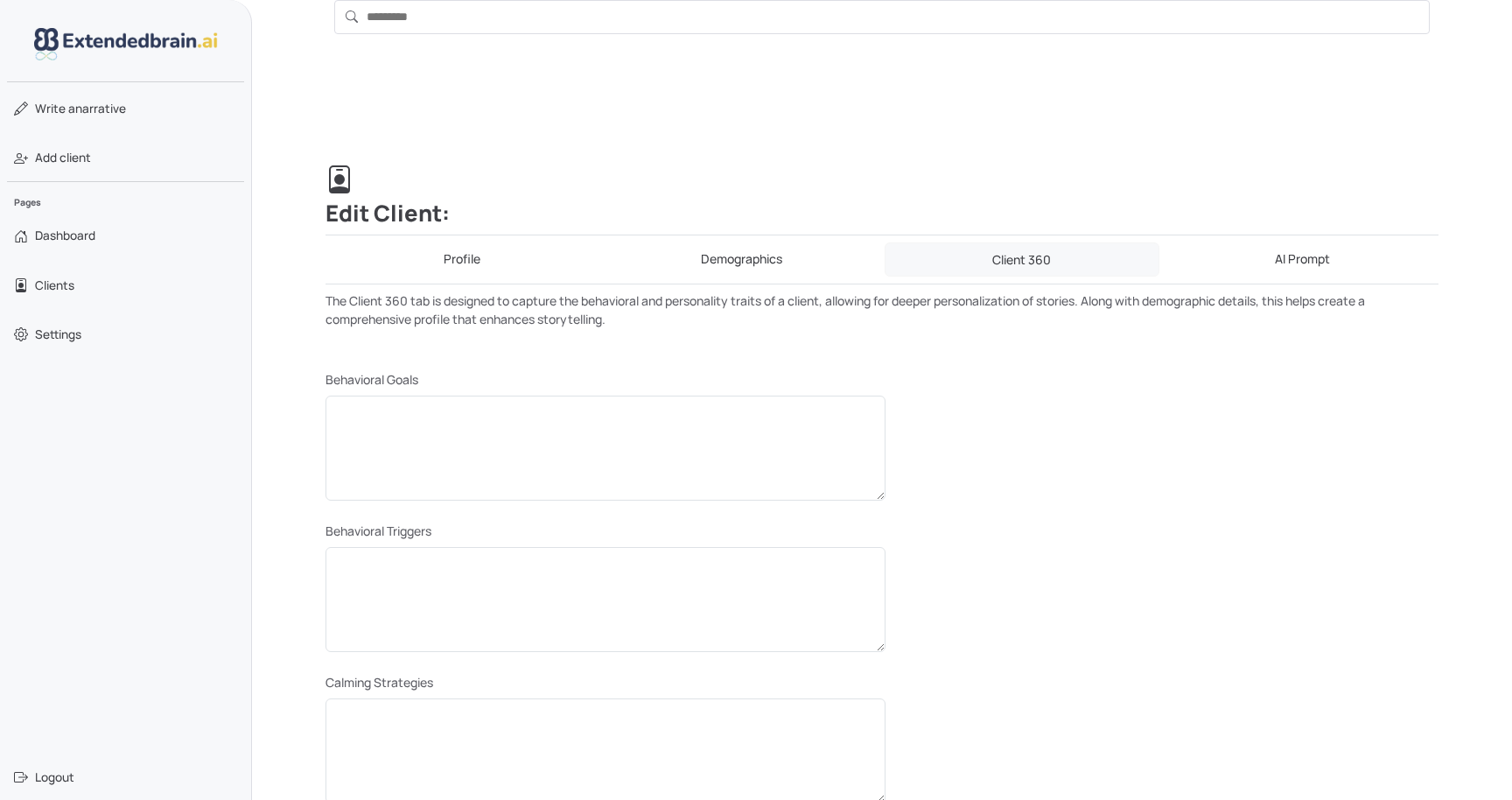 scroll, scrollTop: 0, scrollLeft: 0, axis: both 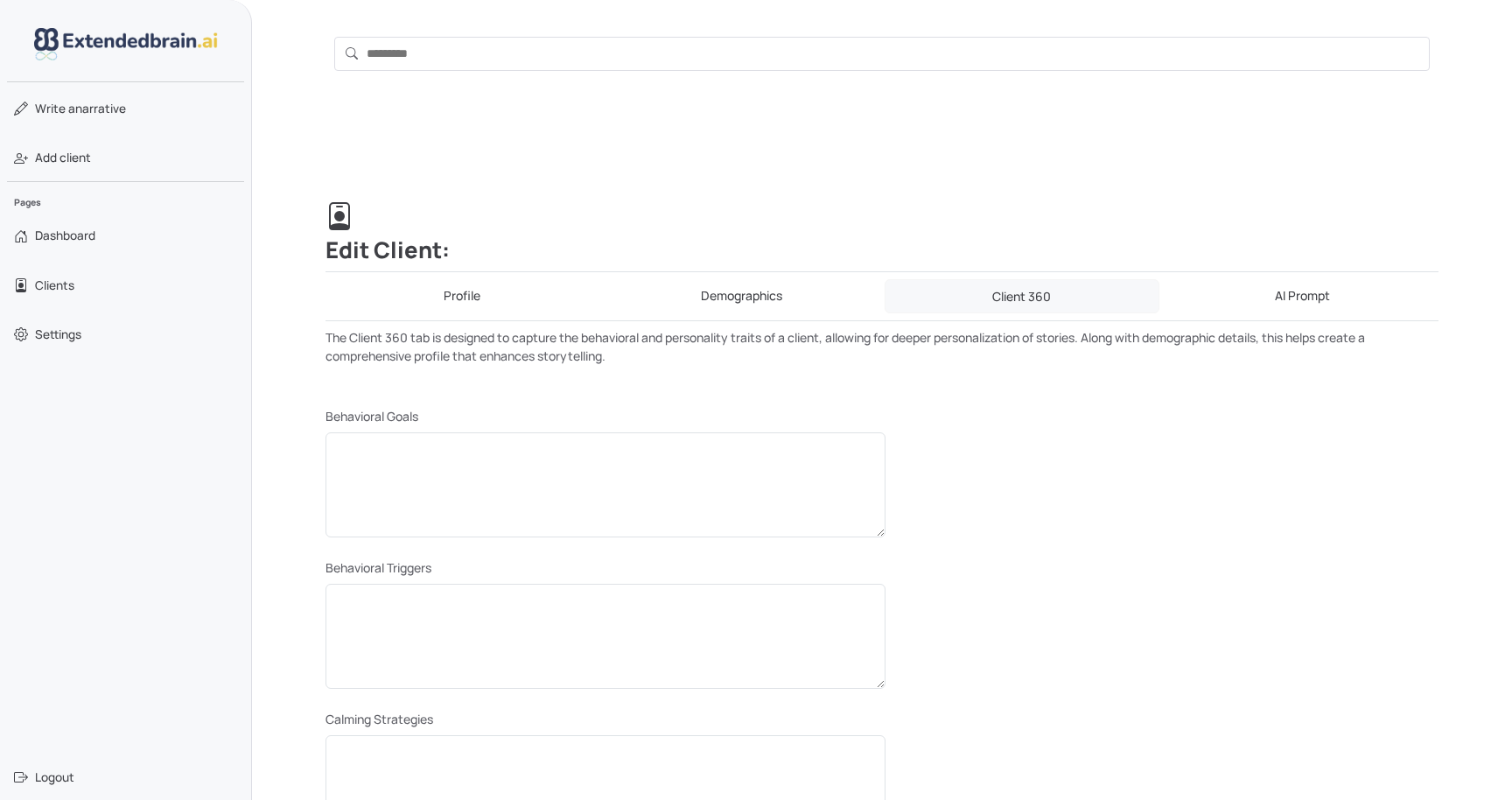 click on "AI Prompt" at bounding box center [1303, 296] 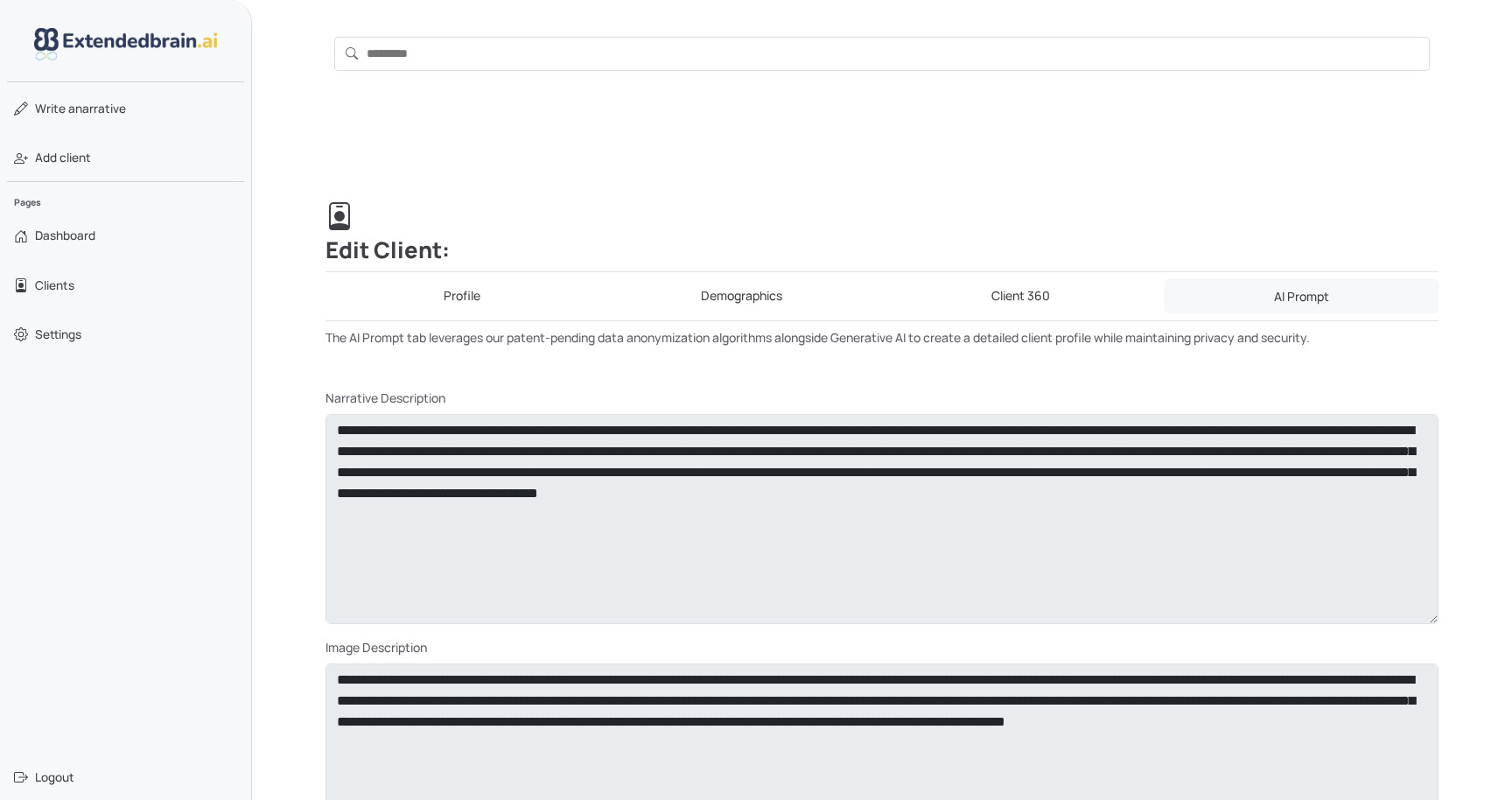 click on "Client 360" at bounding box center (1021, 296) 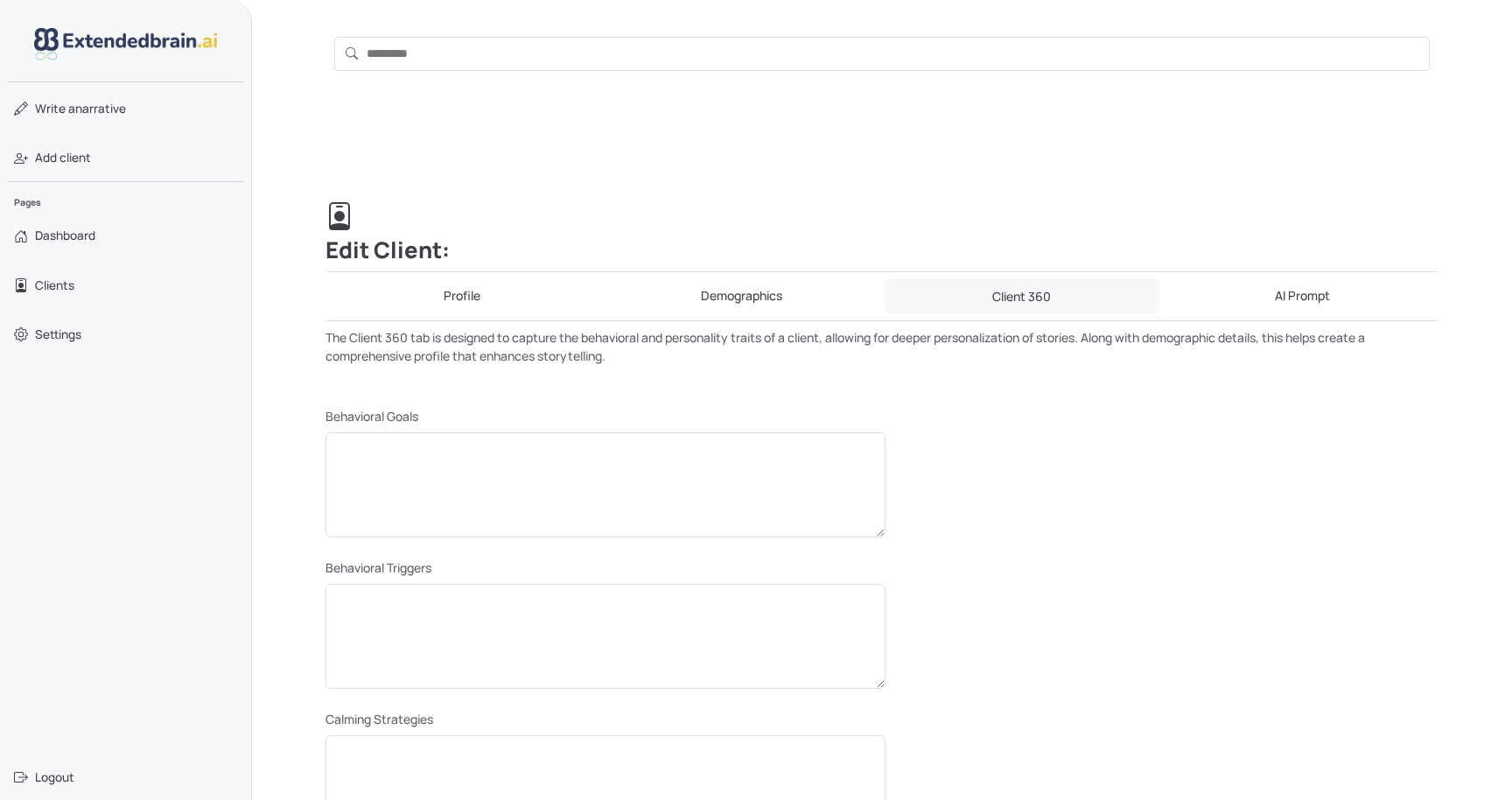 click on "Demographics" at bounding box center [742, 296] 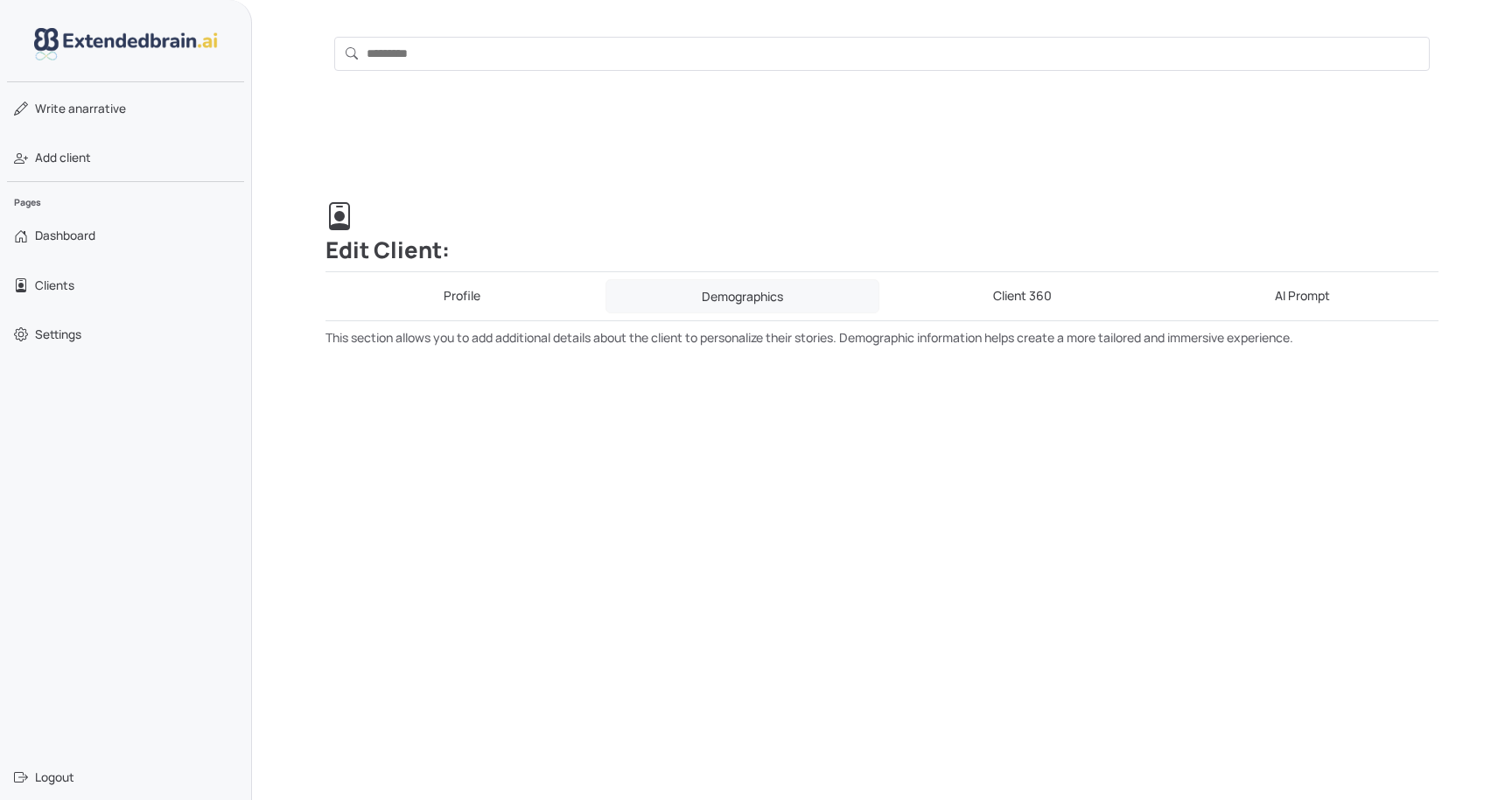 click on "Client 360" at bounding box center (1023, 296) 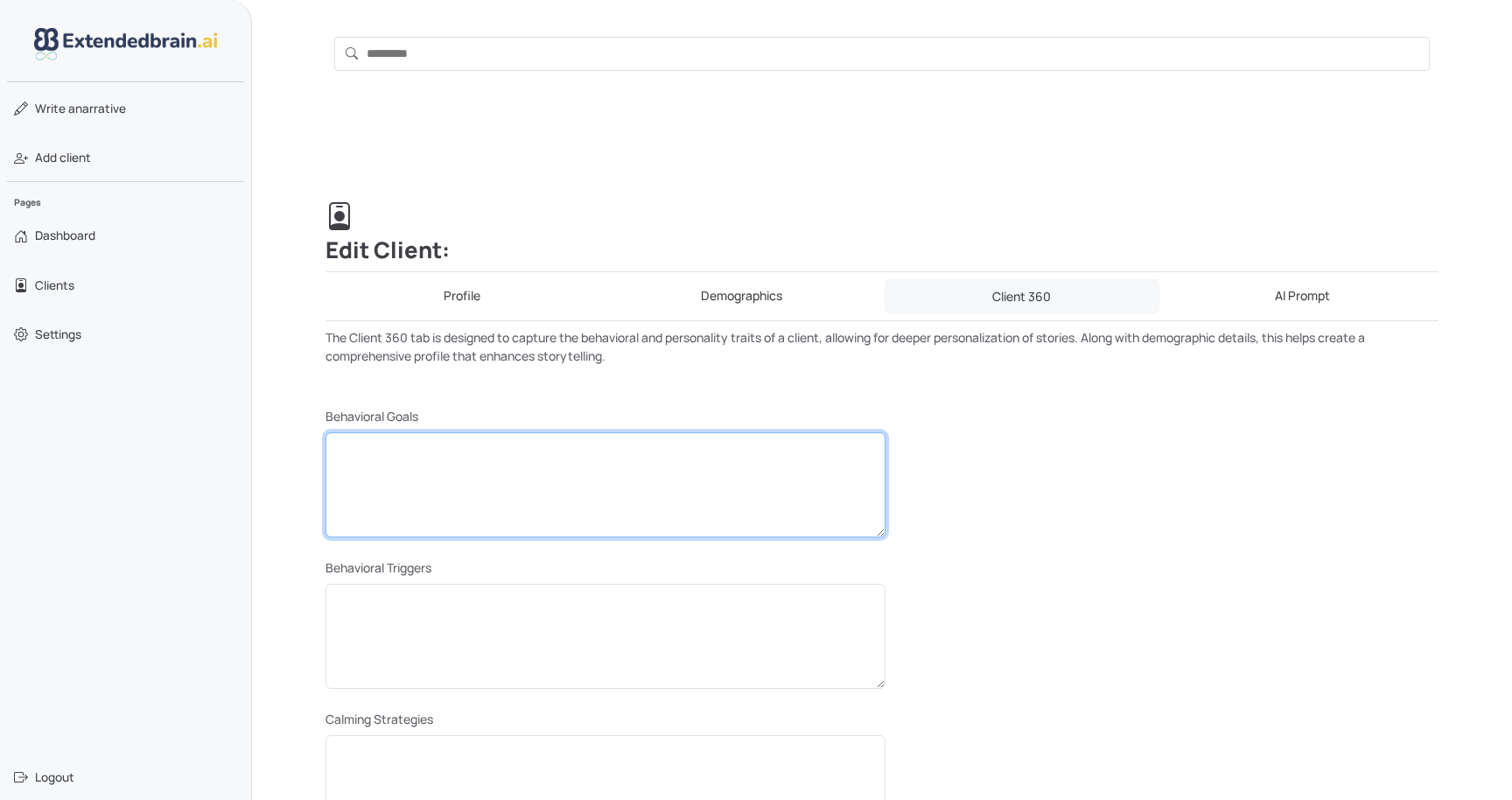 click at bounding box center (606, 485) 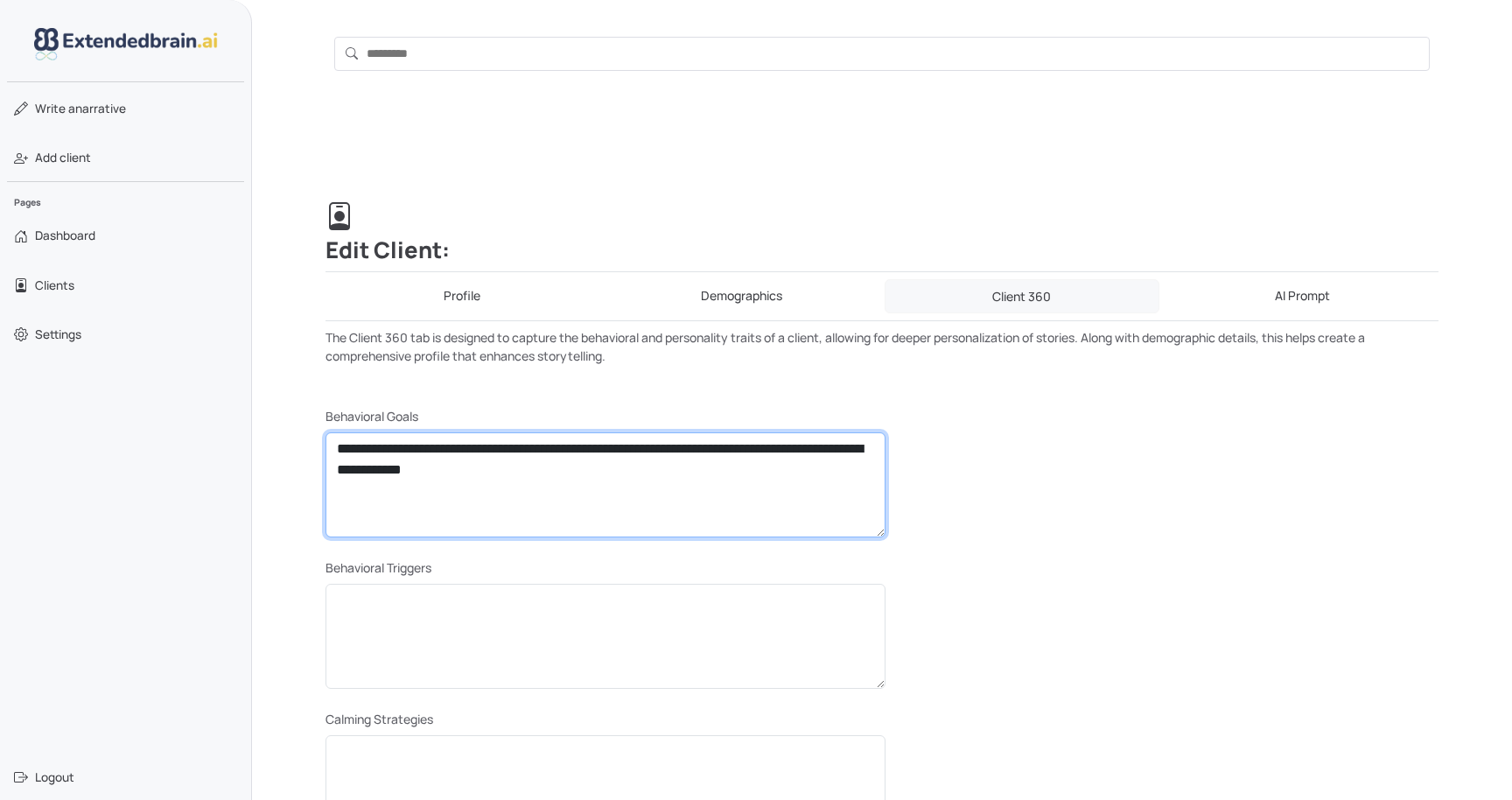 type on "**********" 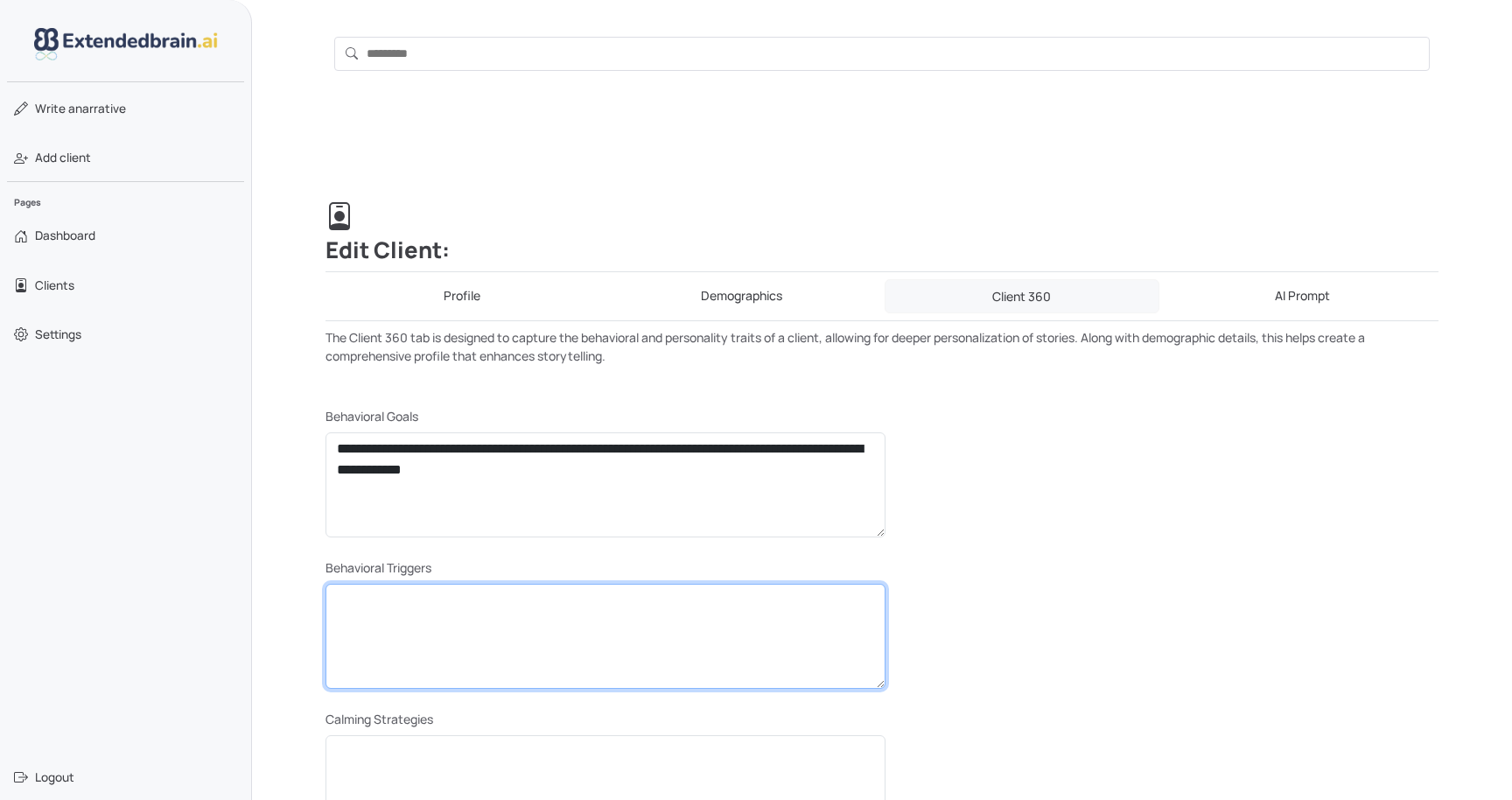 click at bounding box center [606, 636] 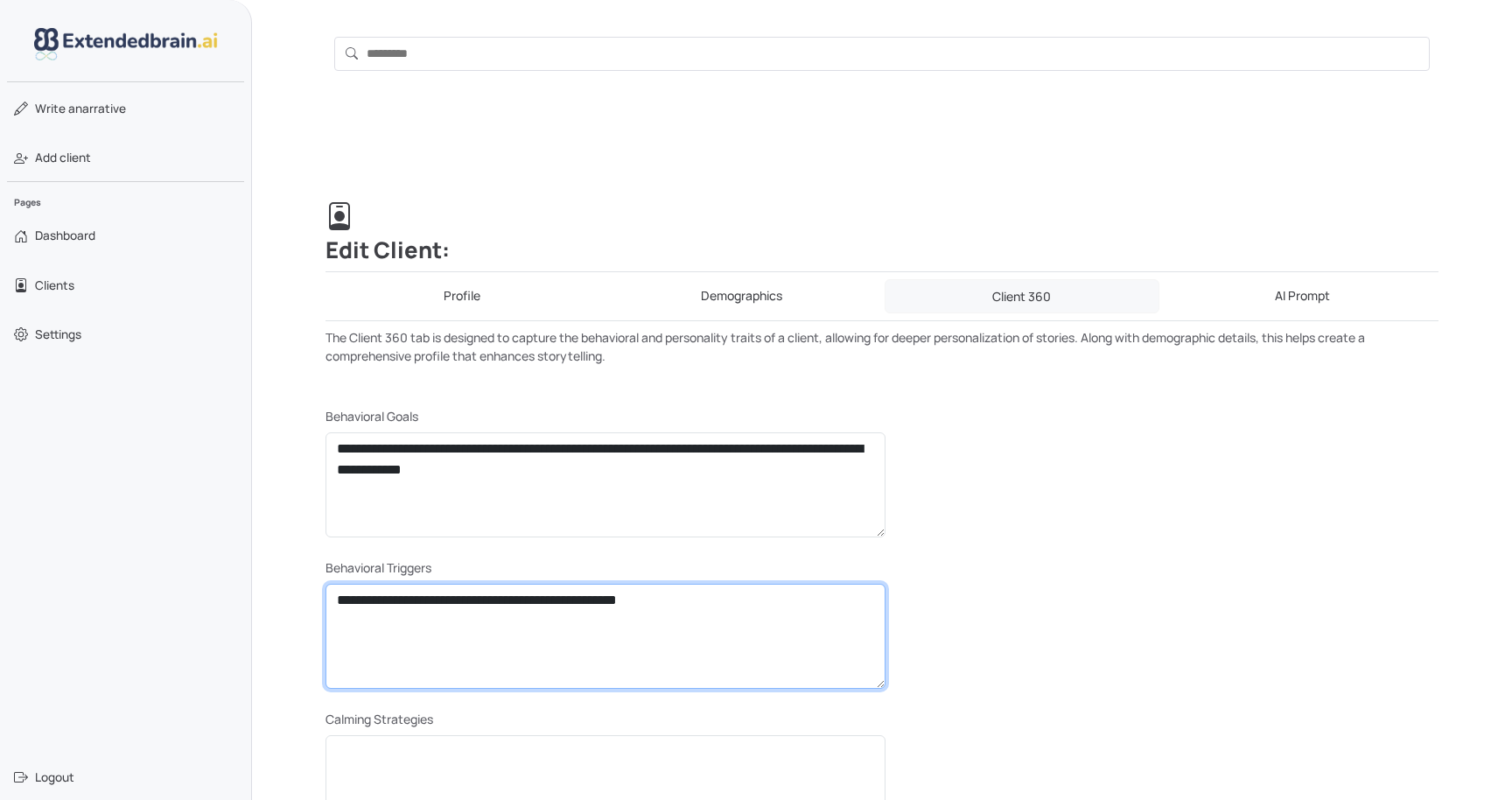 type on "**********" 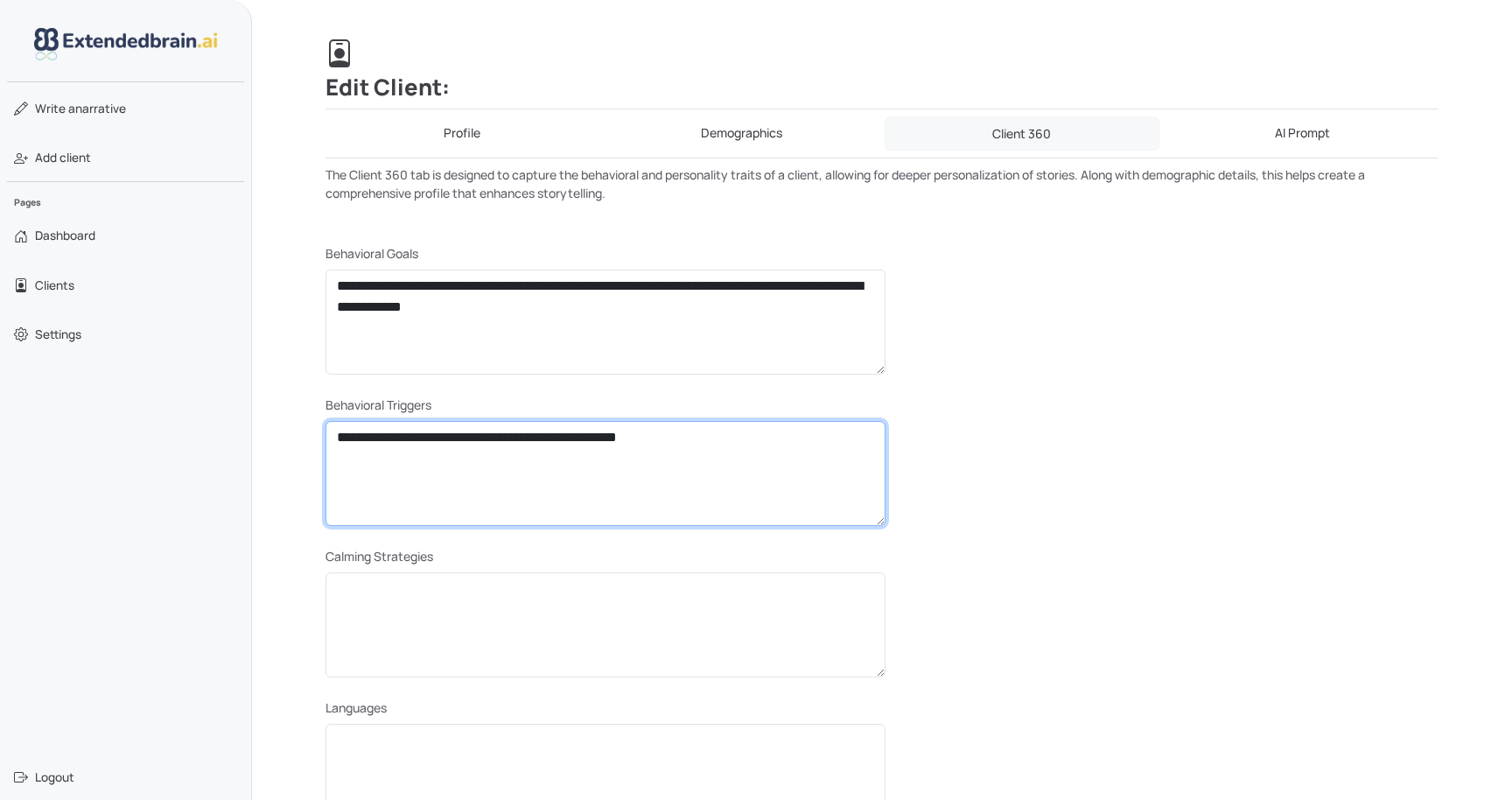 scroll, scrollTop: 188, scrollLeft: 0, axis: vertical 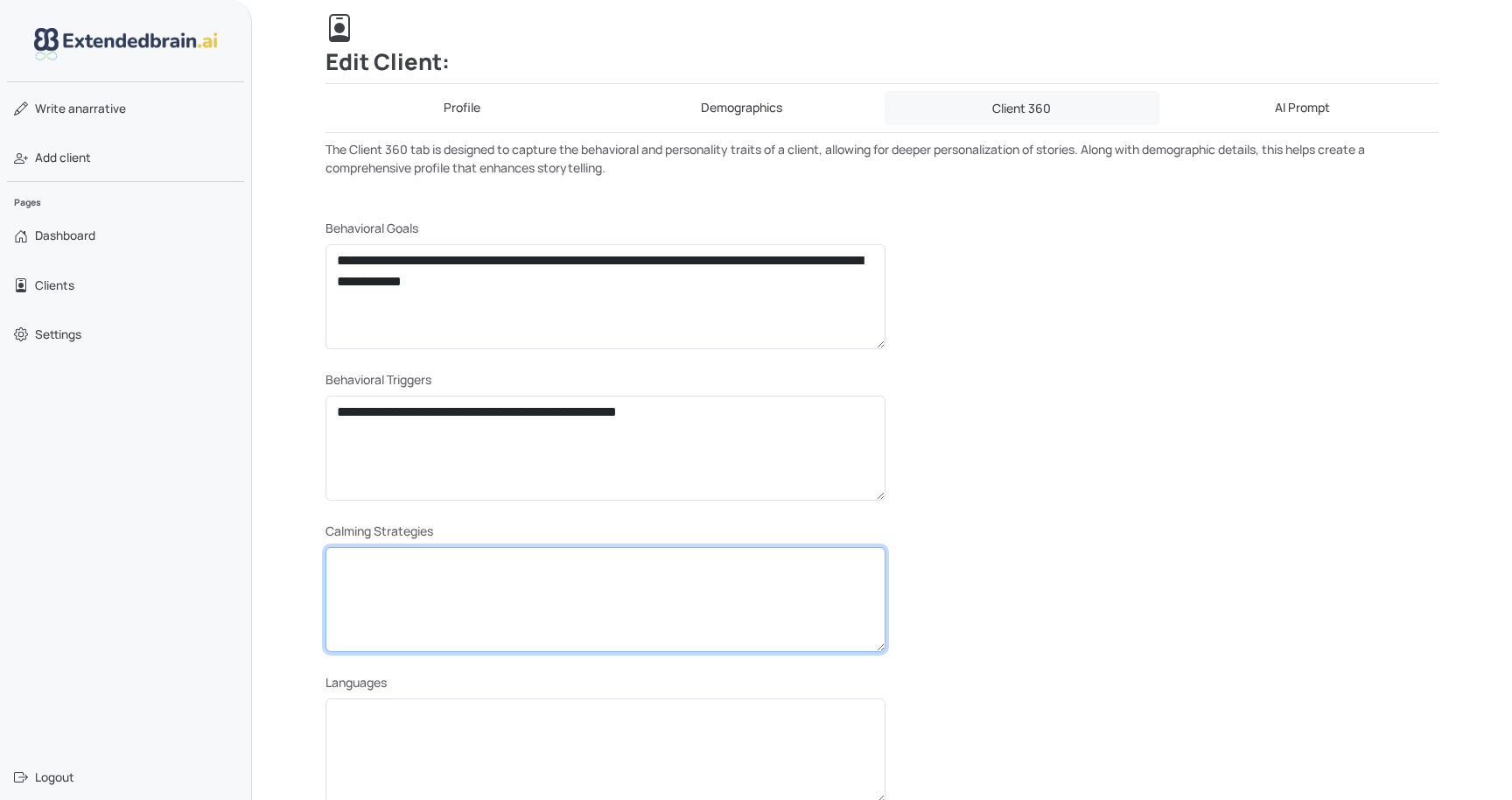 click at bounding box center (606, 600) 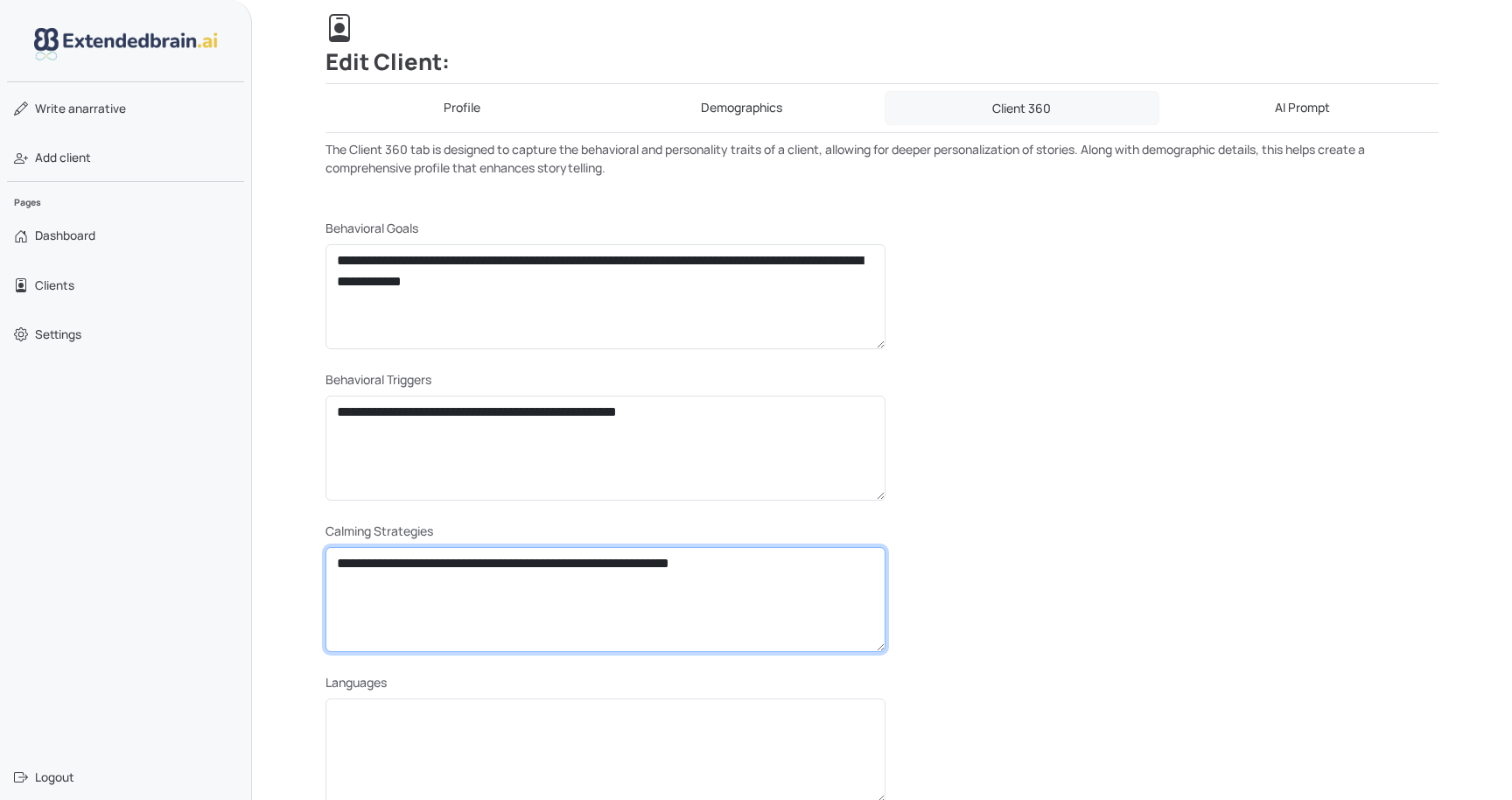 type on "**********" 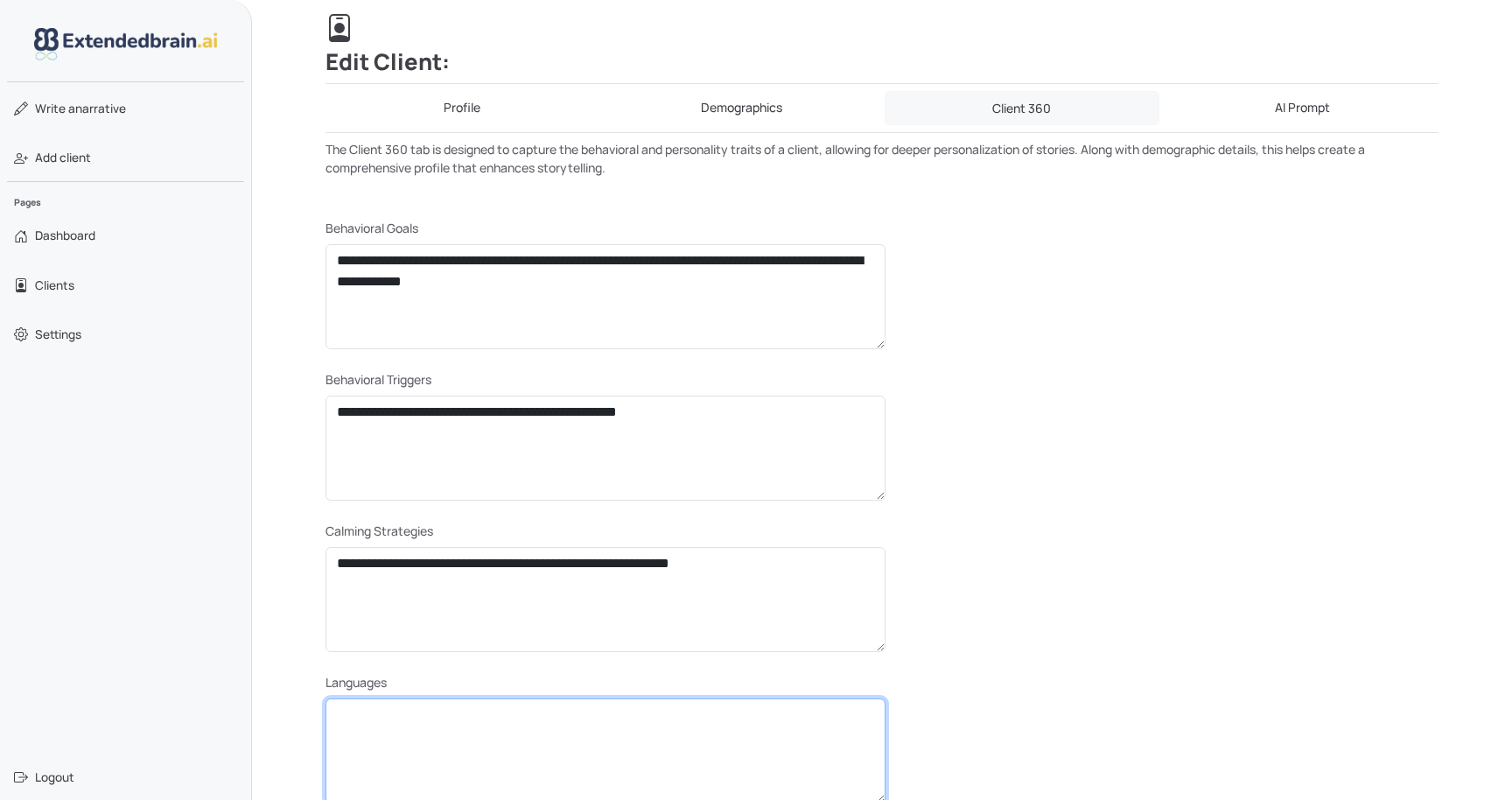click at bounding box center (606, 751) 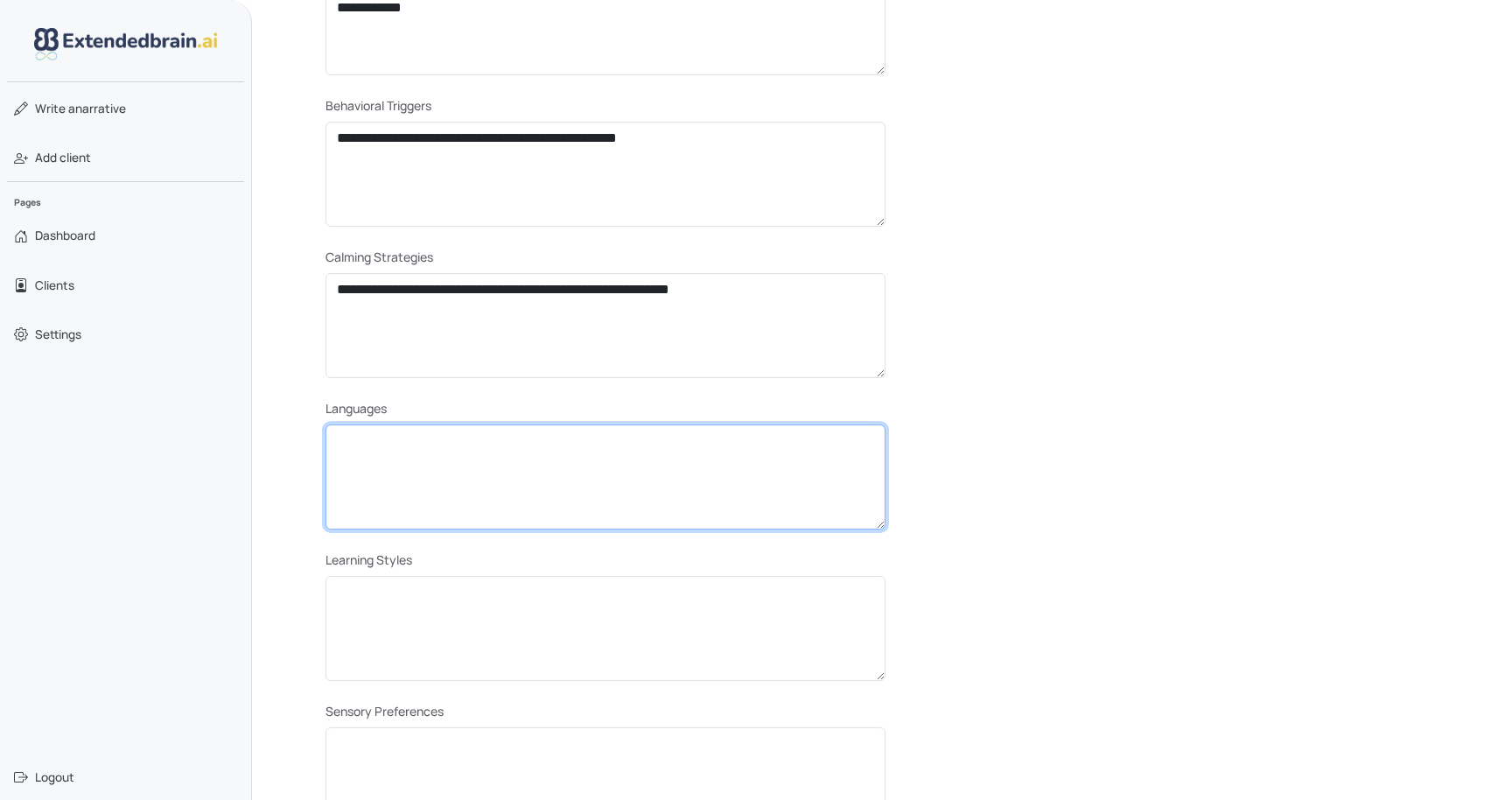 scroll, scrollTop: 467, scrollLeft: 0, axis: vertical 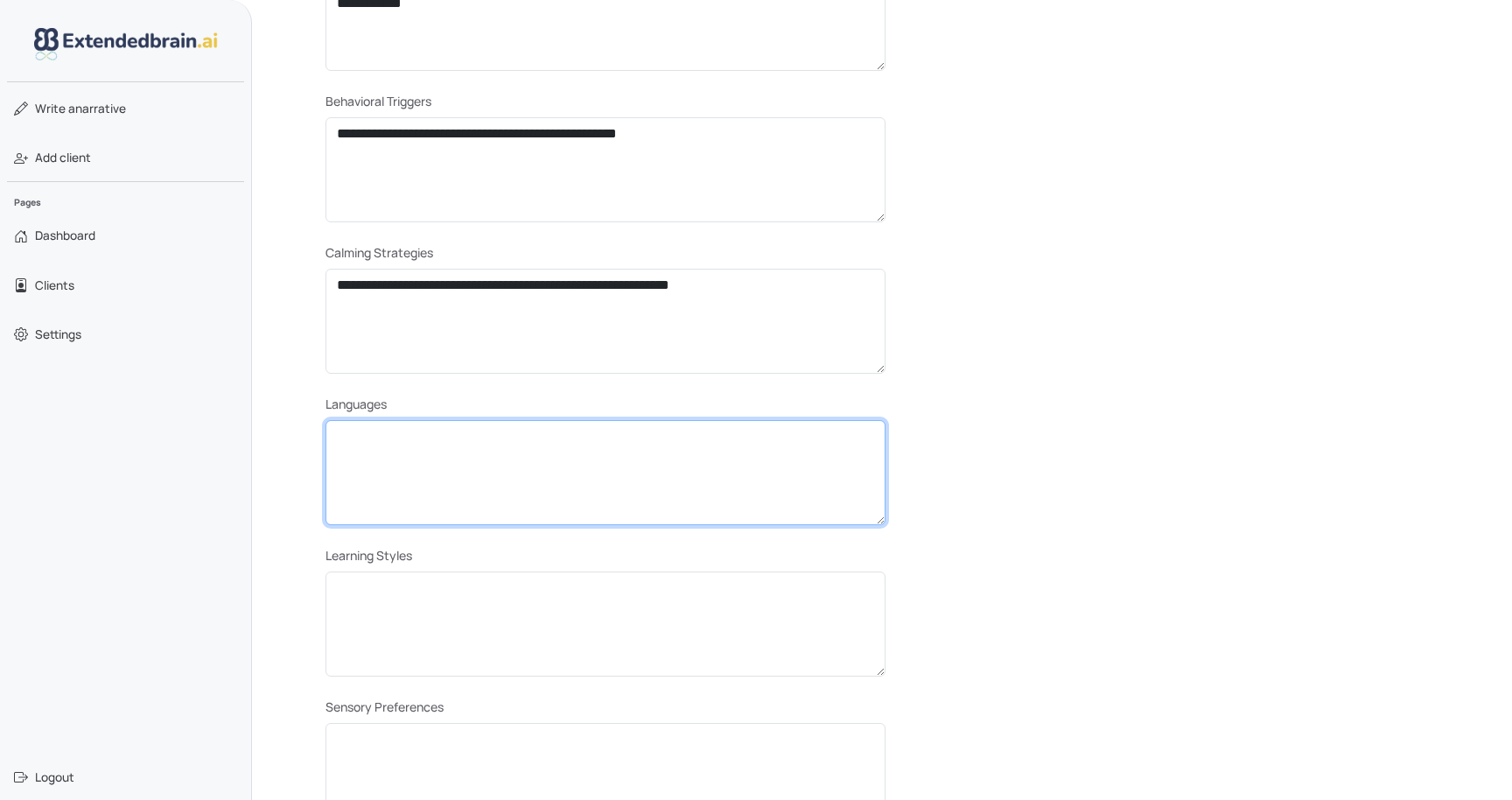 type on "*" 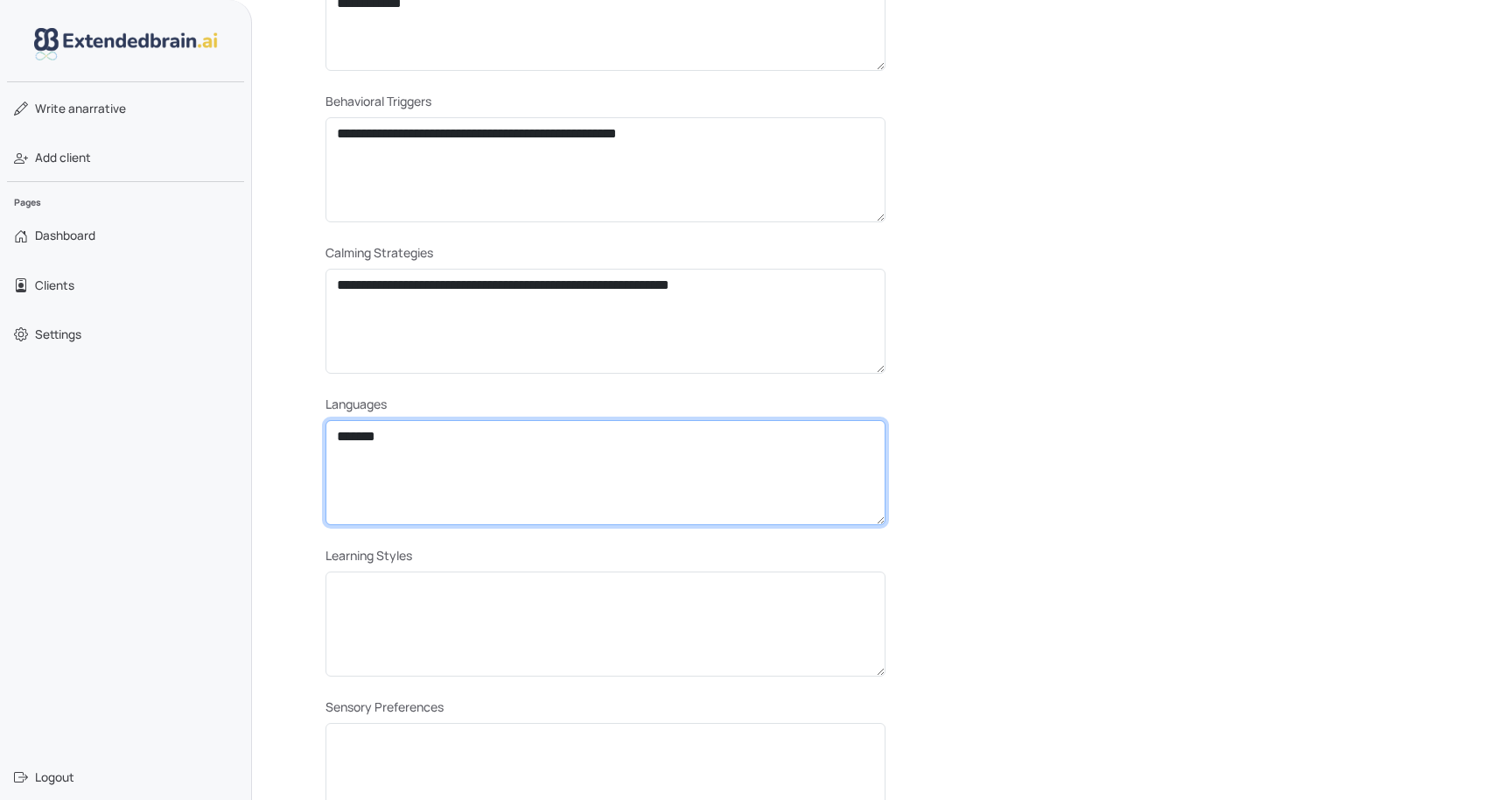 type on "*******" 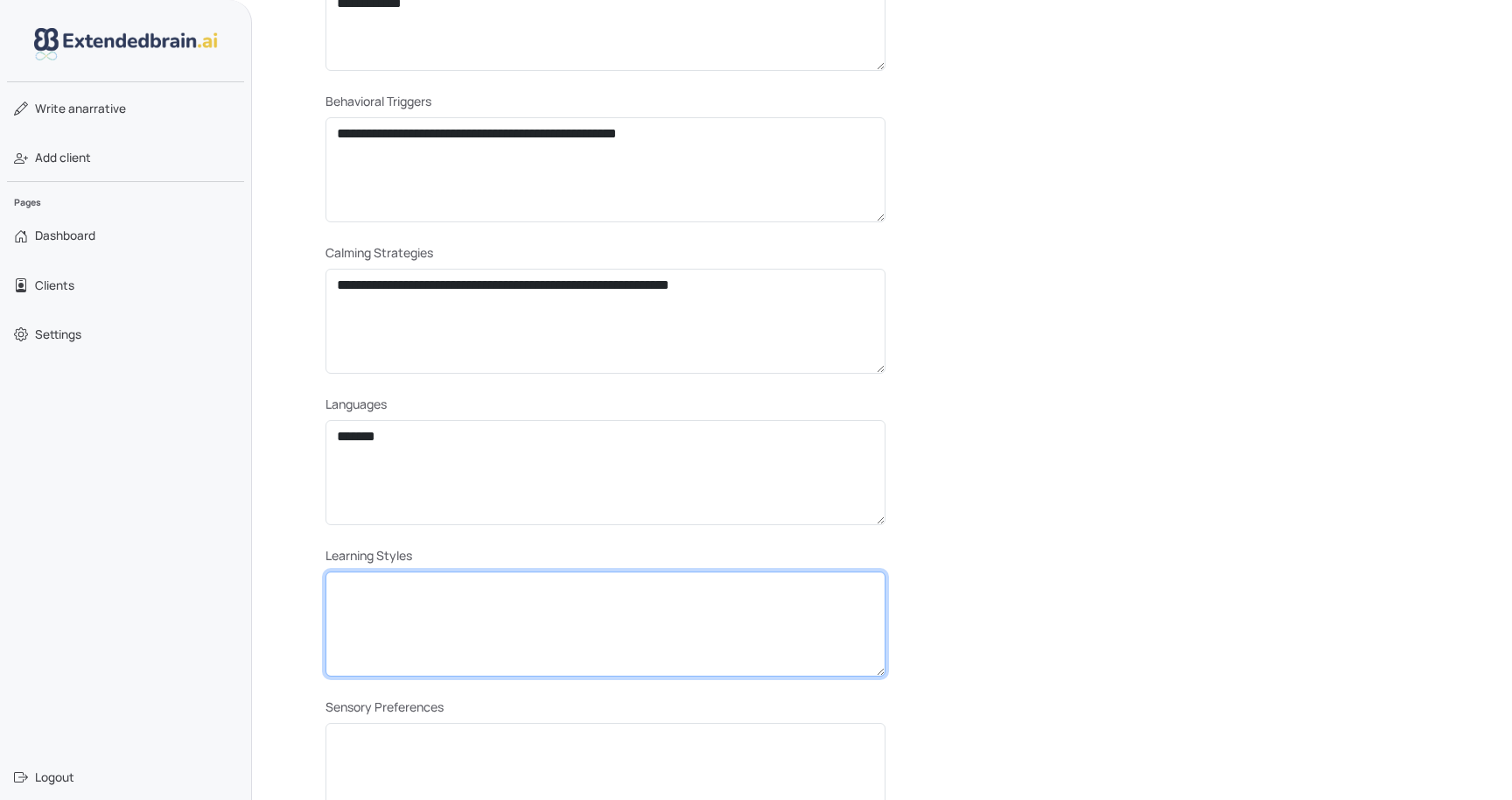 click at bounding box center [606, 624] 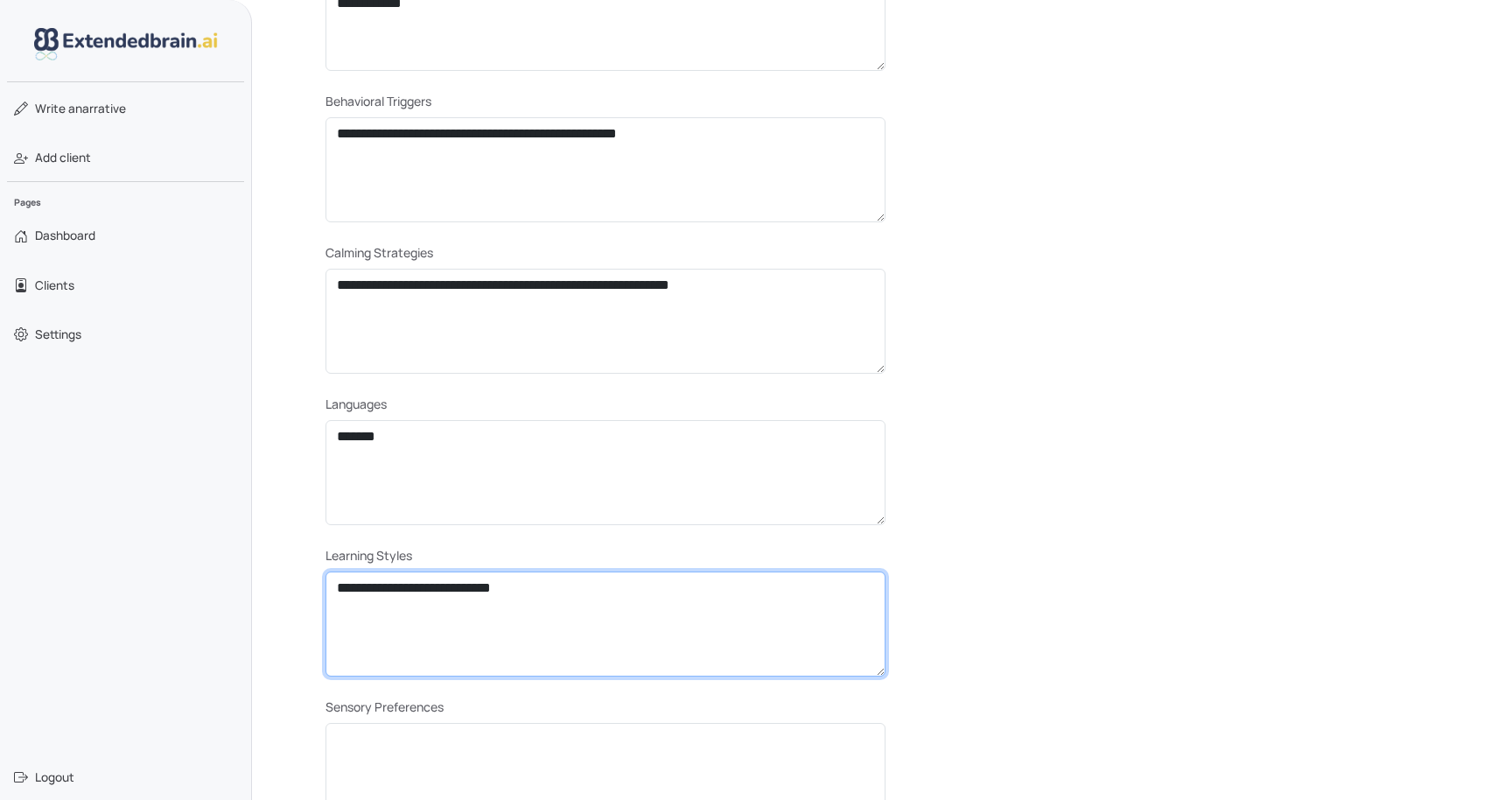 type on "**********" 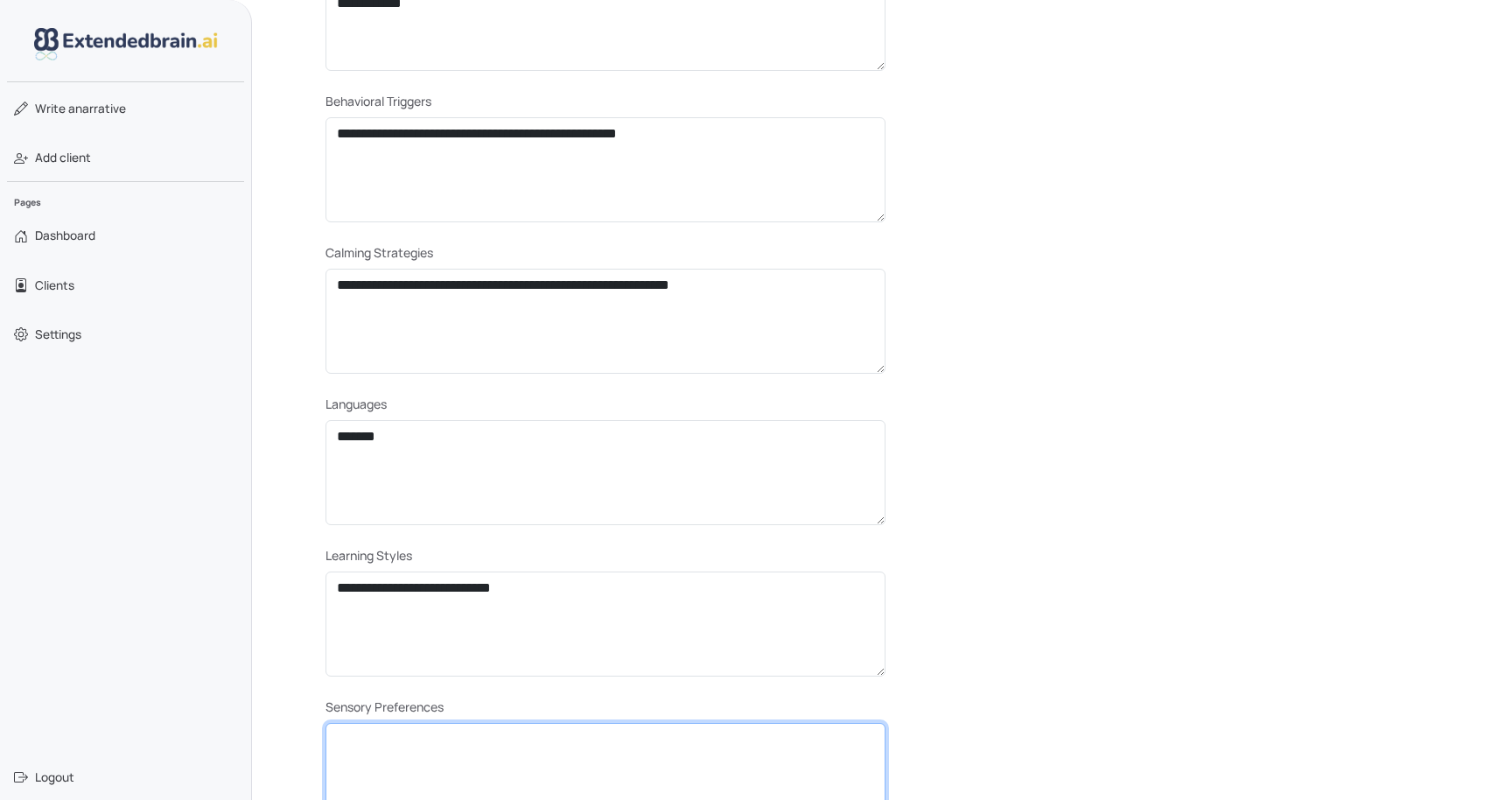 click at bounding box center (606, 775) 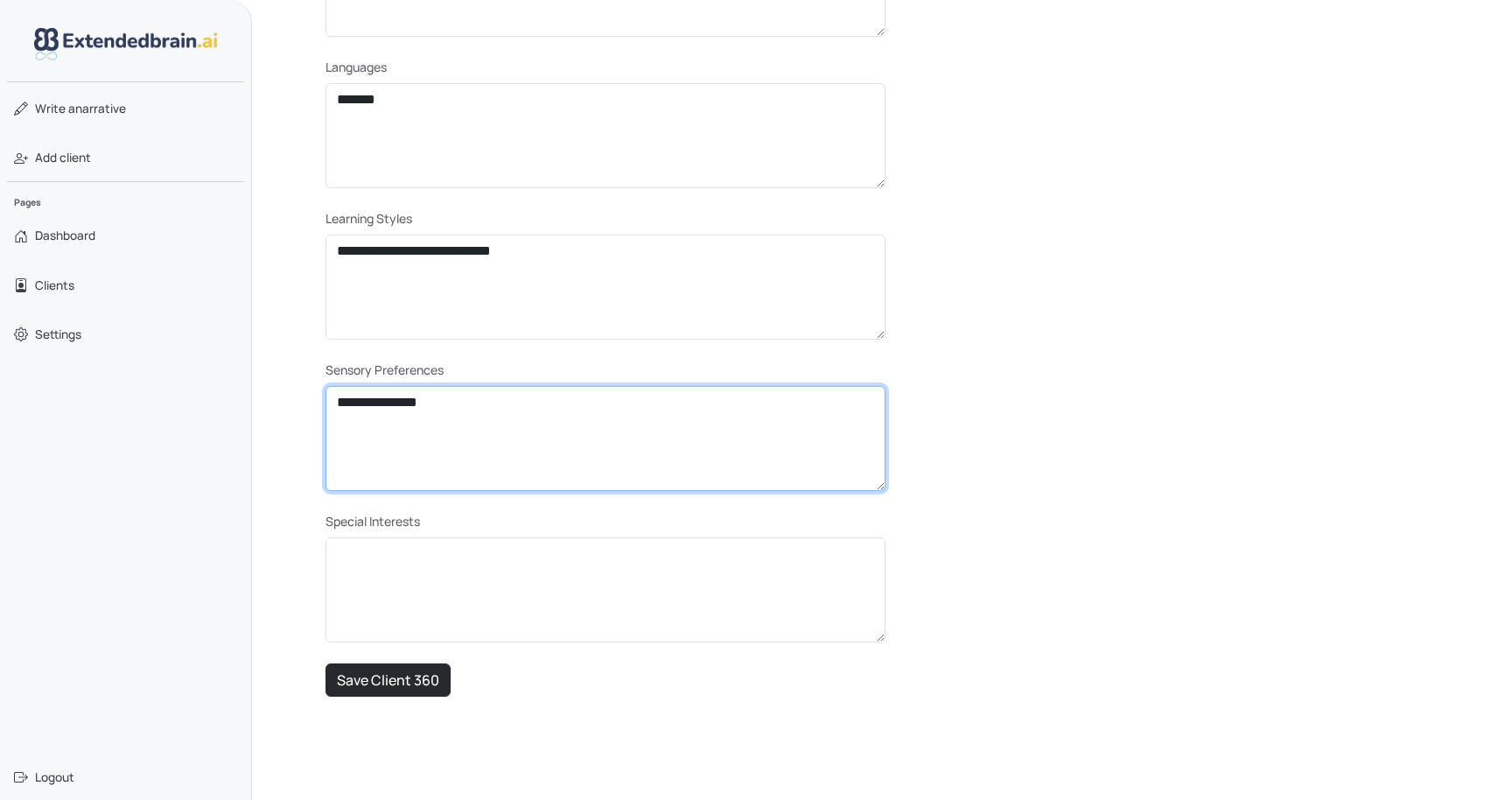 scroll, scrollTop: 868, scrollLeft: 0, axis: vertical 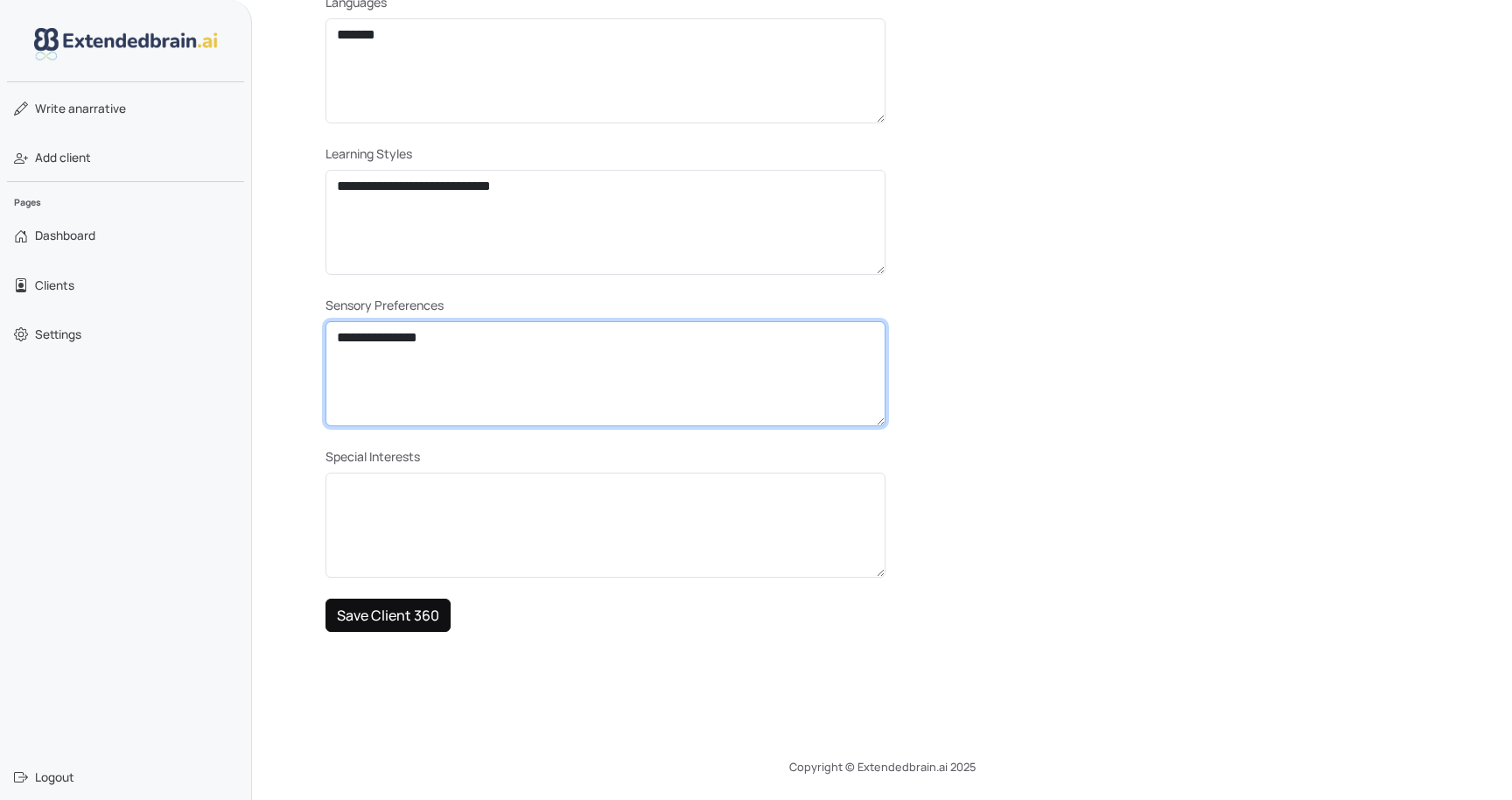 type on "**********" 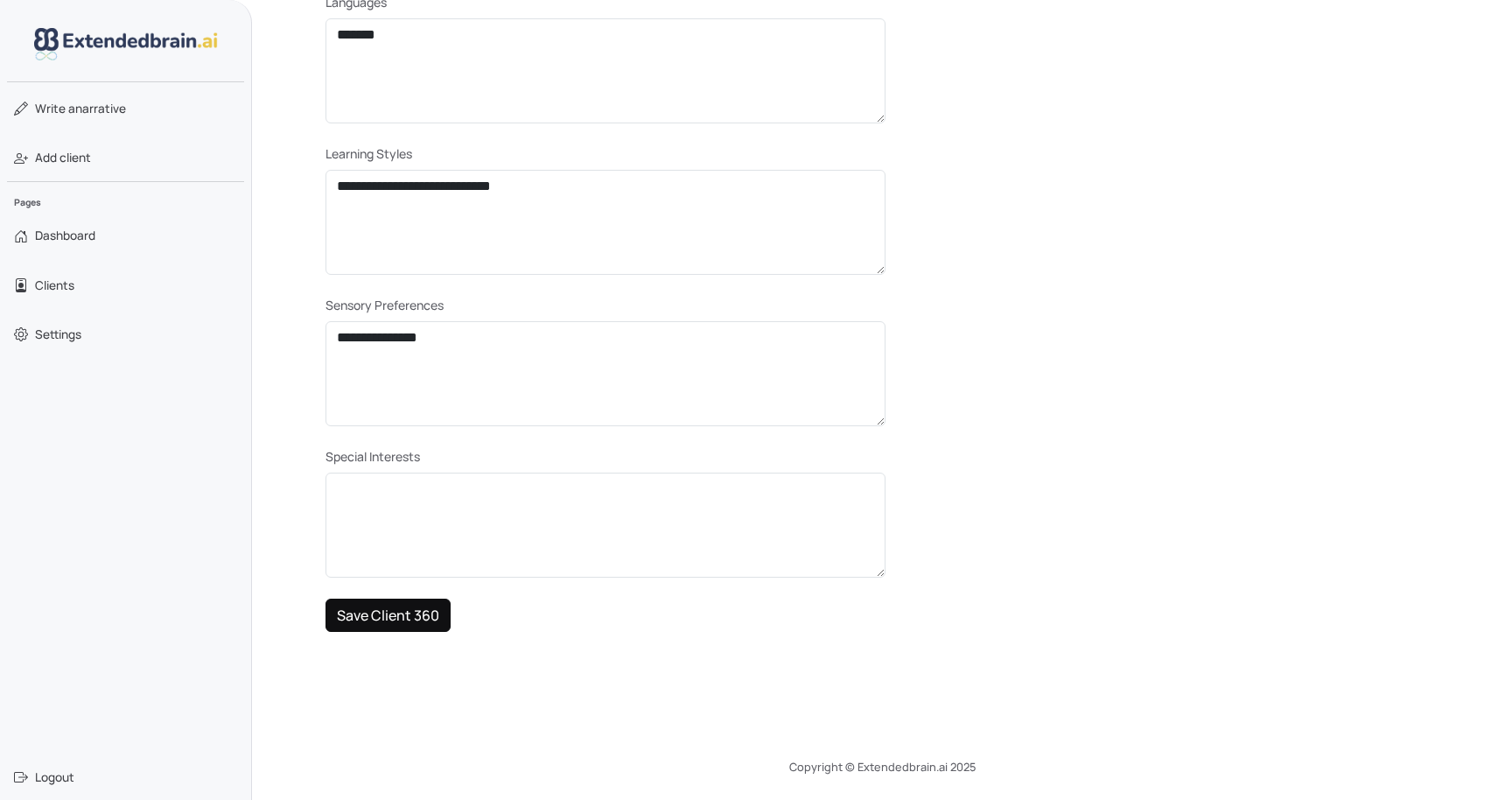 click on "Save Client 360" at bounding box center (388, 615) 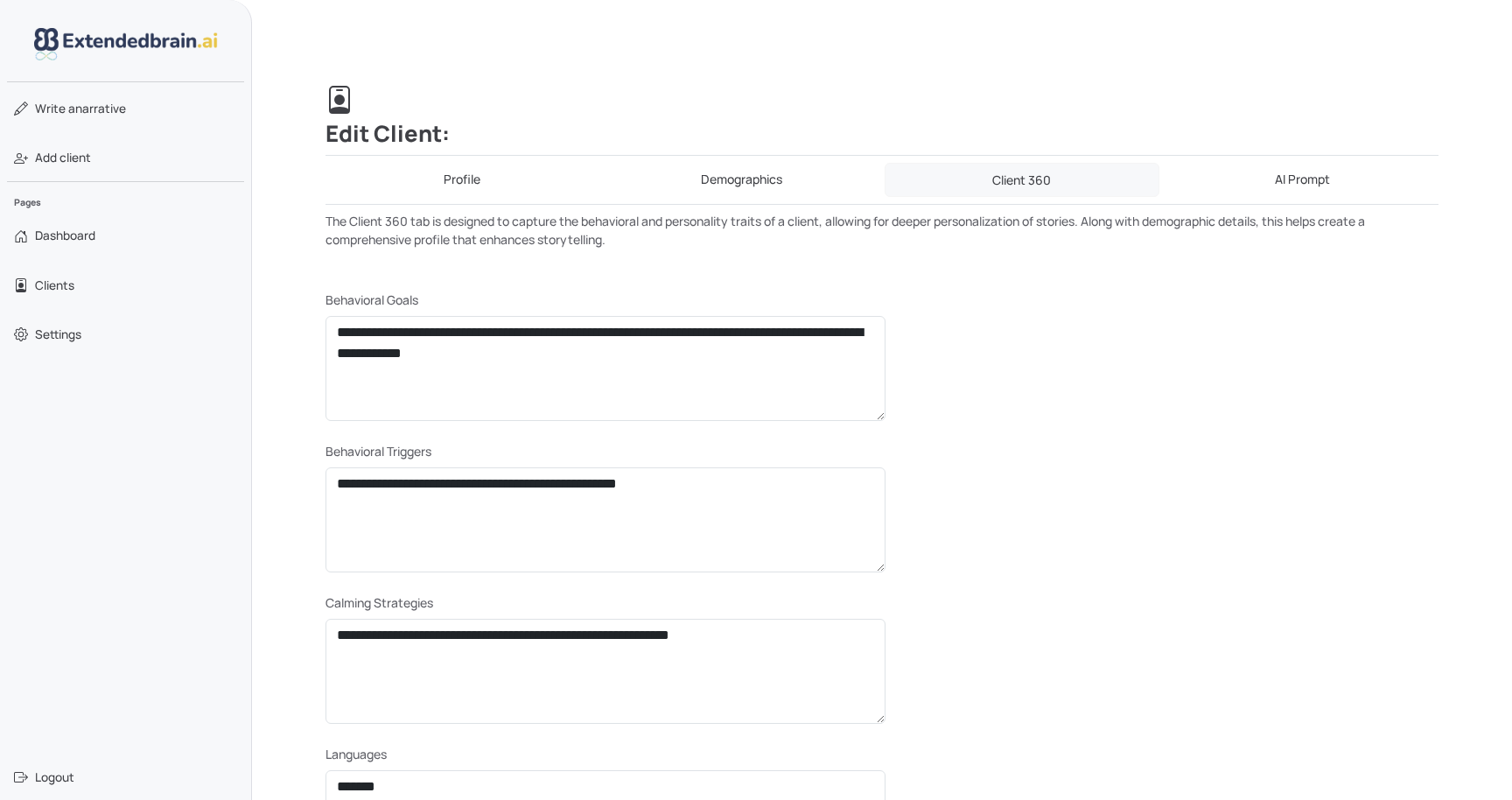 scroll, scrollTop: 0, scrollLeft: 0, axis: both 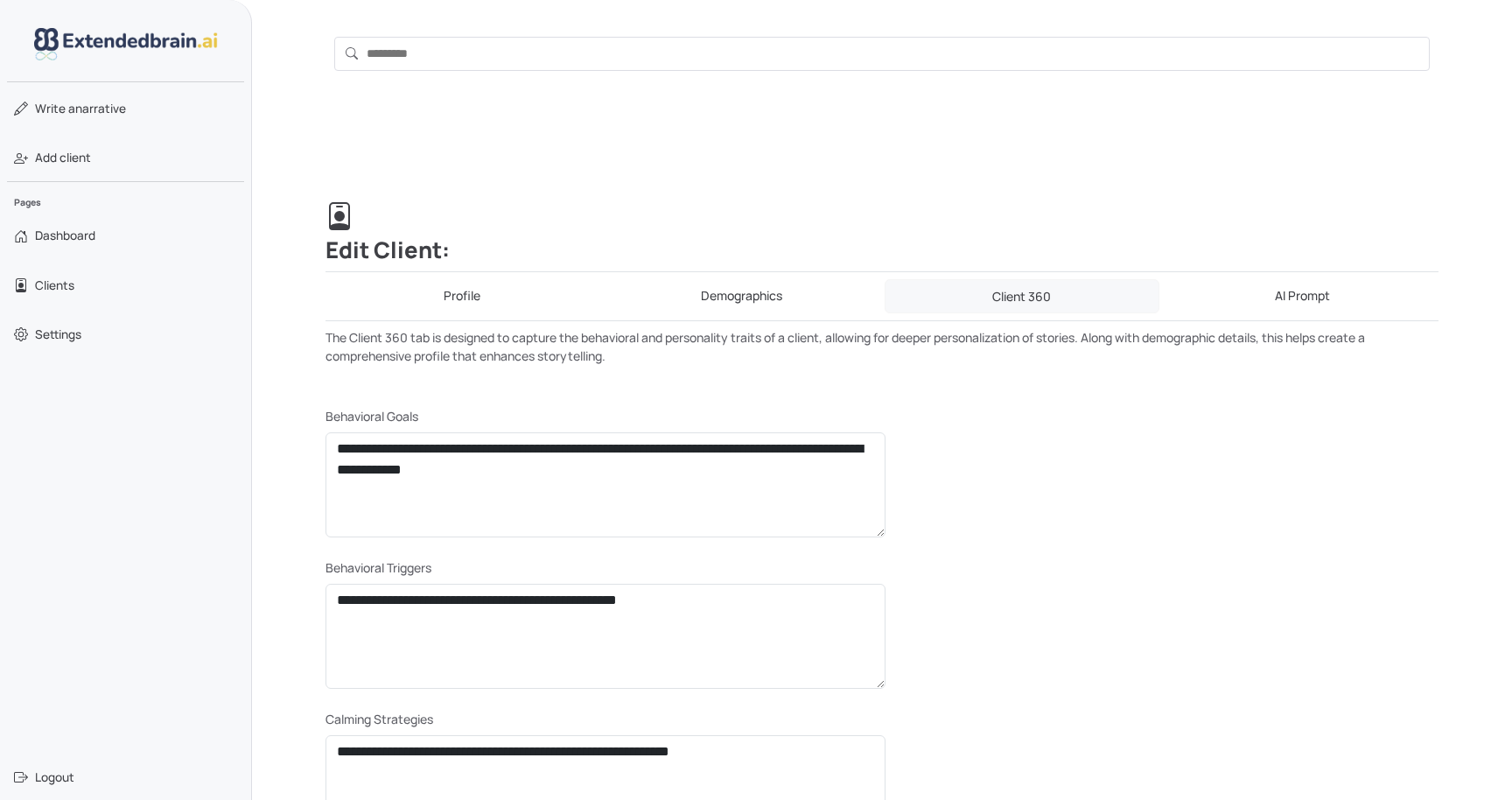 click on "Demographics" at bounding box center (742, 296) 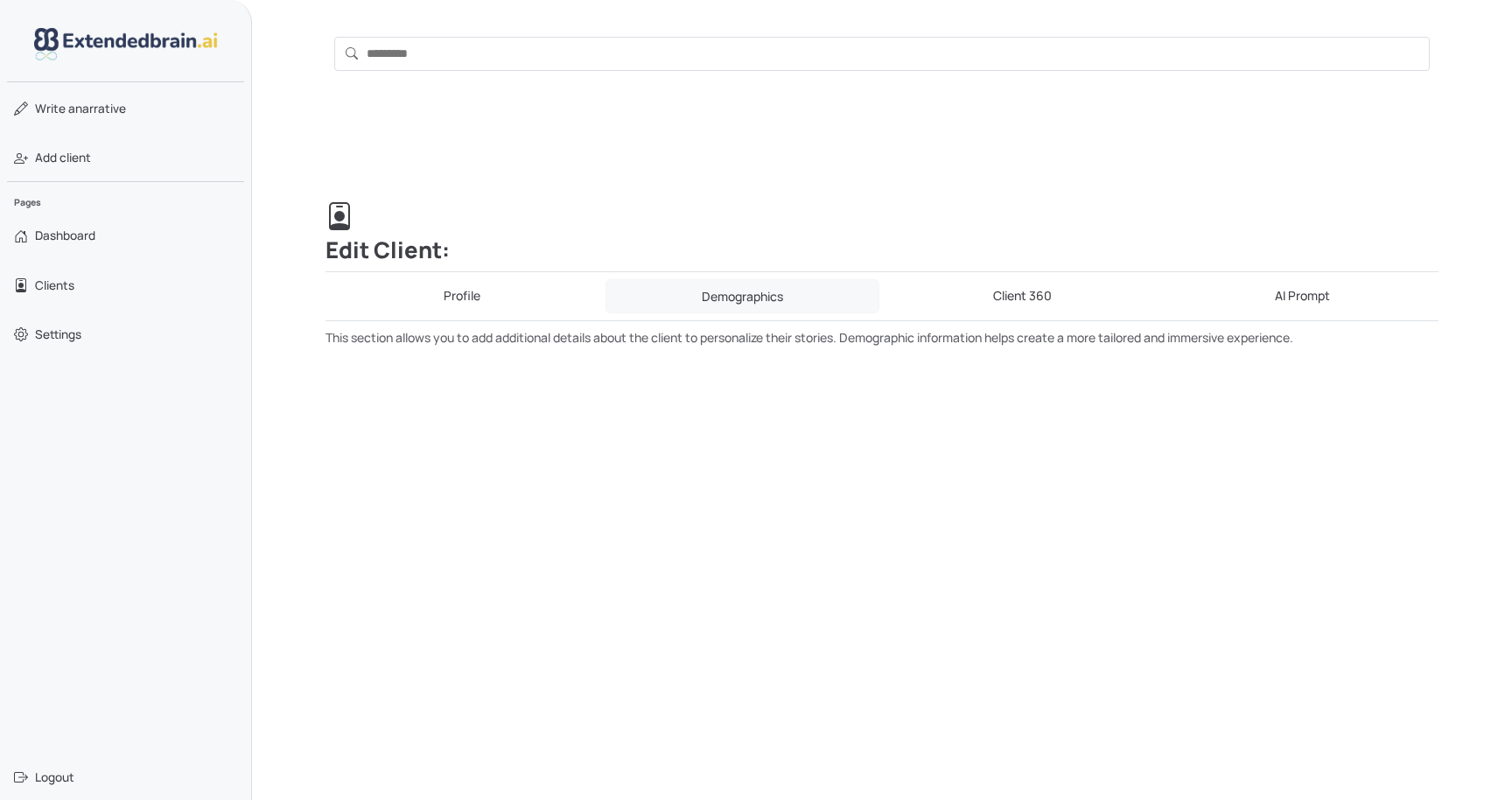 click on "Profile" at bounding box center [462, 296] 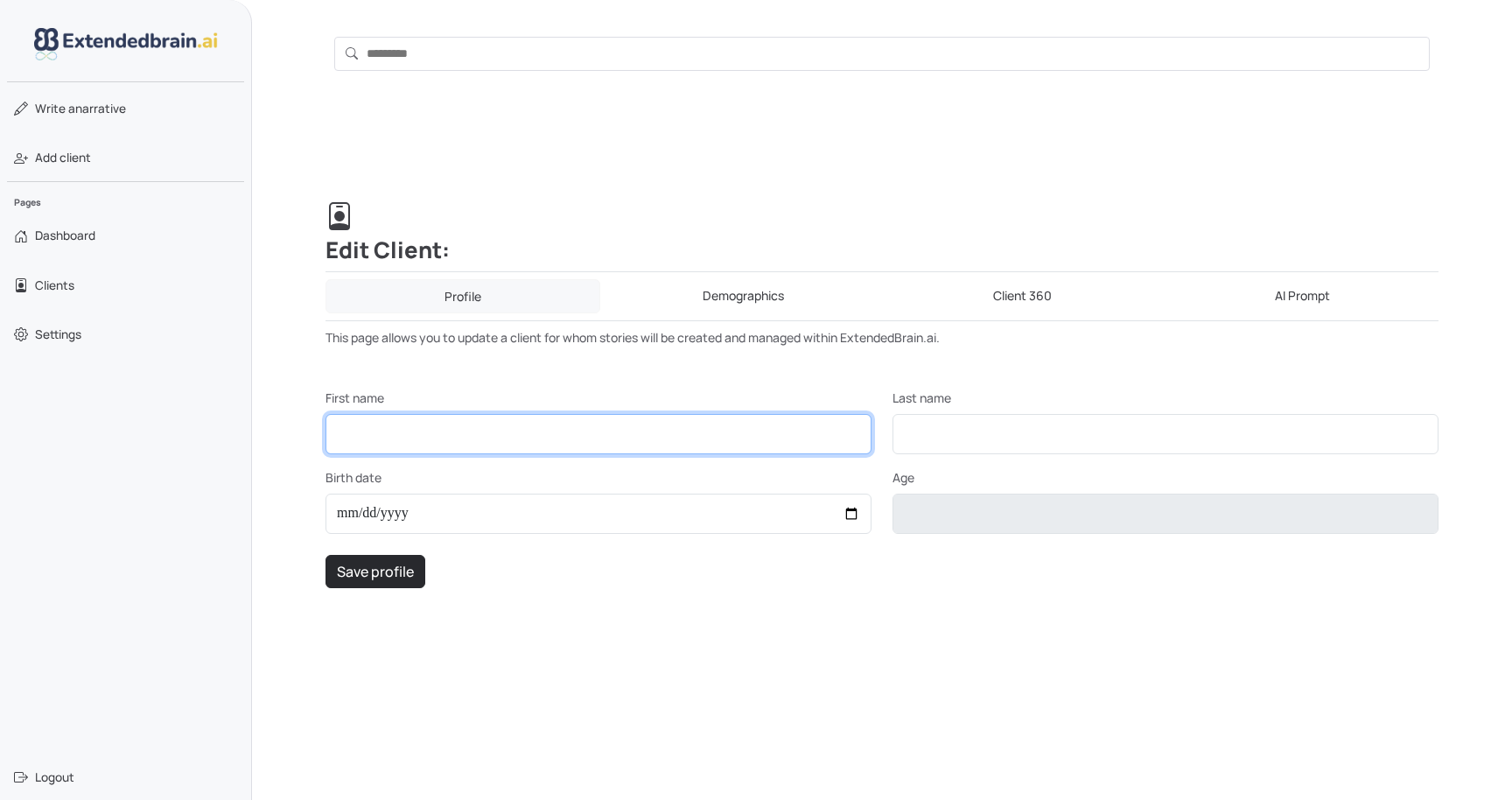 click on "First name" at bounding box center [598, 434] 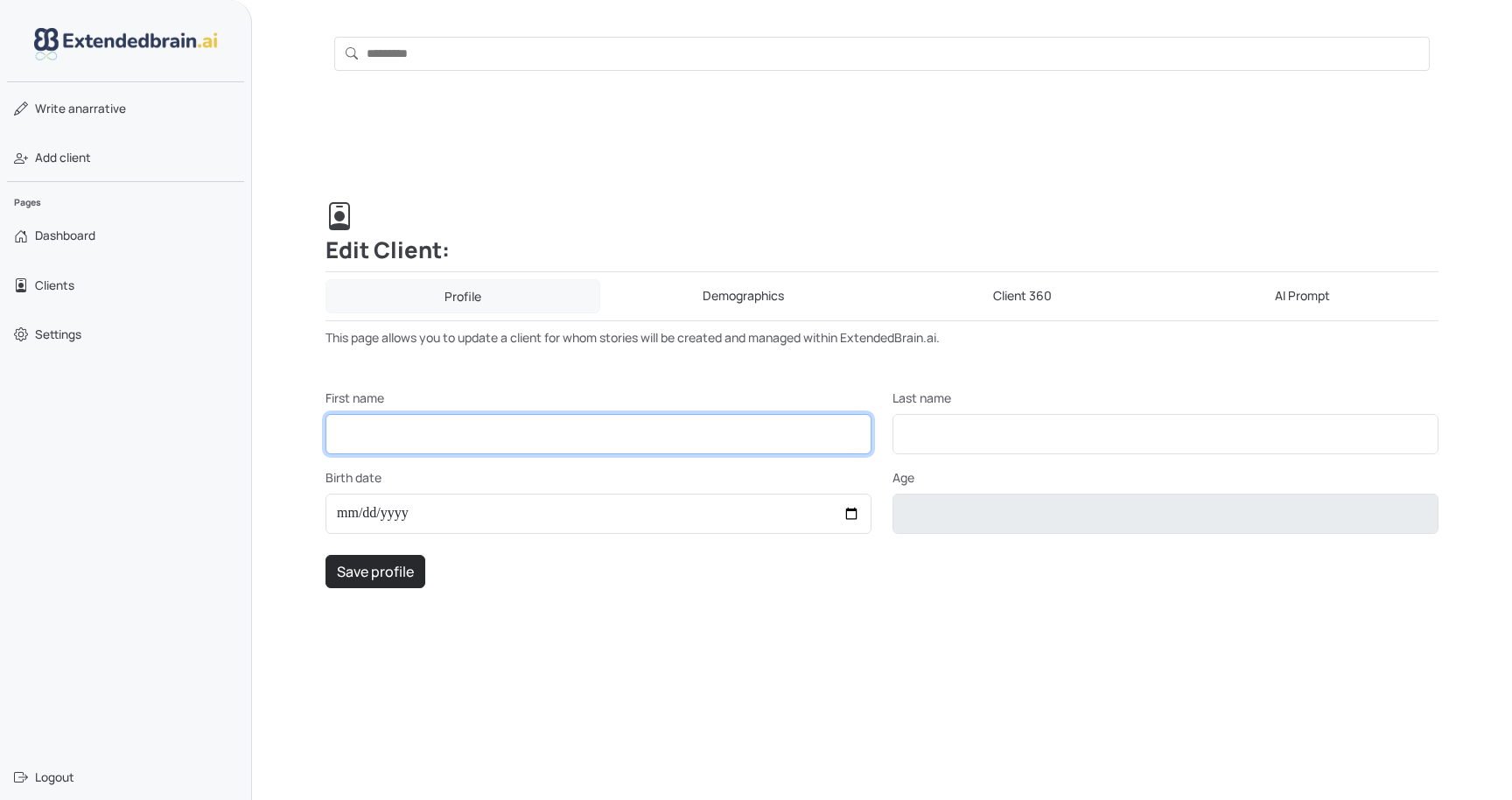 click on "First name" at bounding box center [598, 434] 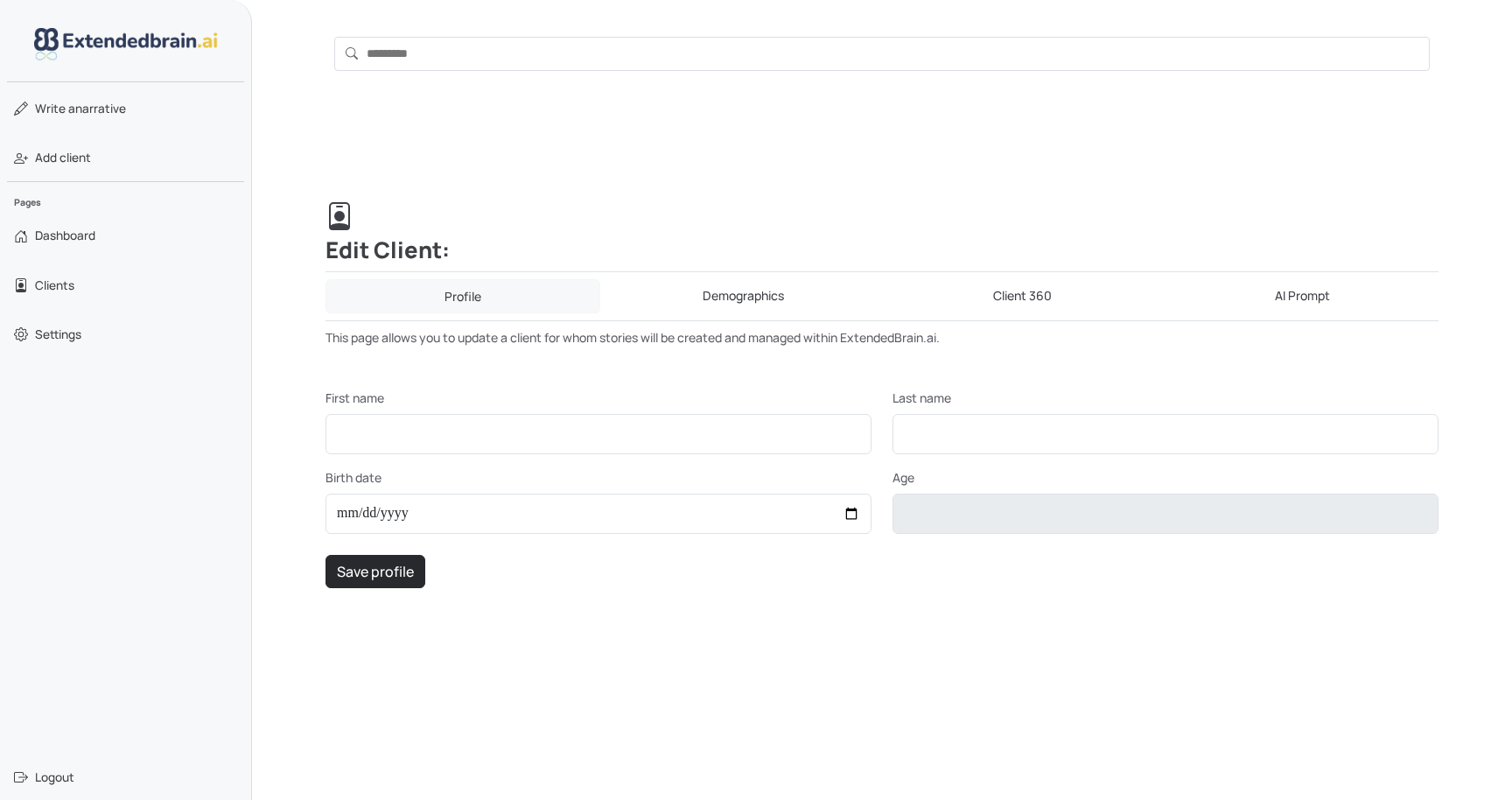 click on "Client 360" at bounding box center [1023, 296] 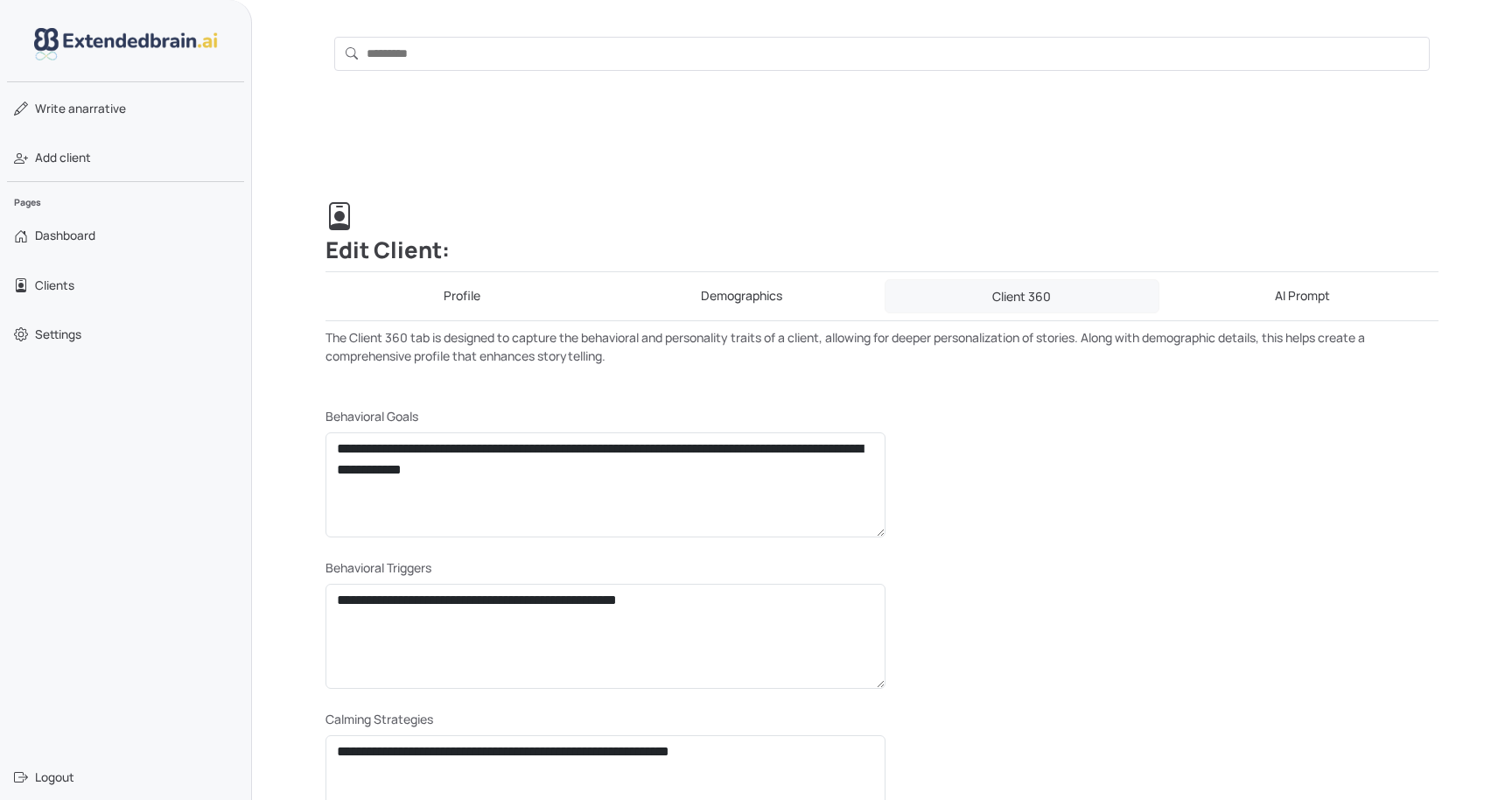 click on "Profile" at bounding box center (462, 296) 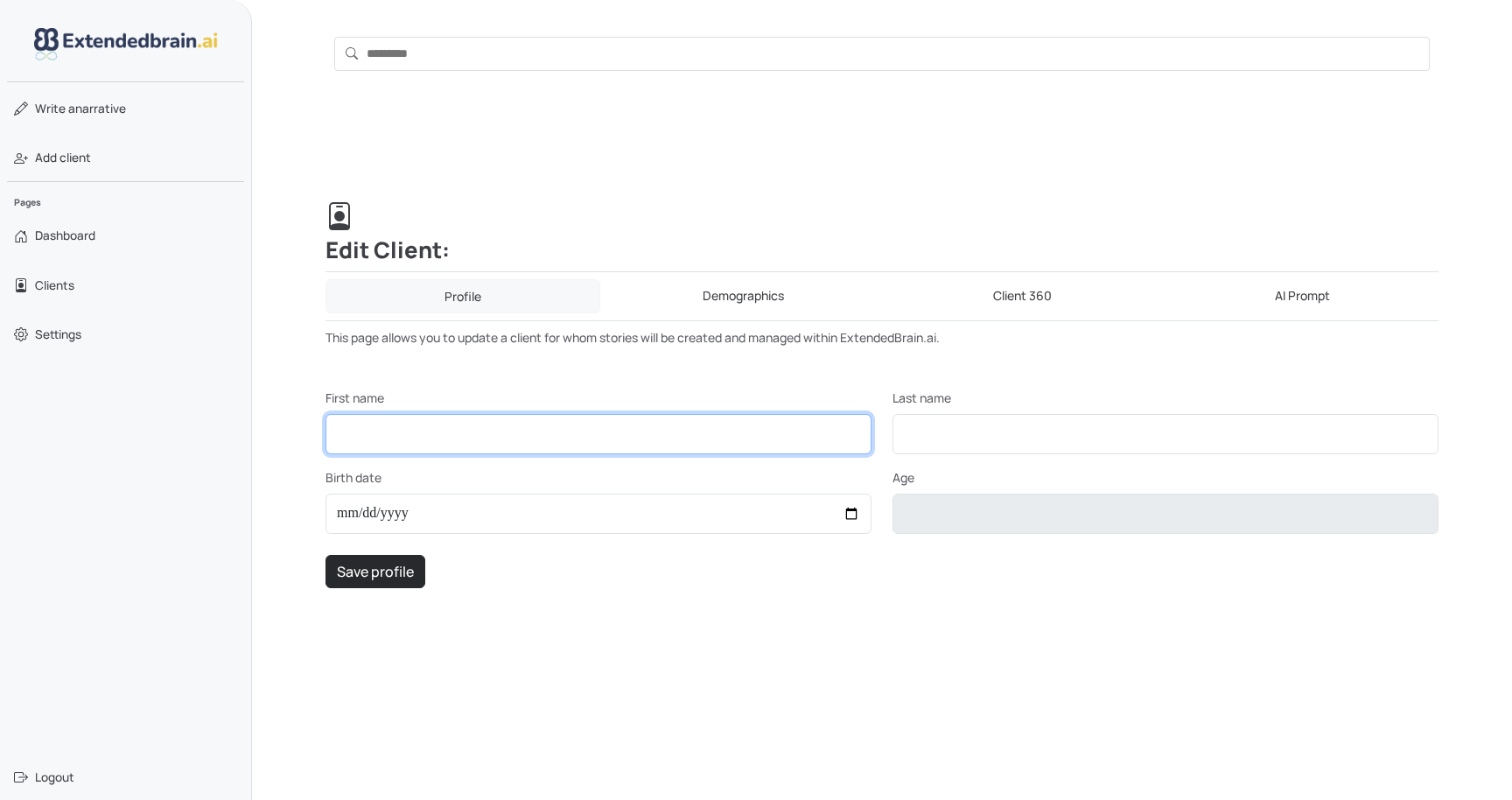 click on "First name" at bounding box center [598, 434] 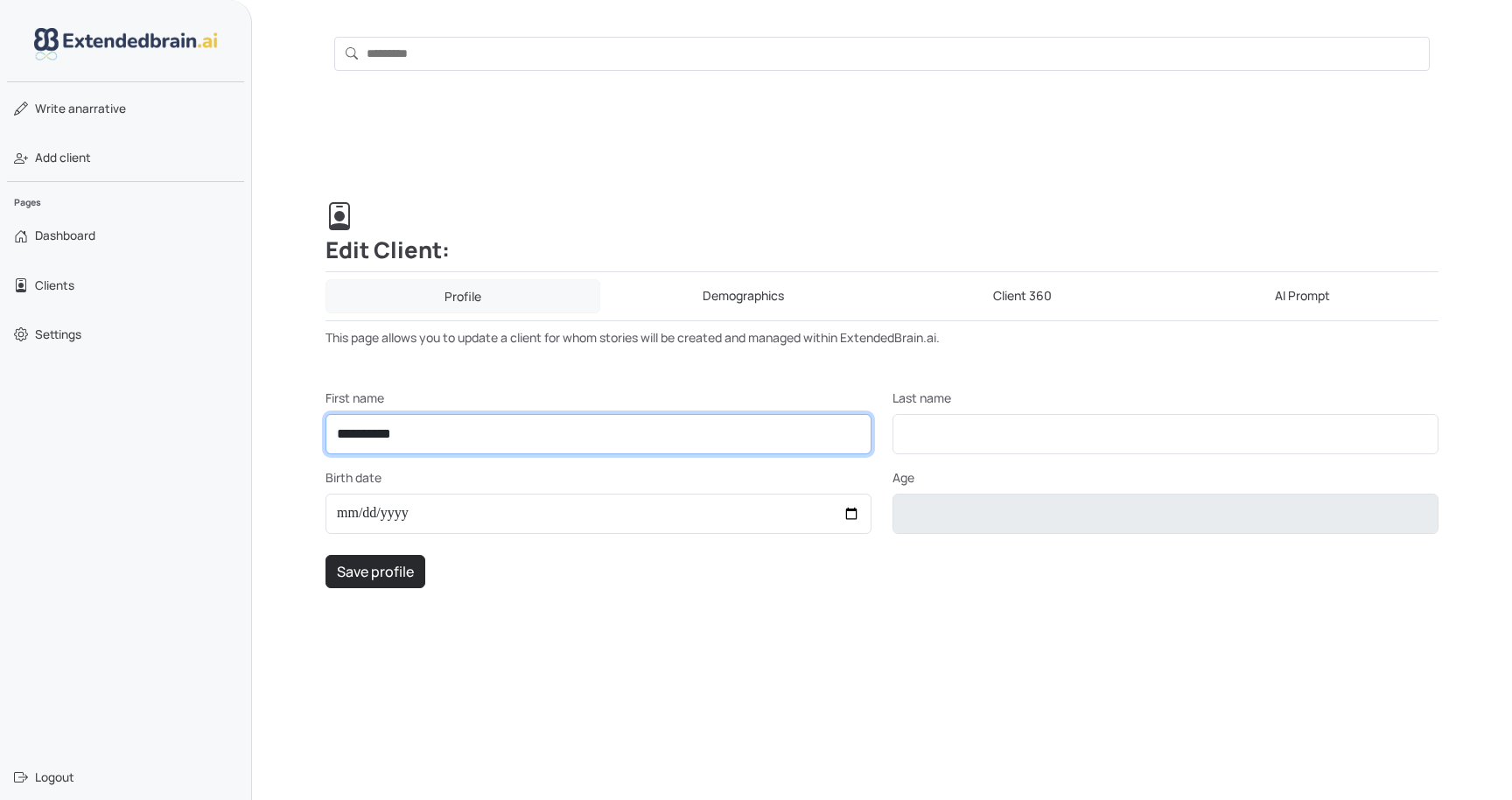 click on "**********" at bounding box center (598, 434) 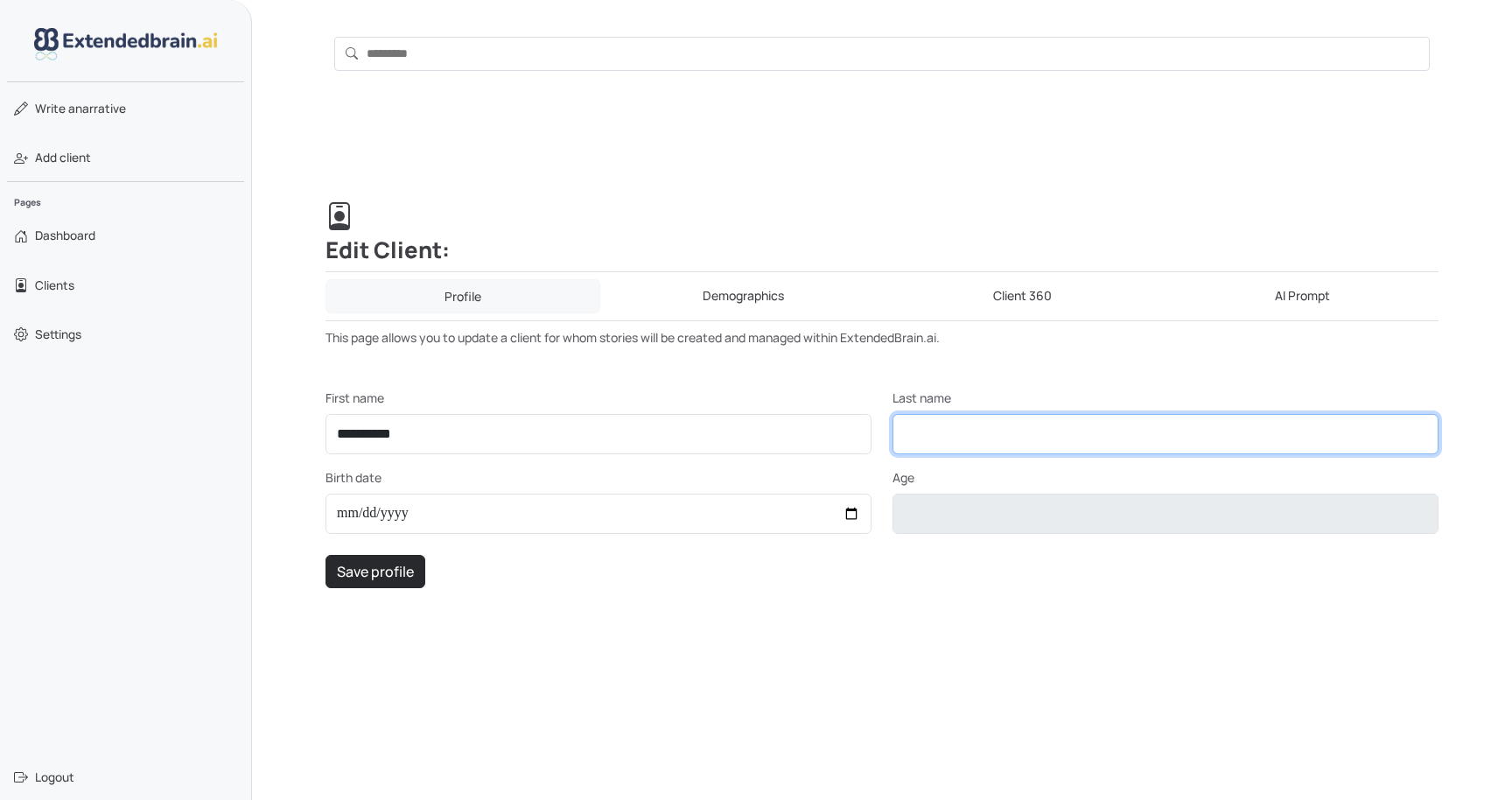 click on "Last name" at bounding box center (1166, 434) 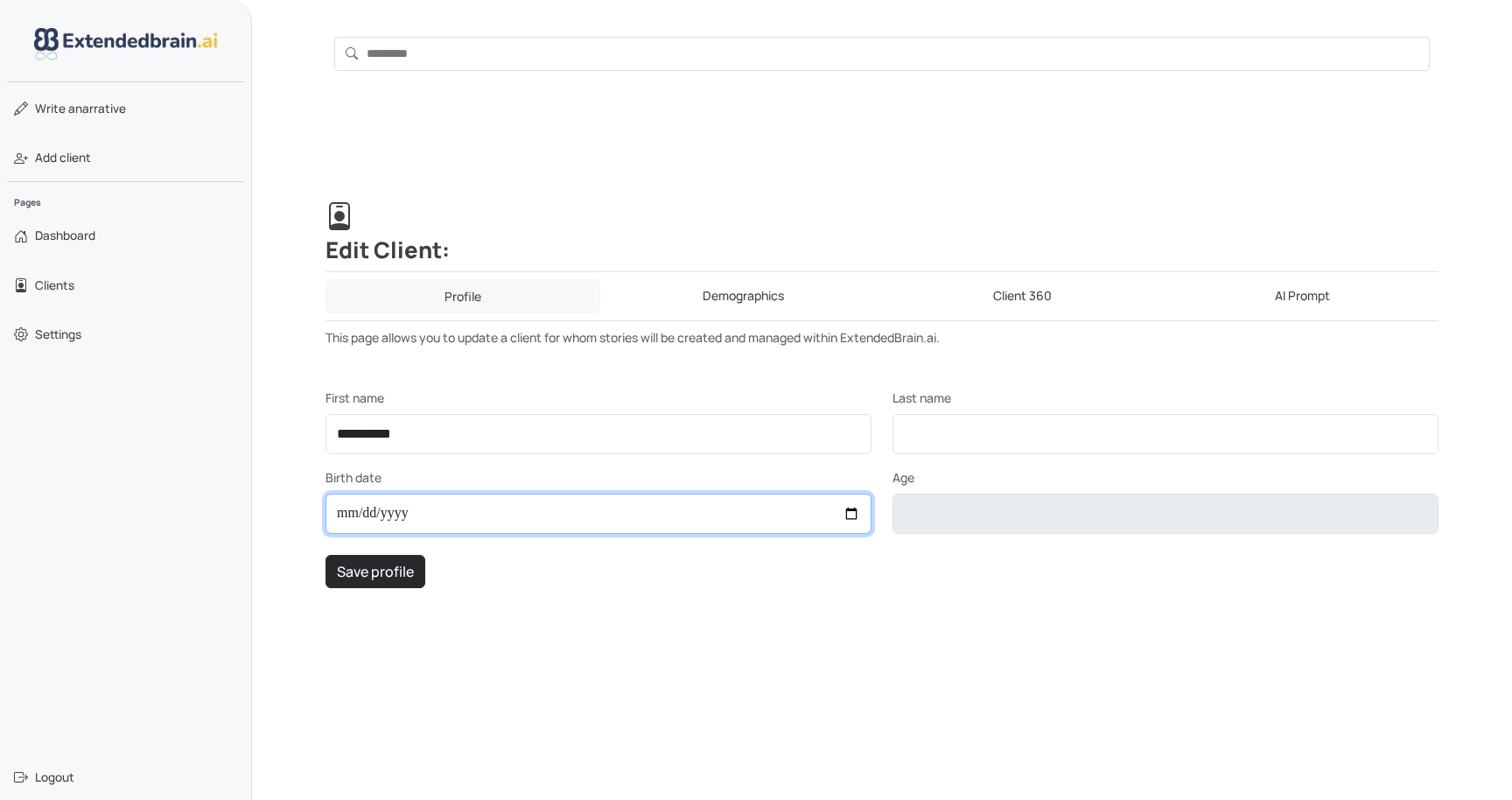 click on "Birth date" at bounding box center (598, 514) 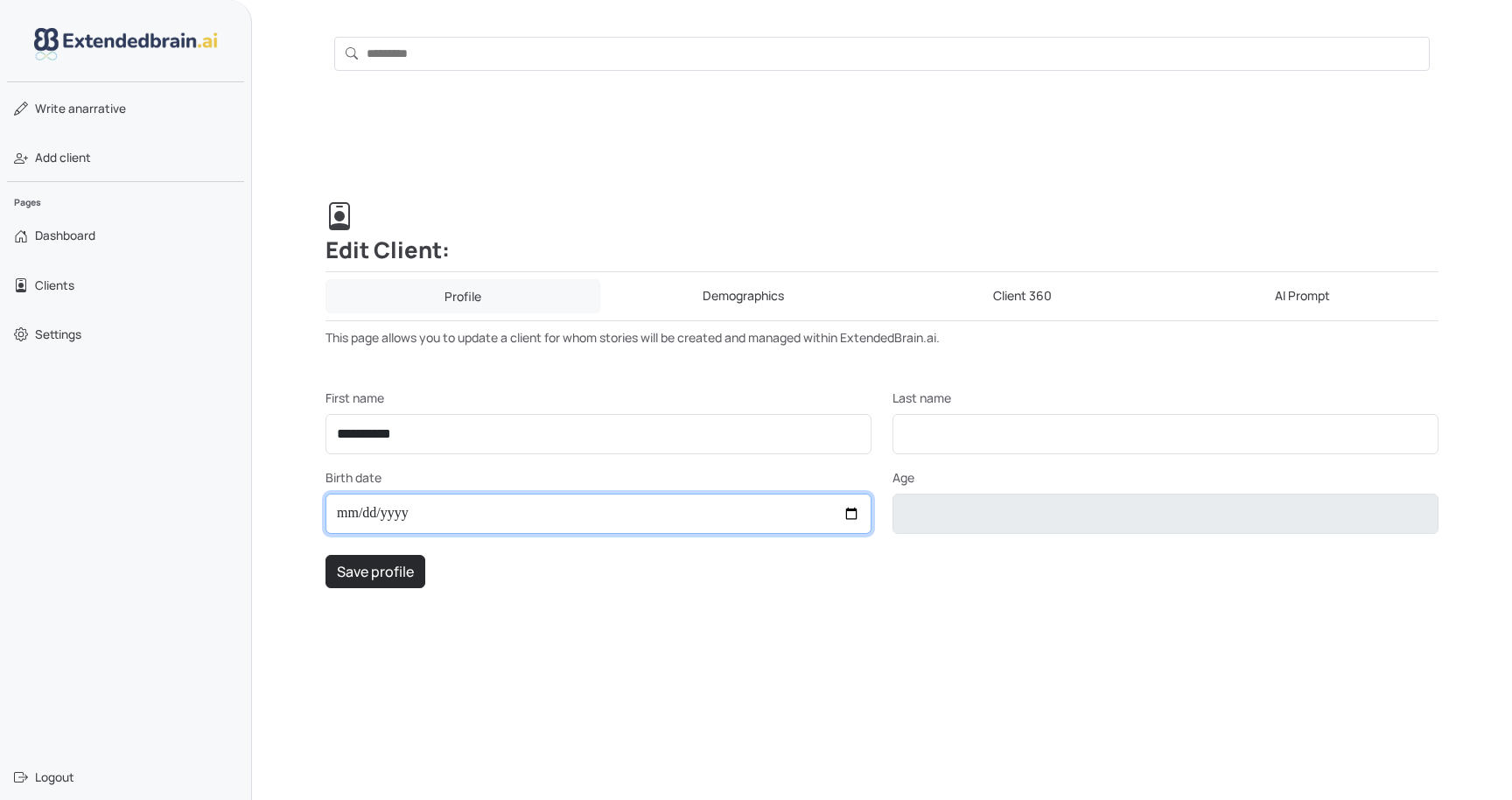 type on "**********" 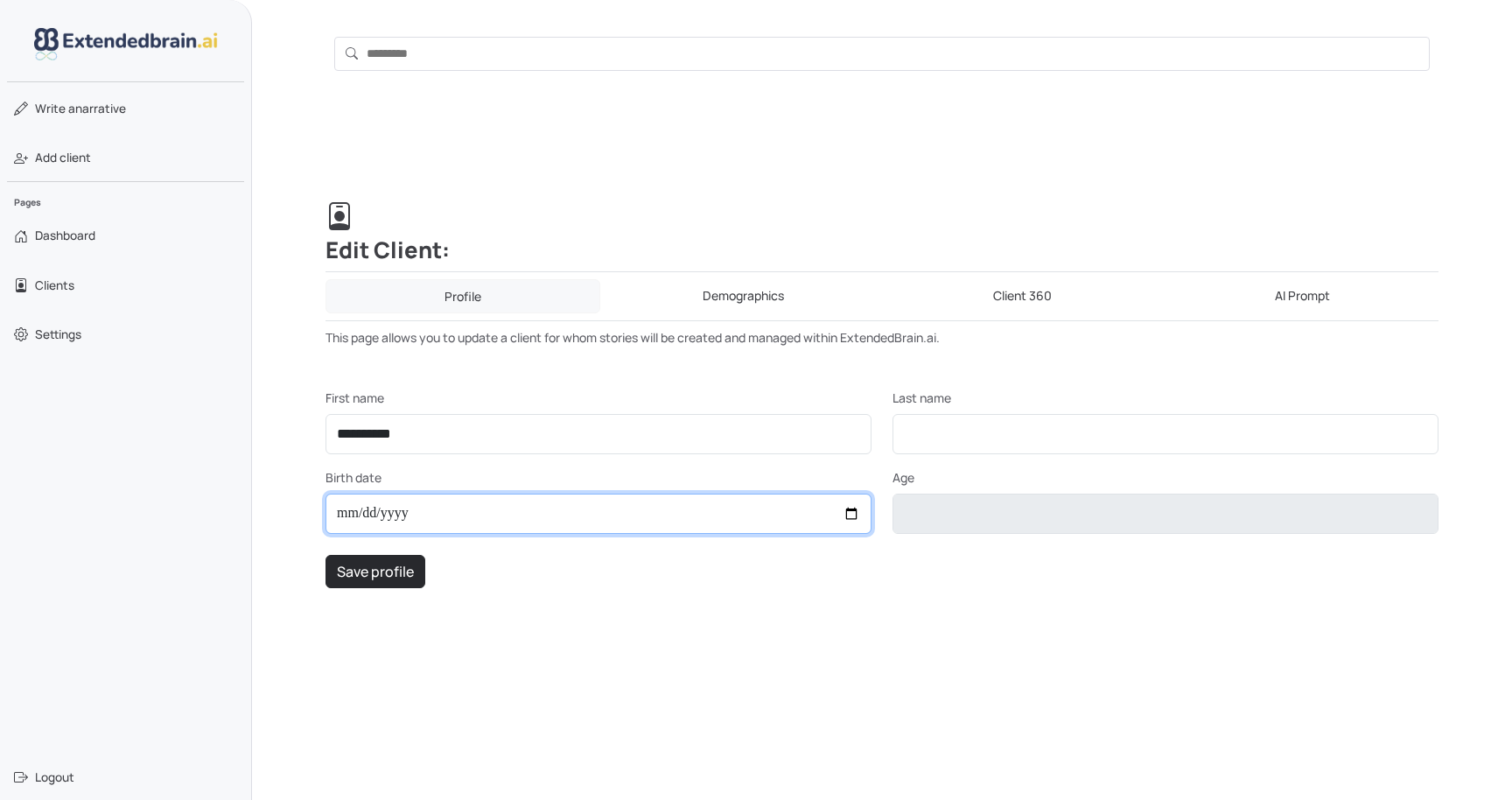 type 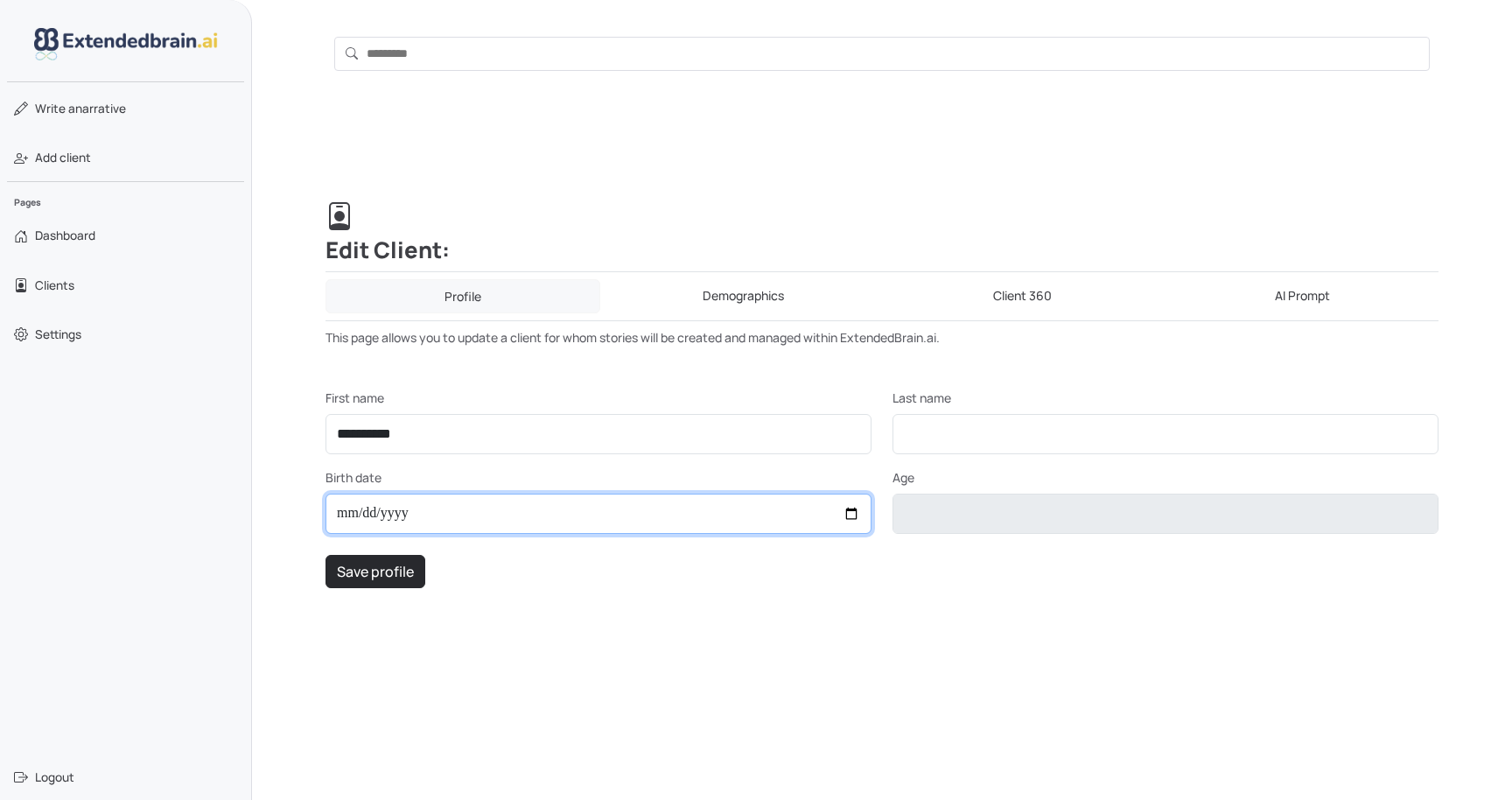 type on "**********" 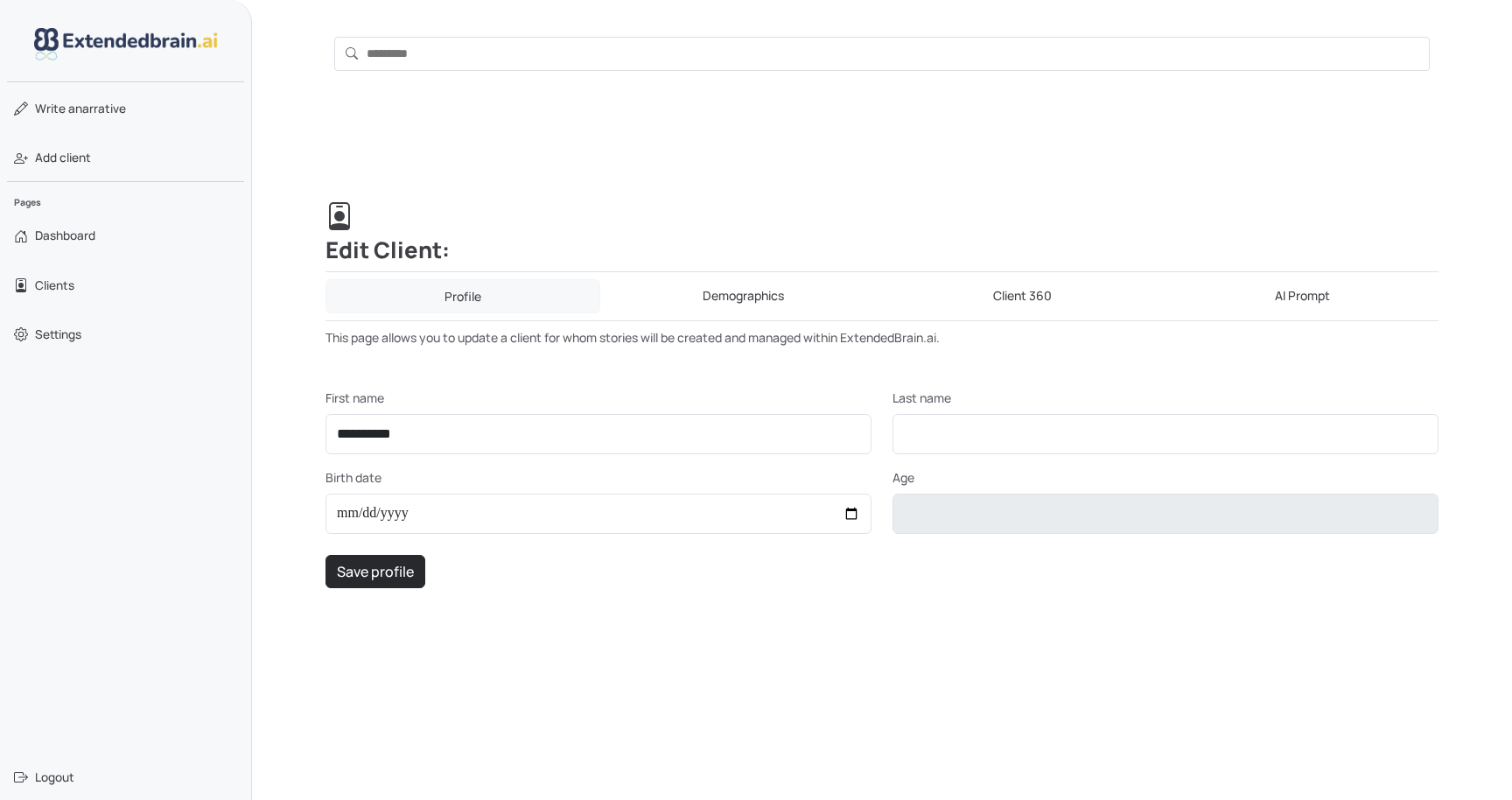 click on "**********" at bounding box center [882, 444] 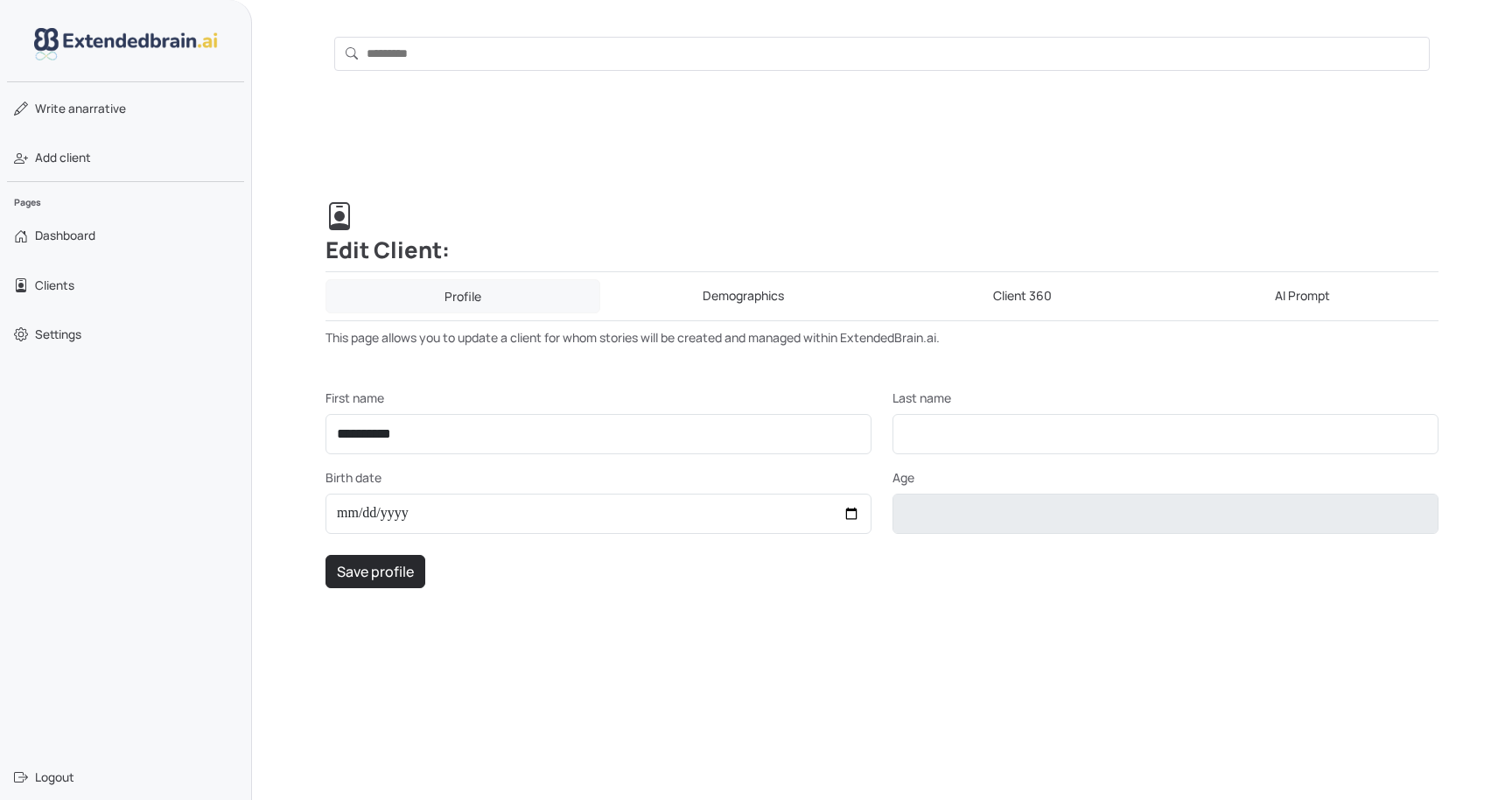 click on "AI Prompt" at bounding box center [1303, 296] 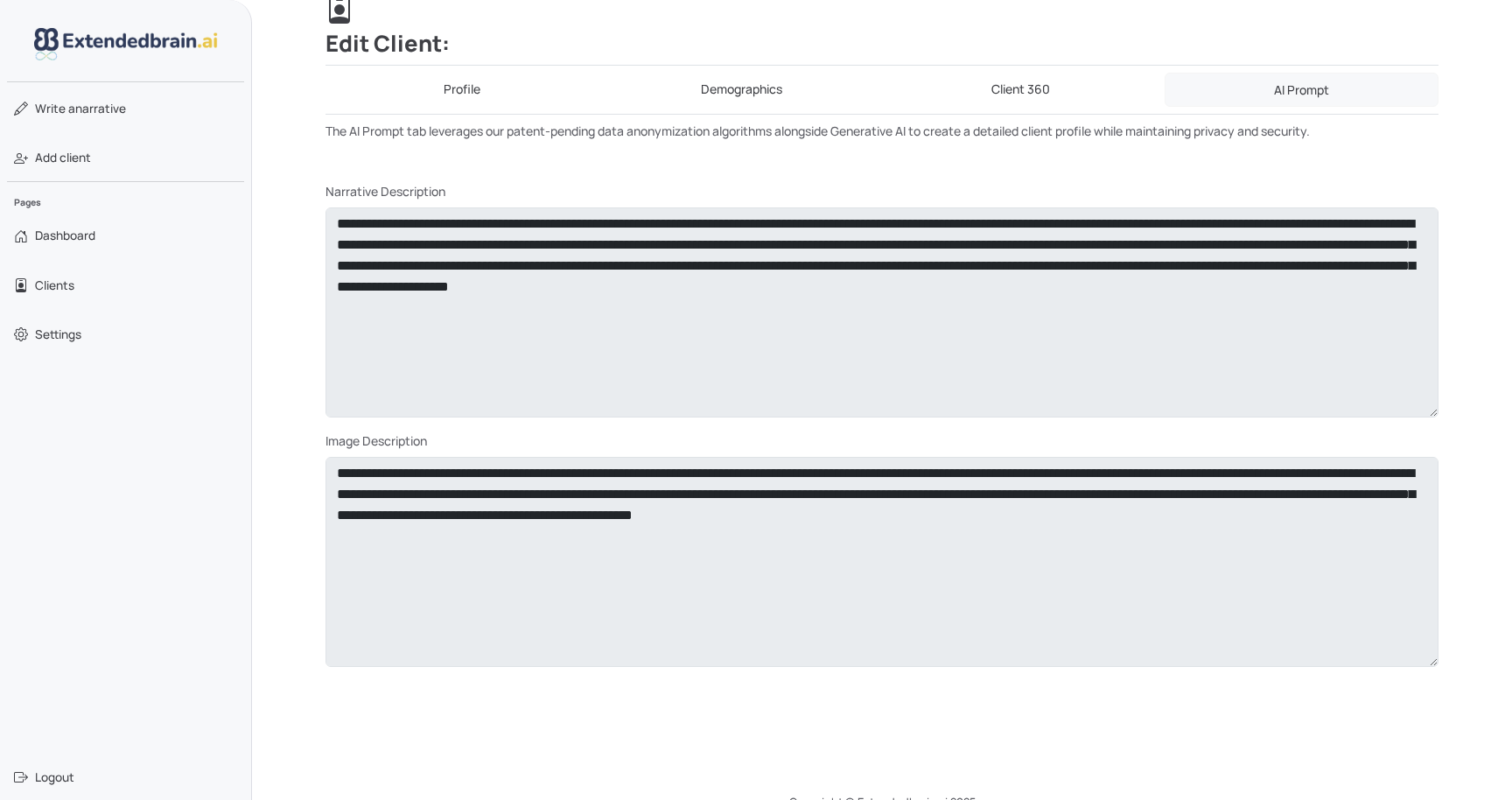 scroll, scrollTop: 242, scrollLeft: 0, axis: vertical 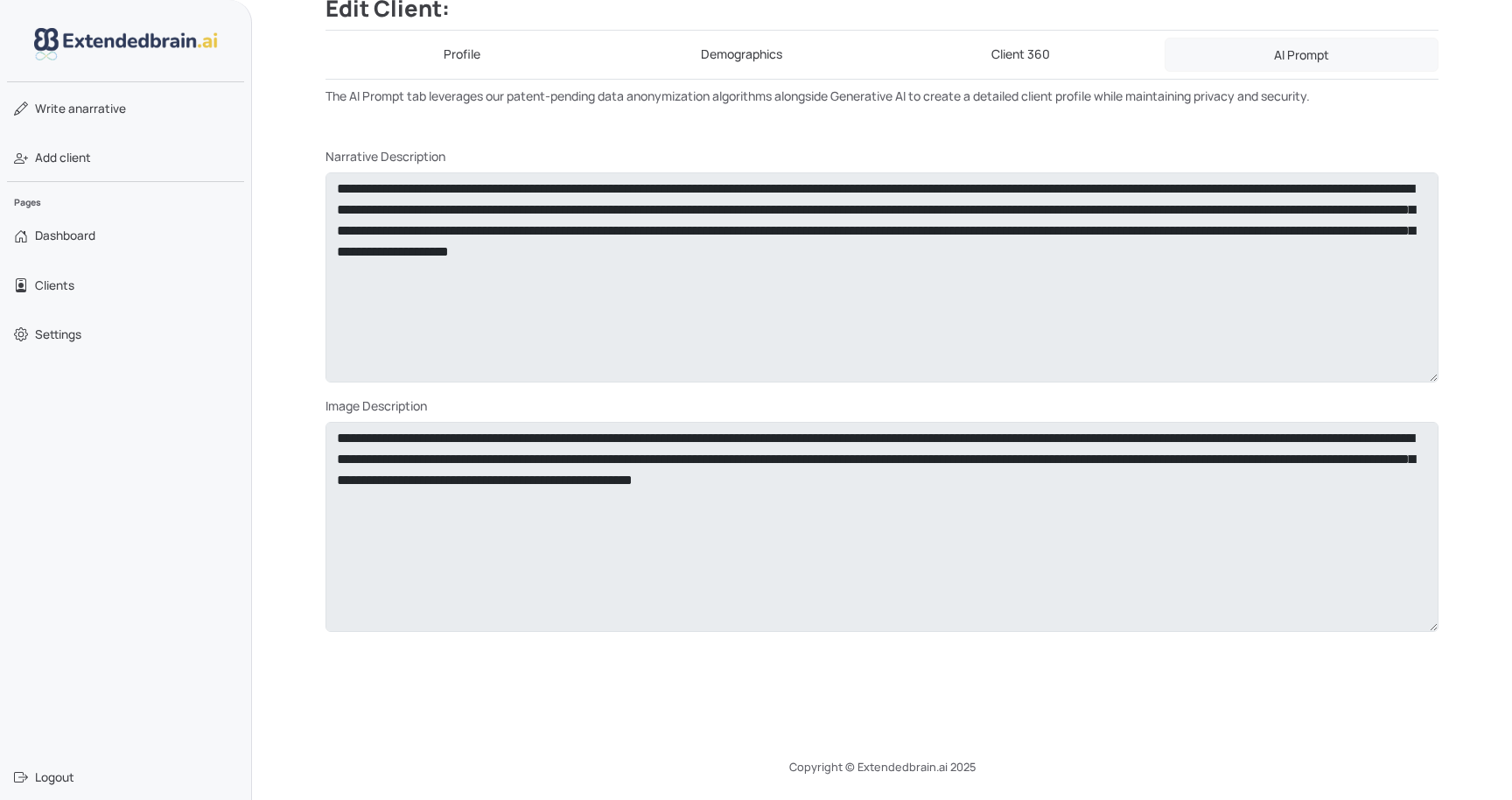 click on "**********" at bounding box center (882, 389) 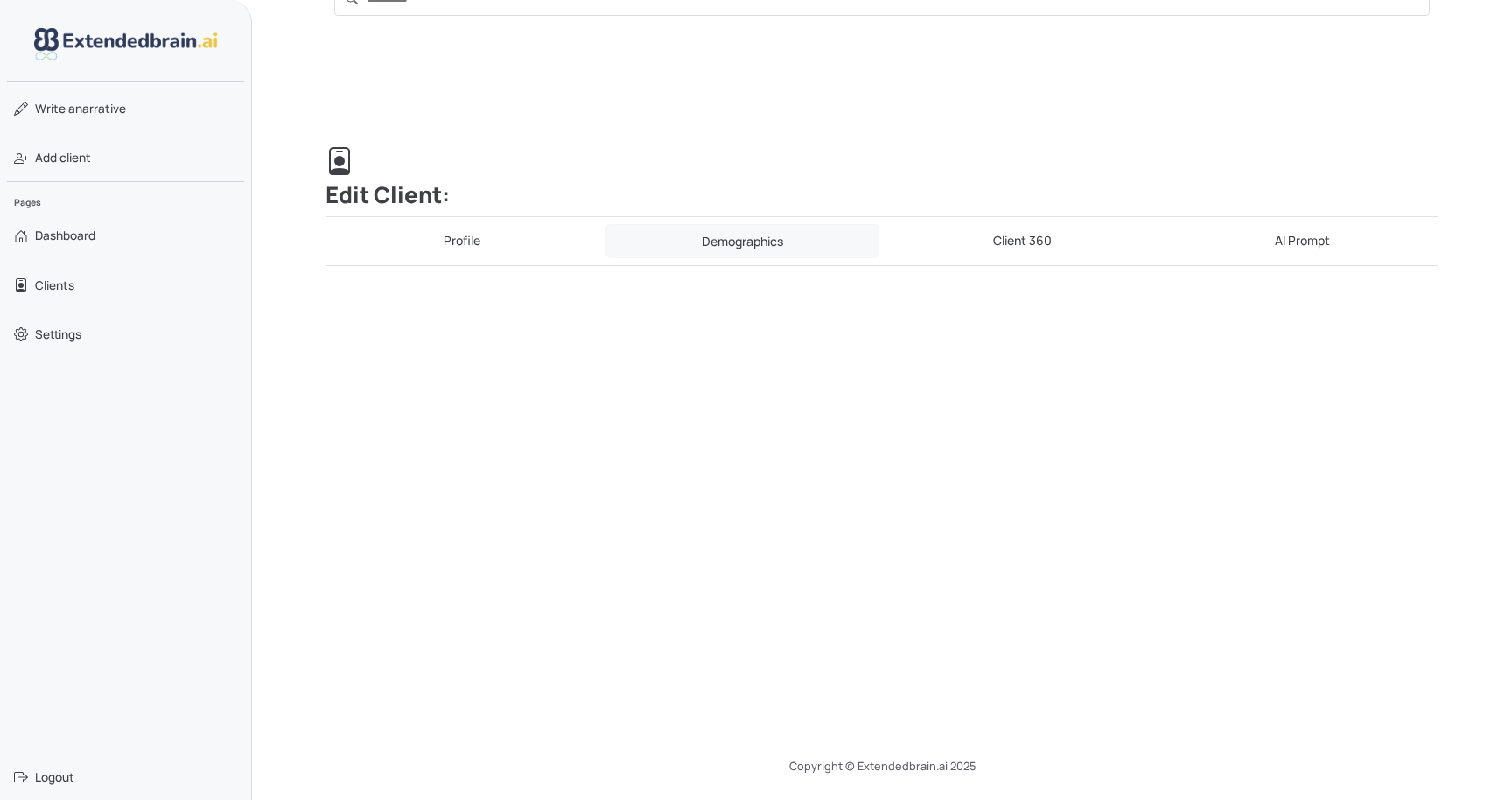 scroll, scrollTop: 55, scrollLeft: 0, axis: vertical 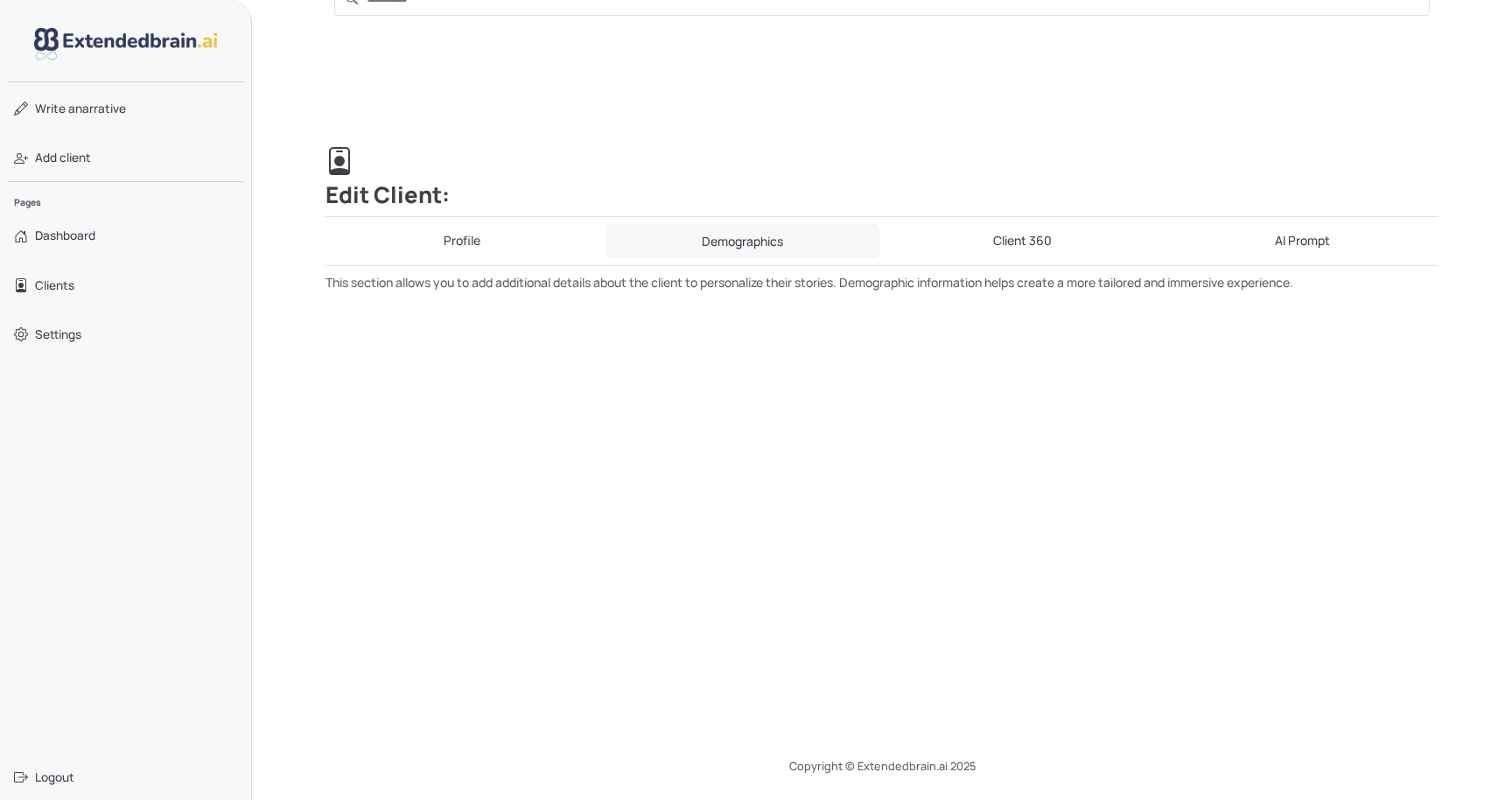 click on "Client 360" at bounding box center (1023, 241) 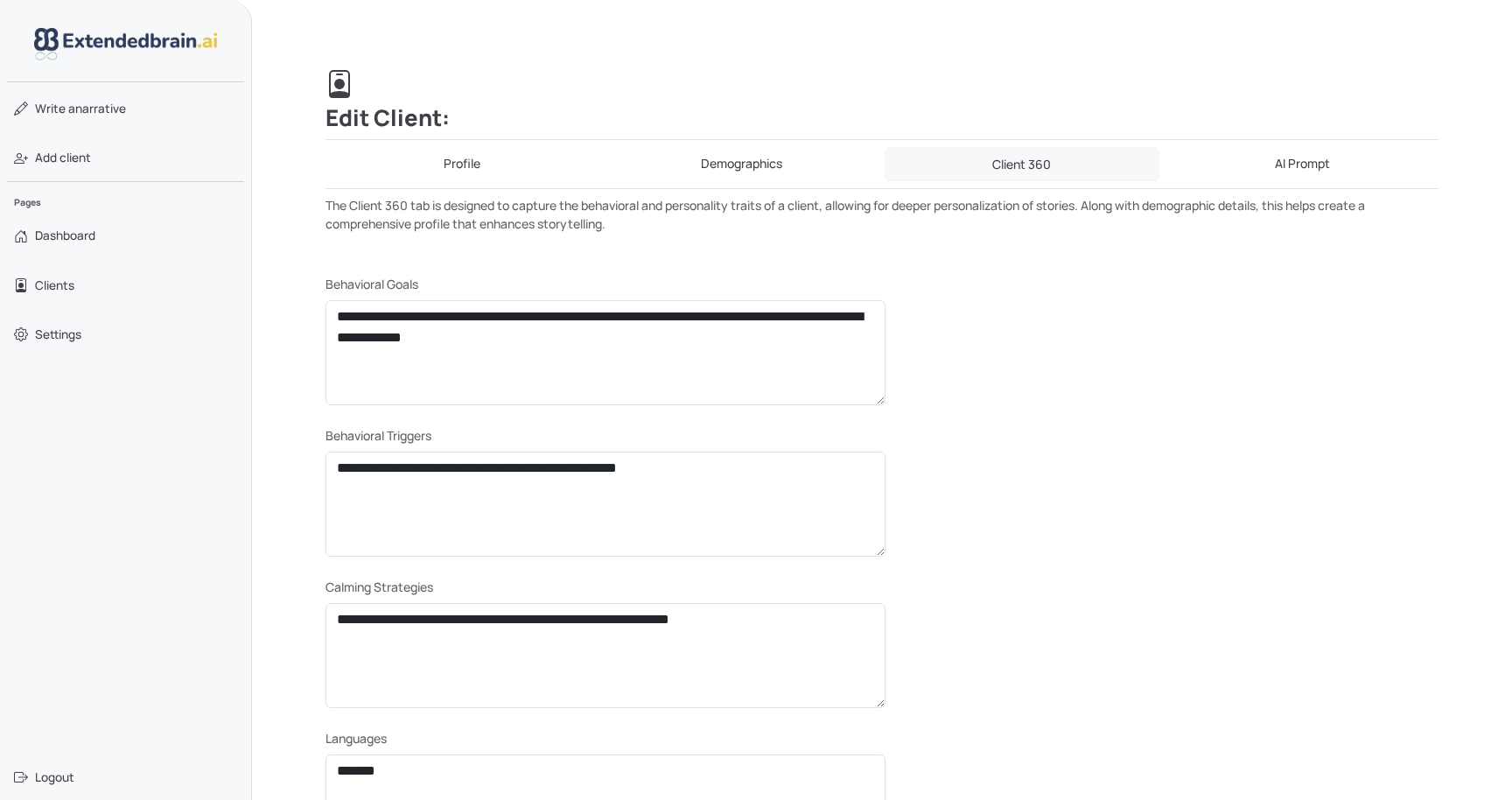 click on "Profile" at bounding box center (462, 164) 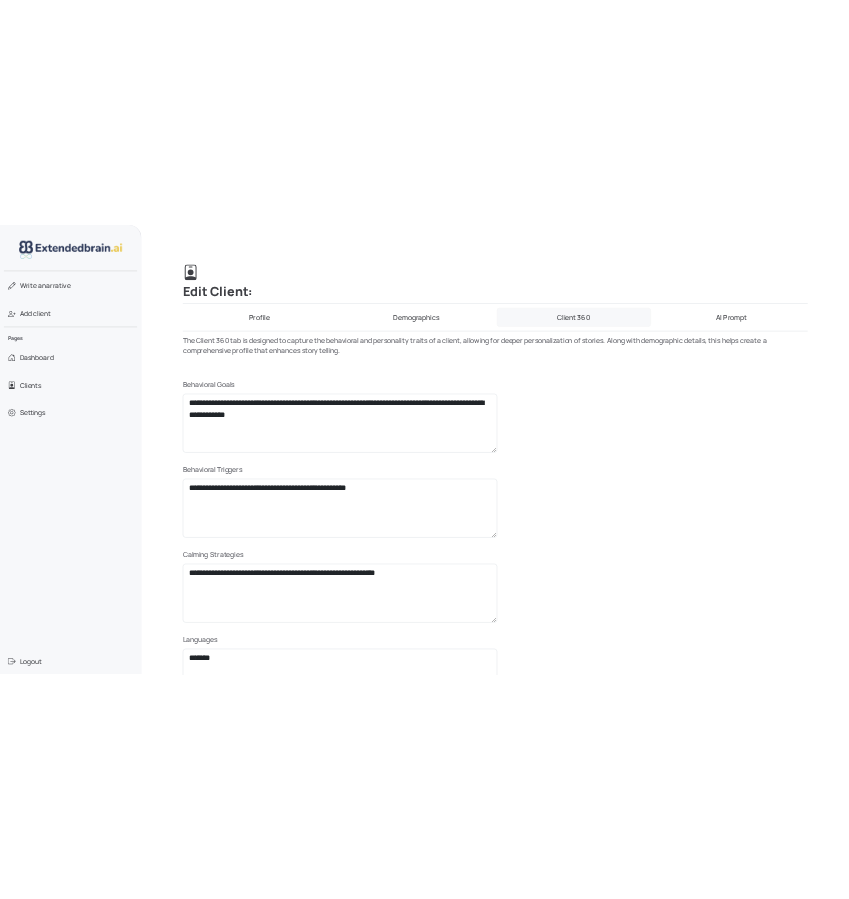 scroll, scrollTop: 63, scrollLeft: 0, axis: vertical 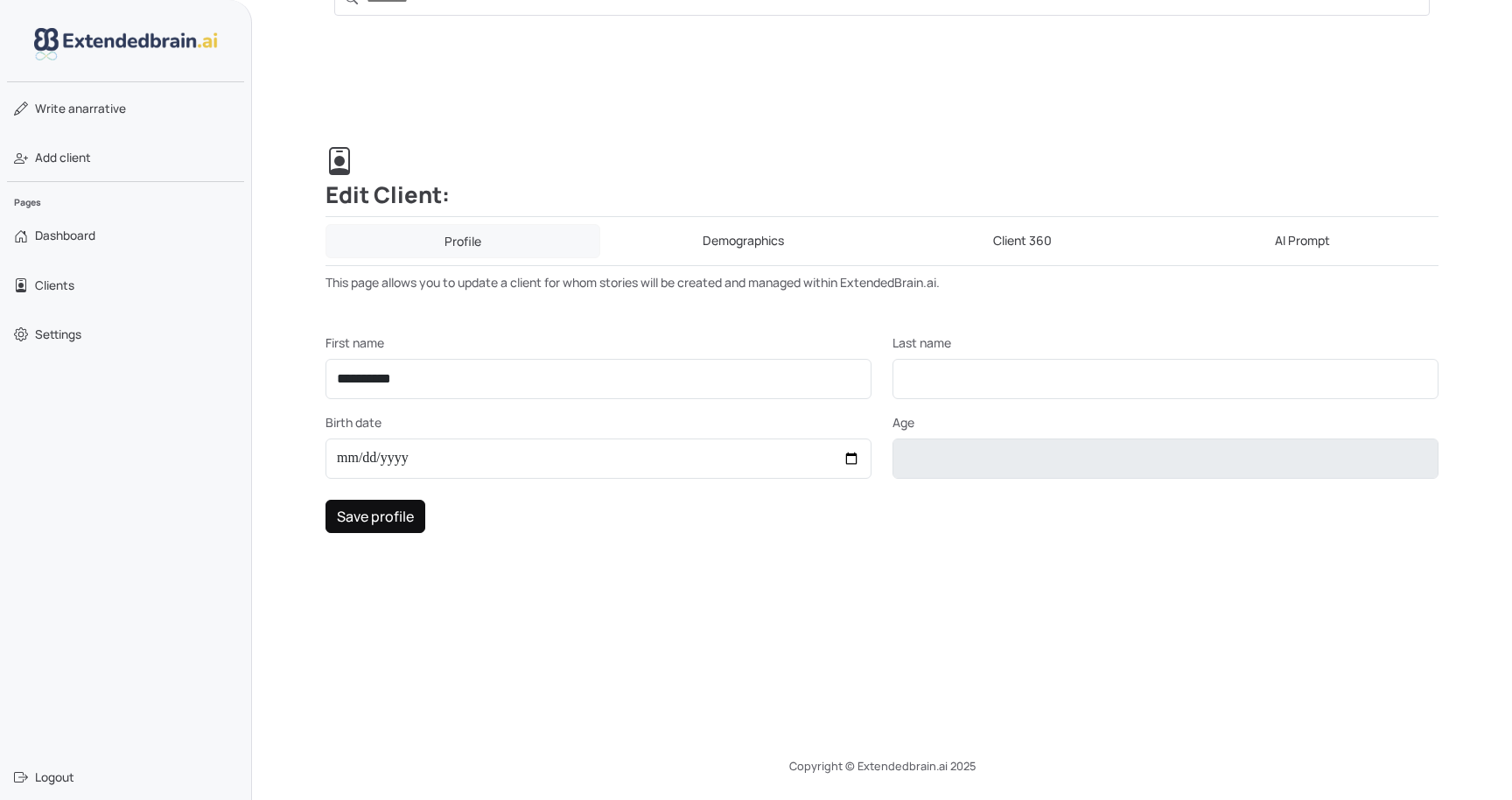 click on "Save profile" at bounding box center [375, 516] 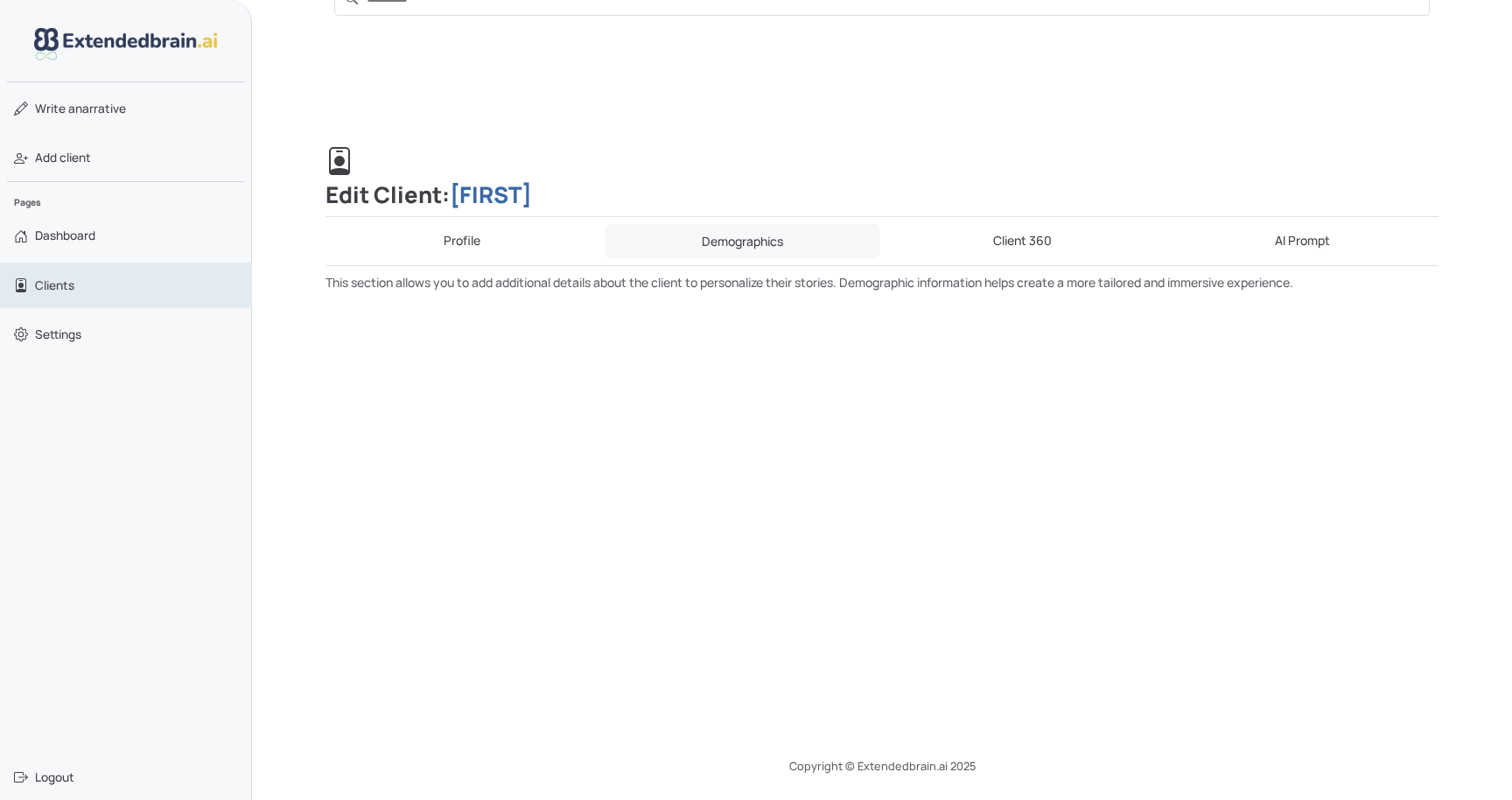 click on "Clients" at bounding box center [126, 285] 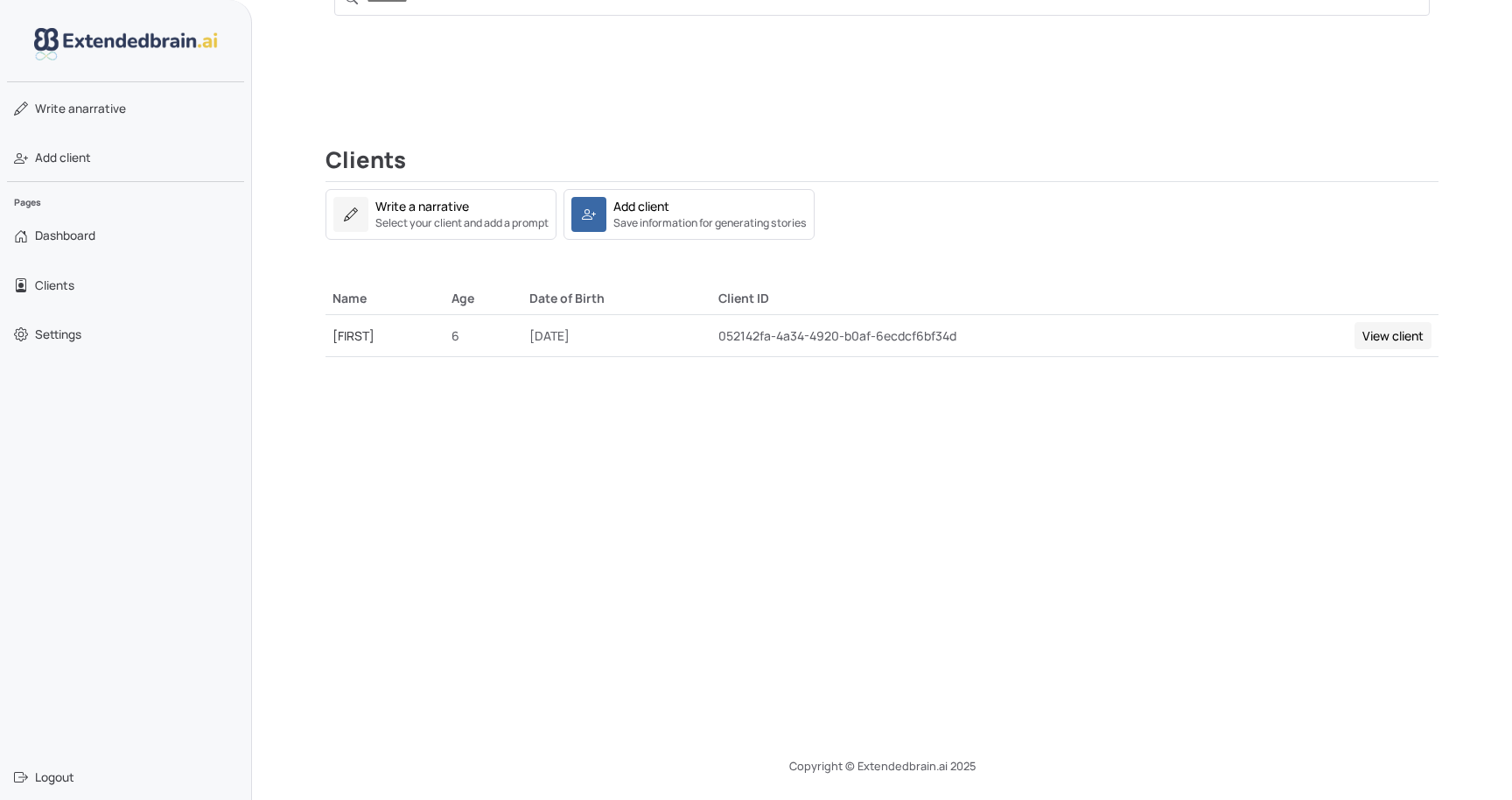 click on "View client" at bounding box center [1393, 335] 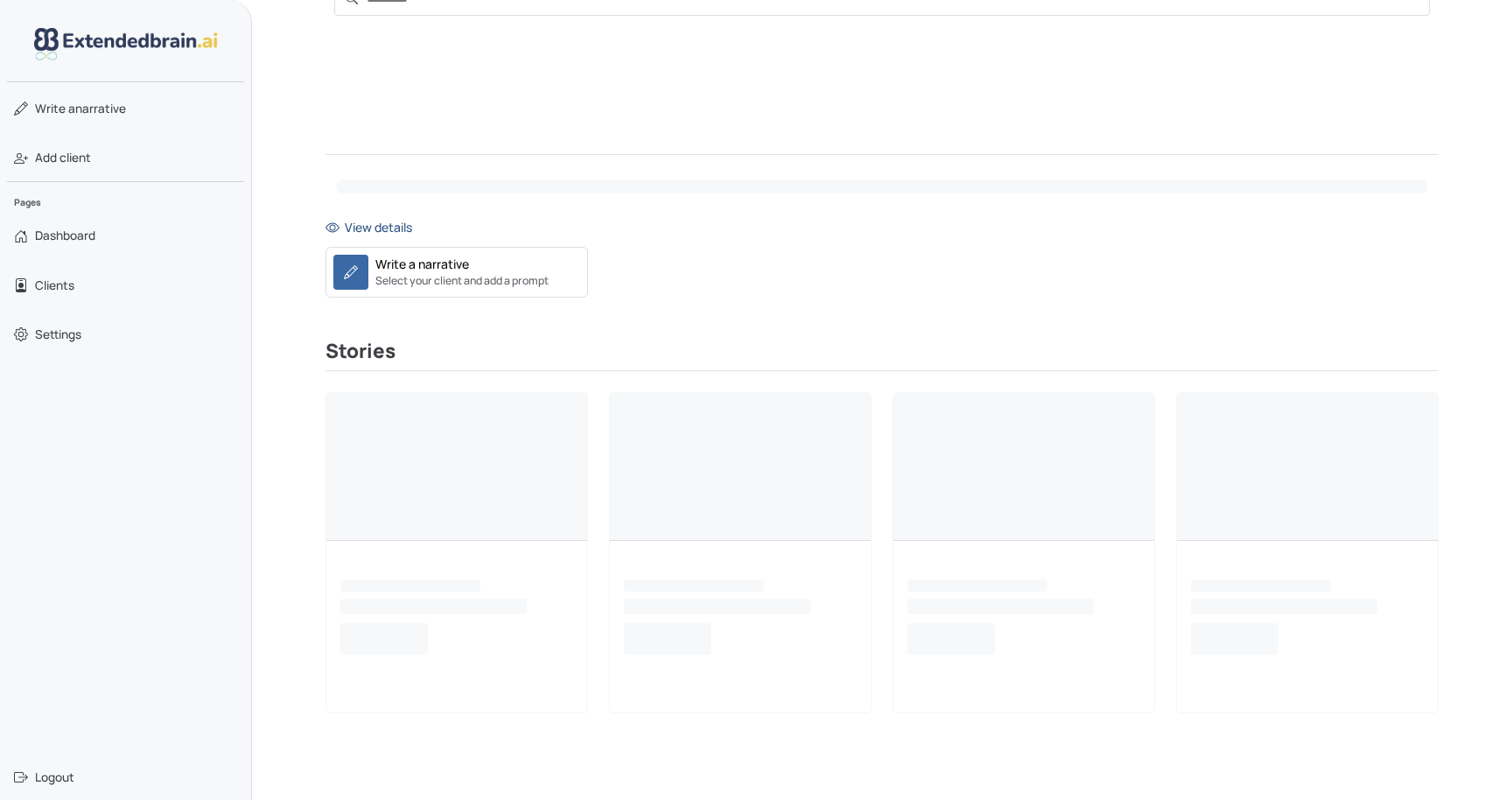 click on "View details" at bounding box center [882, 227] 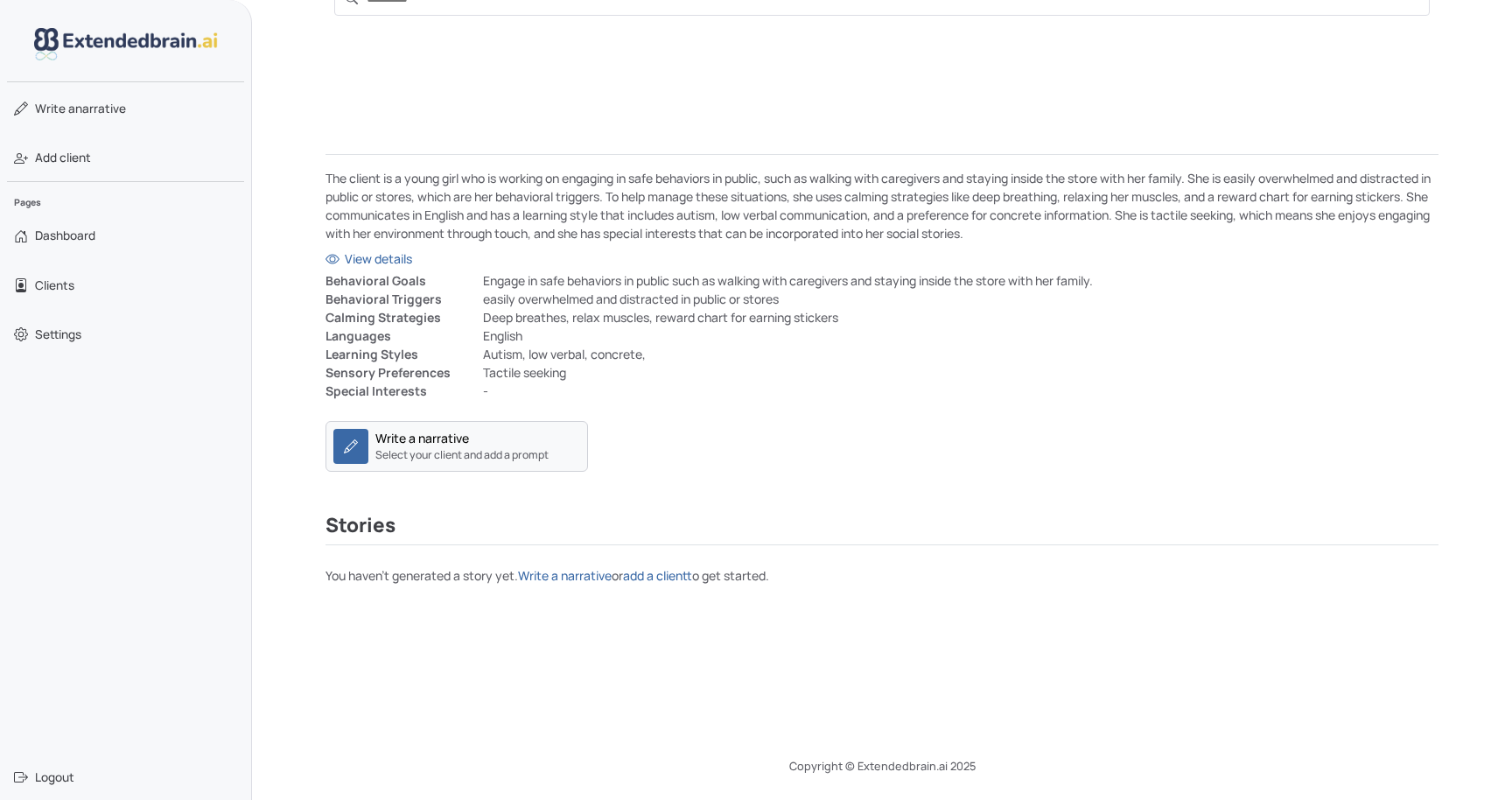 click on "Write a narrative" at bounding box center [422, 438] 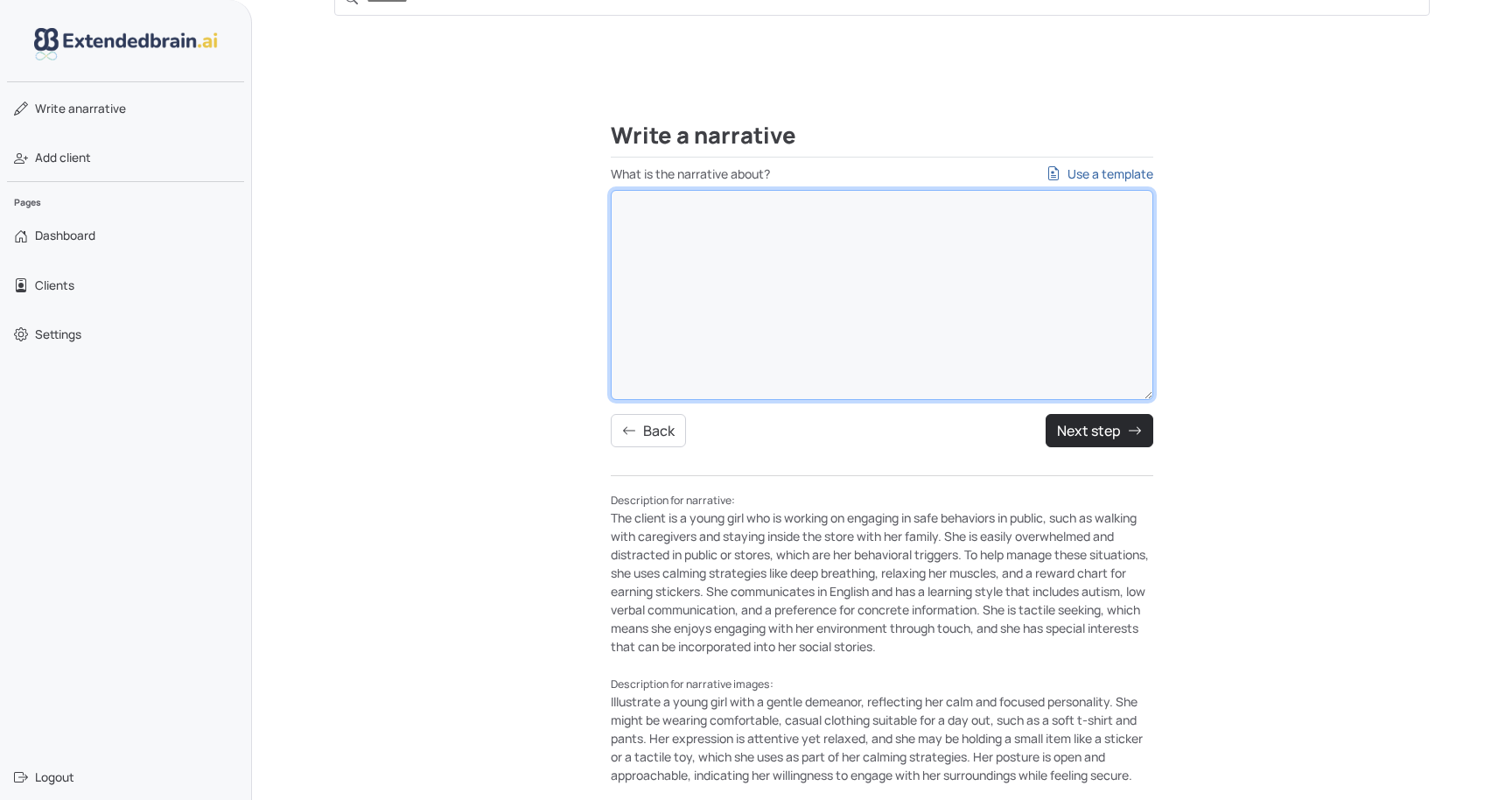 click on "What is the narrative about?   Use a template" at bounding box center (882, 295) 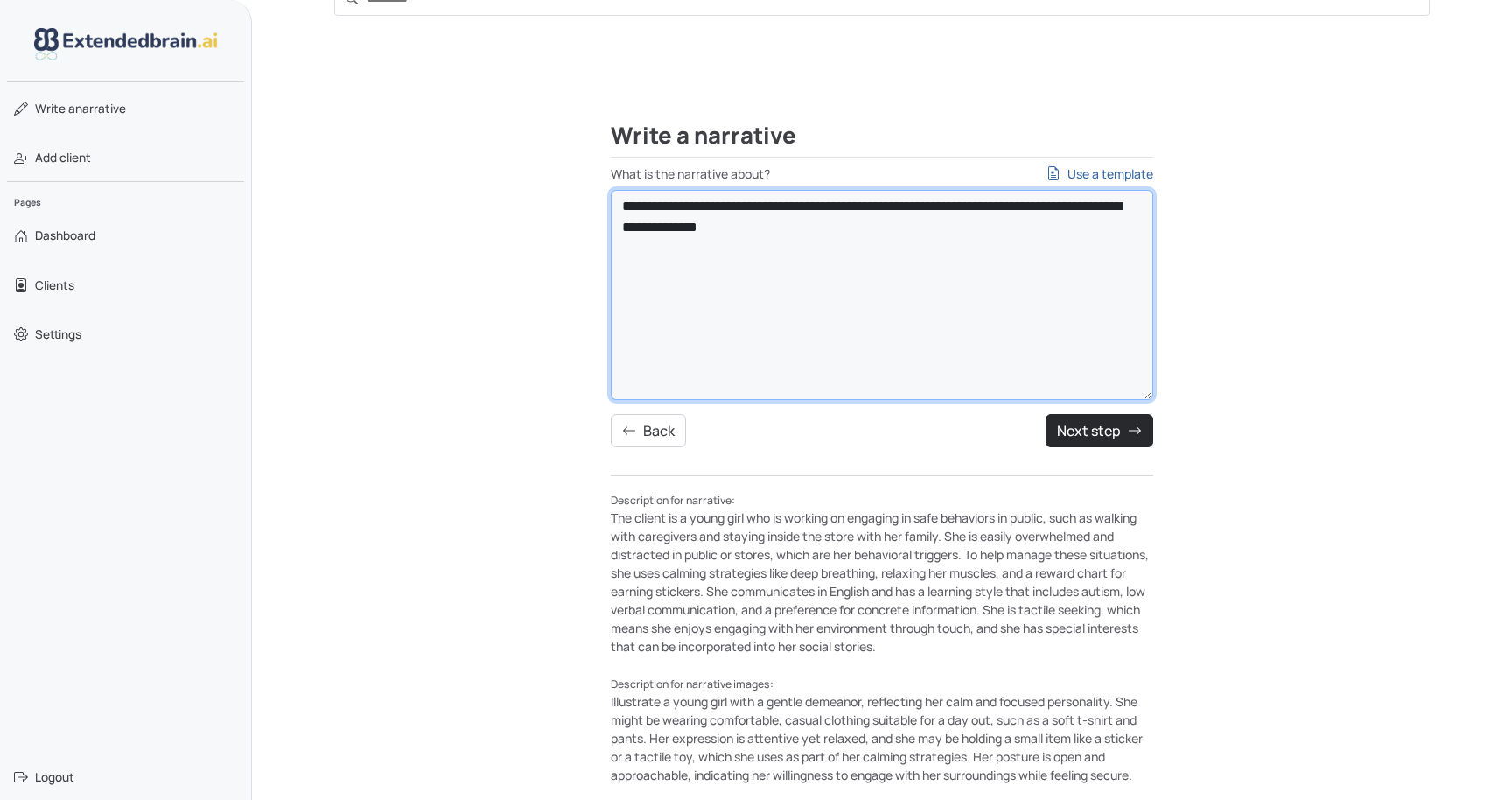 click on "**********" at bounding box center (882, 295) 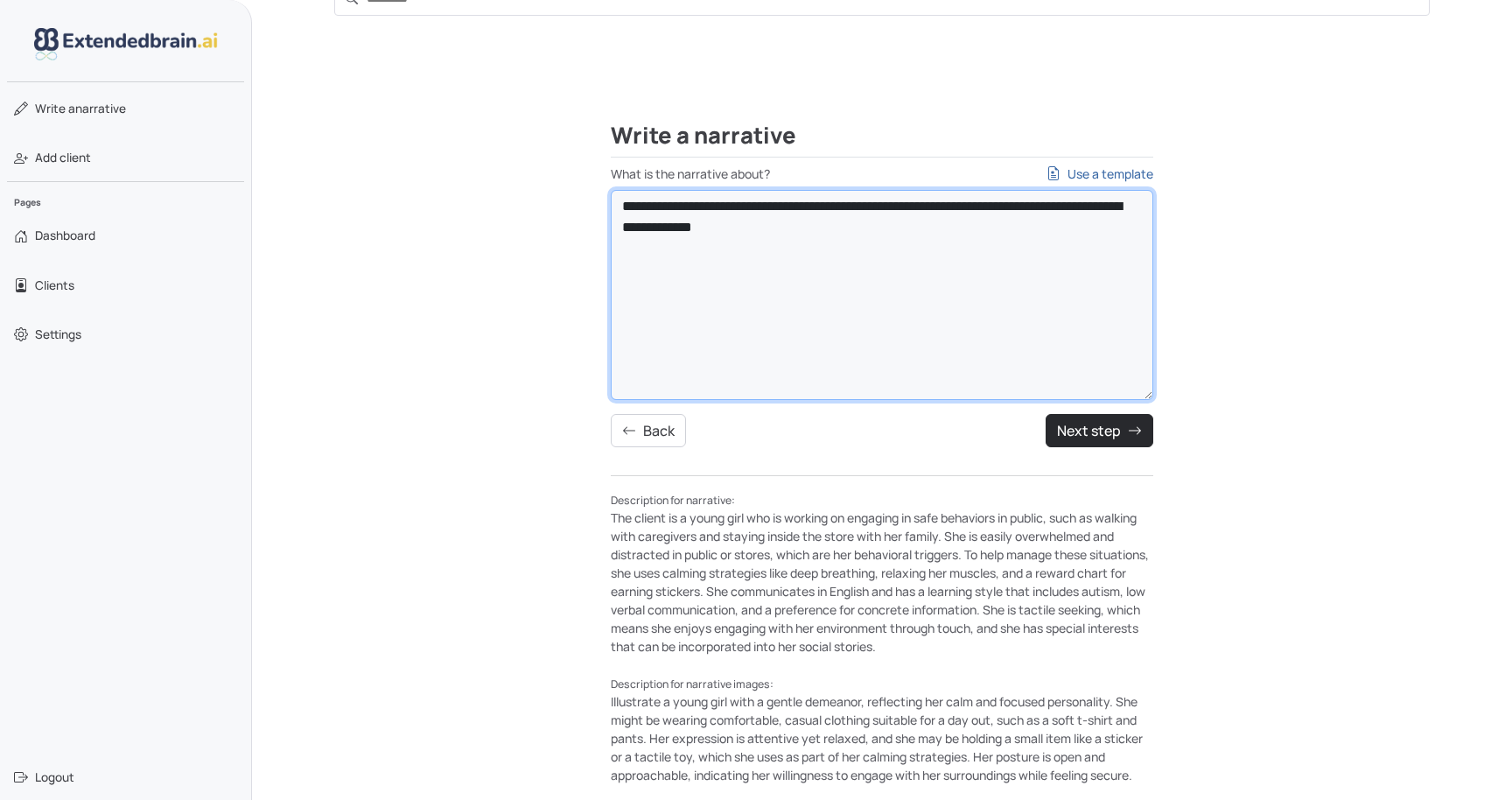 click on "**********" at bounding box center [882, 295] 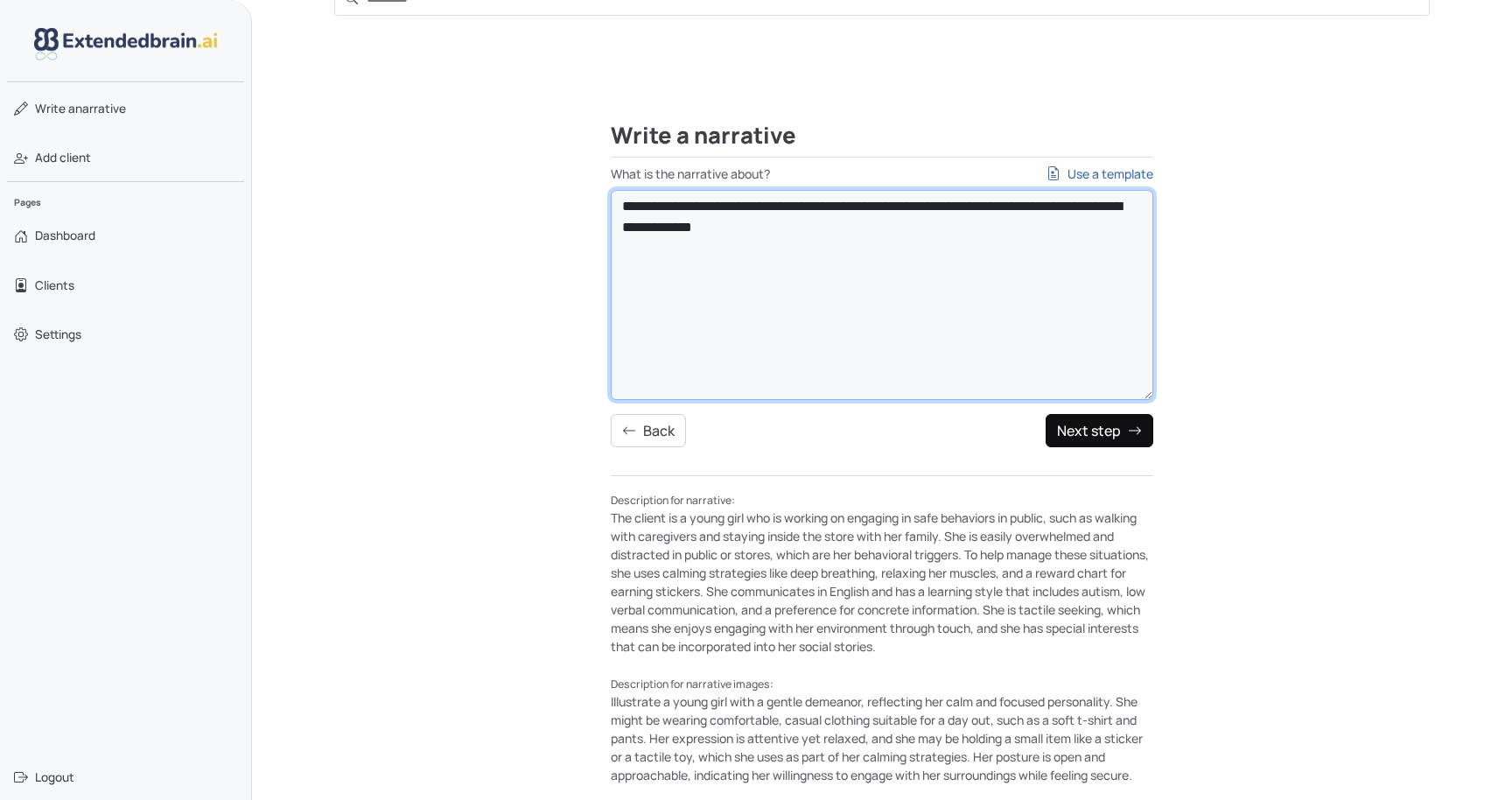 type on "**********" 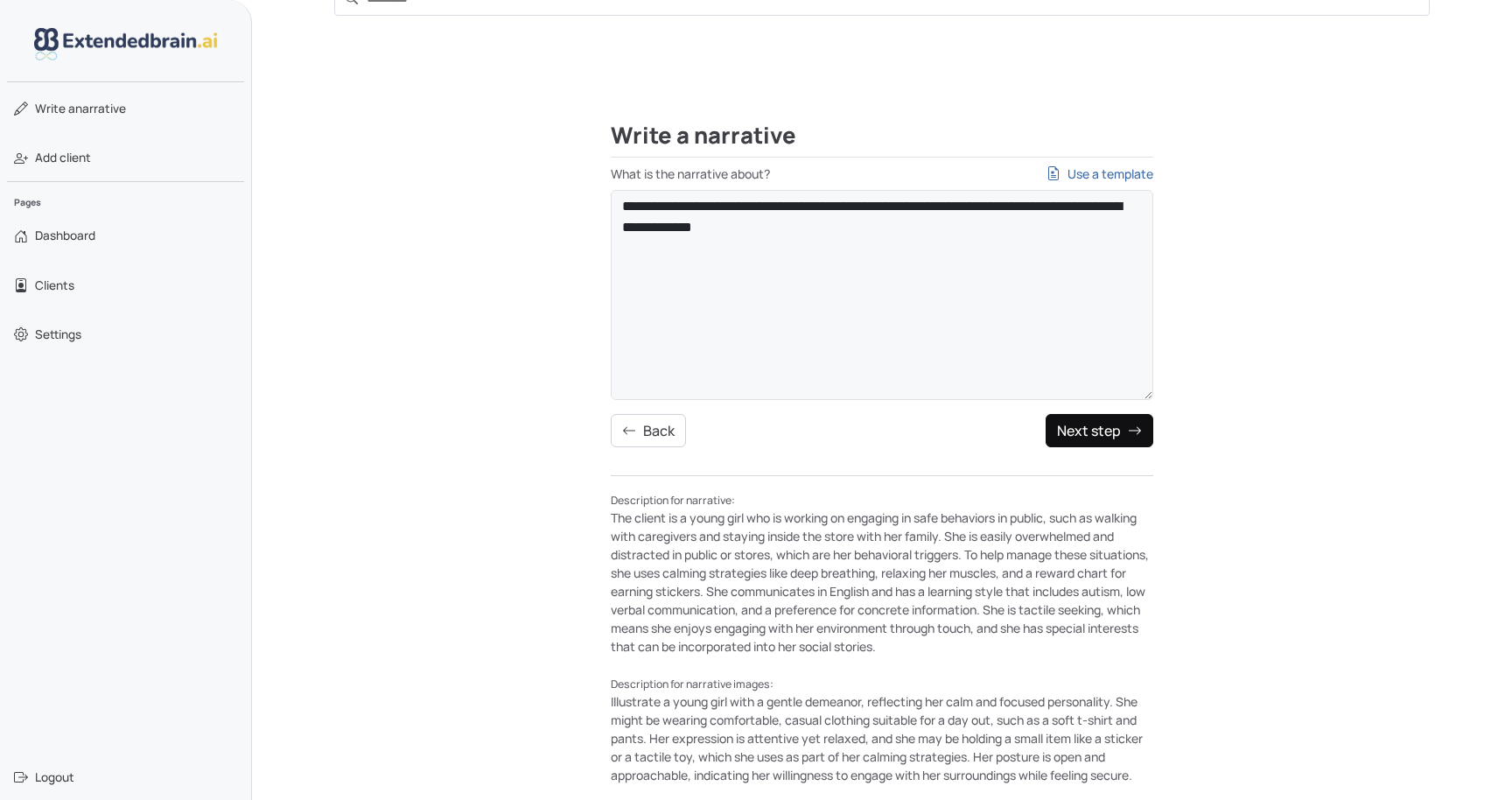 click on "Next step" at bounding box center (1099, 431) 